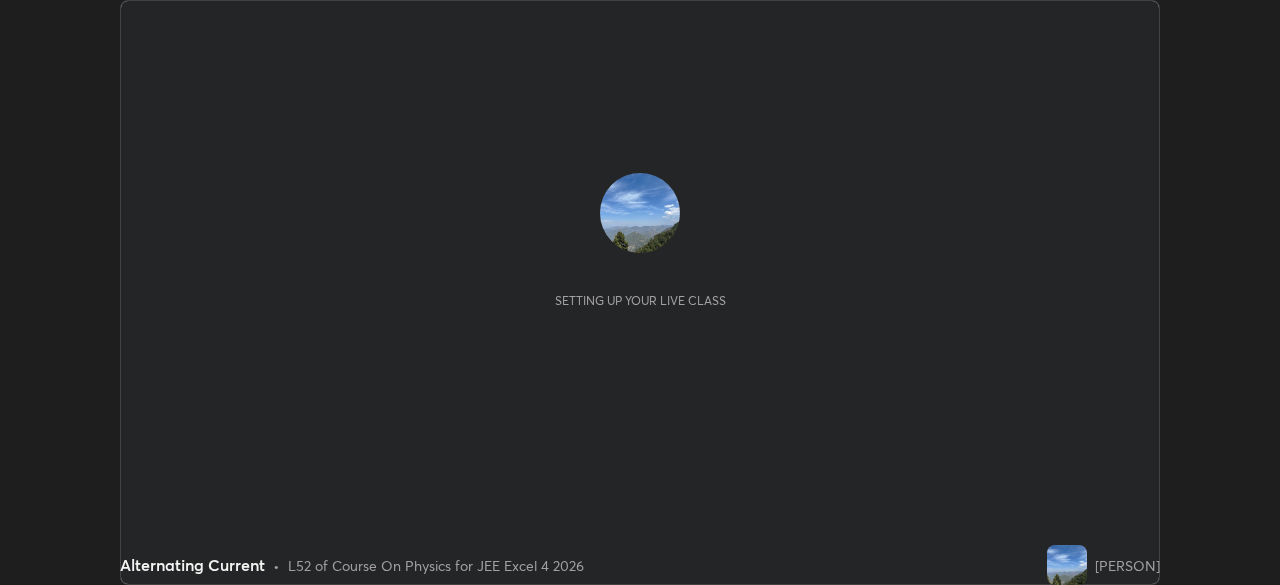 scroll, scrollTop: 0, scrollLeft: 0, axis: both 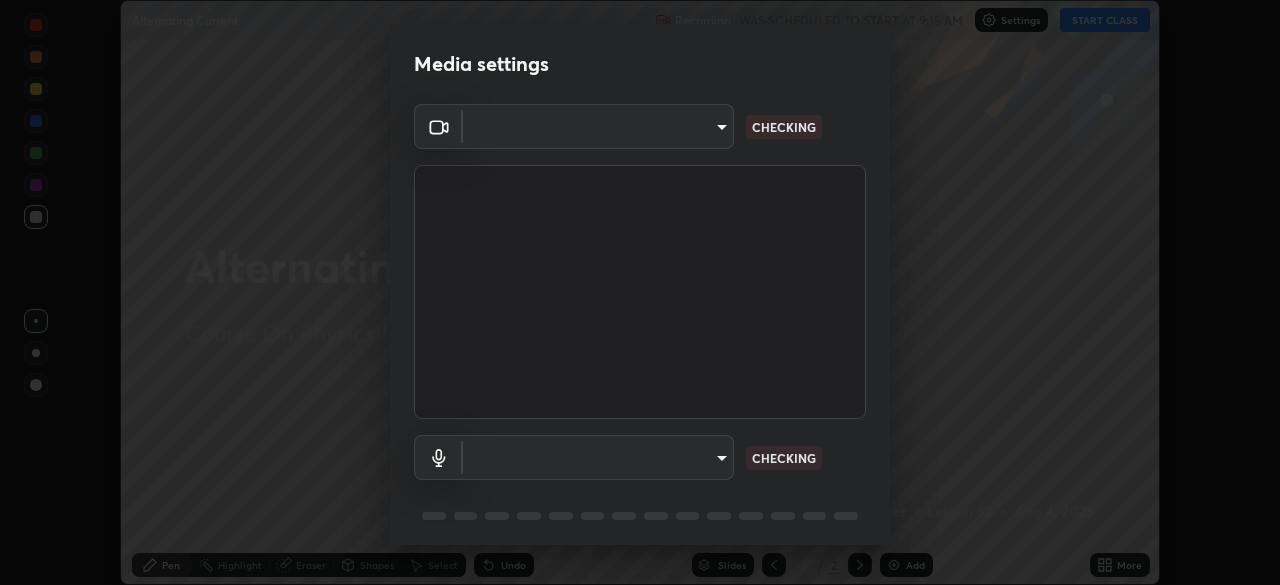 type on "3bea00eeac86fb66be6728b5c695c6c415261c56062ce64894d09a8807f83109" 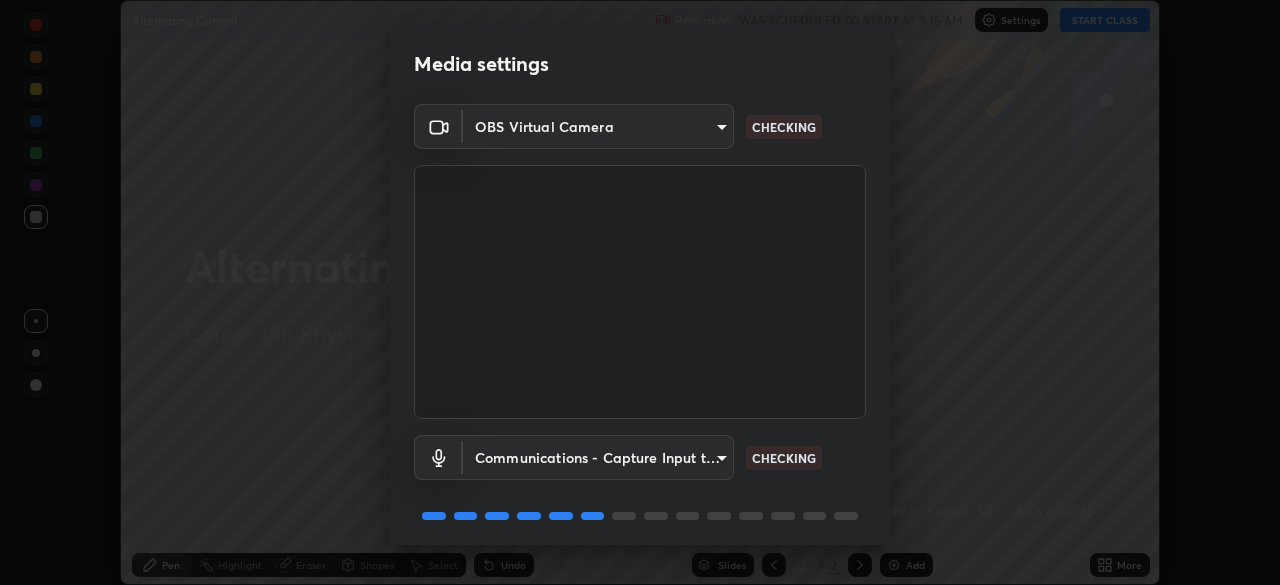 scroll, scrollTop: 71, scrollLeft: 0, axis: vertical 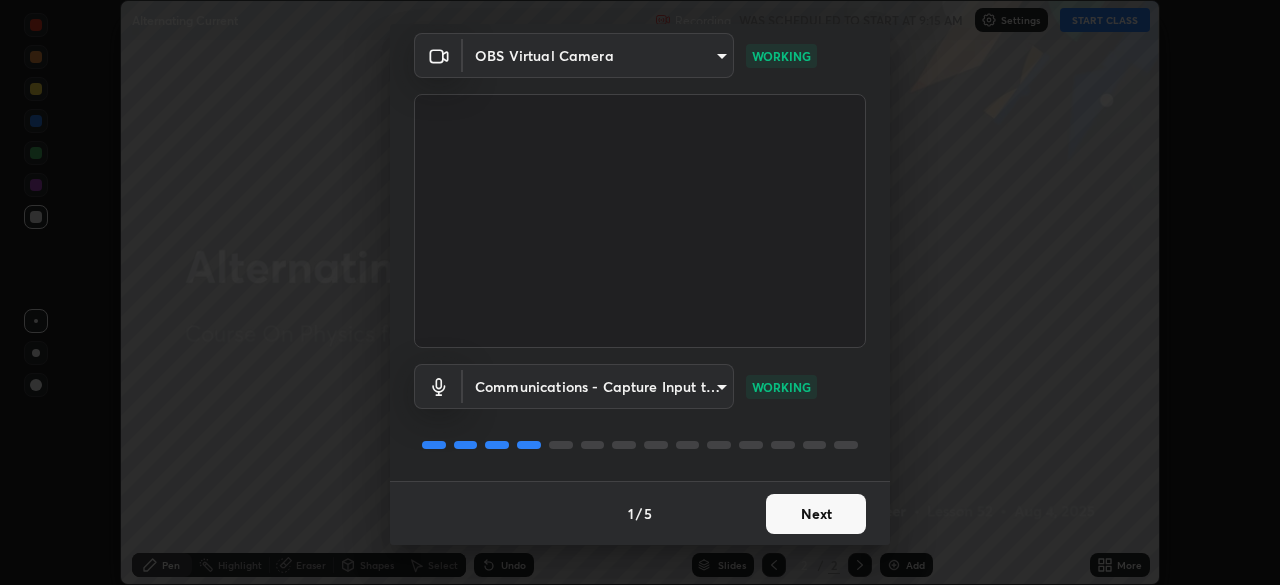 click on "Next" at bounding box center (816, 514) 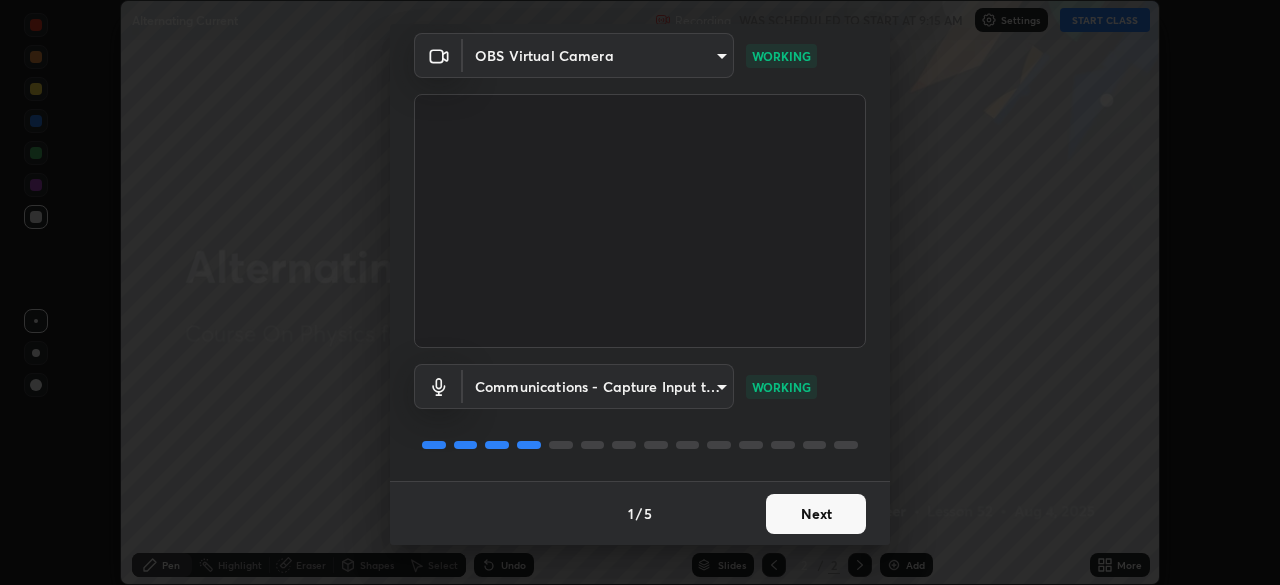 scroll, scrollTop: 0, scrollLeft: 0, axis: both 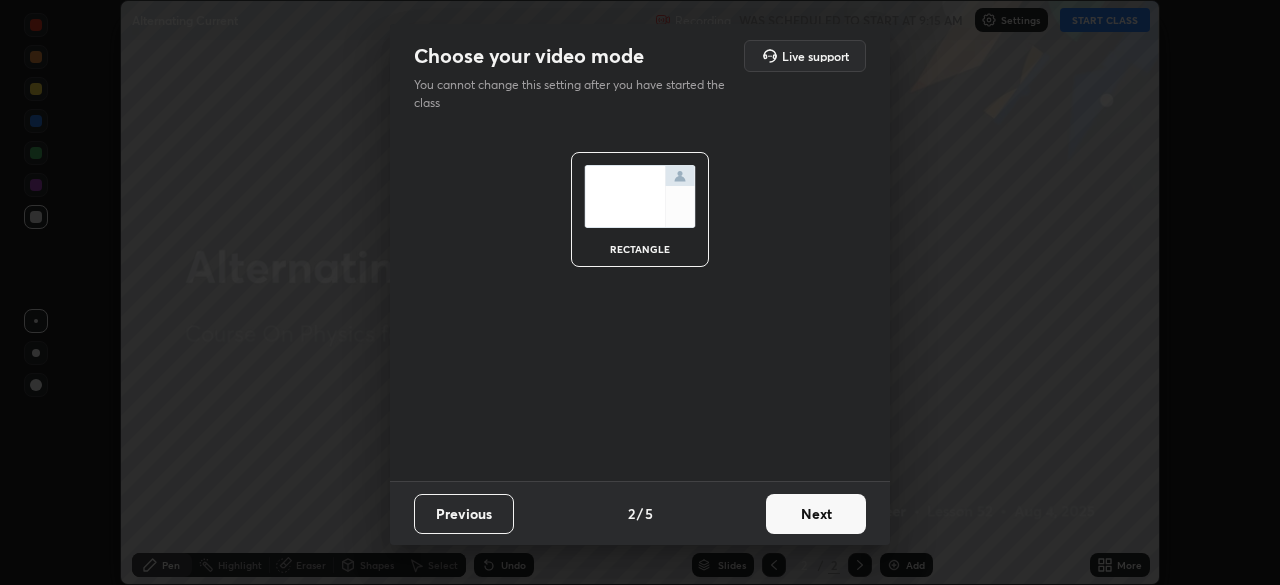 click on "Next" at bounding box center [816, 514] 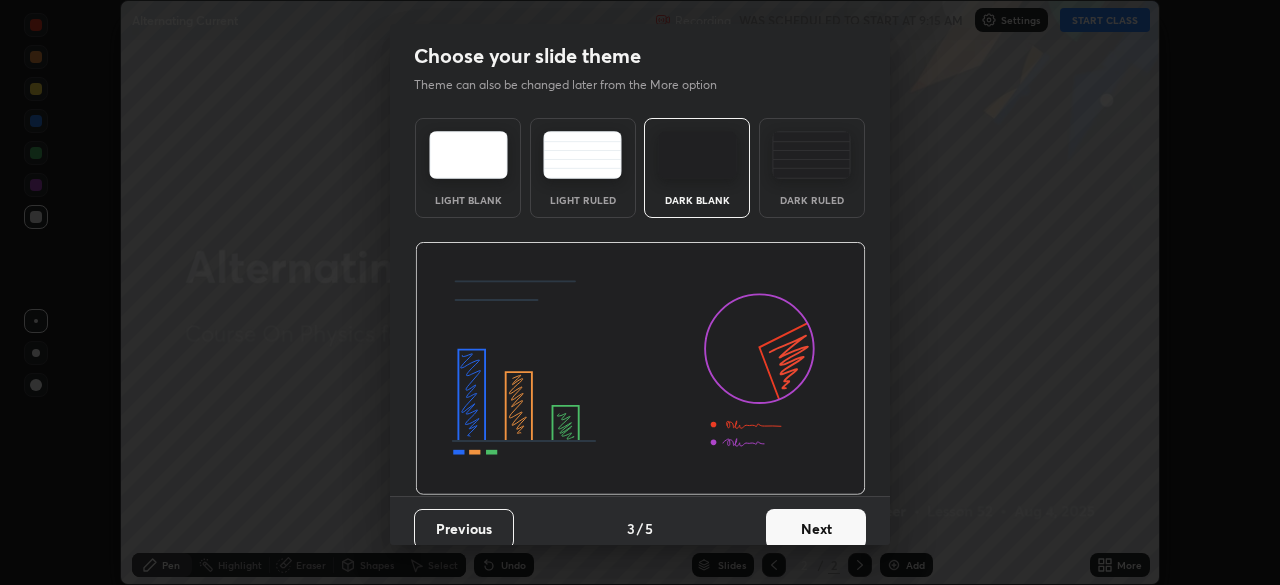 scroll, scrollTop: 15, scrollLeft: 0, axis: vertical 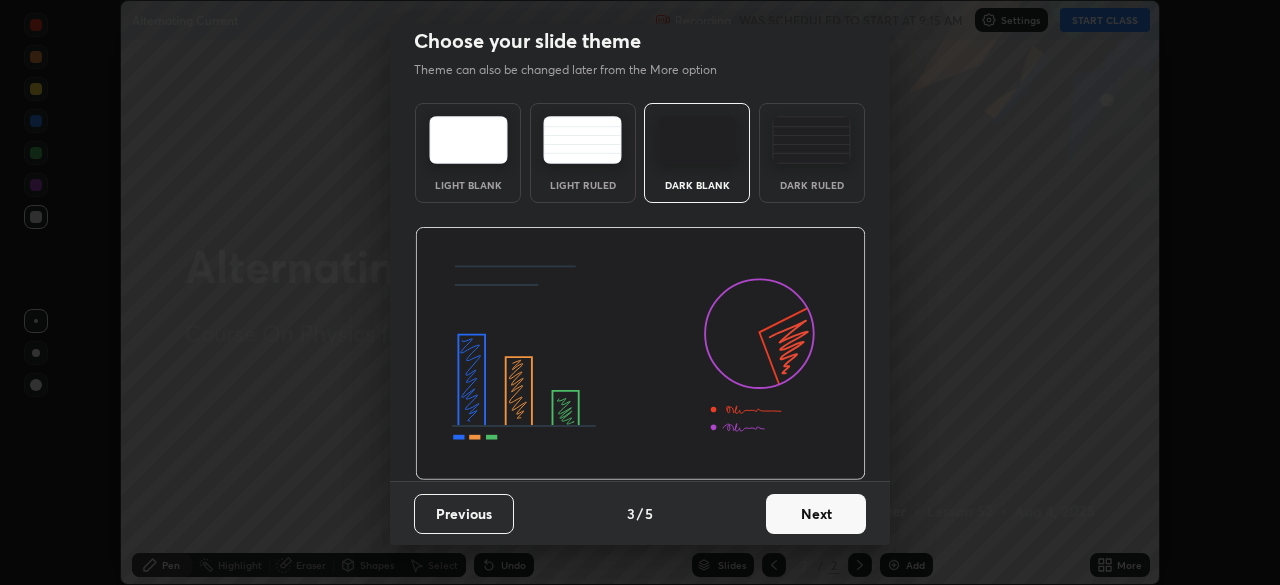 click on "Next" at bounding box center [816, 514] 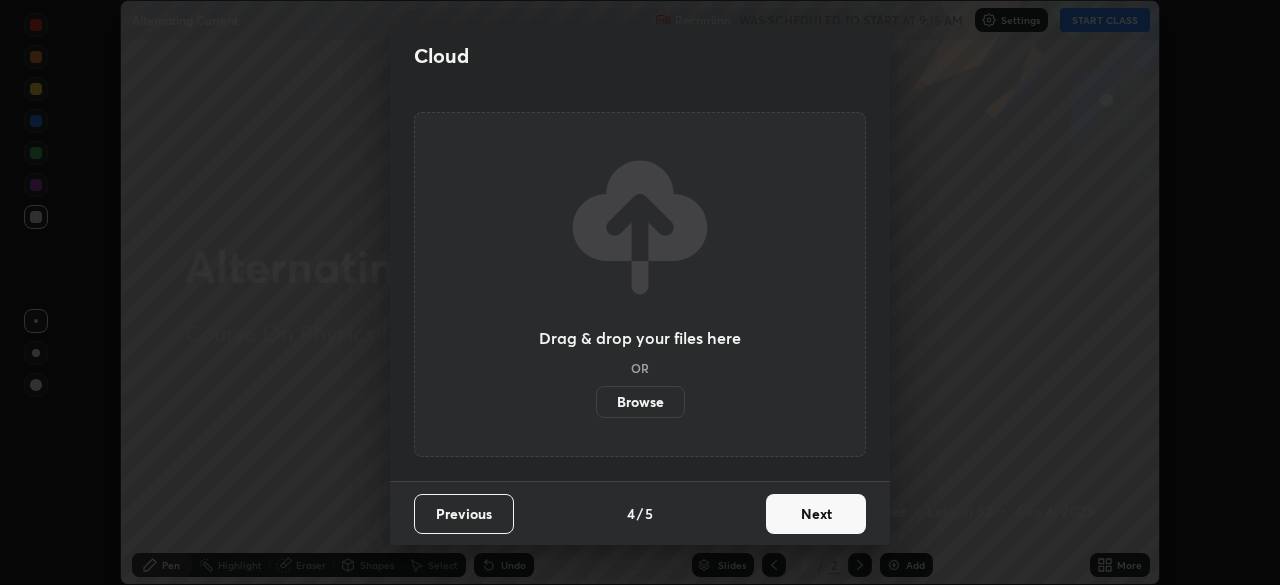 click on "Next" at bounding box center [816, 514] 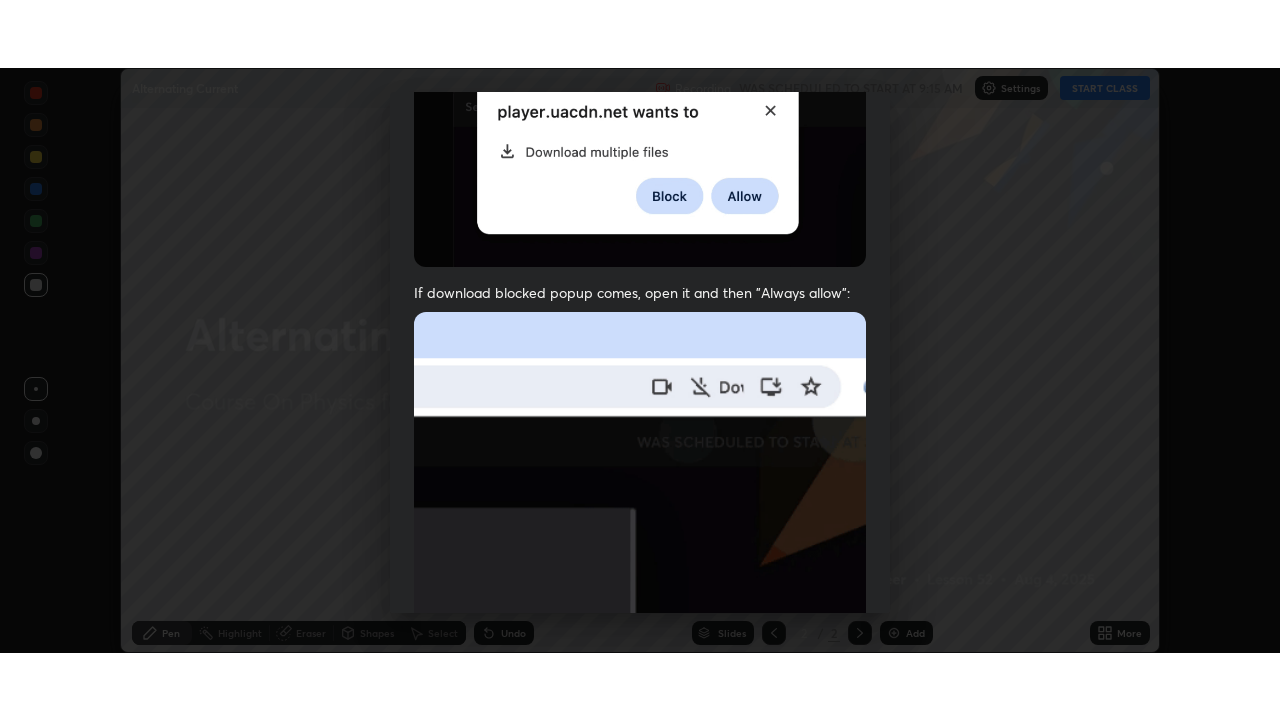 scroll, scrollTop: 479, scrollLeft: 0, axis: vertical 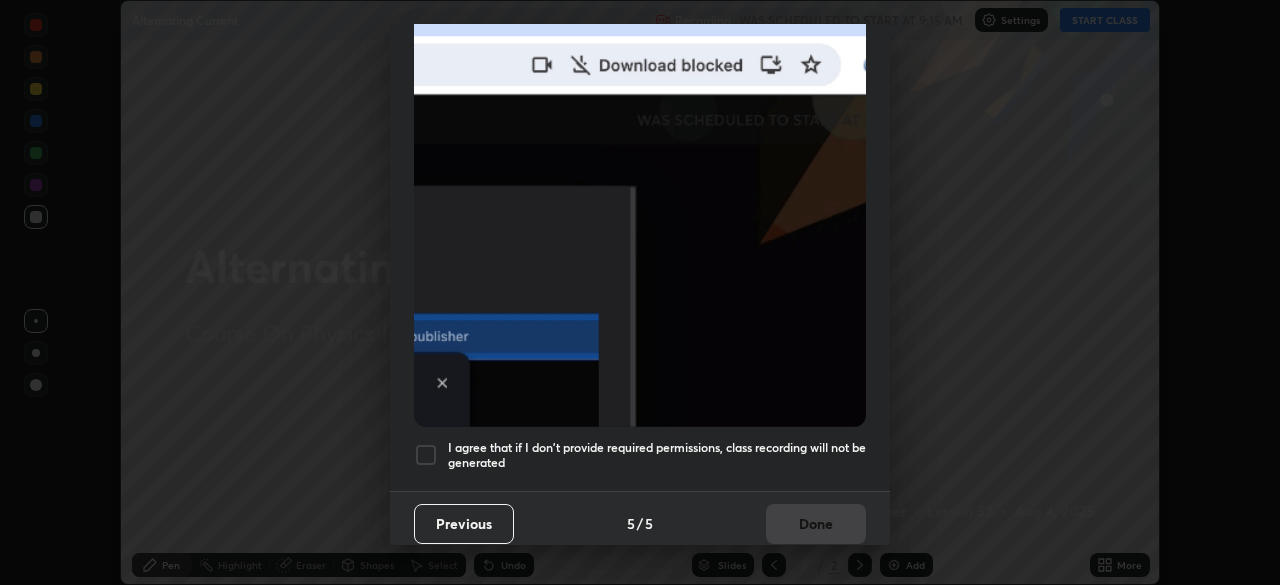 click on "I agree that if I don't provide required permissions, class recording will not be generated" at bounding box center [640, 455] 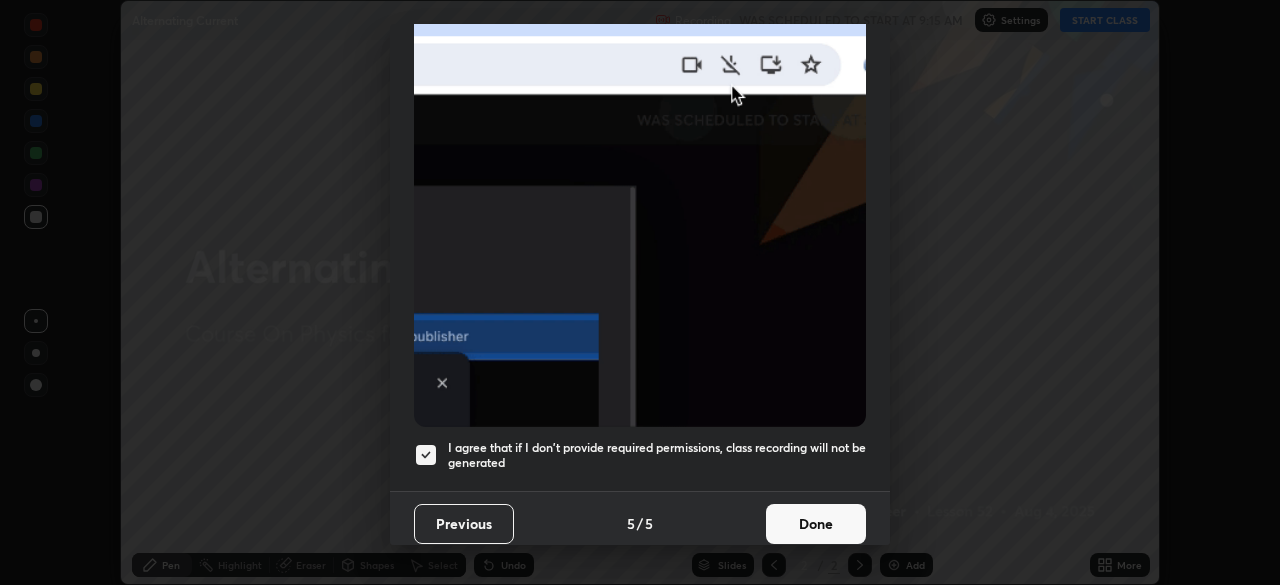click on "Done" at bounding box center (816, 524) 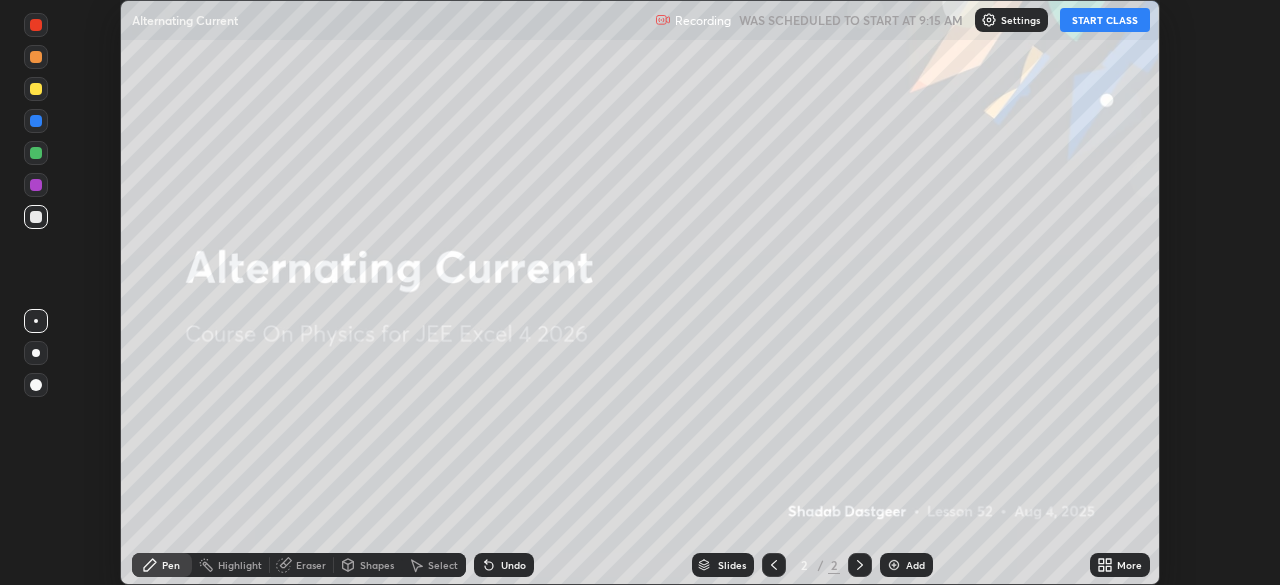click on "START CLASS" at bounding box center (1105, 20) 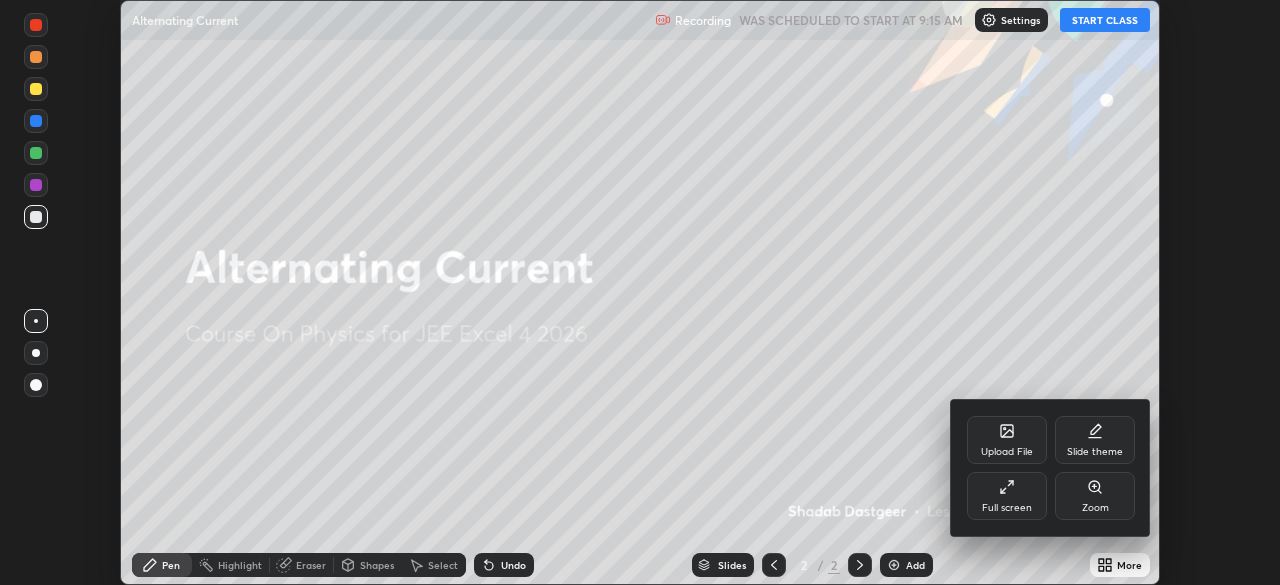 click 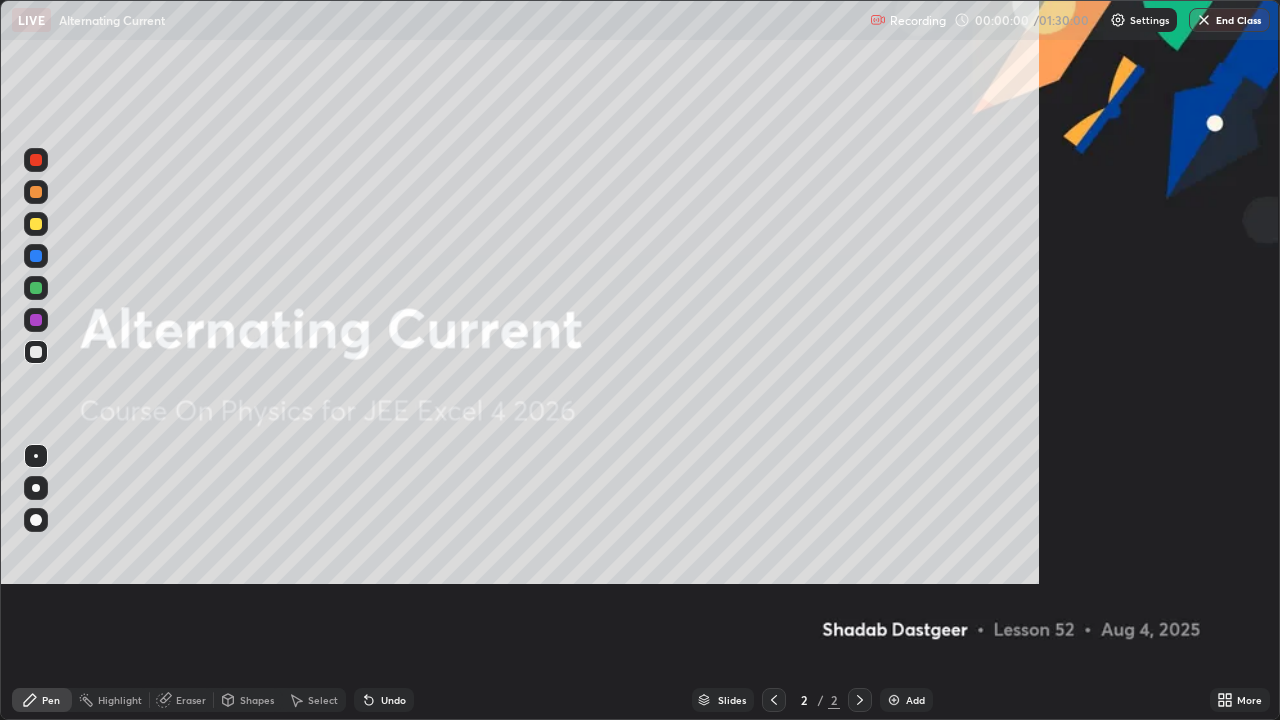 scroll, scrollTop: 99280, scrollLeft: 98720, axis: both 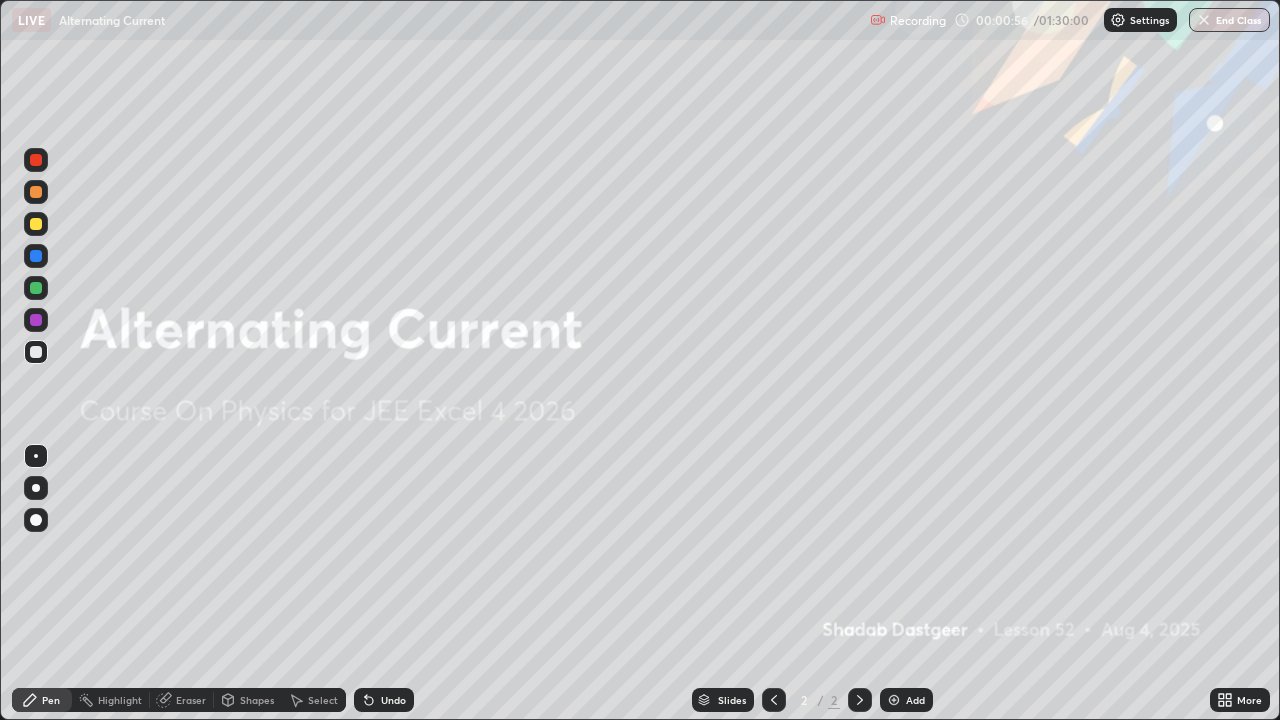 click on "Add" at bounding box center (906, 700) 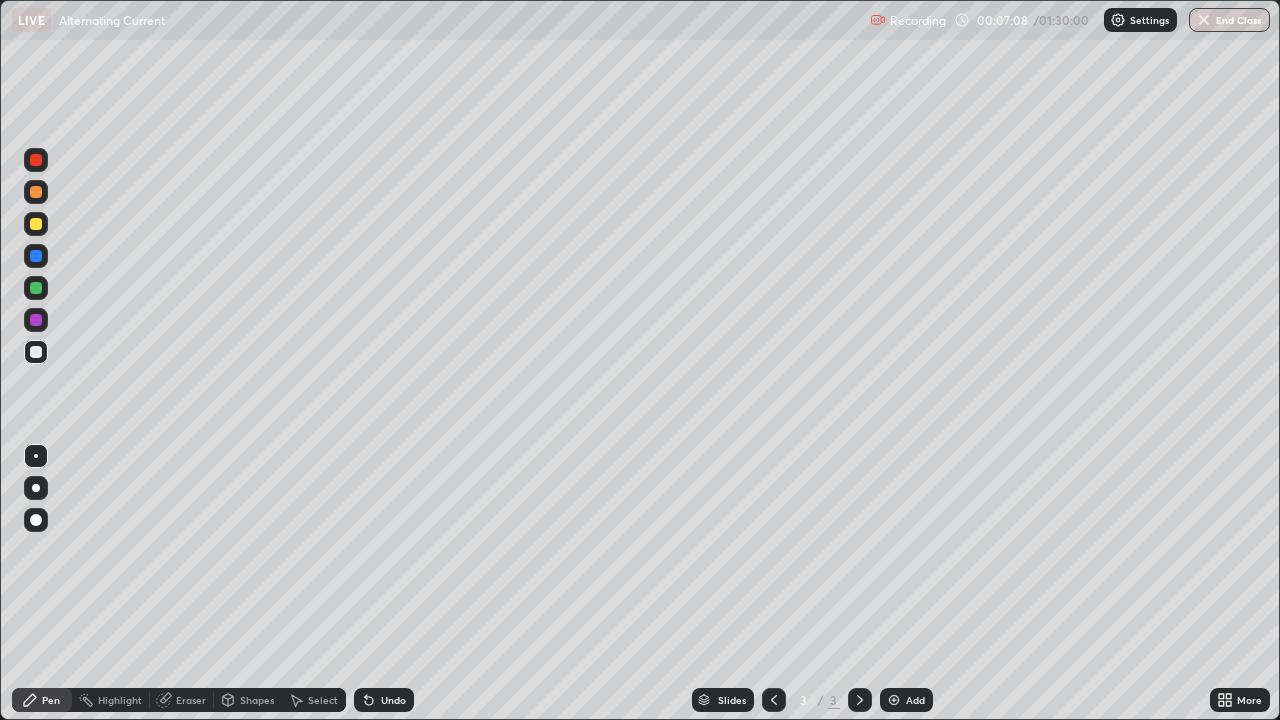 click at bounding box center (36, 224) 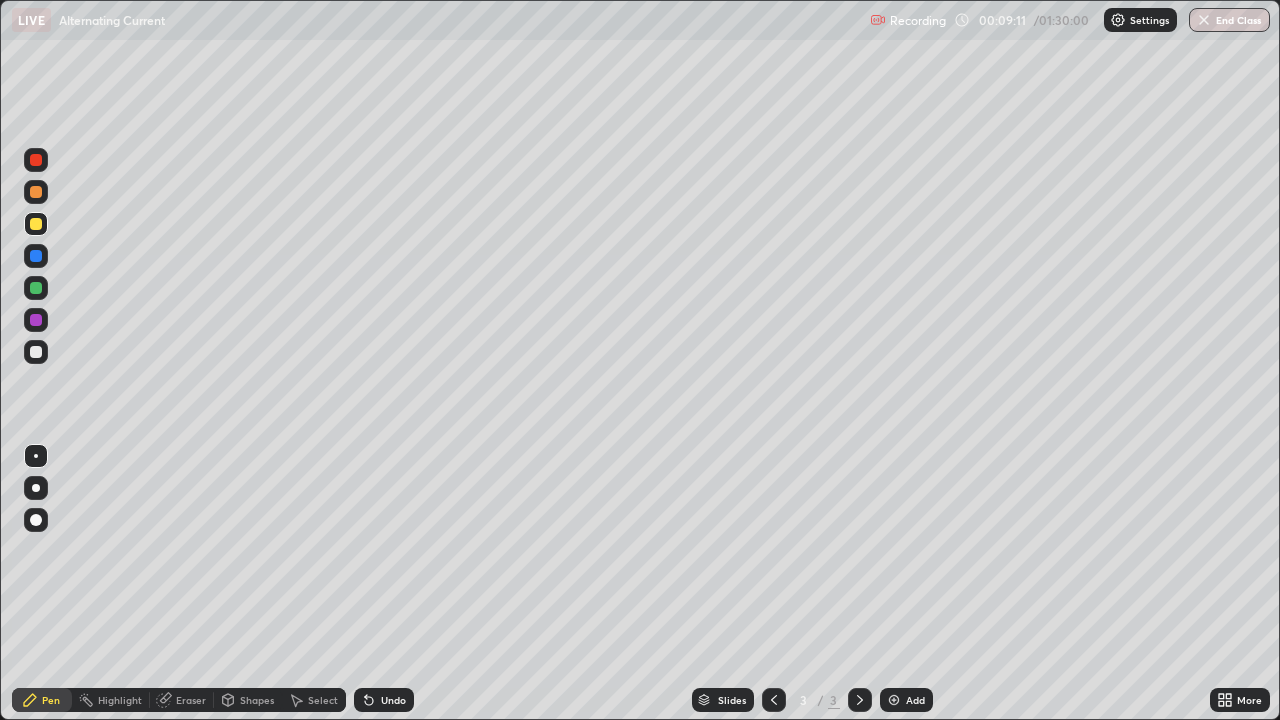 click at bounding box center [36, 352] 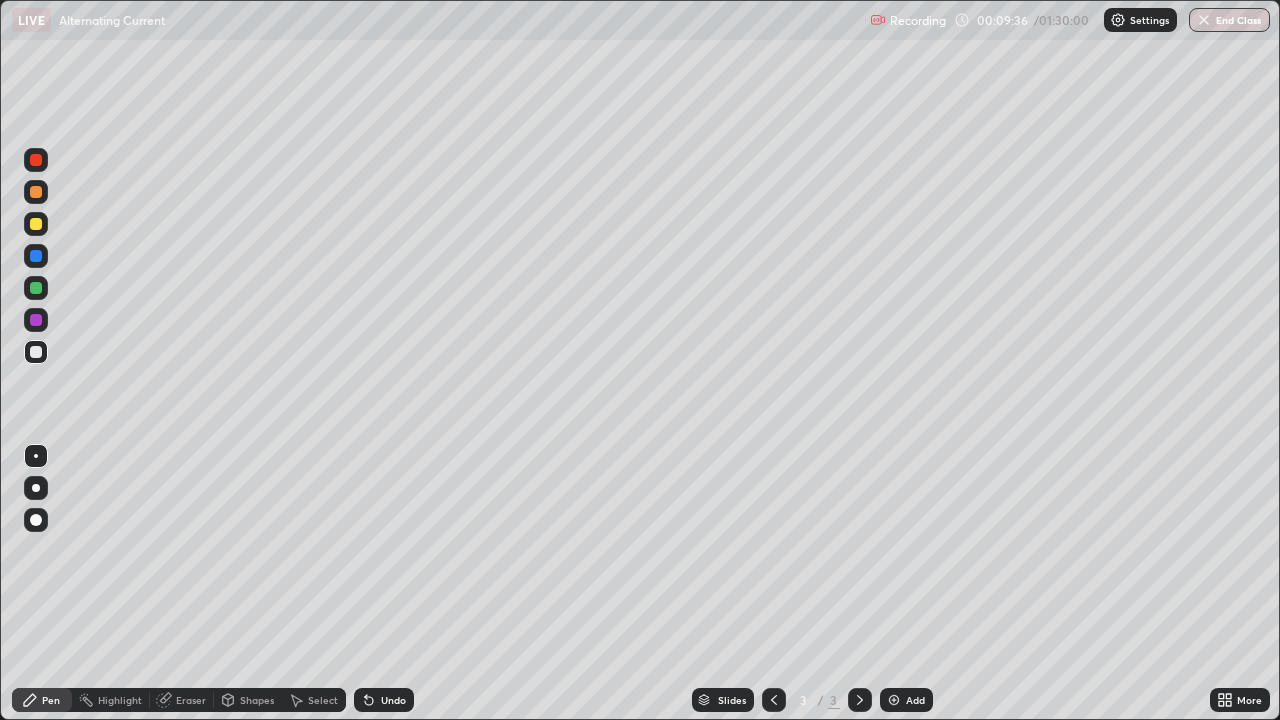 click at bounding box center [36, 352] 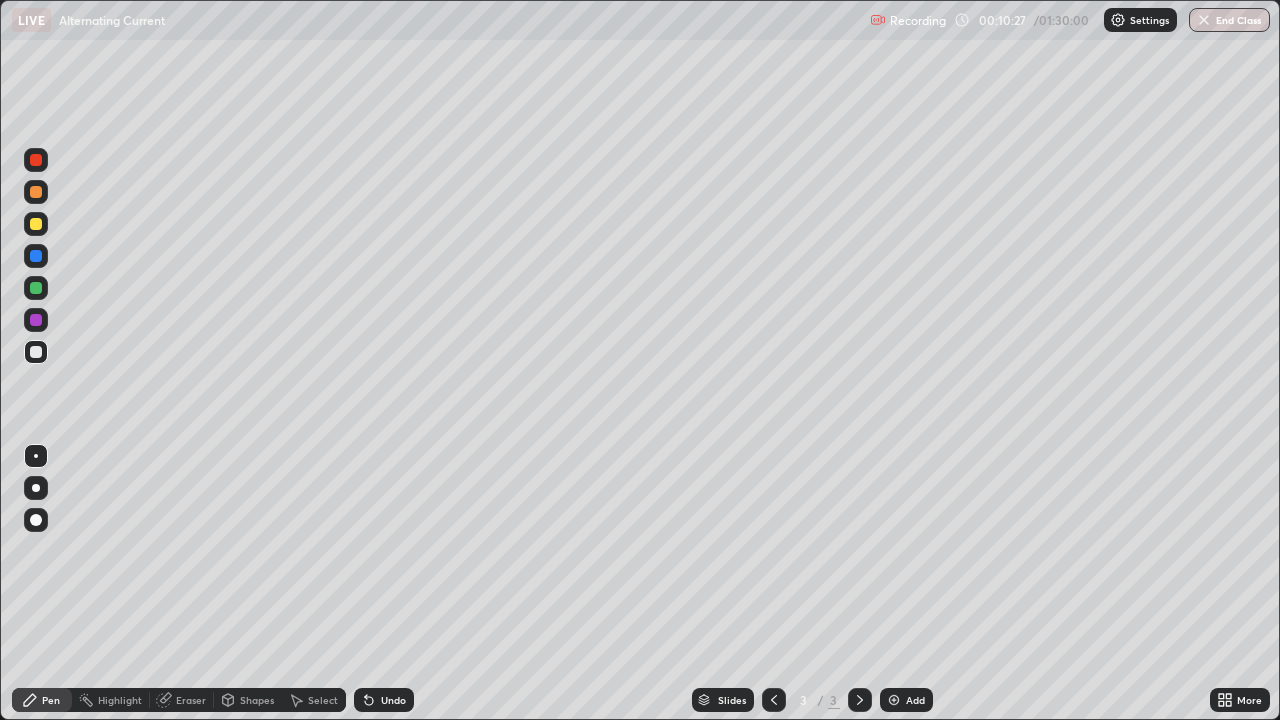 click at bounding box center (36, 192) 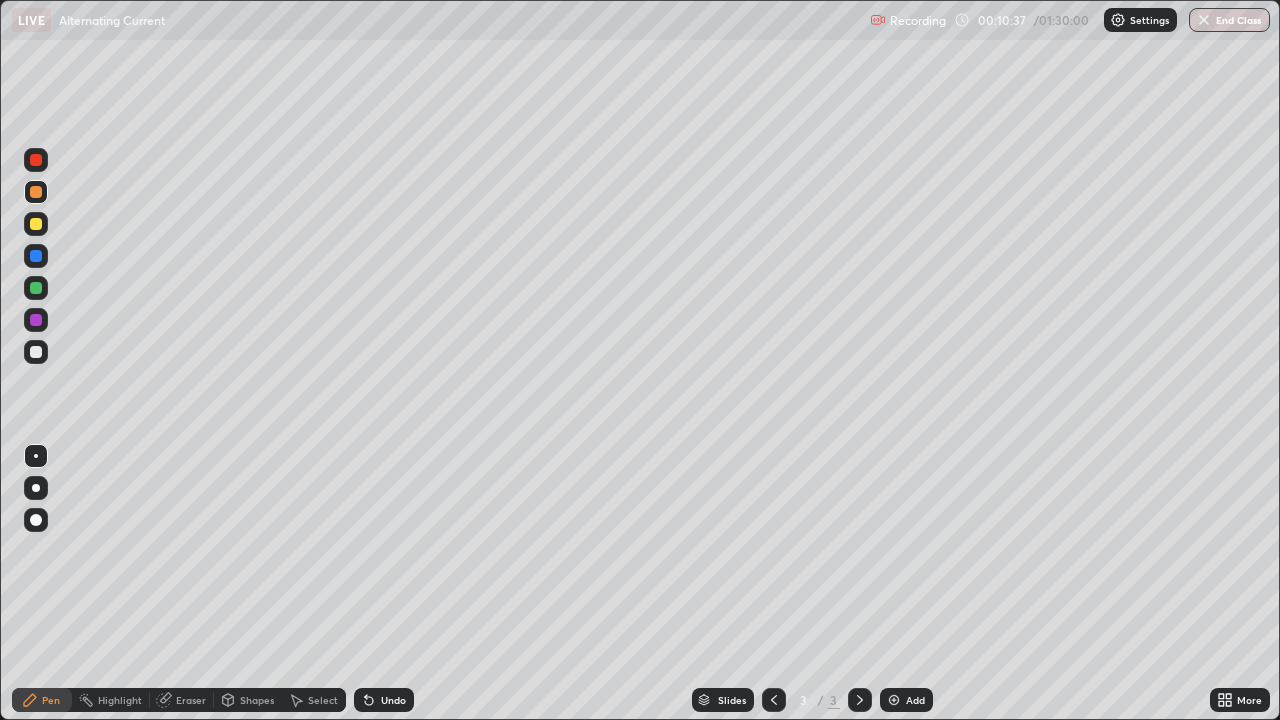 click at bounding box center (36, 352) 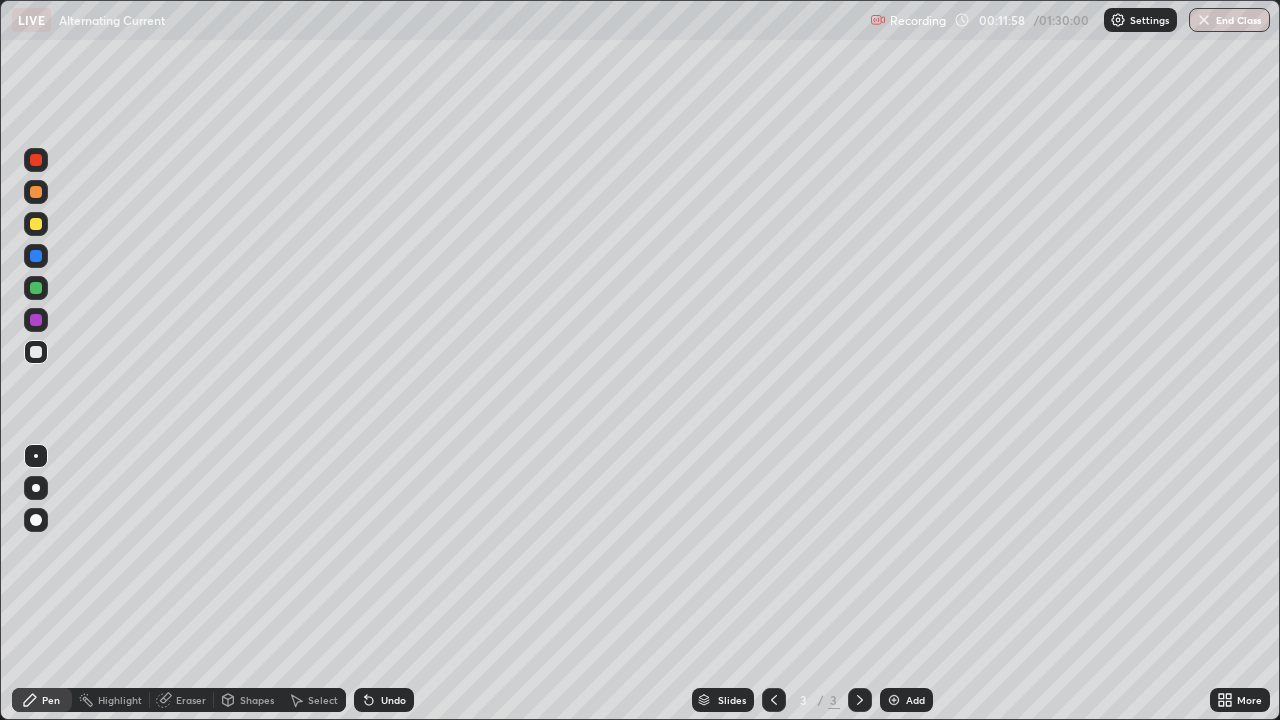 click at bounding box center [36, 192] 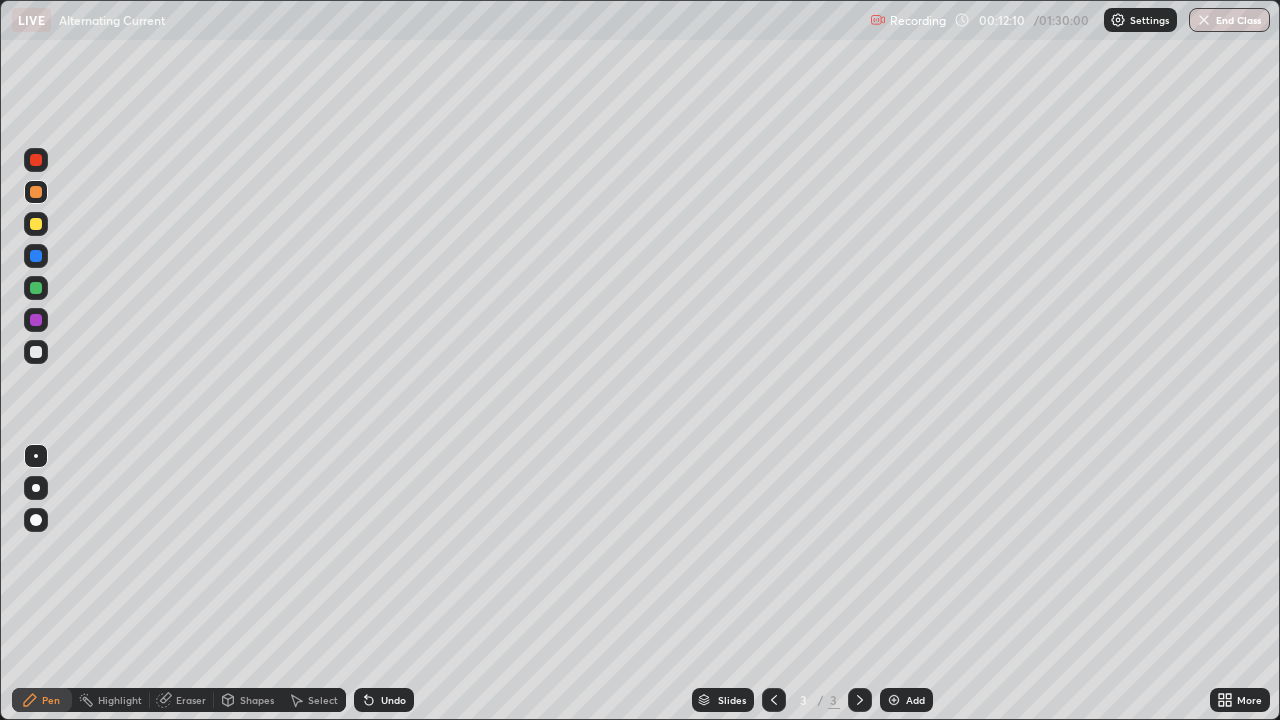 click at bounding box center [36, 352] 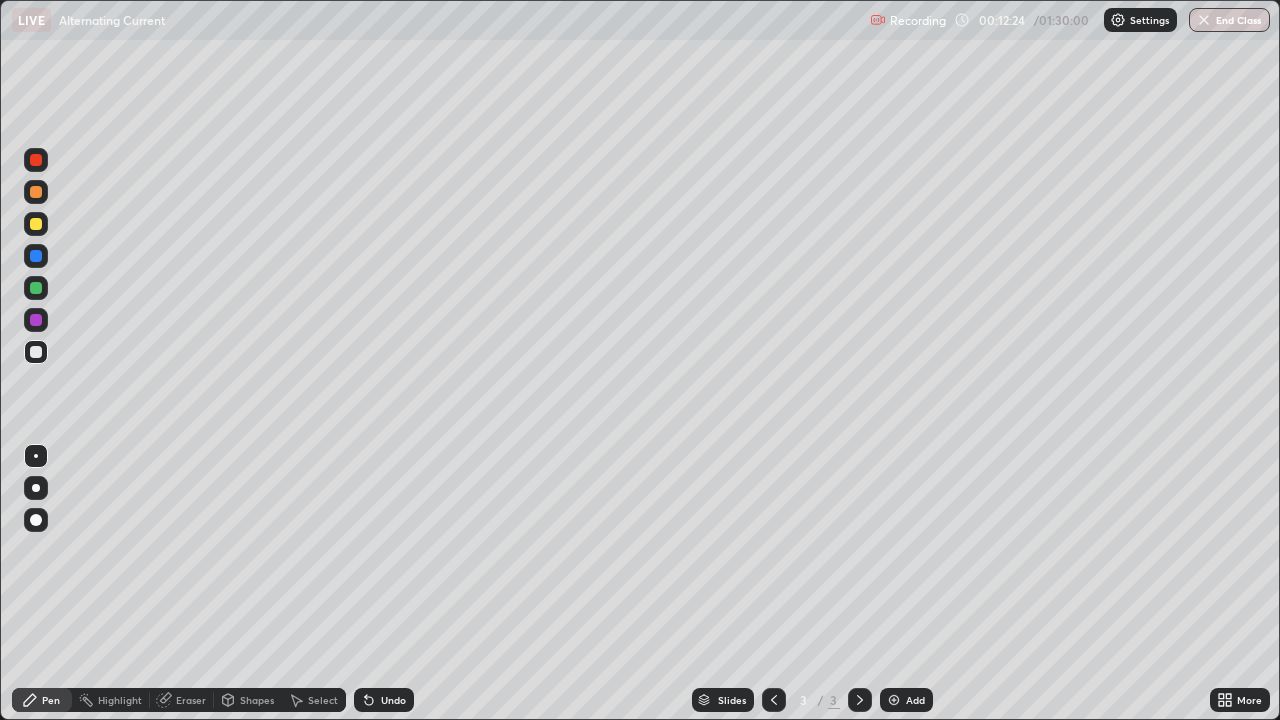 click 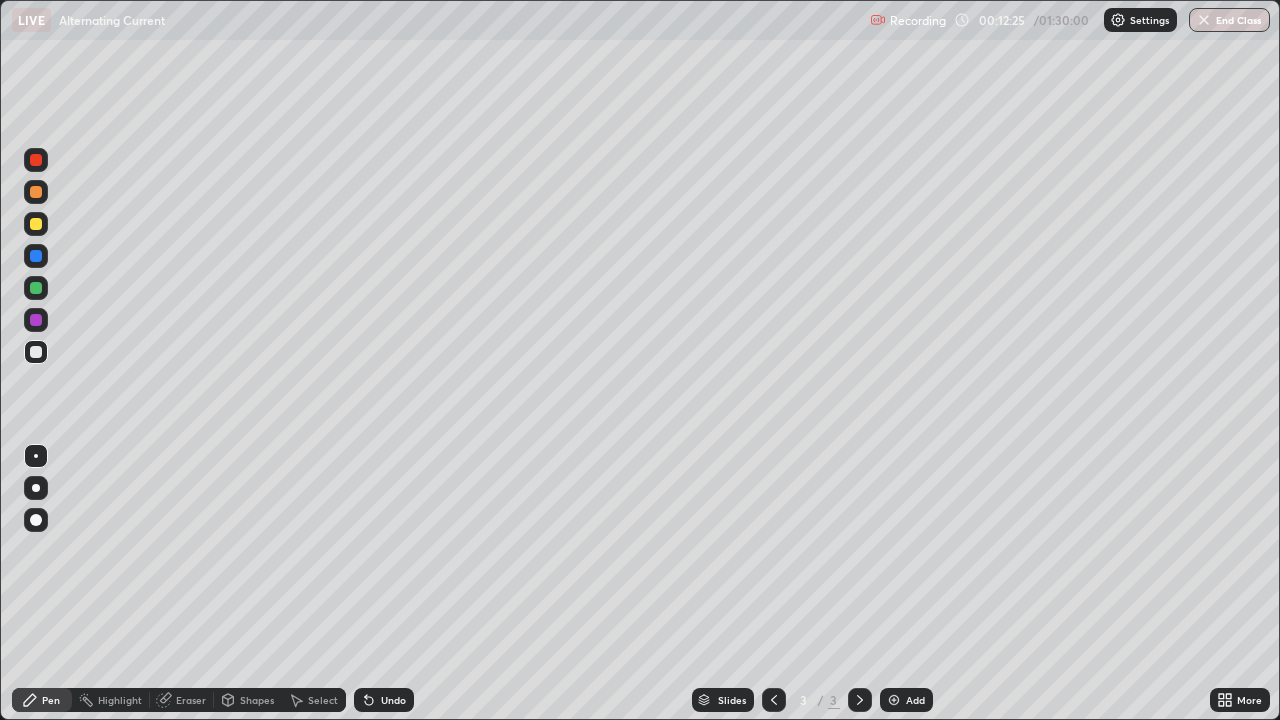 click 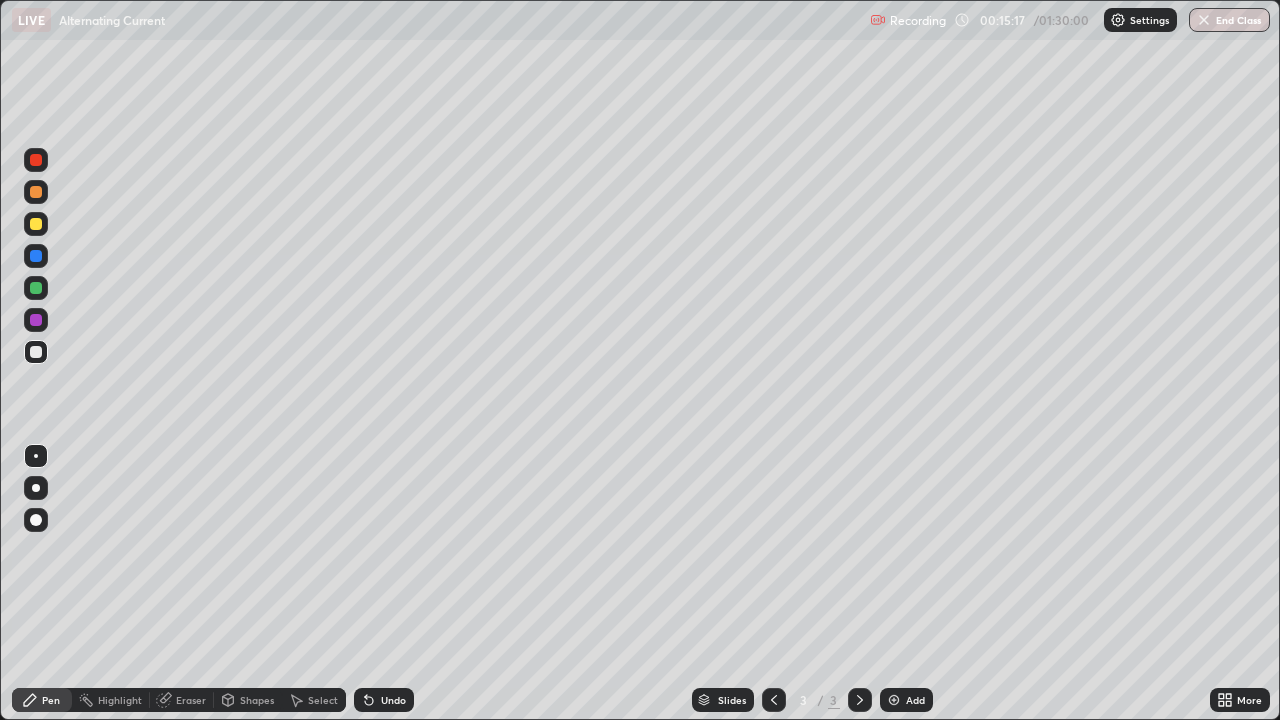 click on "Add" at bounding box center (915, 700) 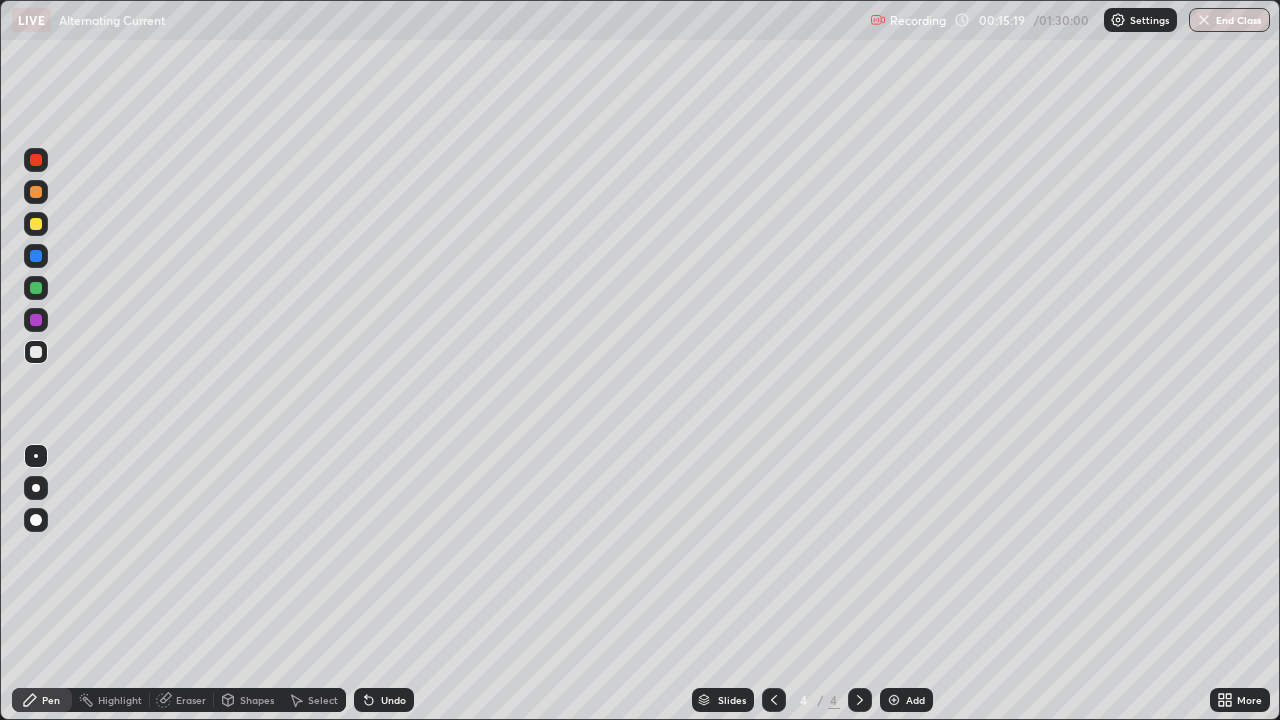 click at bounding box center (36, 192) 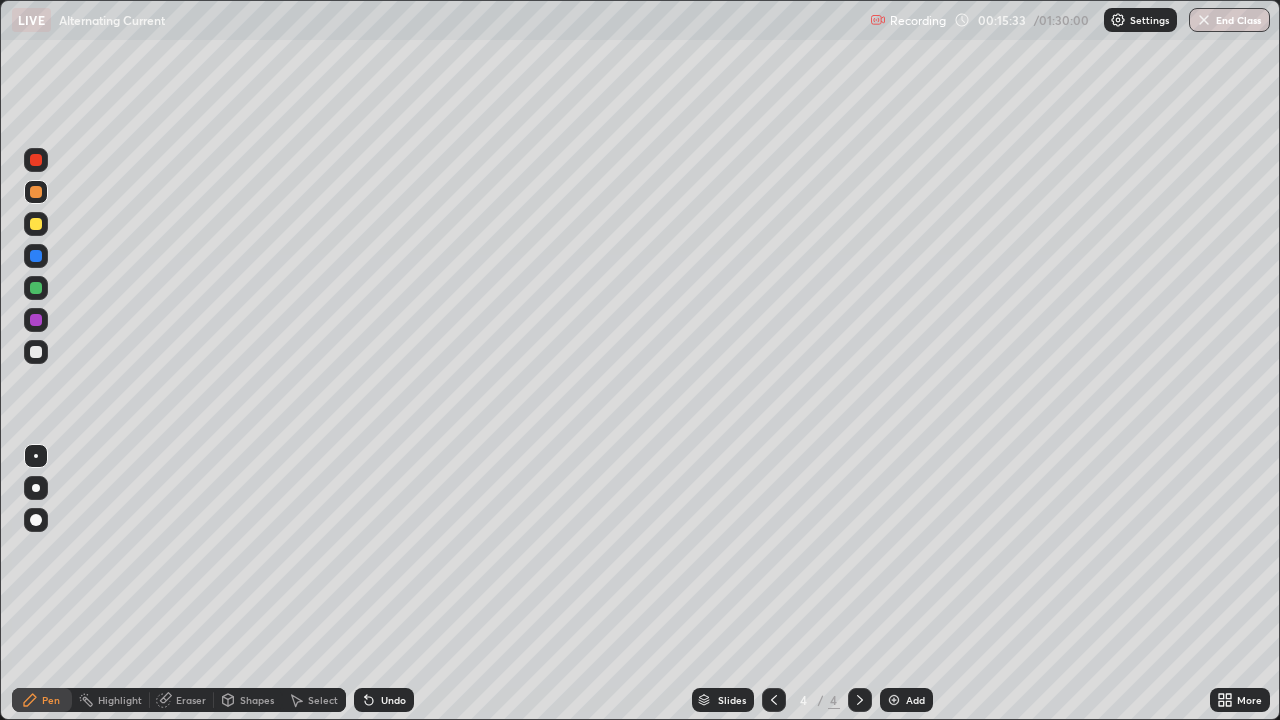 click on "Undo" at bounding box center [384, 700] 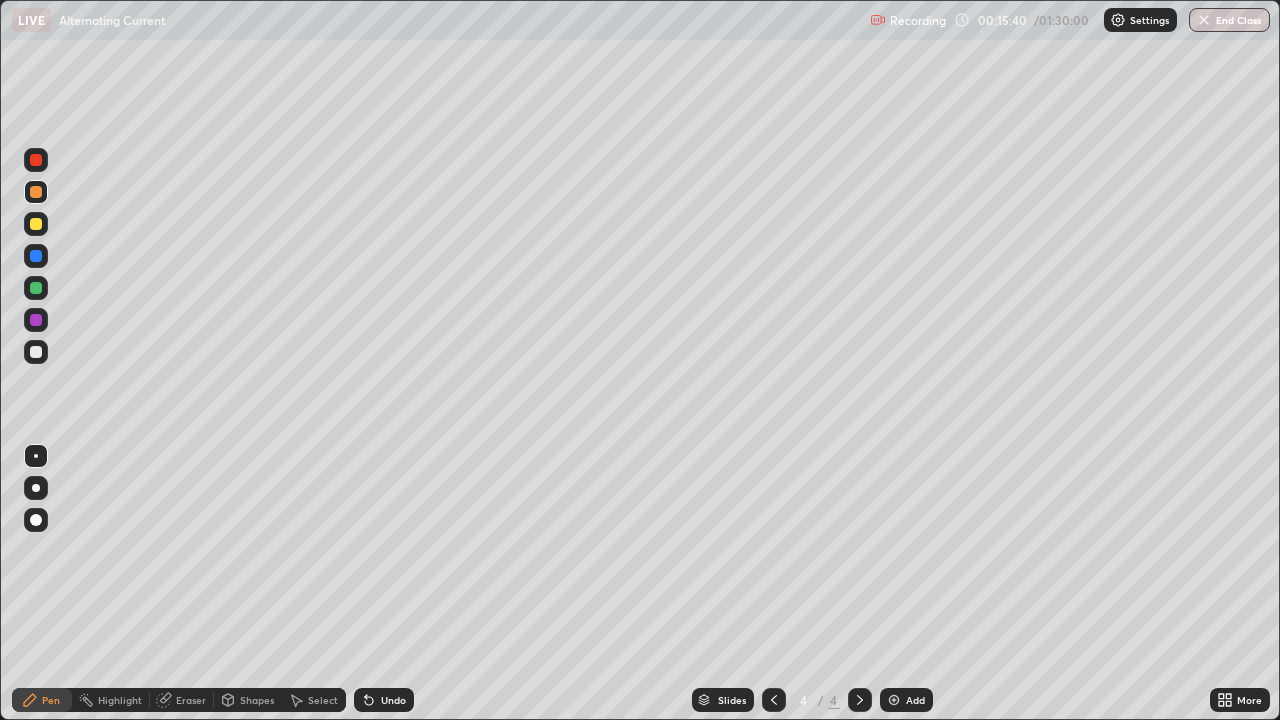click on "Undo" at bounding box center (384, 700) 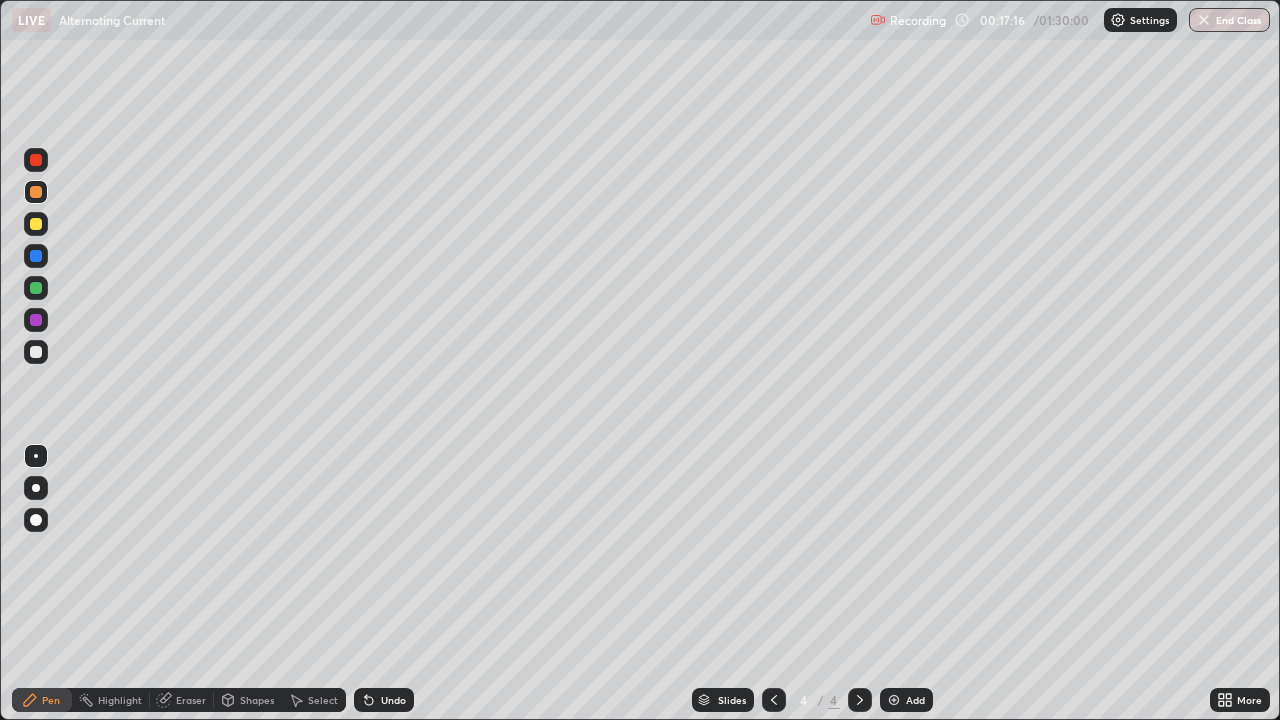 click at bounding box center [36, 352] 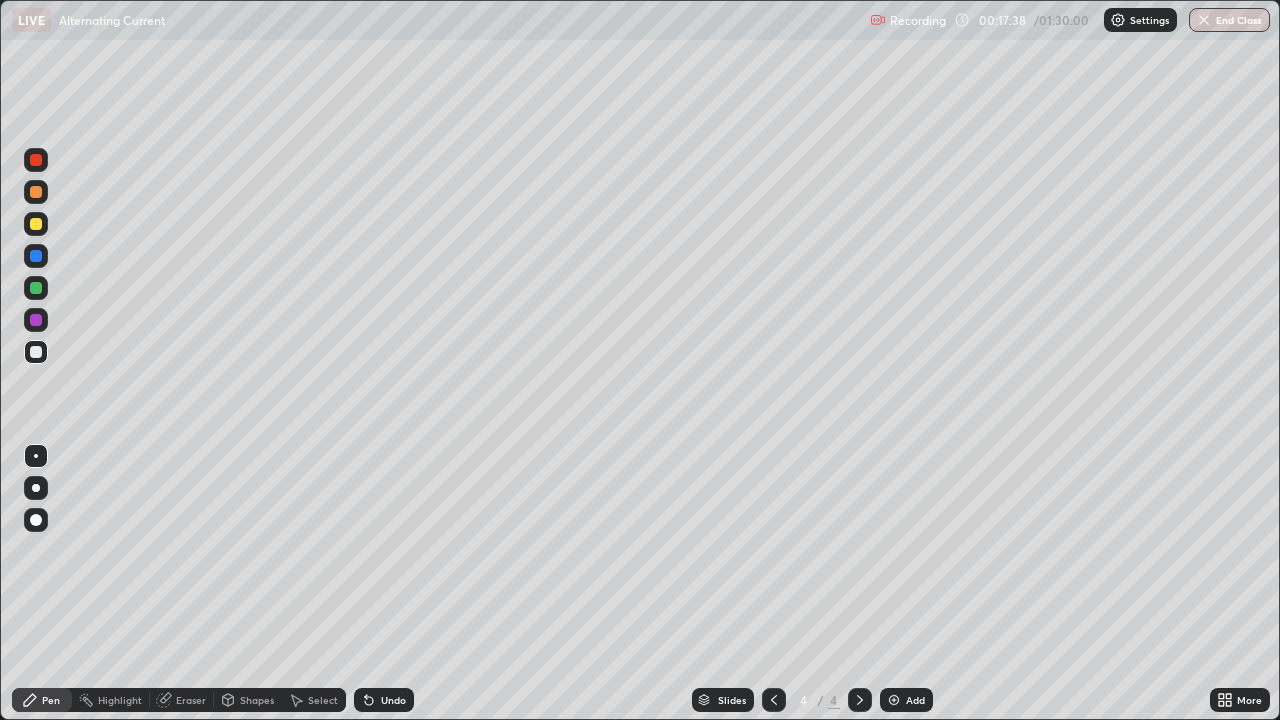 click on "Undo" at bounding box center (393, 700) 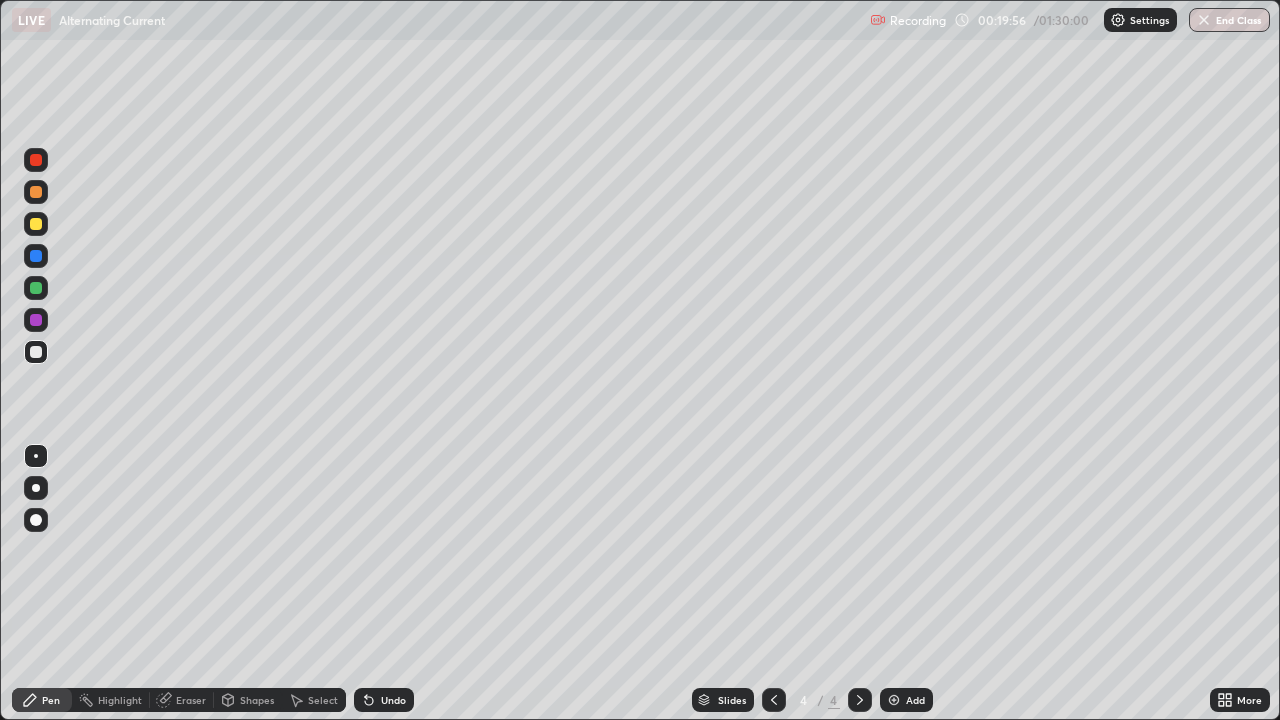 click at bounding box center [36, 256] 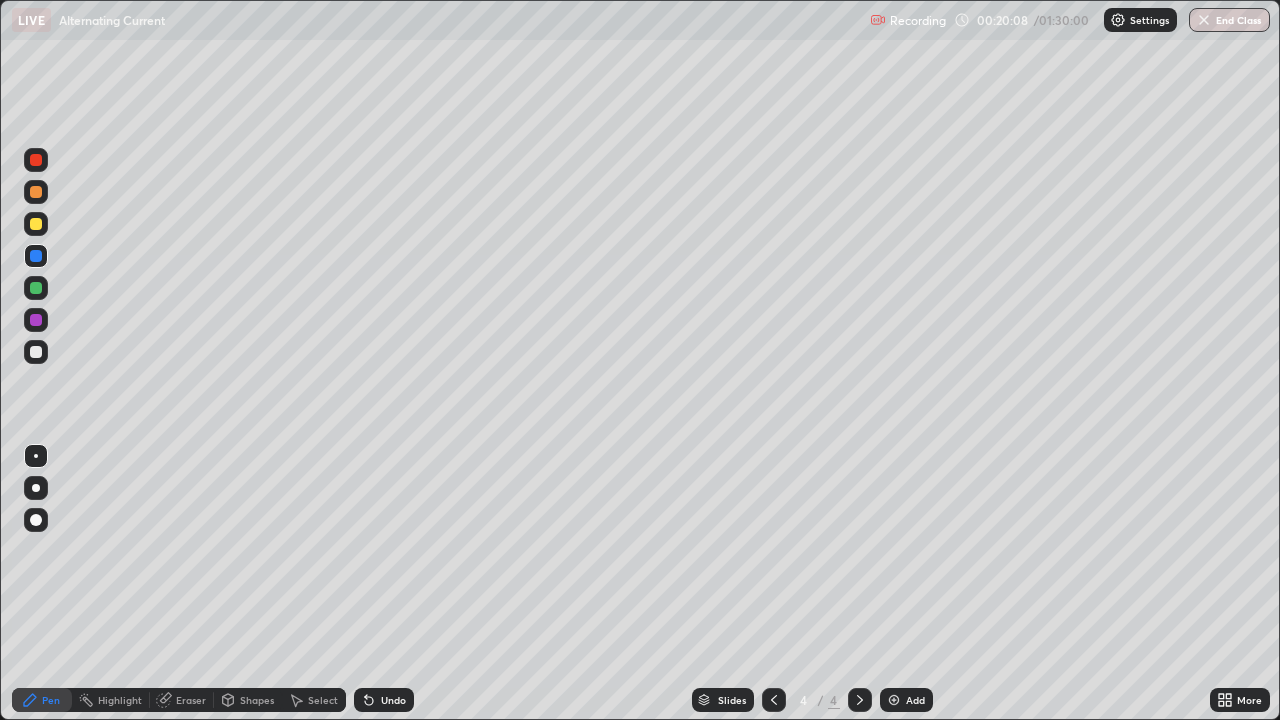 click at bounding box center (36, 352) 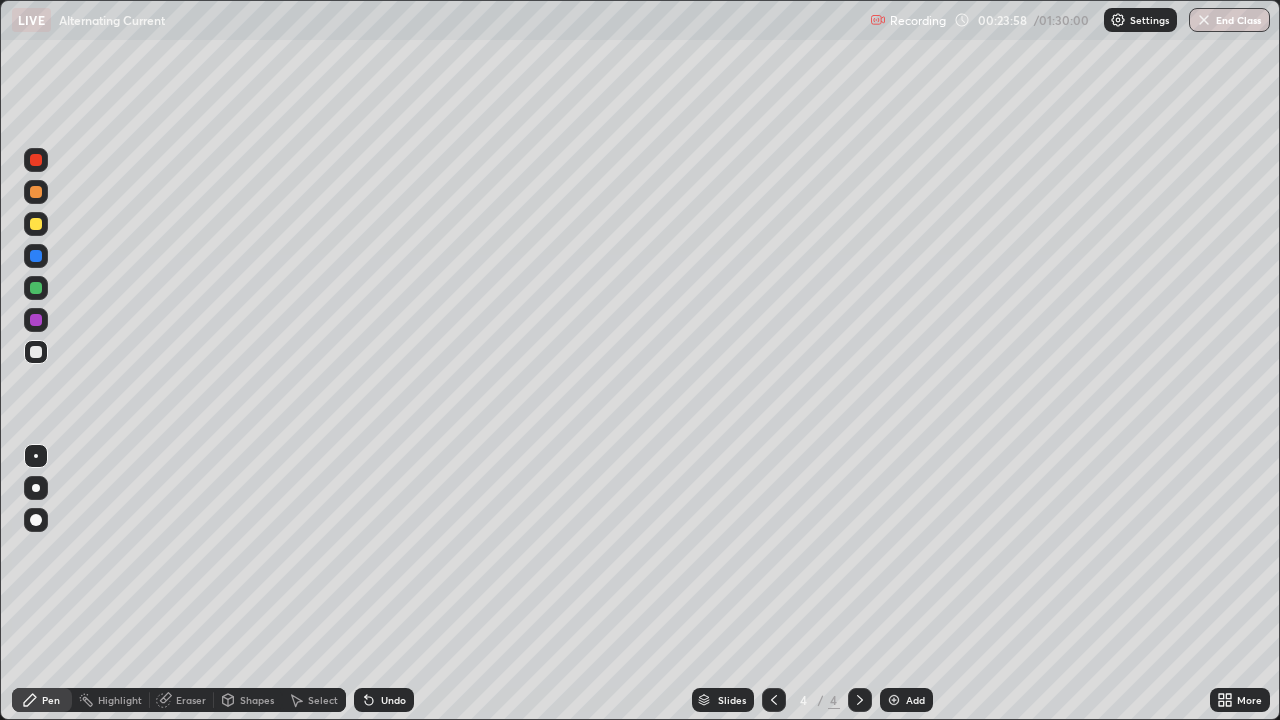 click on "Add" at bounding box center (915, 700) 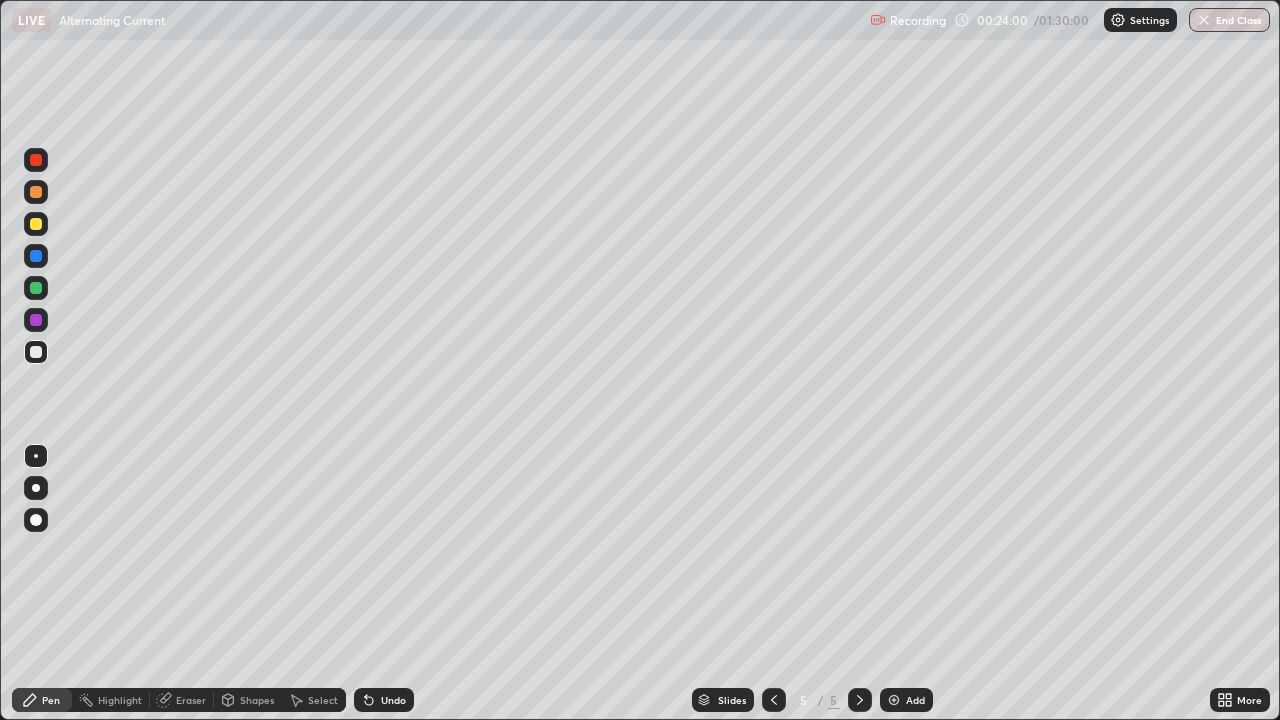 click at bounding box center (36, 192) 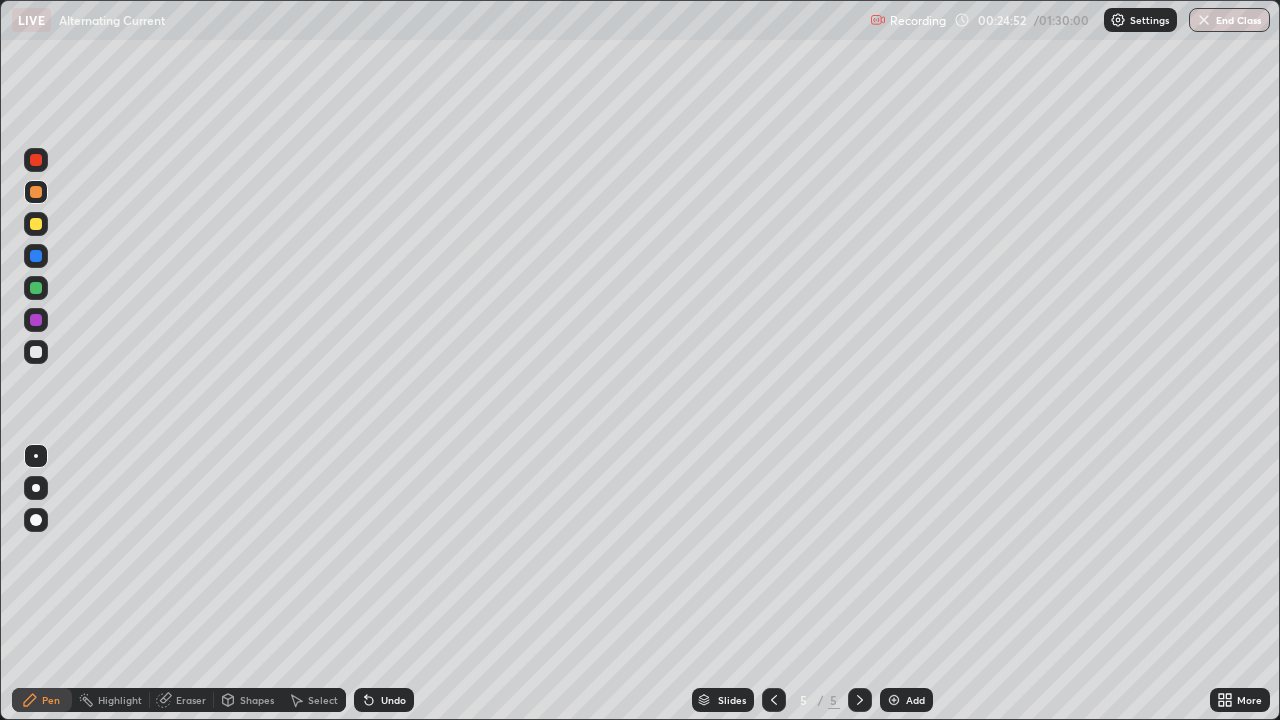click at bounding box center [36, 352] 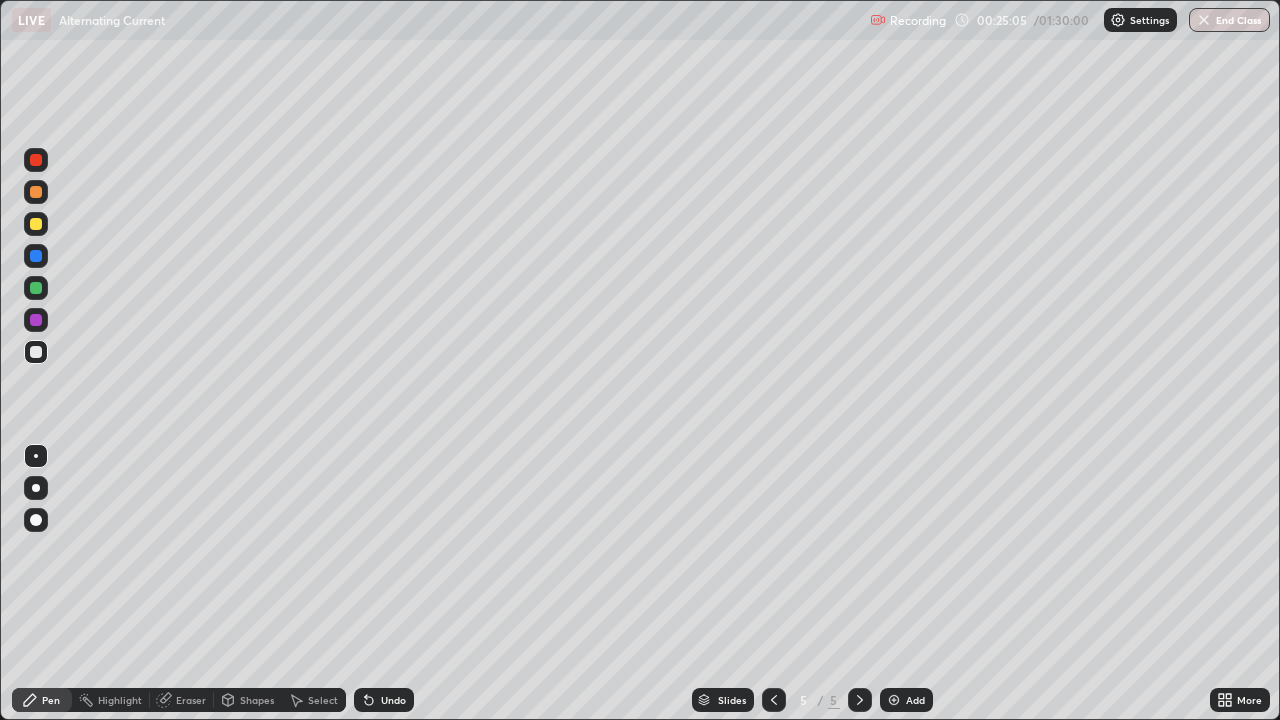 click on "Undo" at bounding box center (393, 700) 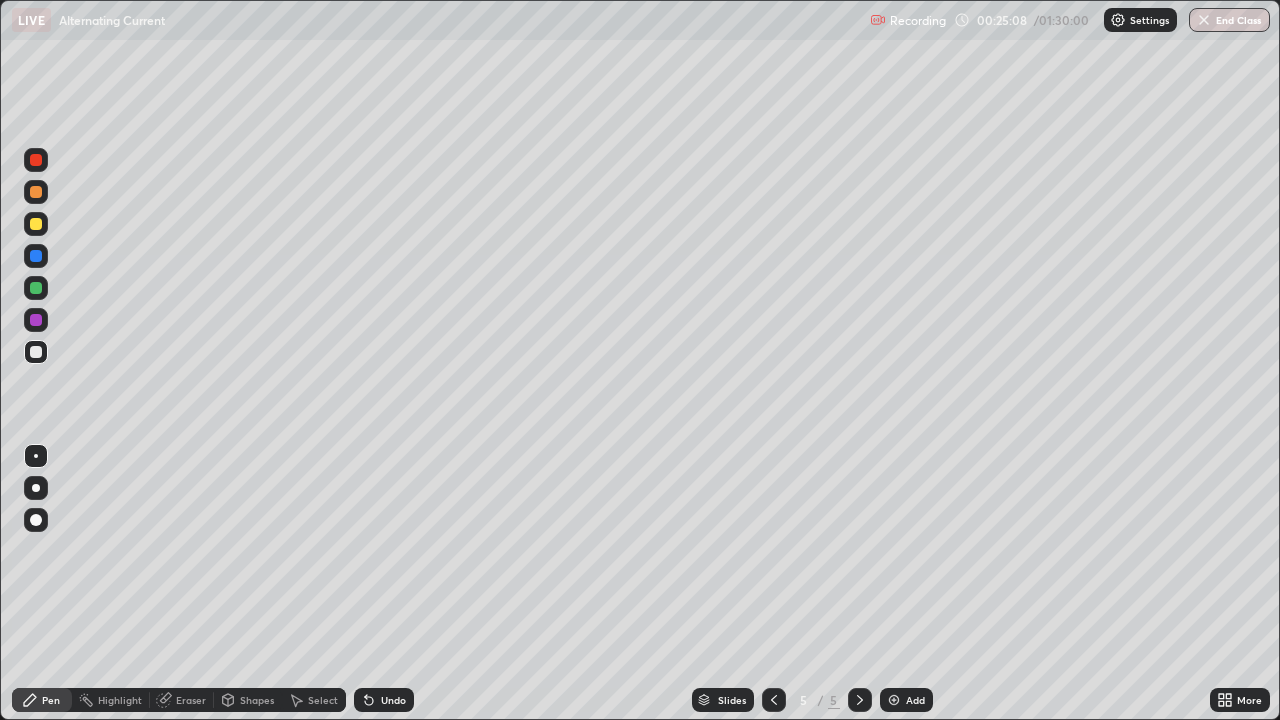 click on "Undo" at bounding box center (393, 700) 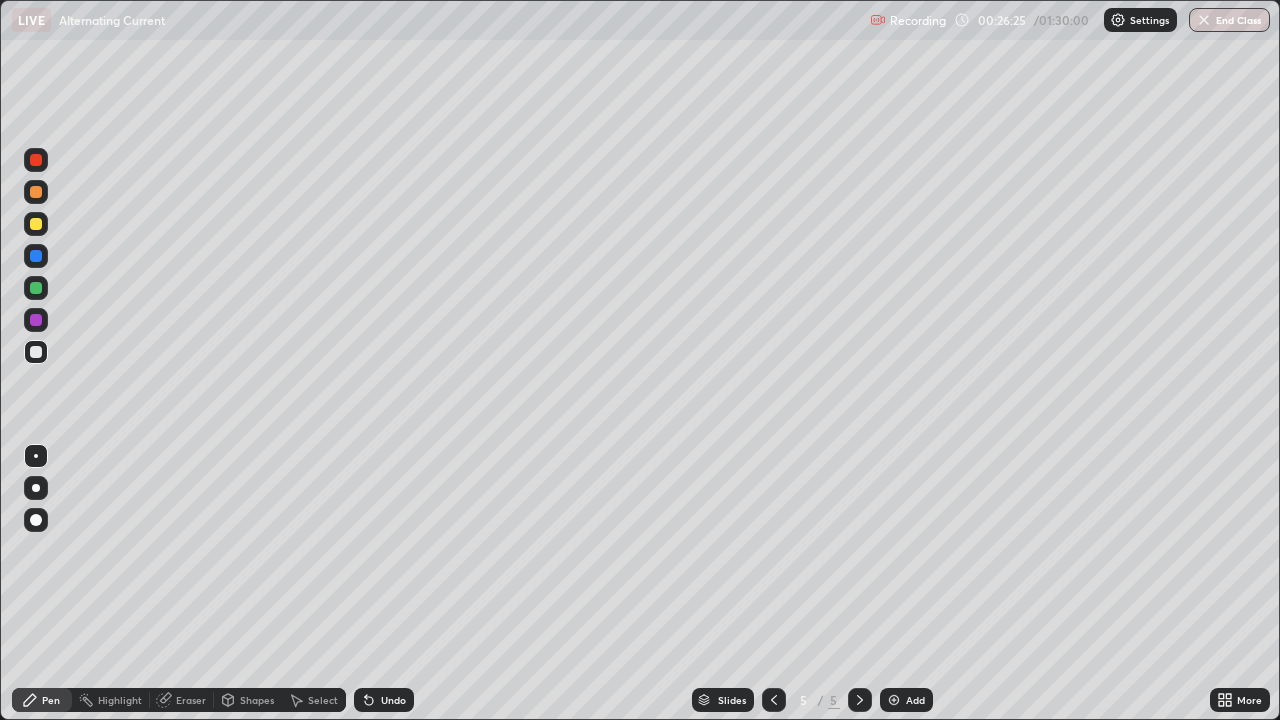 click at bounding box center [36, 224] 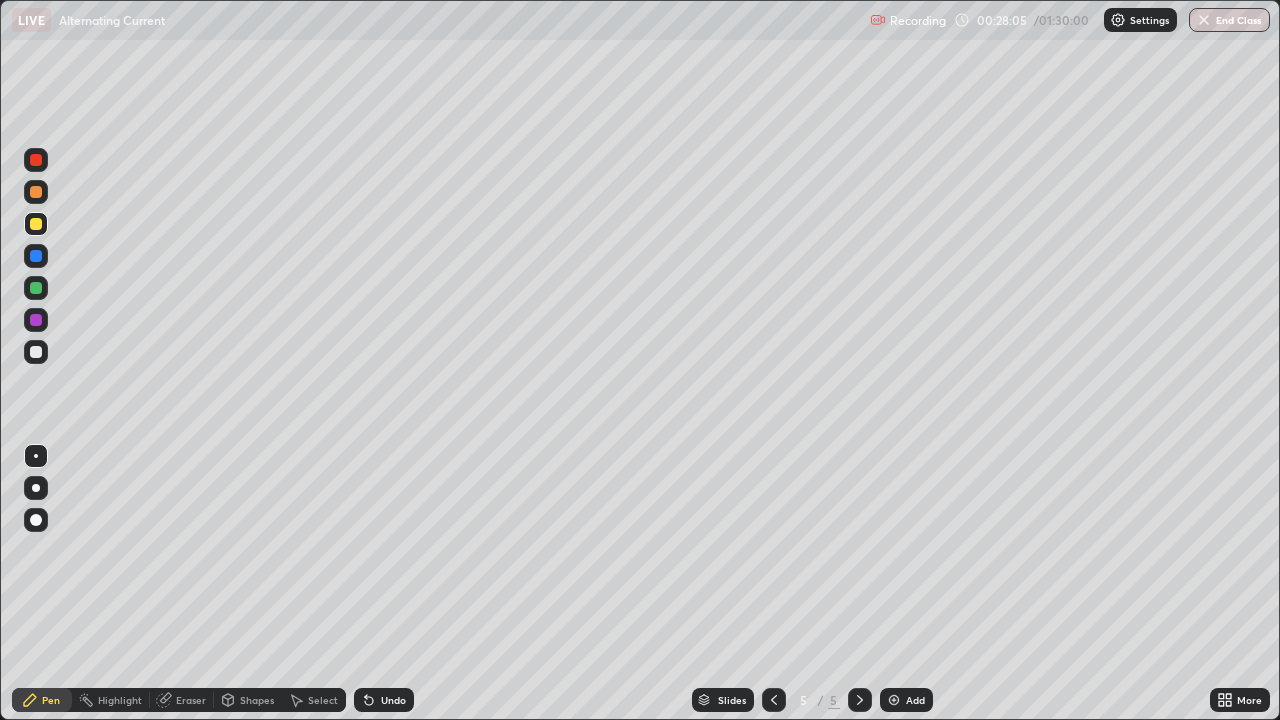 click on "Undo" at bounding box center (384, 700) 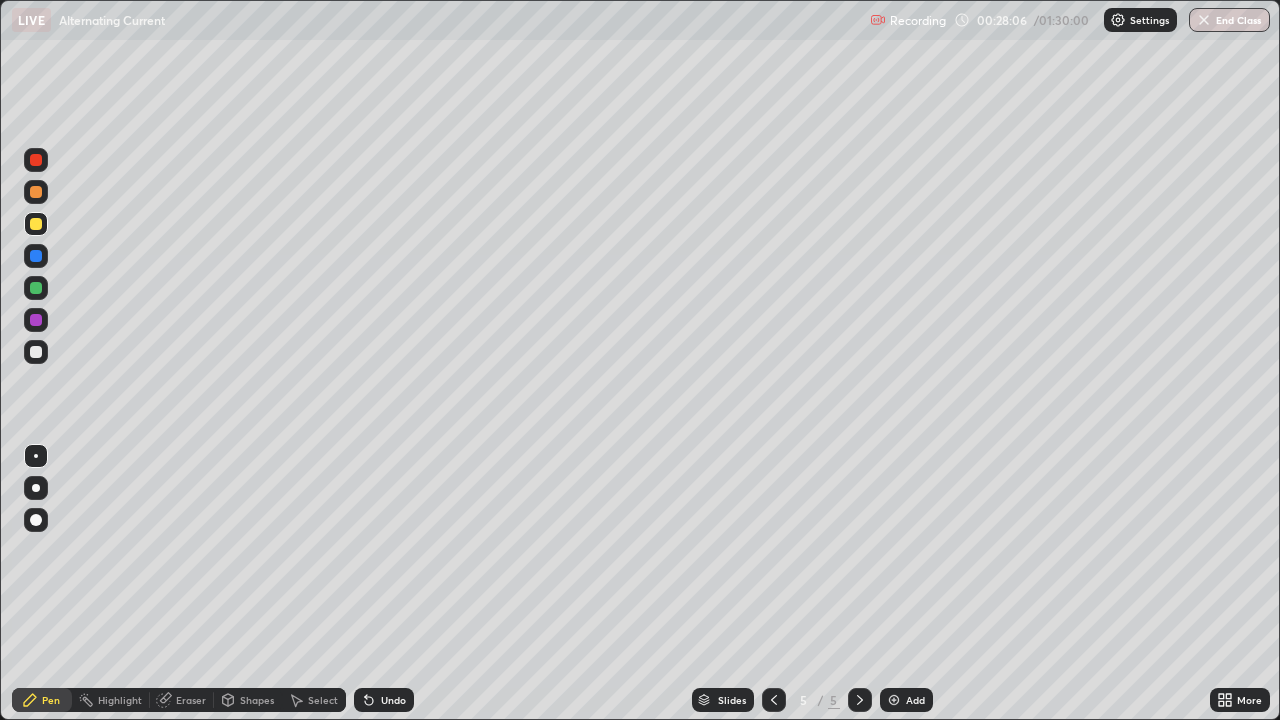 click at bounding box center [36, 256] 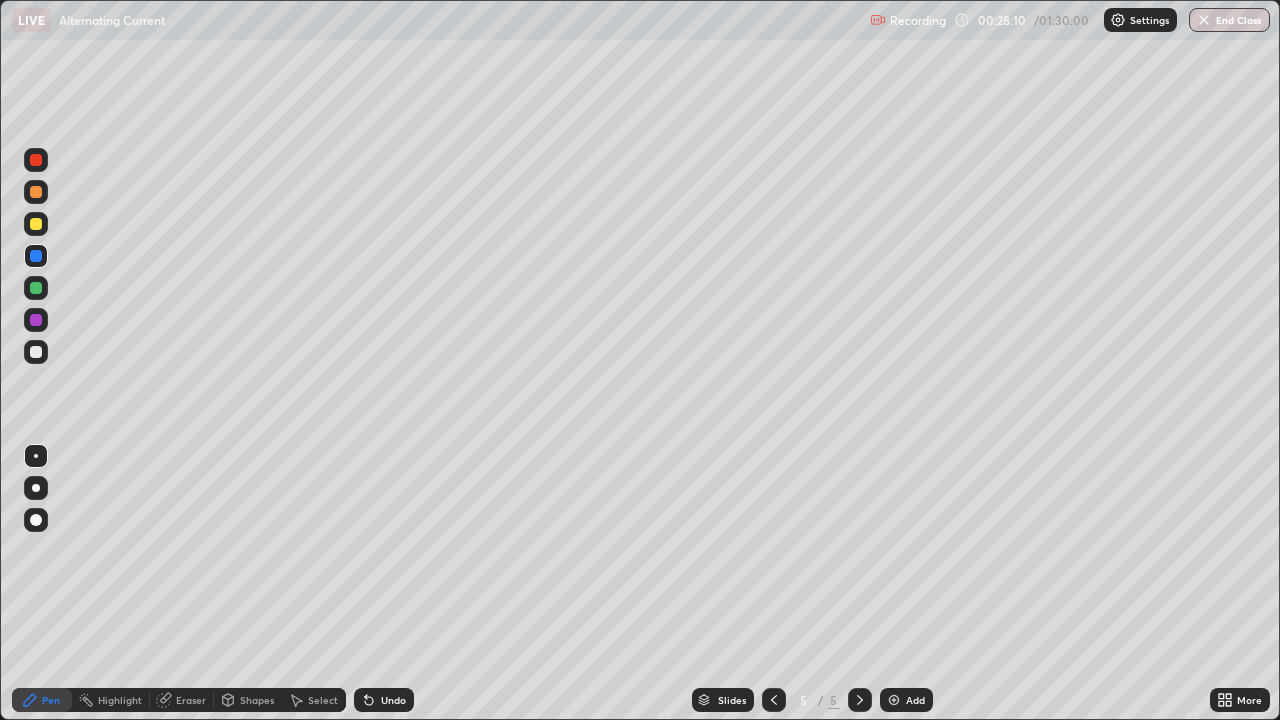 click at bounding box center (36, 352) 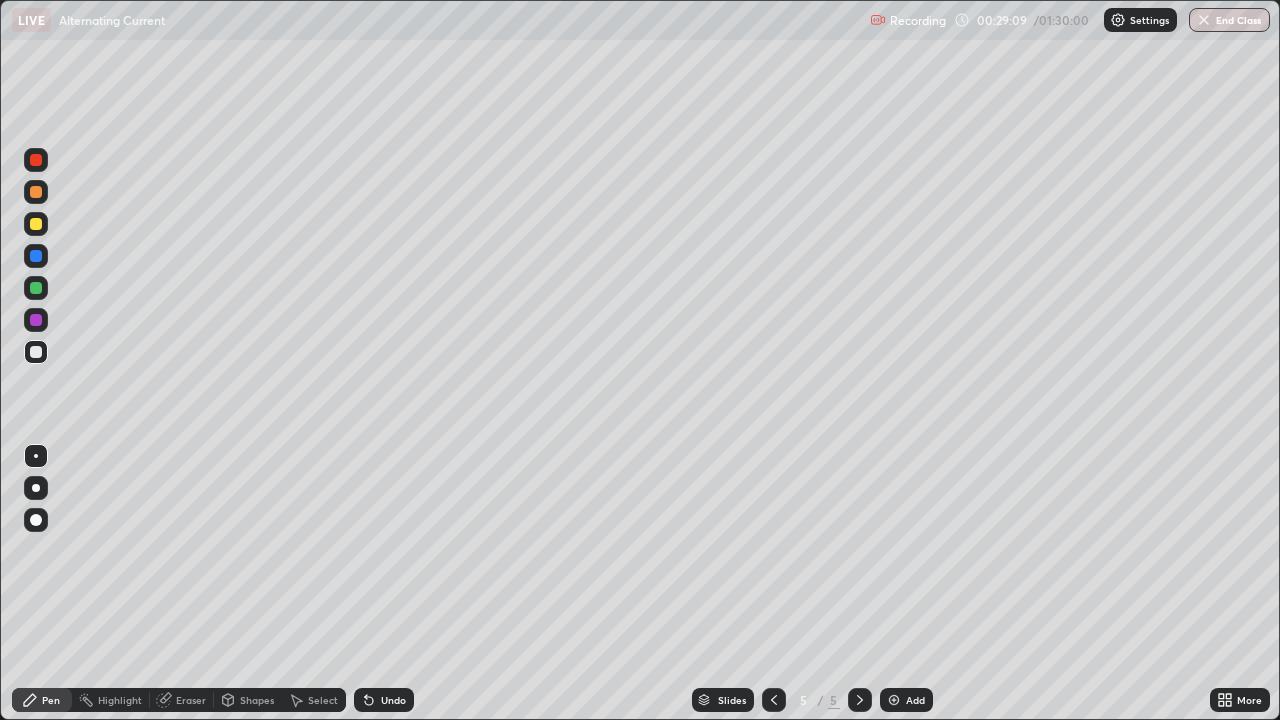 click on "Undo" at bounding box center [384, 700] 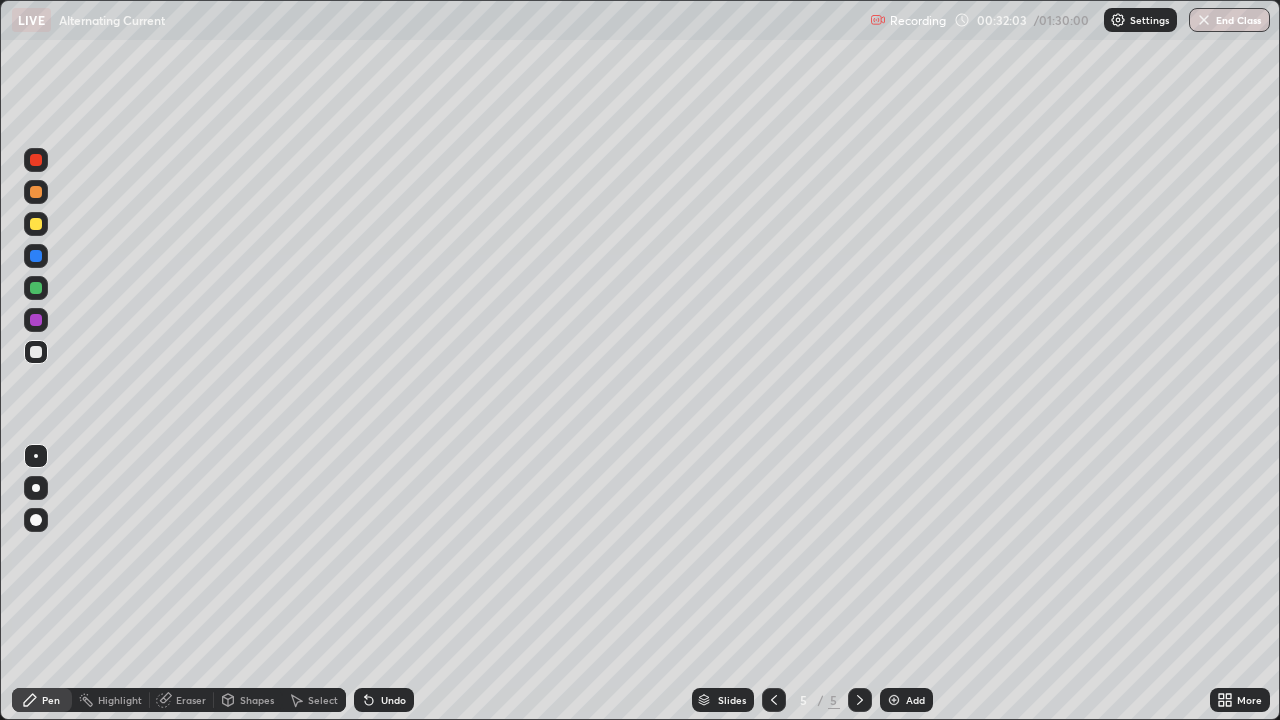 click at bounding box center [894, 700] 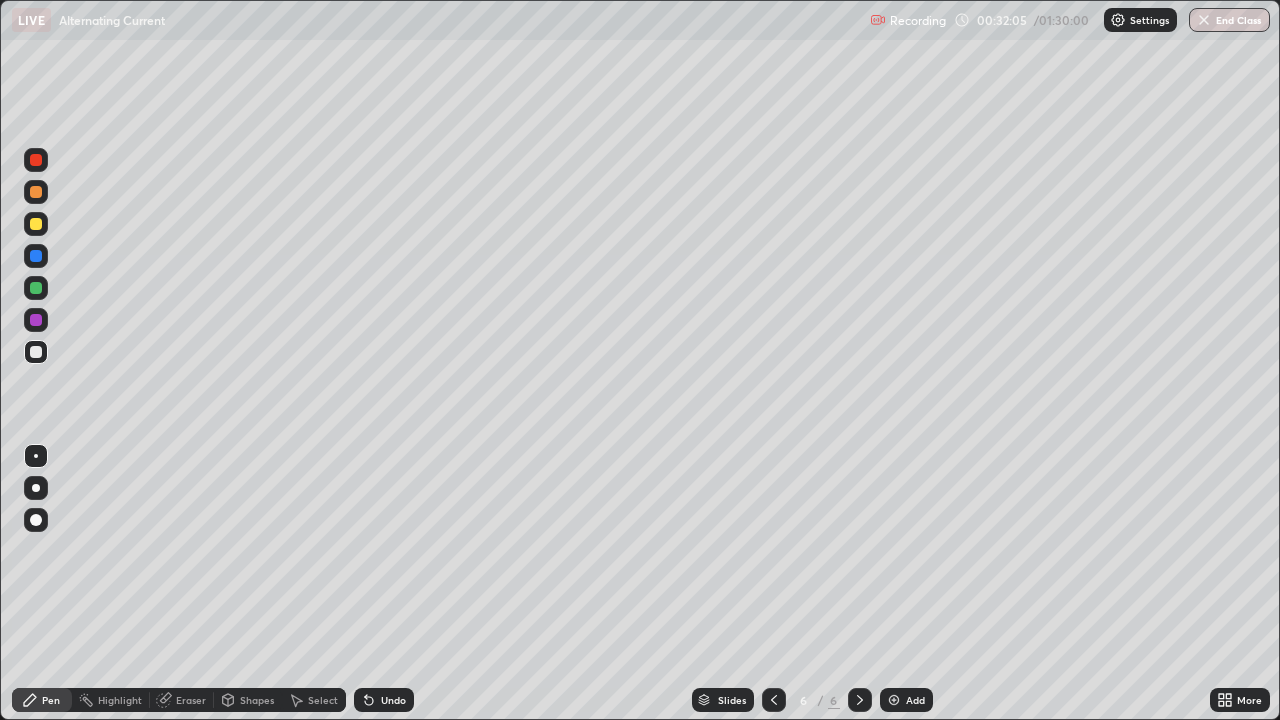 click at bounding box center (36, 192) 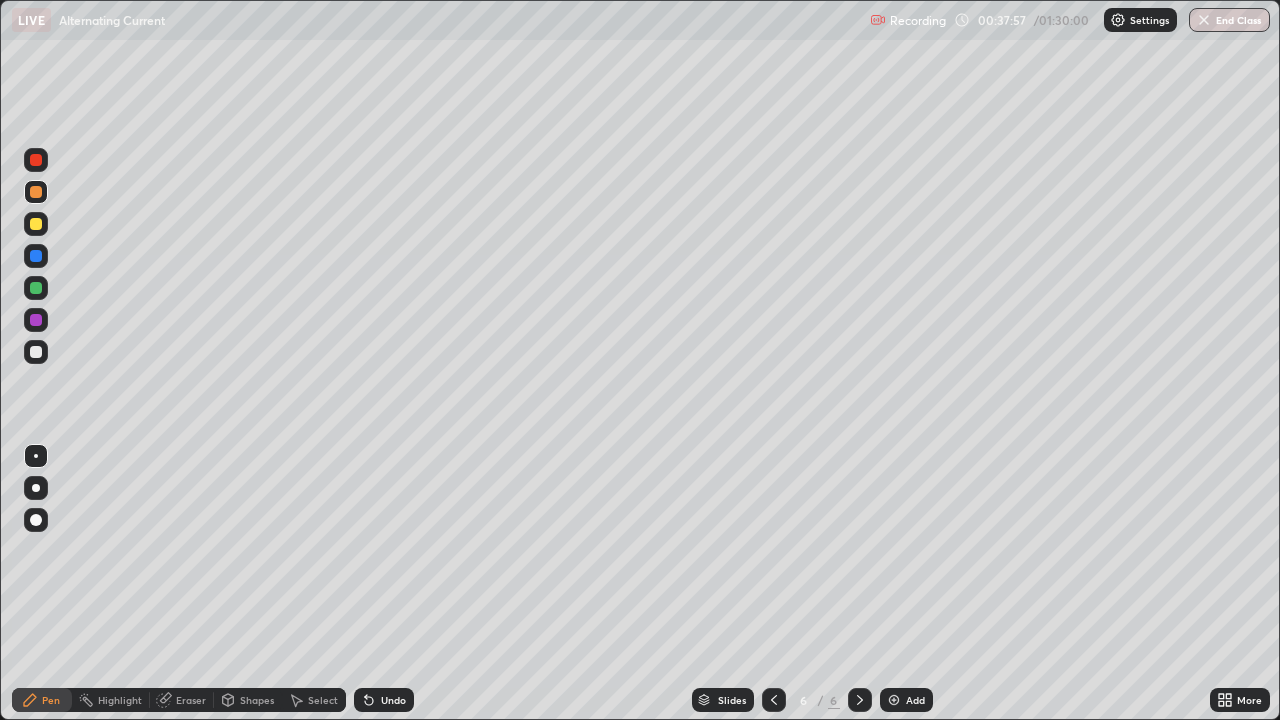 click at bounding box center (36, 352) 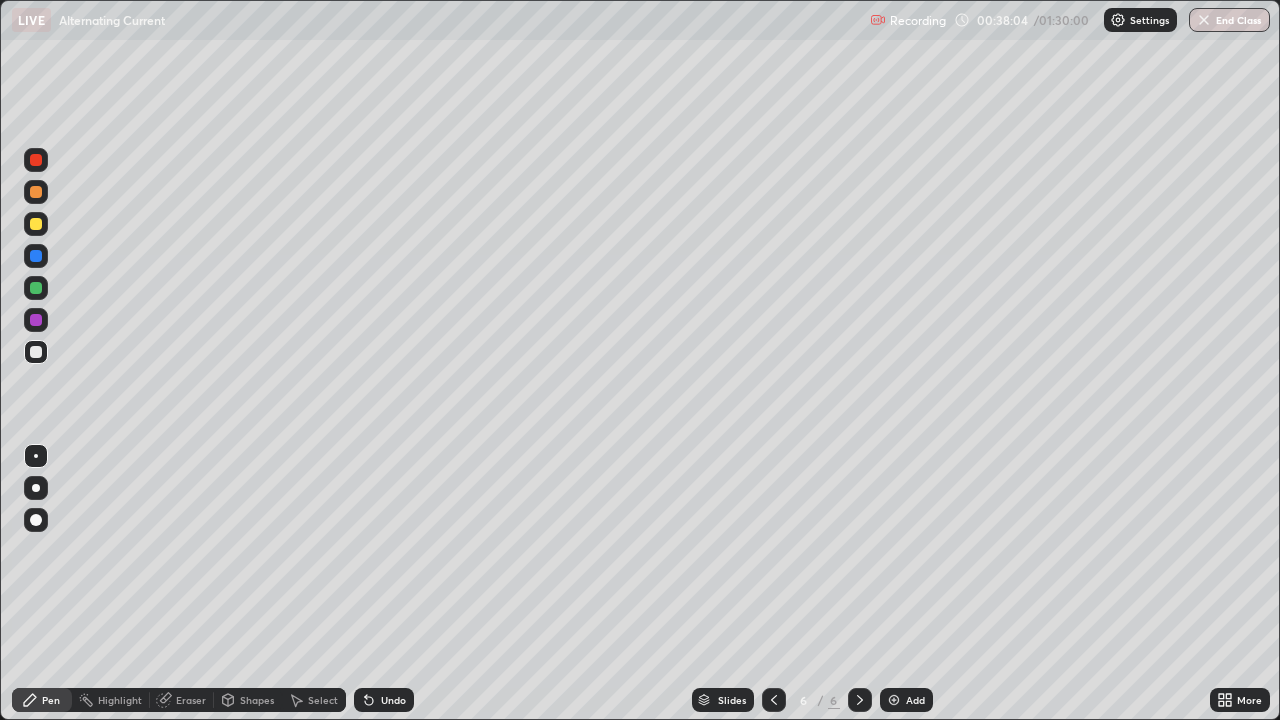 click on "Undo" at bounding box center [393, 700] 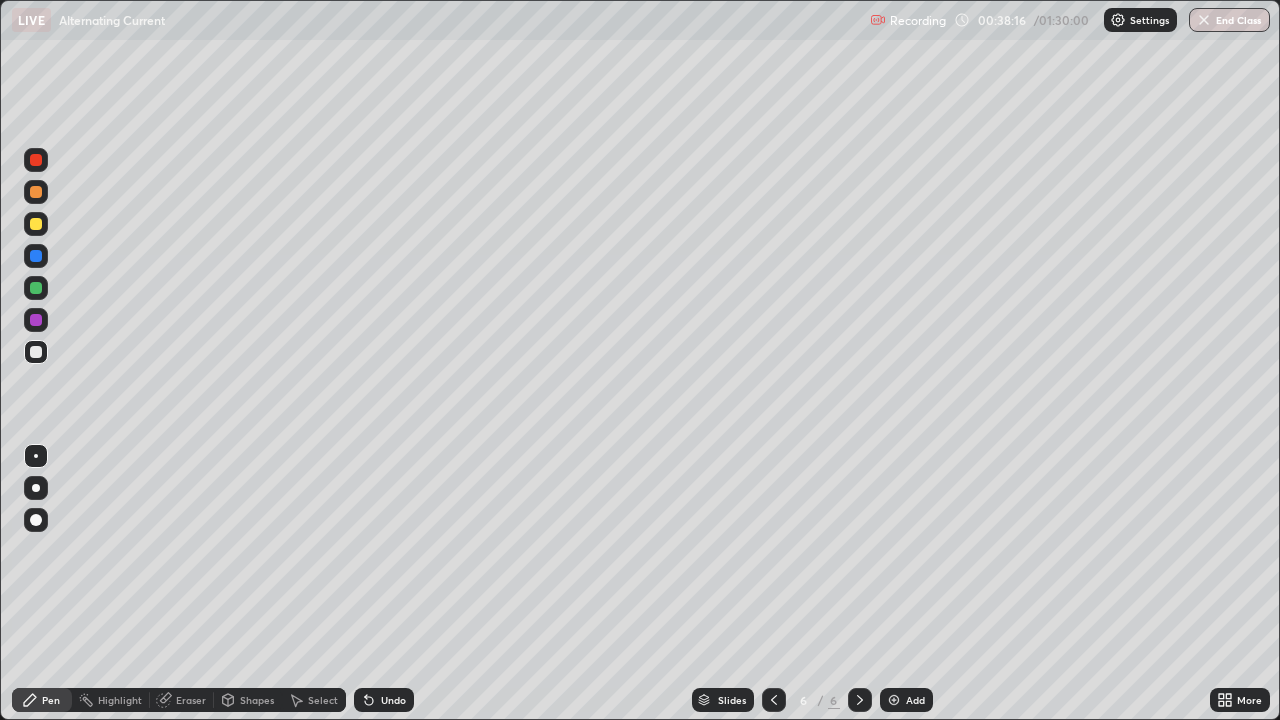 click on "Eraser" at bounding box center [191, 700] 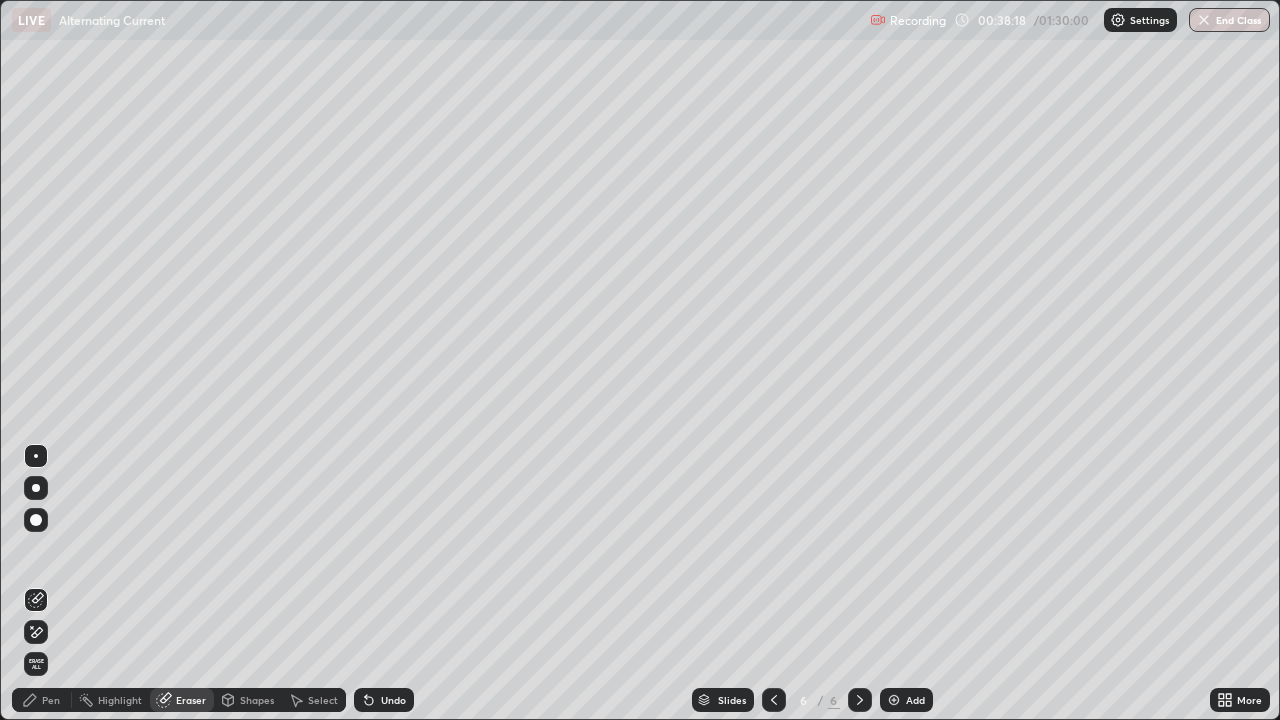 click on "Pen" at bounding box center [42, 700] 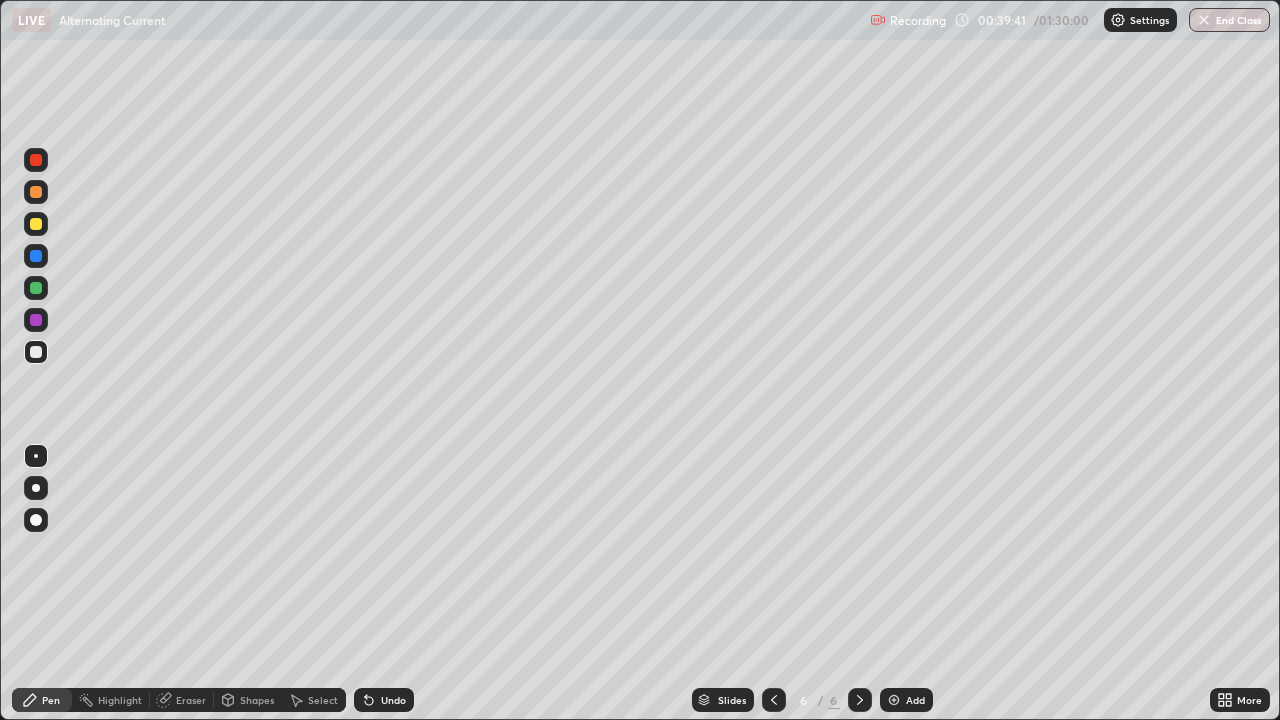 click 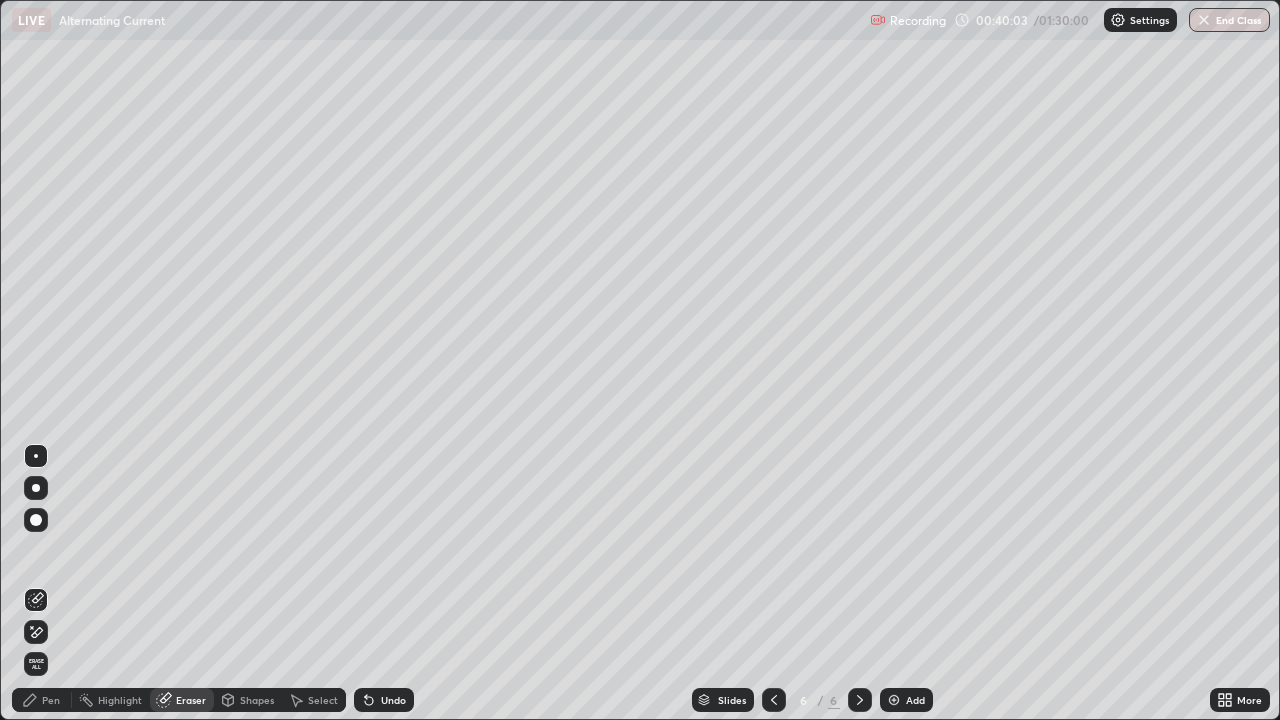 click on "Pen" at bounding box center (42, 700) 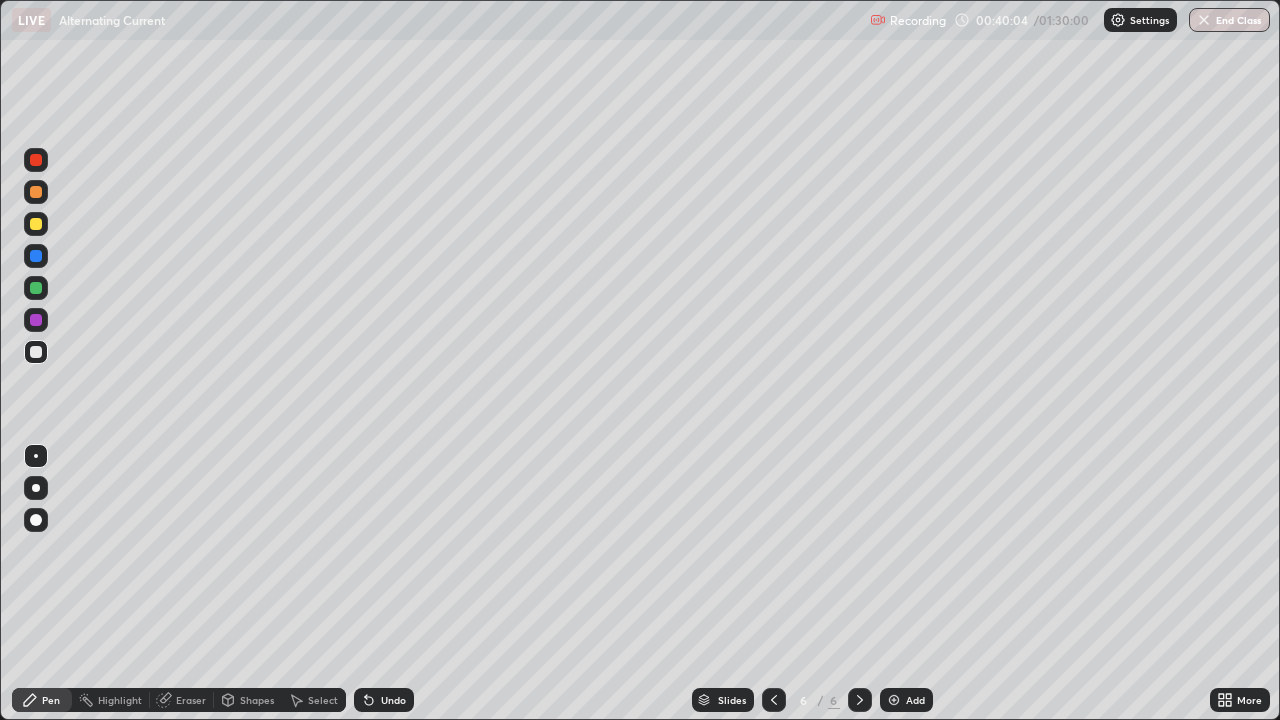 click on "Pen" at bounding box center [51, 700] 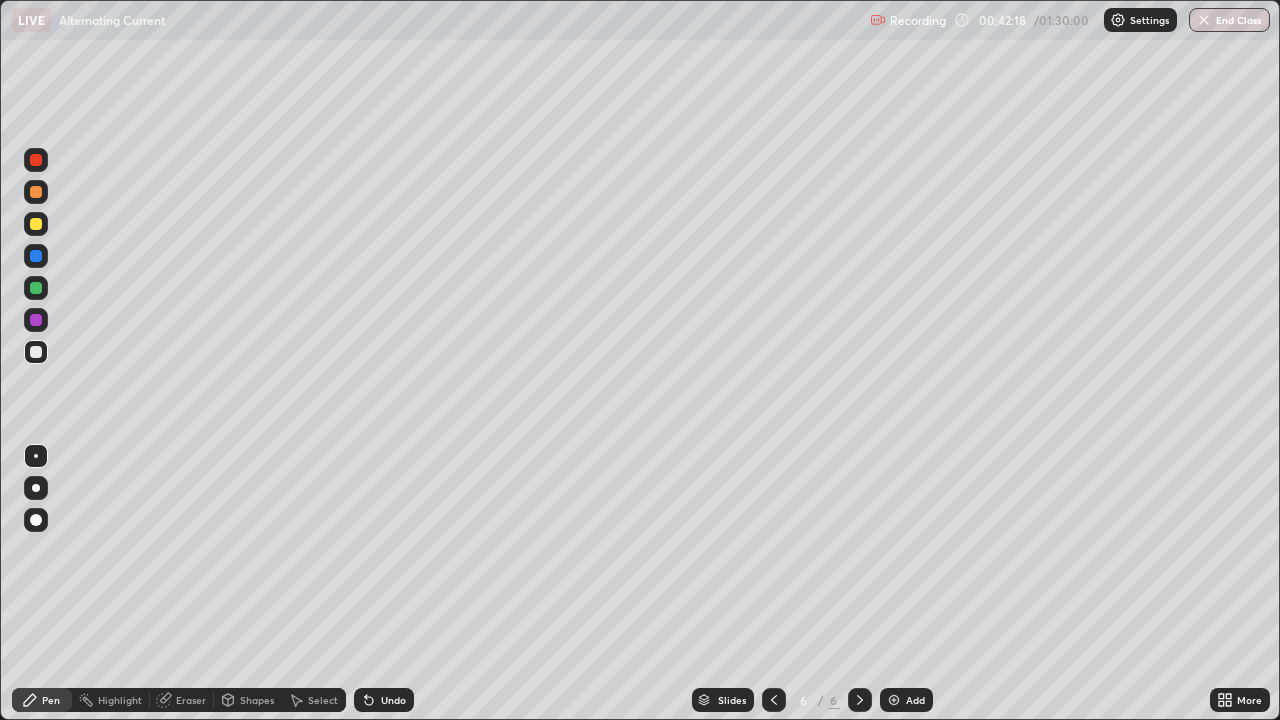click on "Eraser" at bounding box center [182, 700] 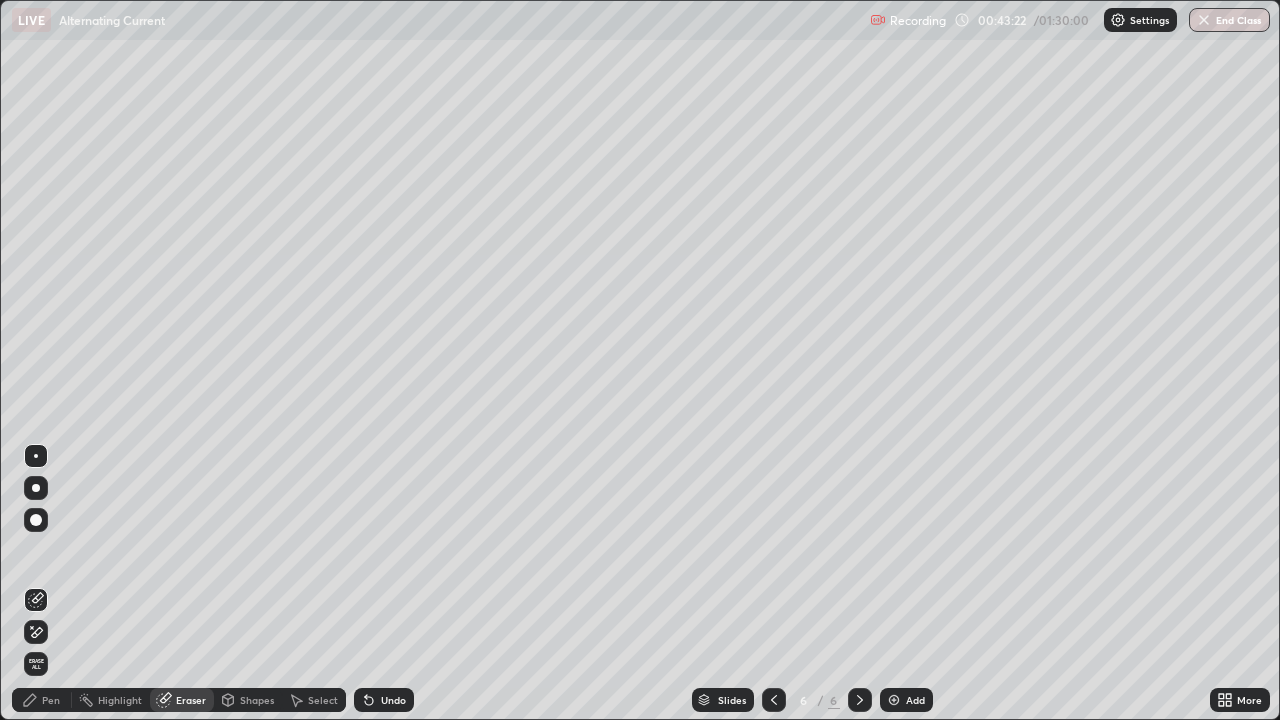click on "Eraser" at bounding box center [182, 700] 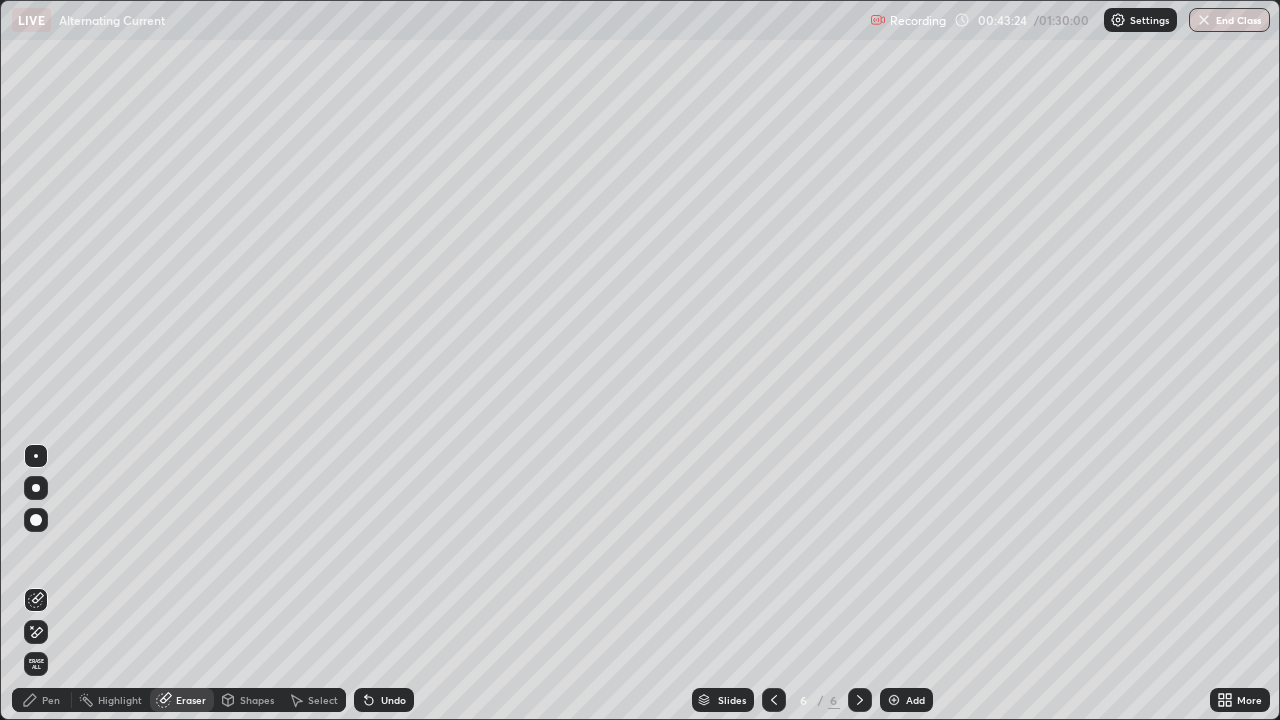 click on "Select" at bounding box center (314, 700) 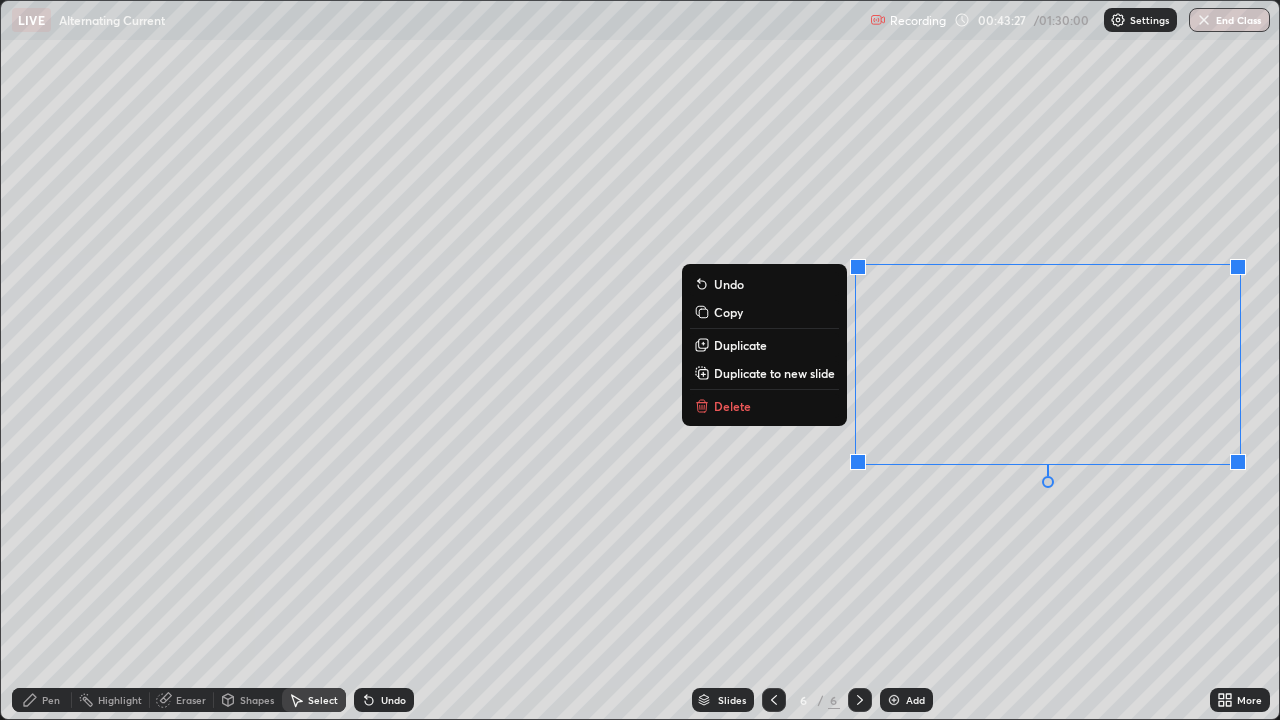 click on "Delete" at bounding box center [764, 406] 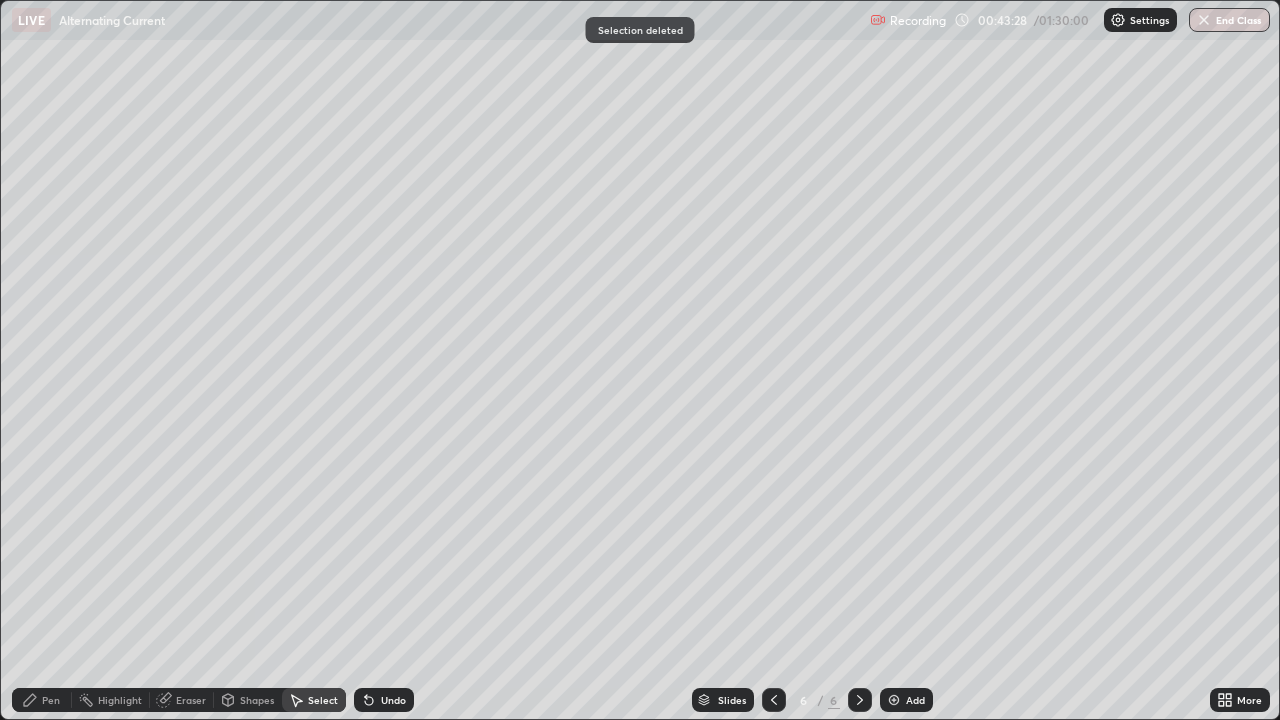 click 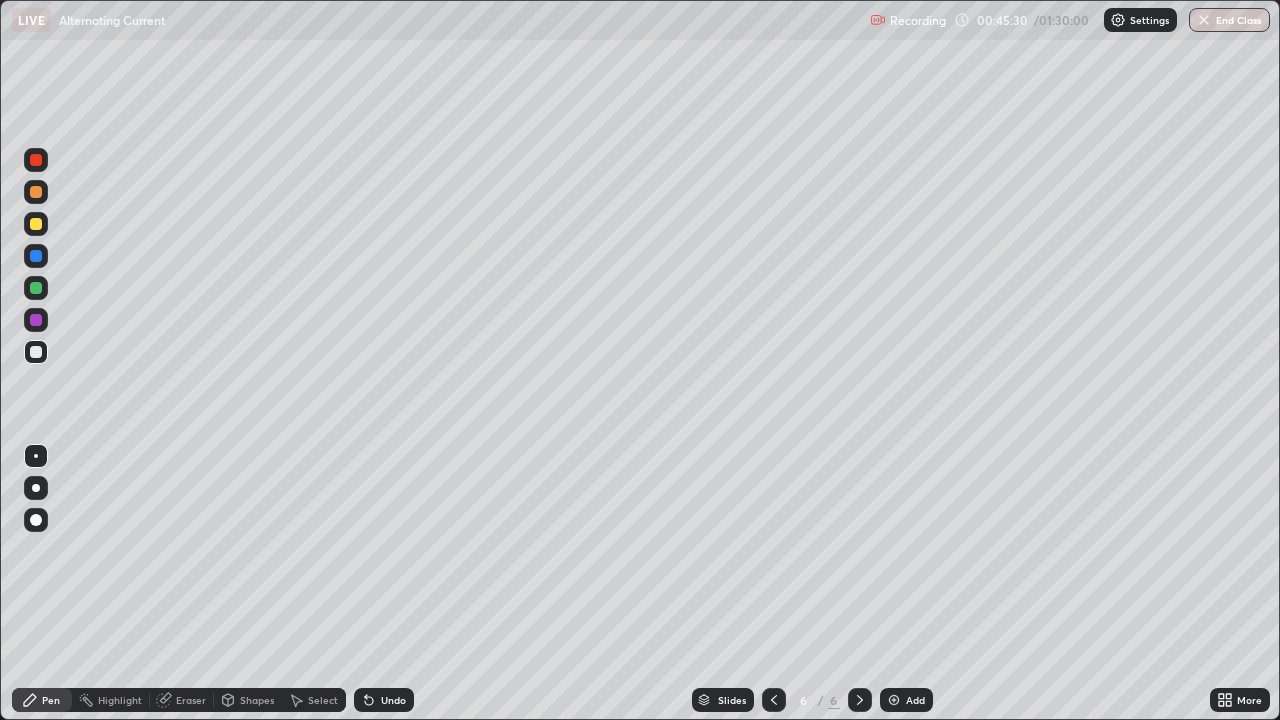 click at bounding box center (36, 320) 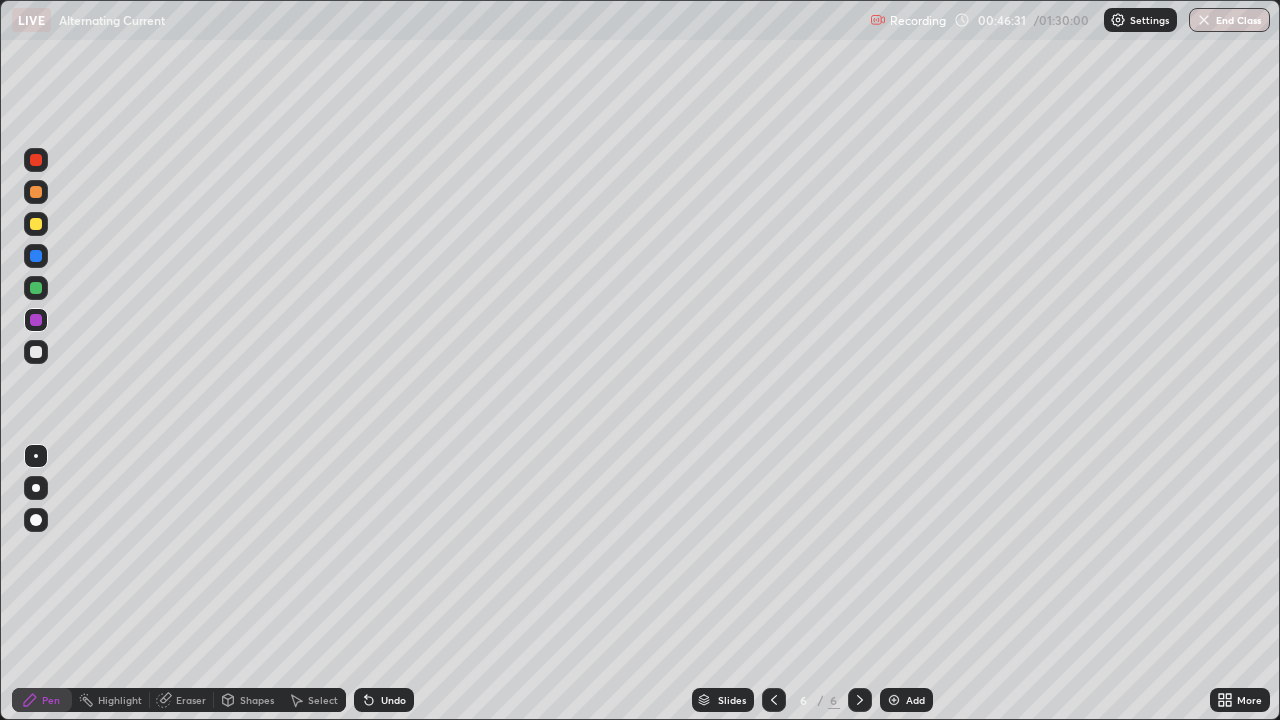 click on "Add" at bounding box center (906, 700) 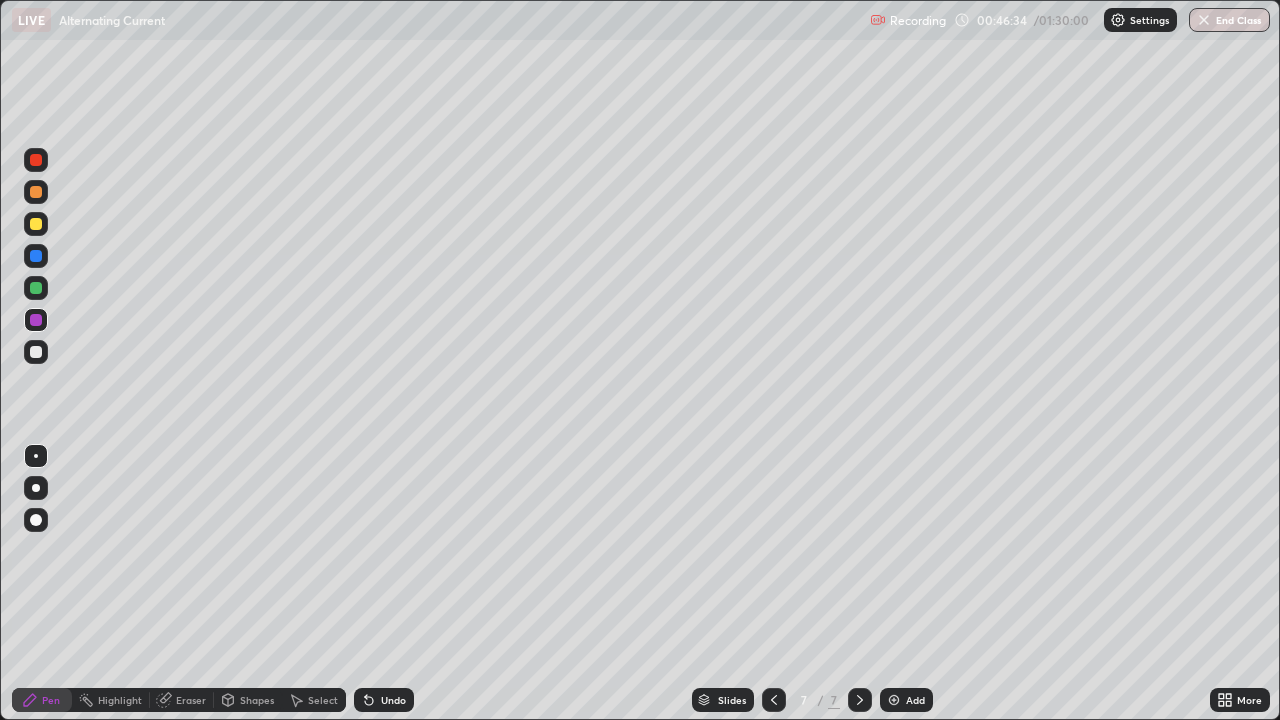 click at bounding box center (36, 488) 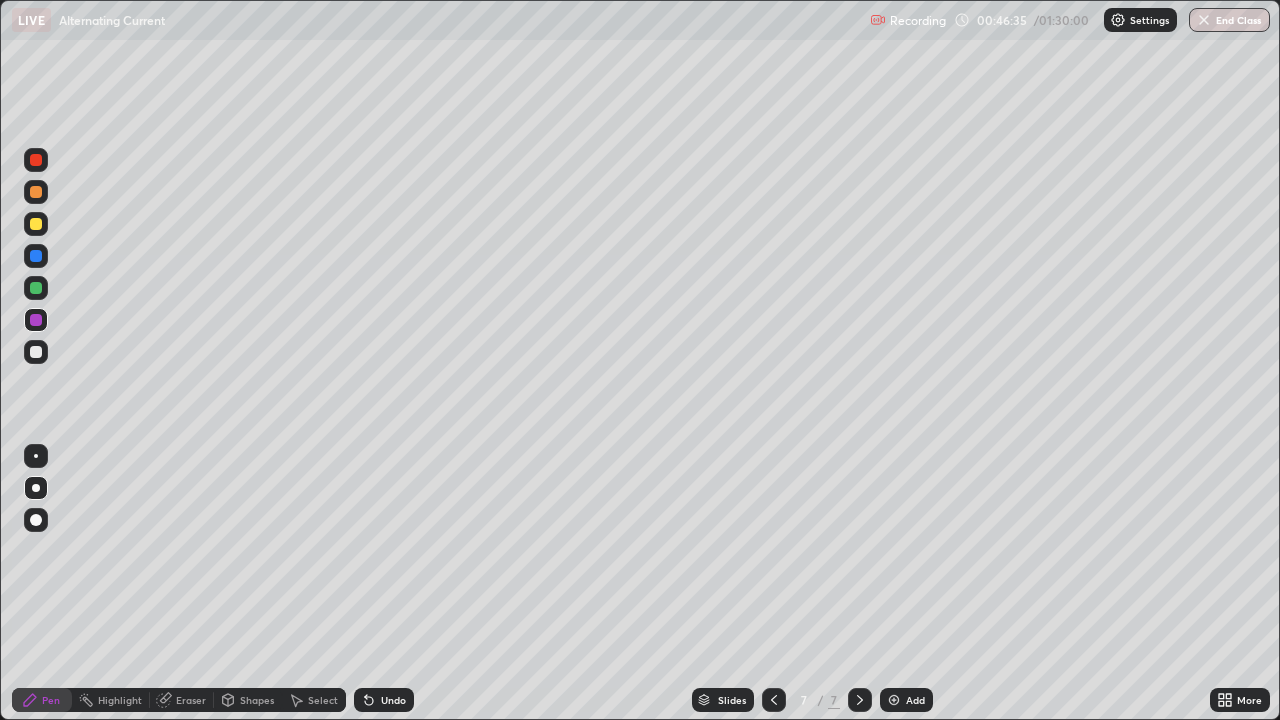 click at bounding box center [36, 256] 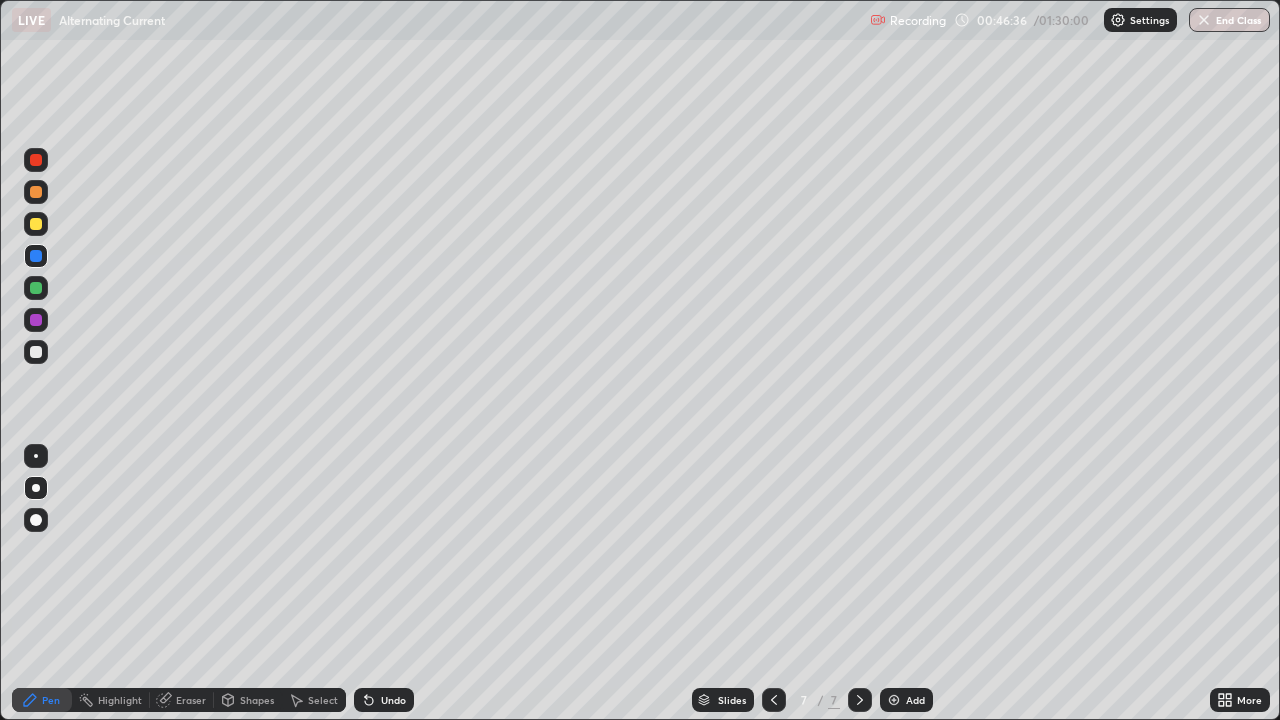 click at bounding box center [36, 224] 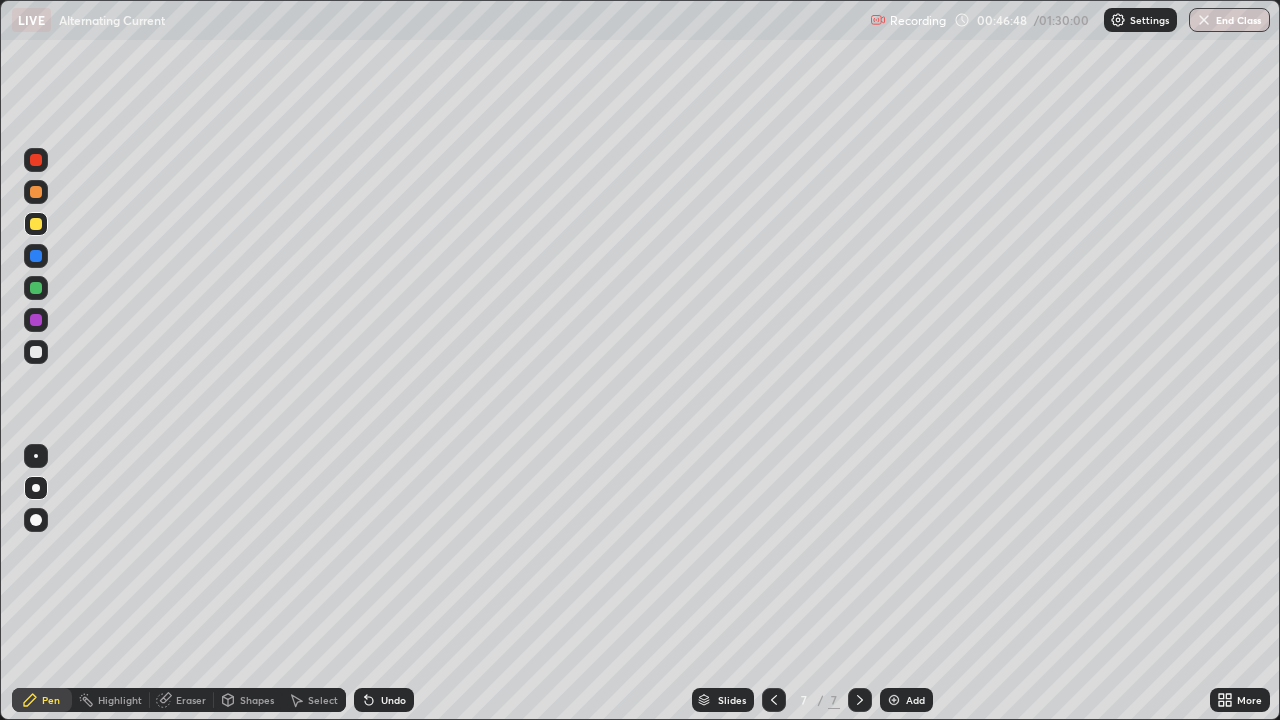 click at bounding box center (36, 352) 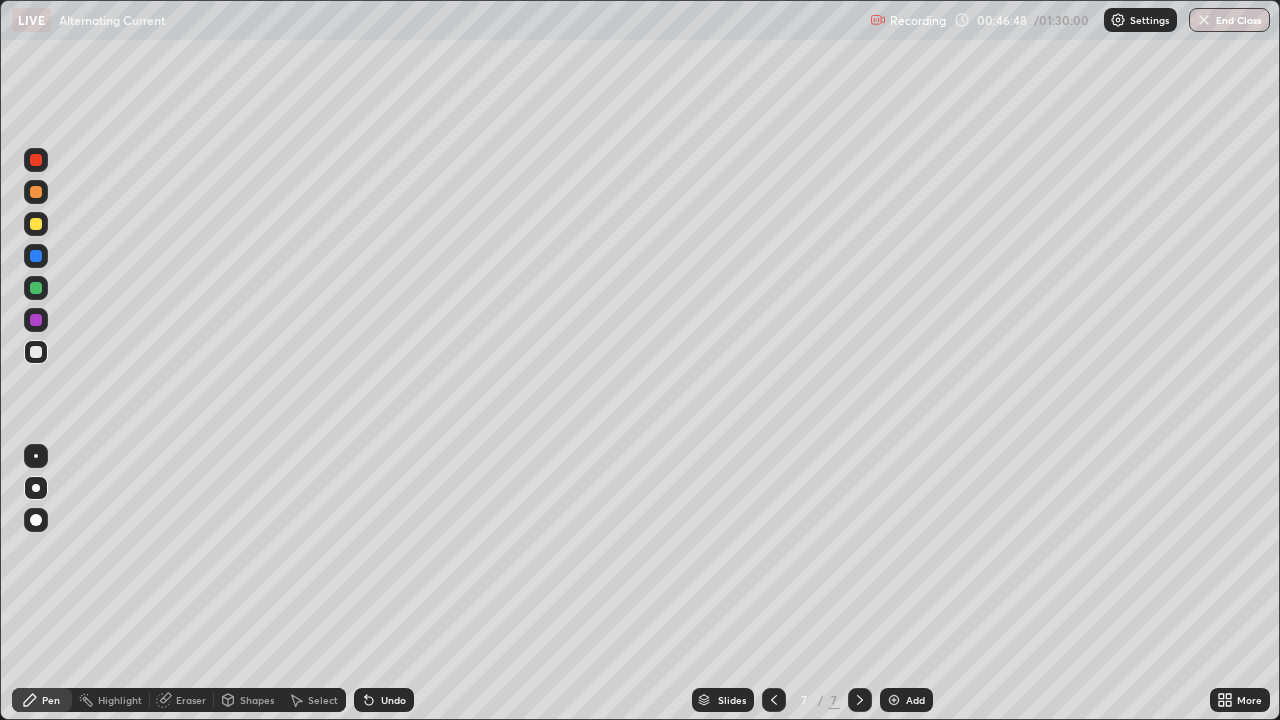click at bounding box center (36, 456) 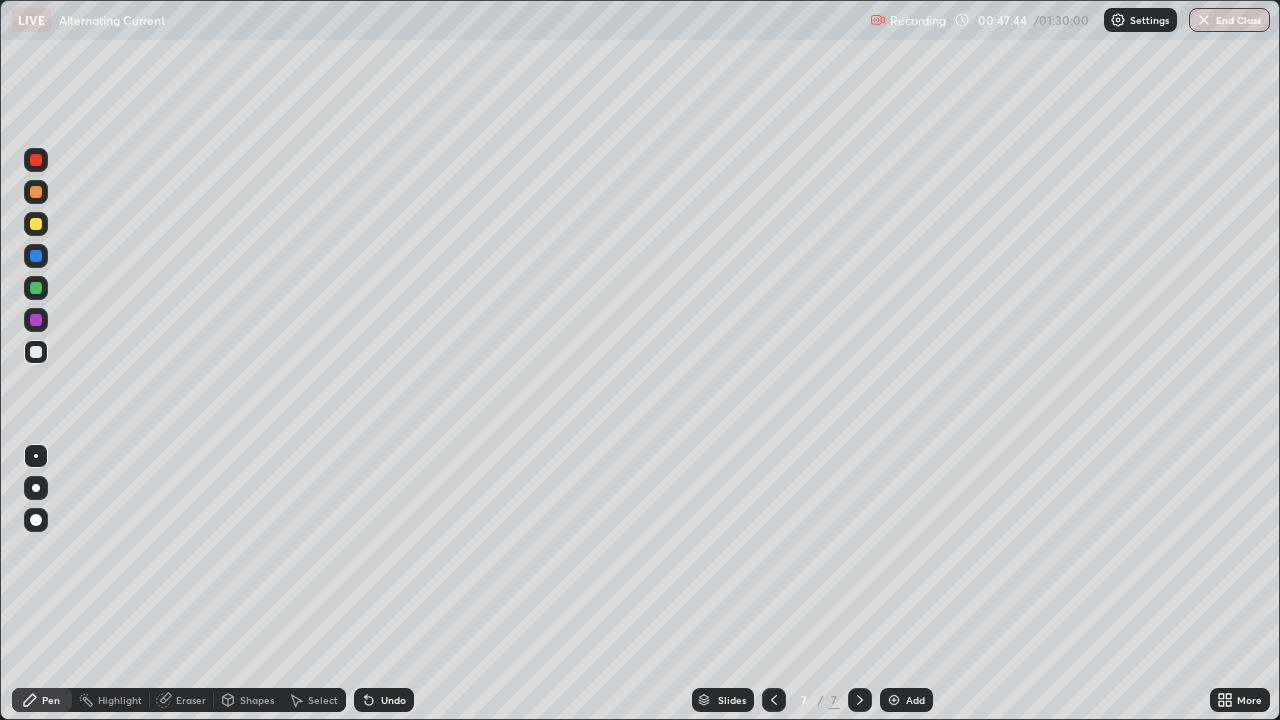 click on "Undo" at bounding box center (384, 700) 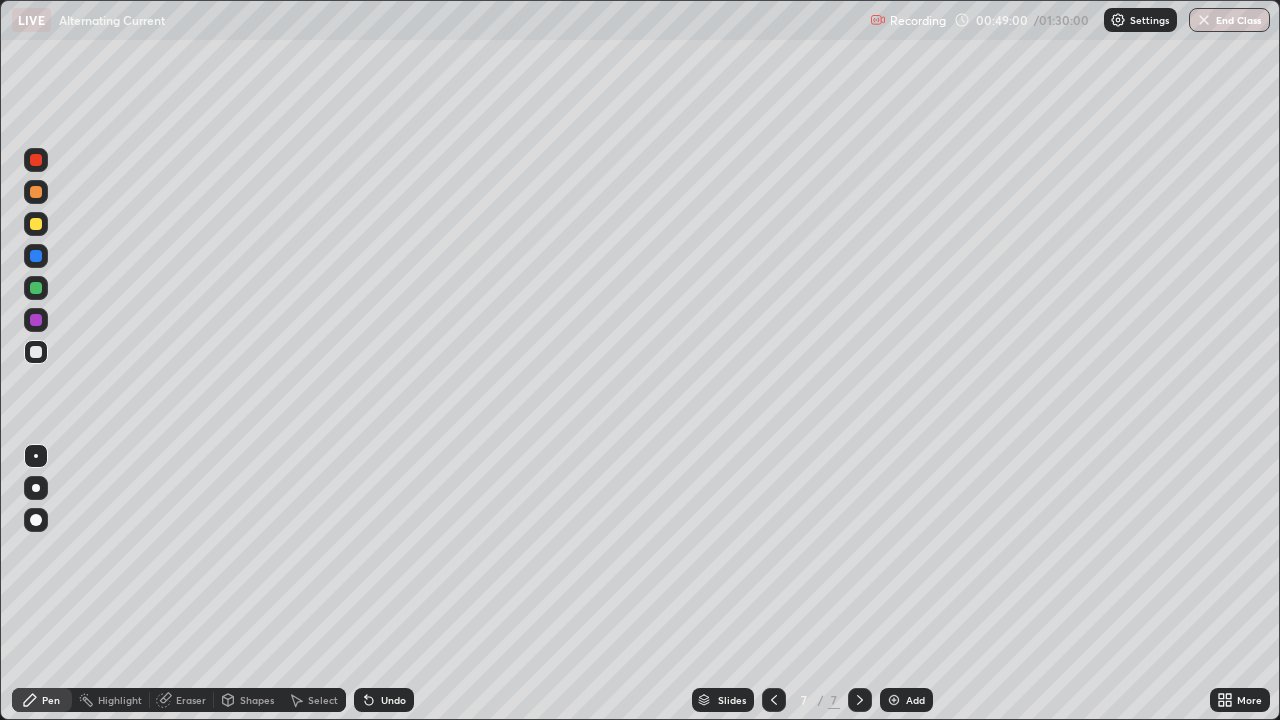 click on "Eraser" at bounding box center (182, 700) 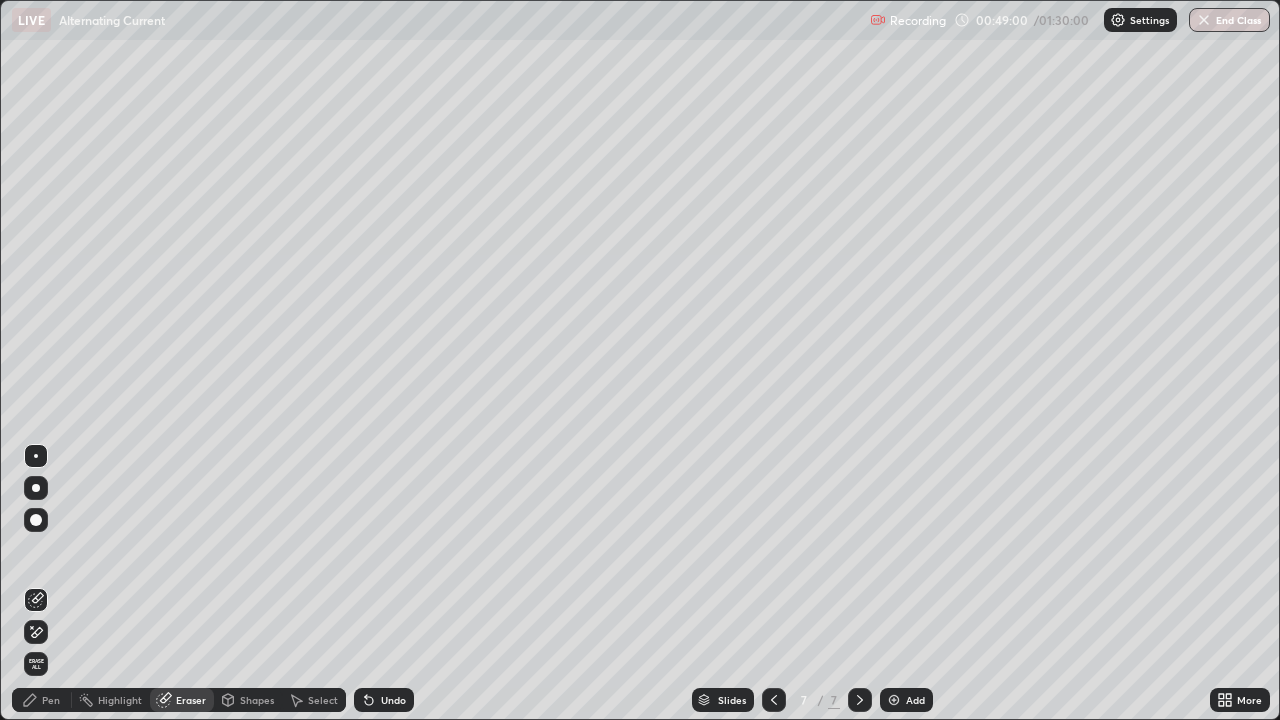 click on "Select" at bounding box center [314, 700] 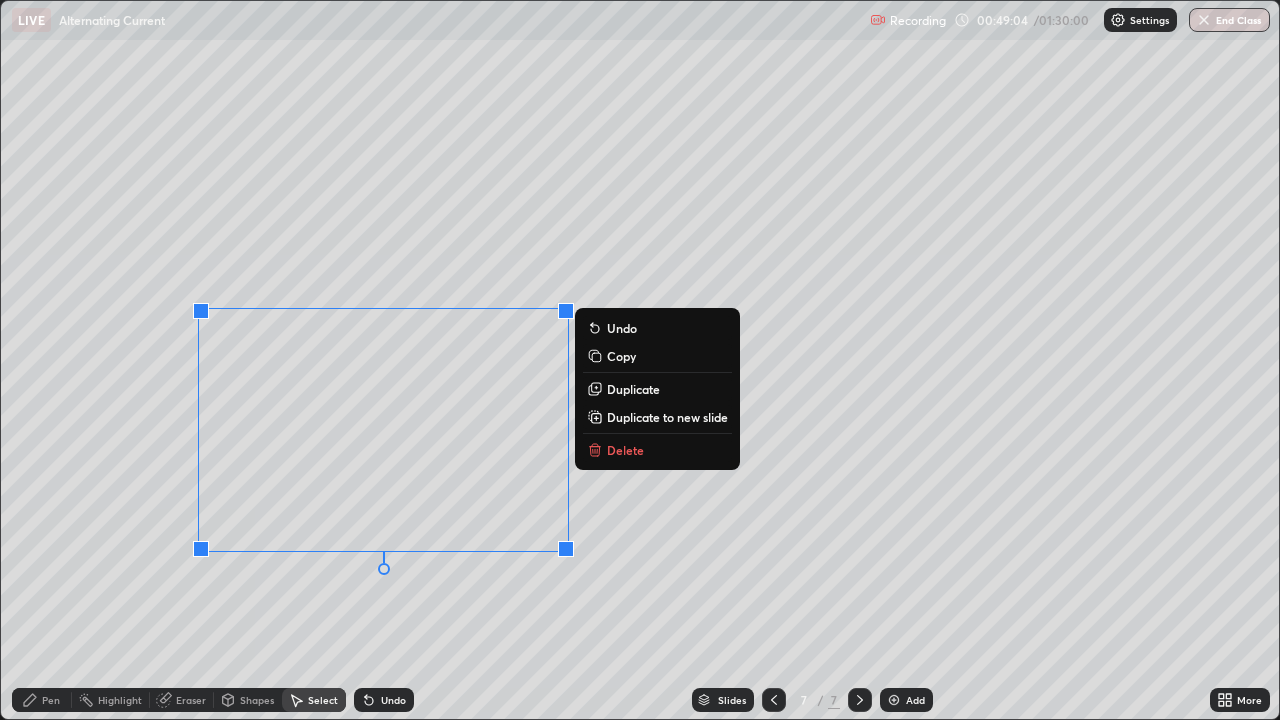 click on "Delete" at bounding box center (625, 450) 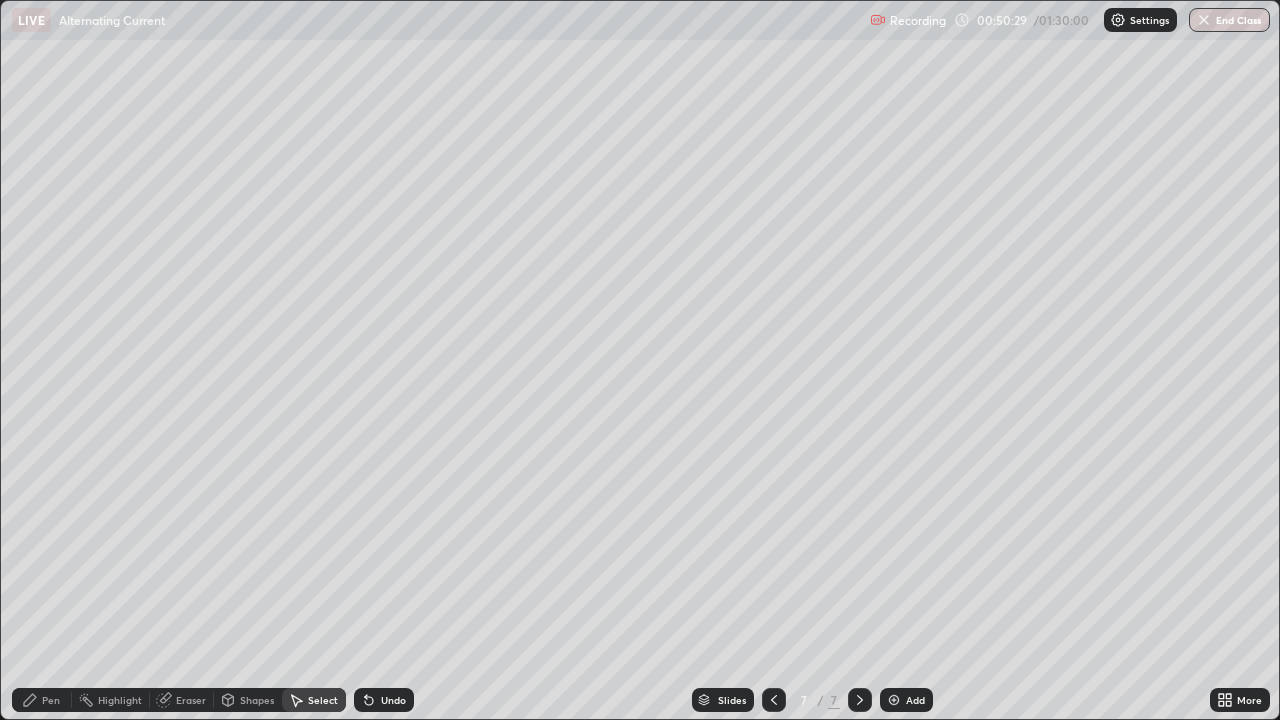click on "Pen" at bounding box center [42, 700] 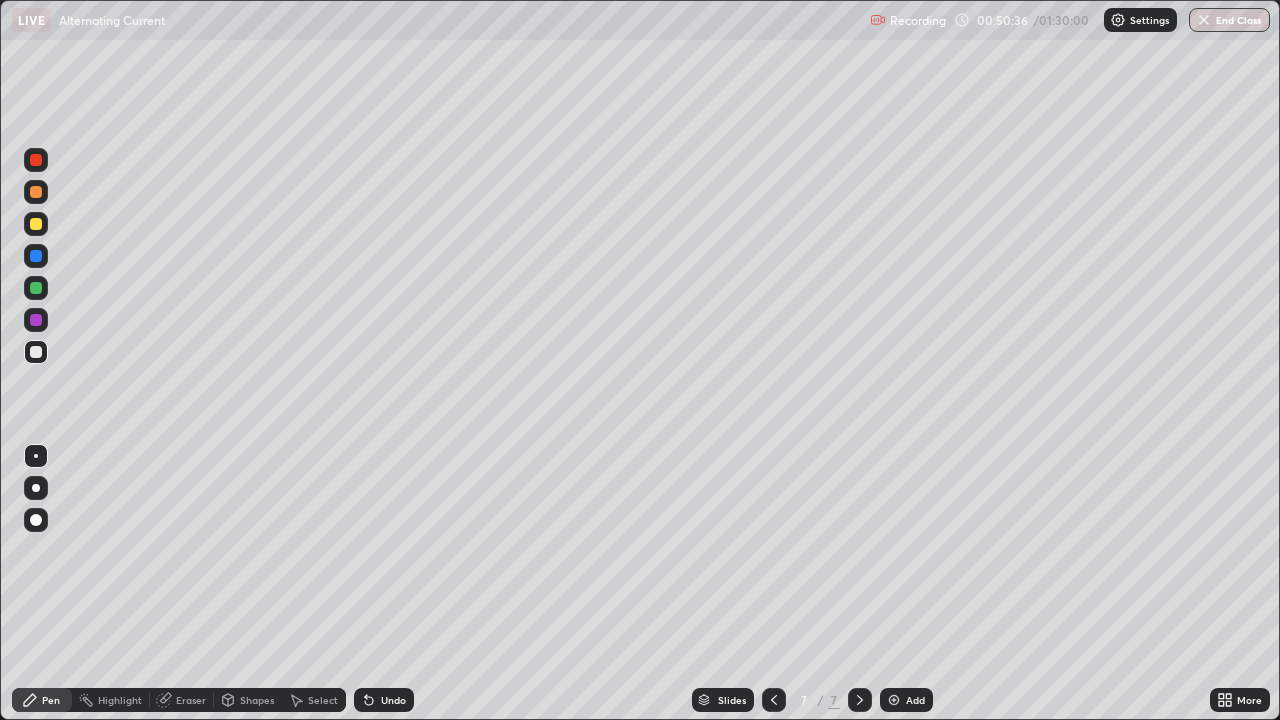 click on "Undo" at bounding box center [384, 700] 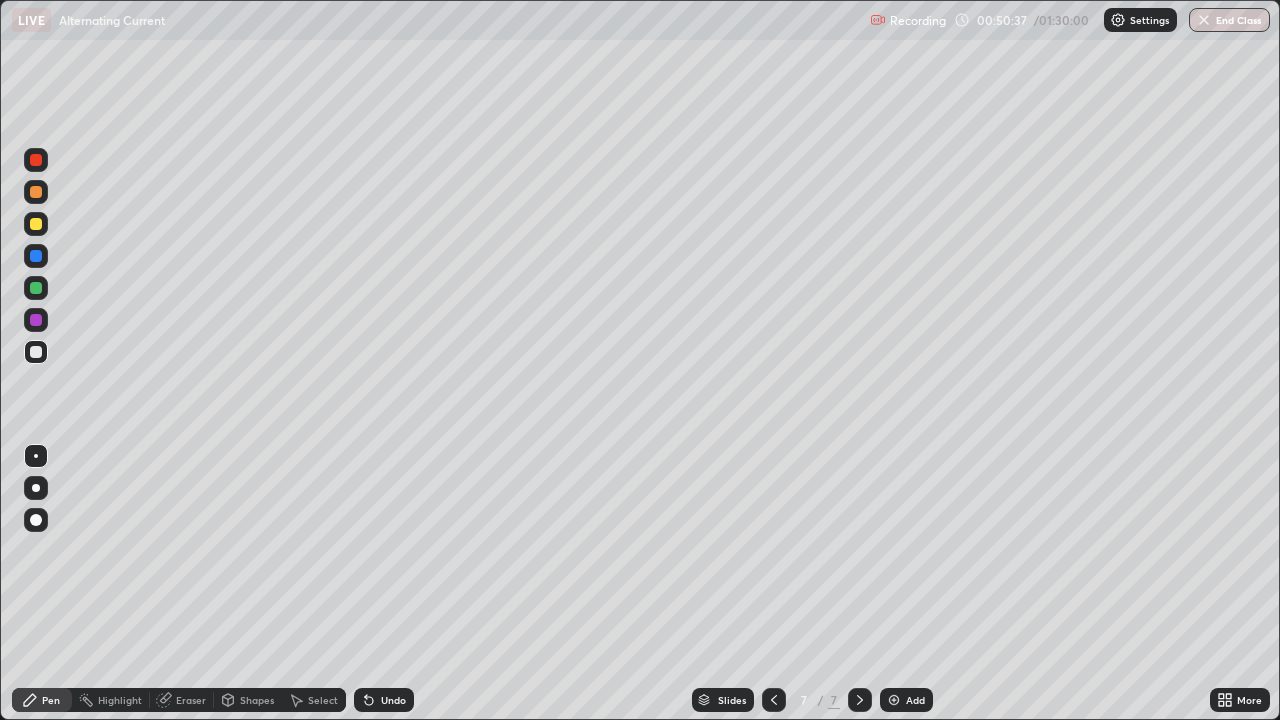 click on "Undo" at bounding box center [384, 700] 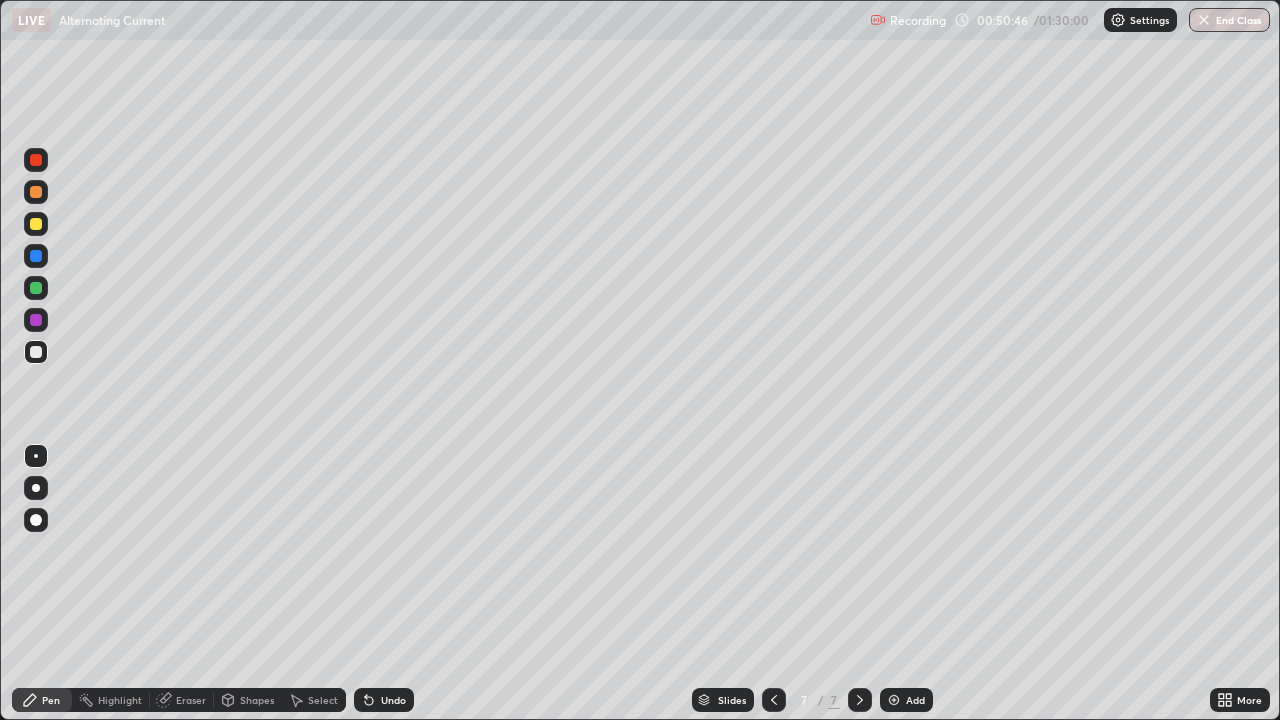 click at bounding box center (36, 224) 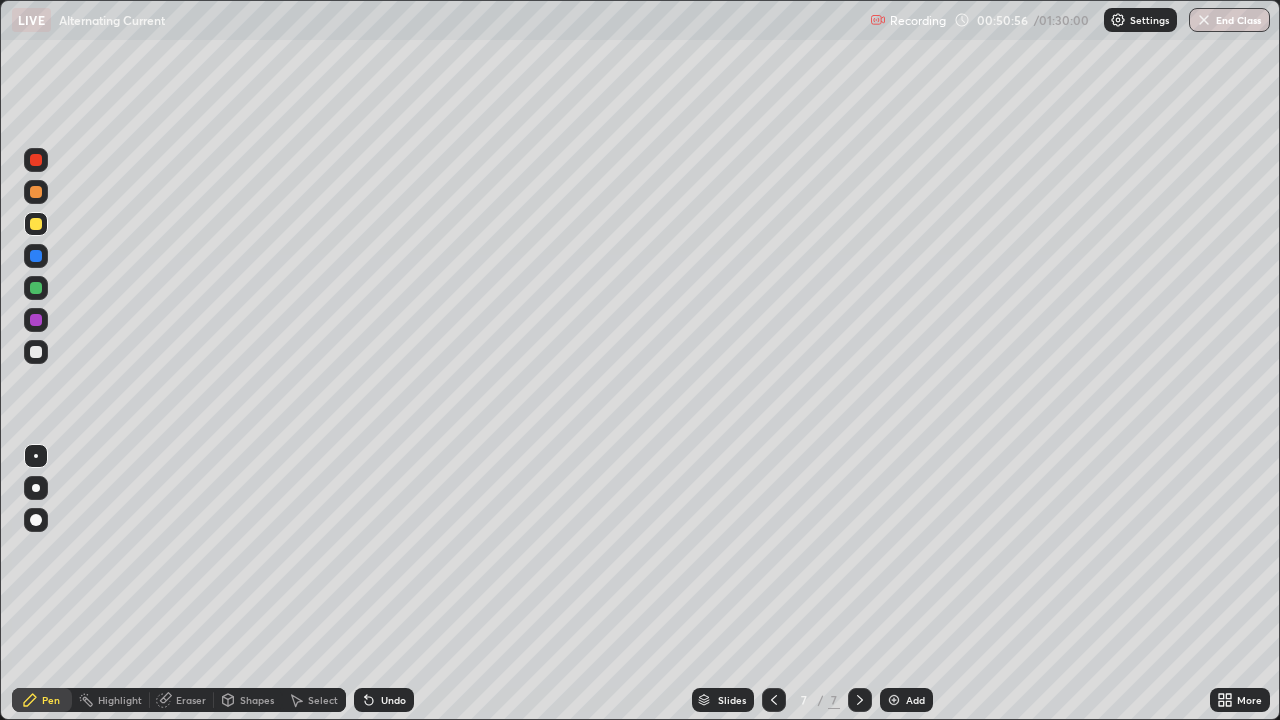 click at bounding box center (36, 320) 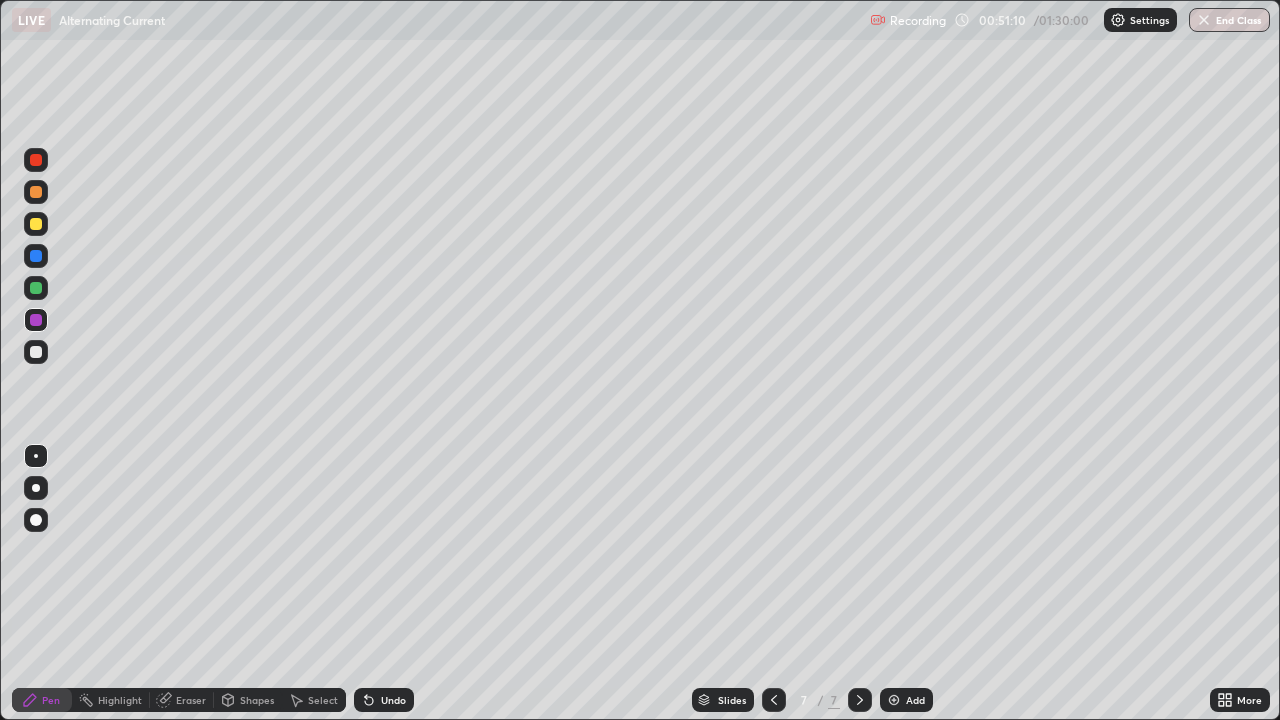 click at bounding box center (36, 352) 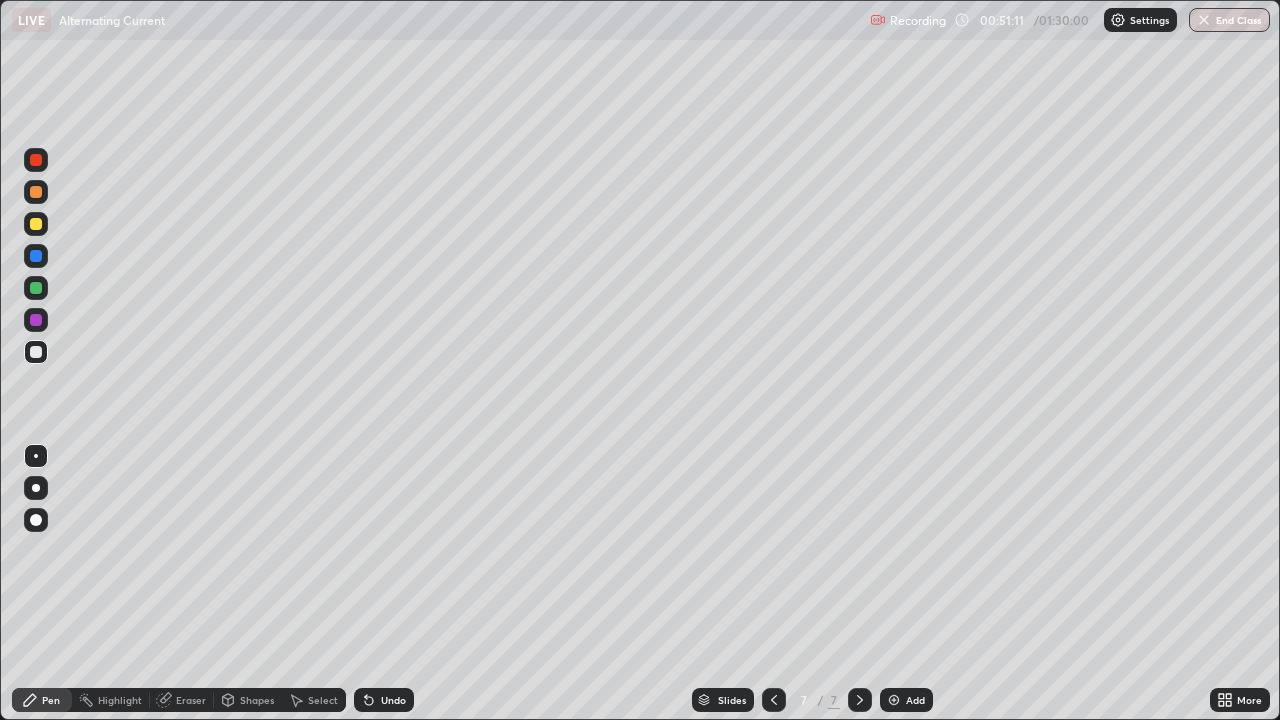 click at bounding box center (36, 192) 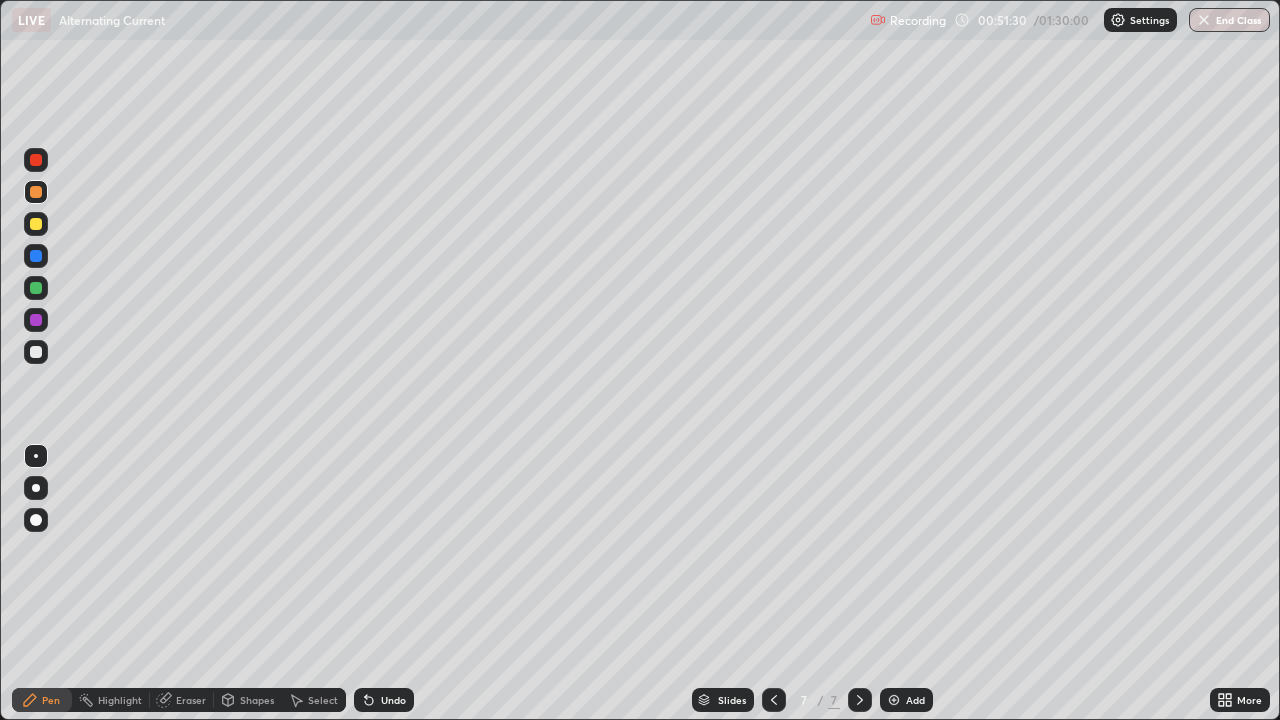 click at bounding box center [36, 352] 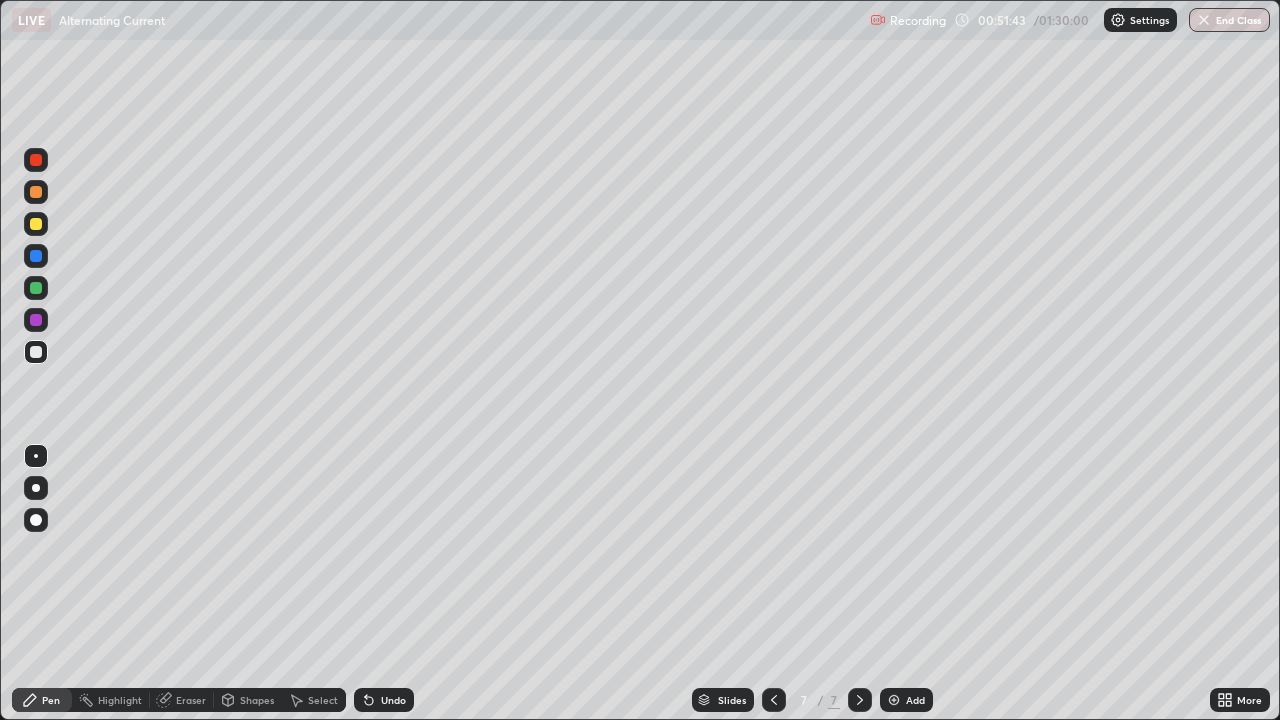 click at bounding box center (36, 352) 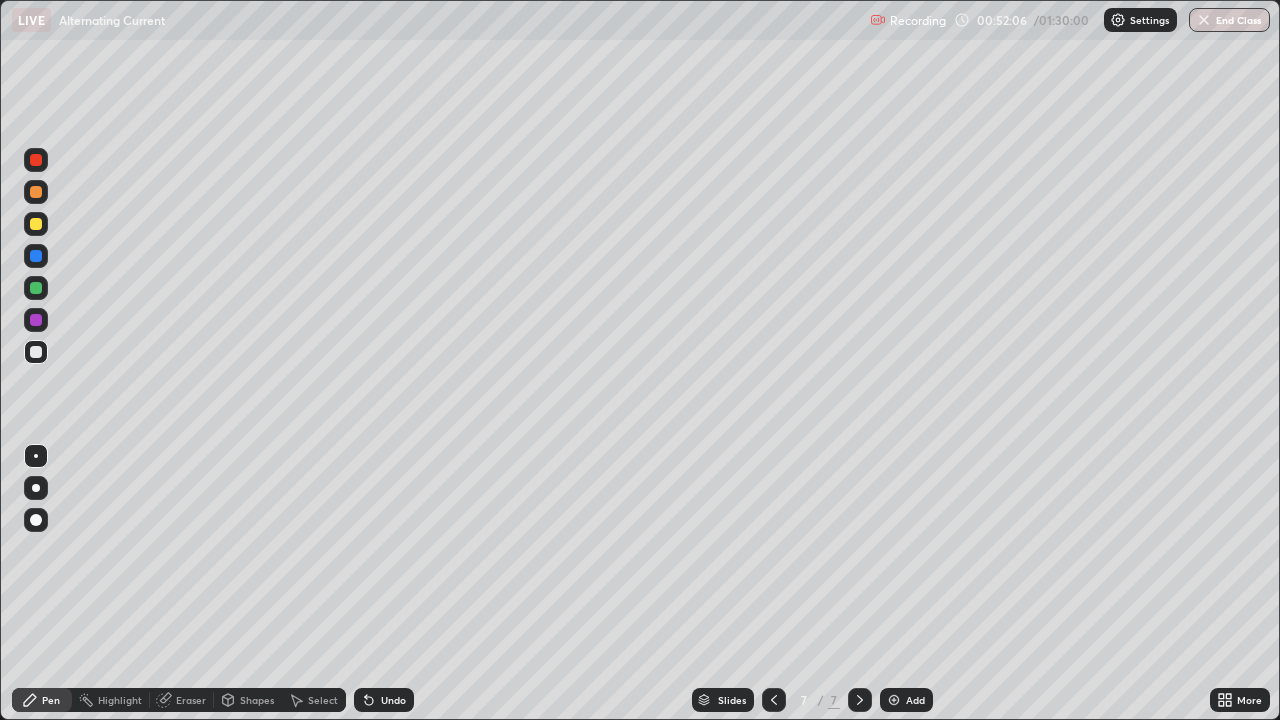 click on "Undo" at bounding box center [384, 700] 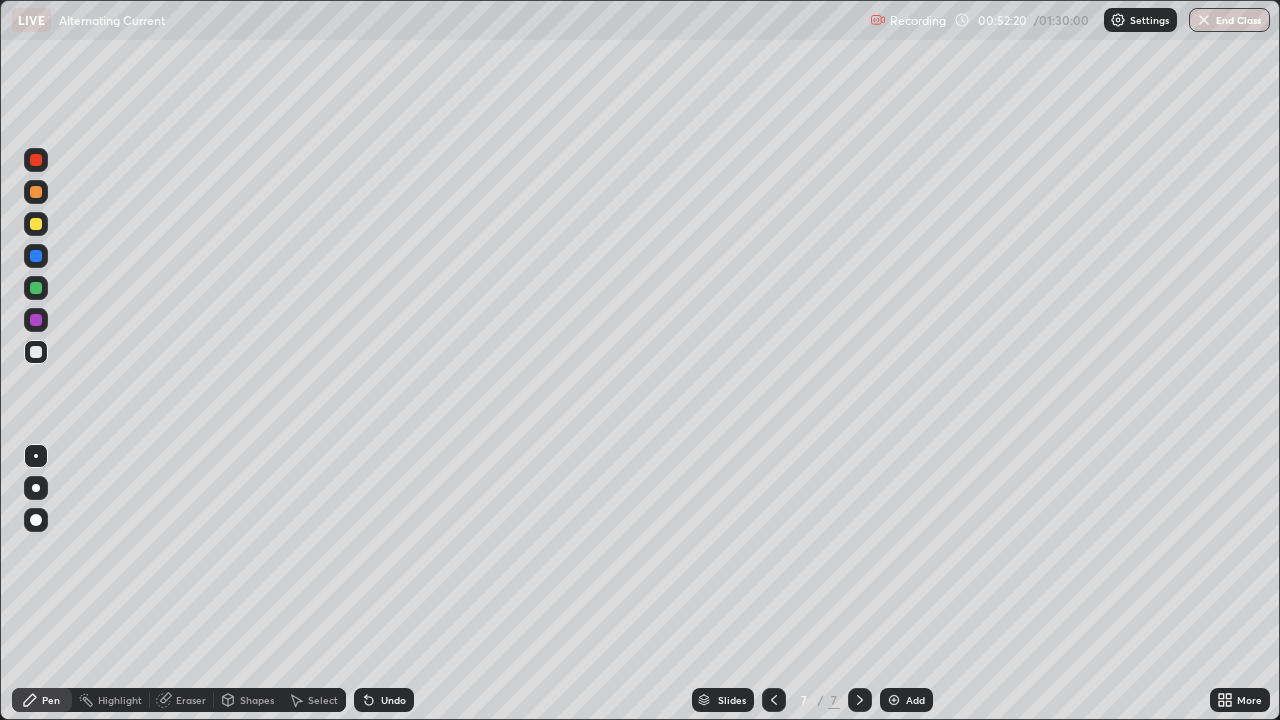 click on "Undo" at bounding box center [384, 700] 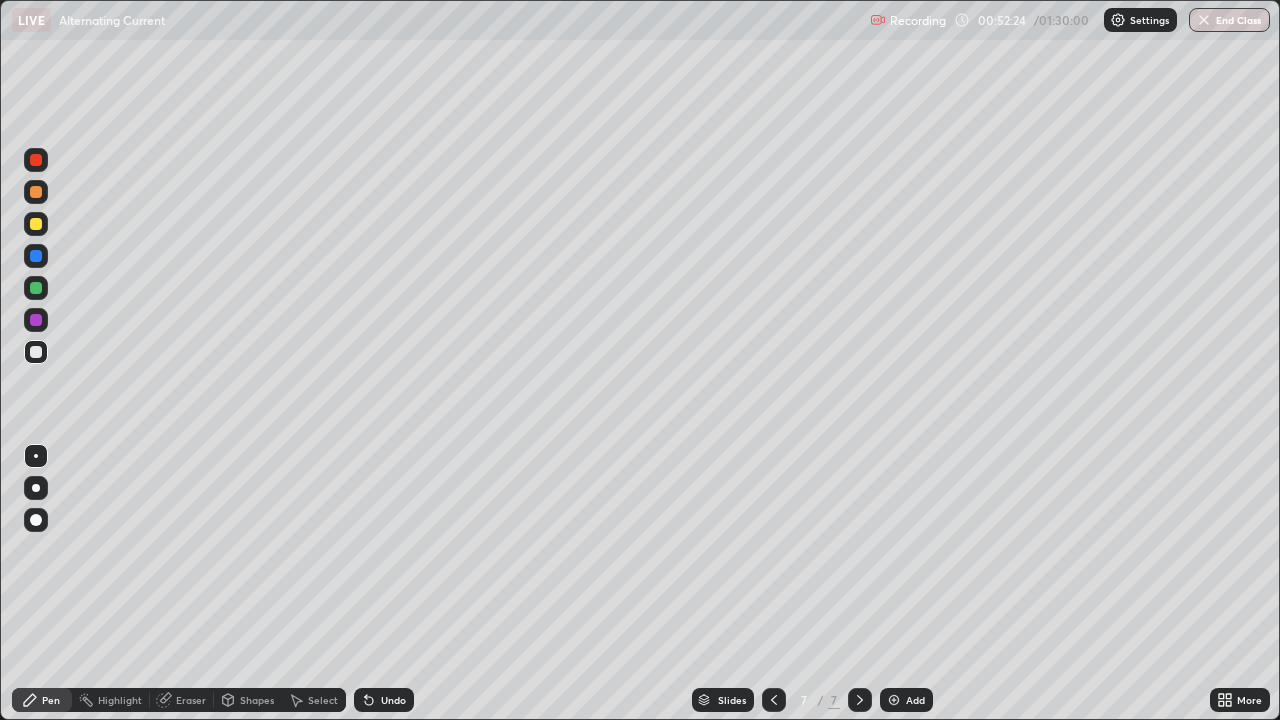 click at bounding box center (36, 224) 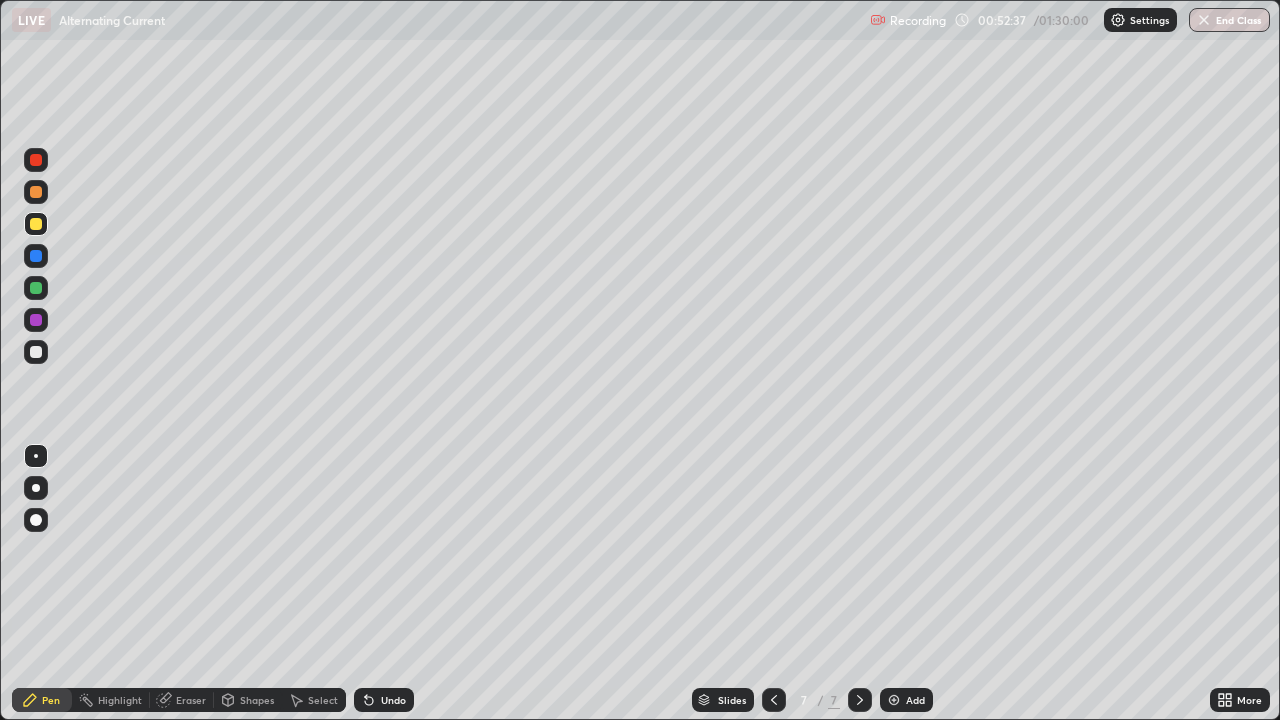 click at bounding box center [36, 320] 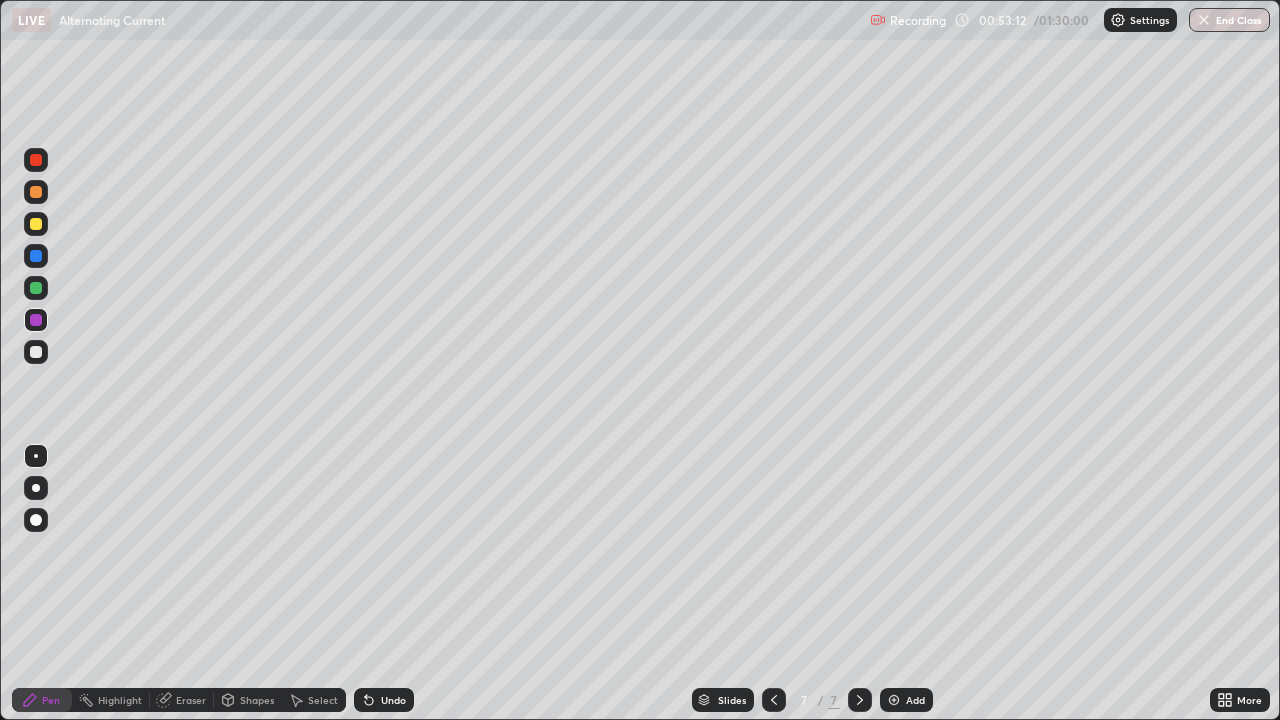 click on "Undo" at bounding box center [384, 700] 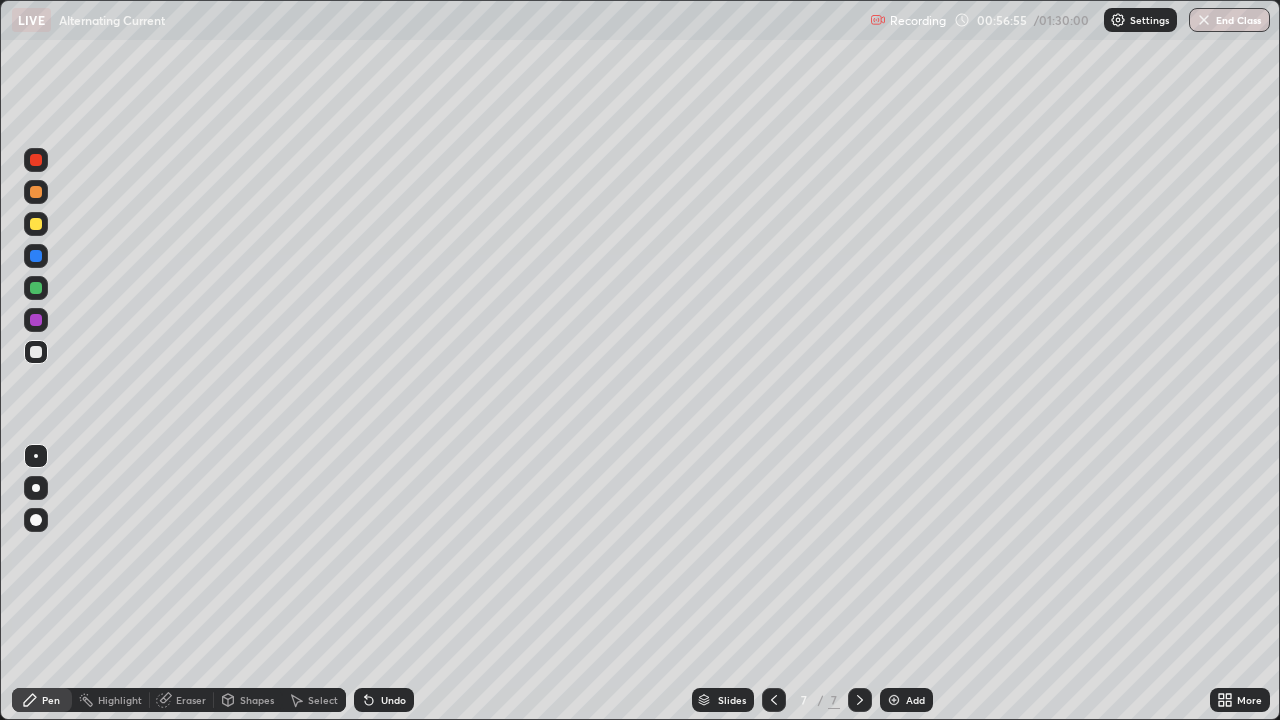 click on "Add" at bounding box center (915, 700) 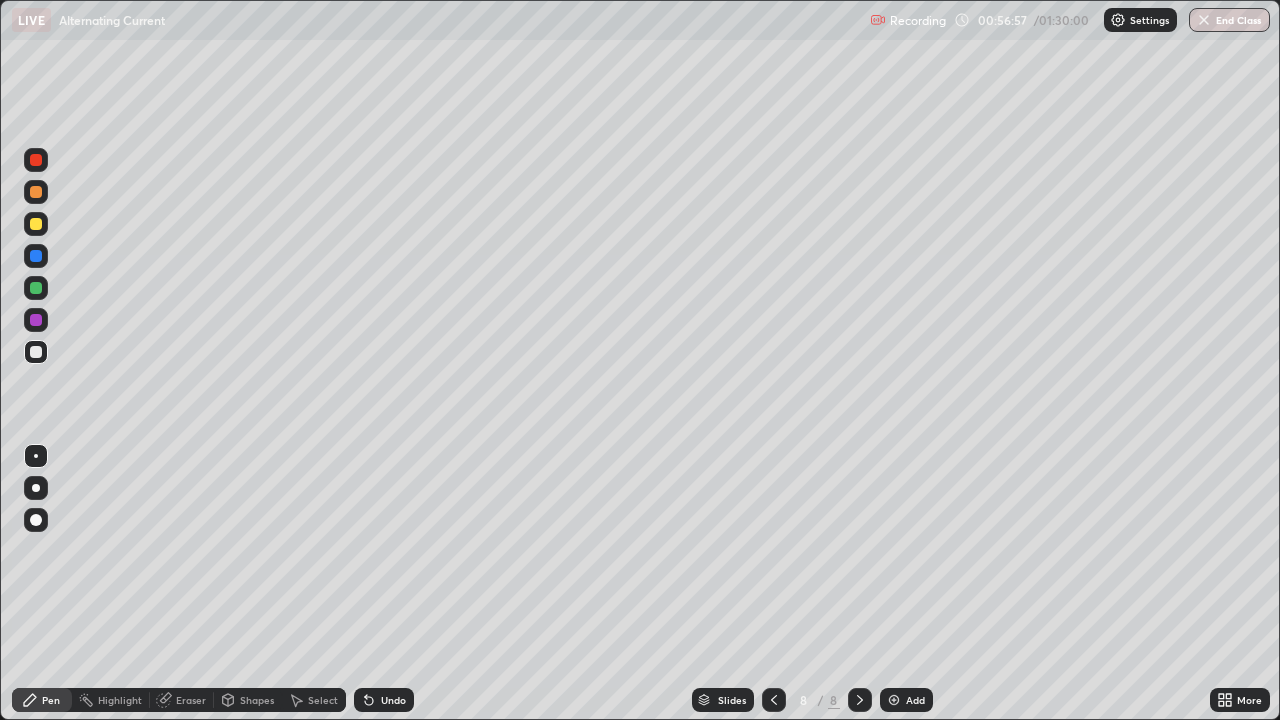 click at bounding box center [36, 352] 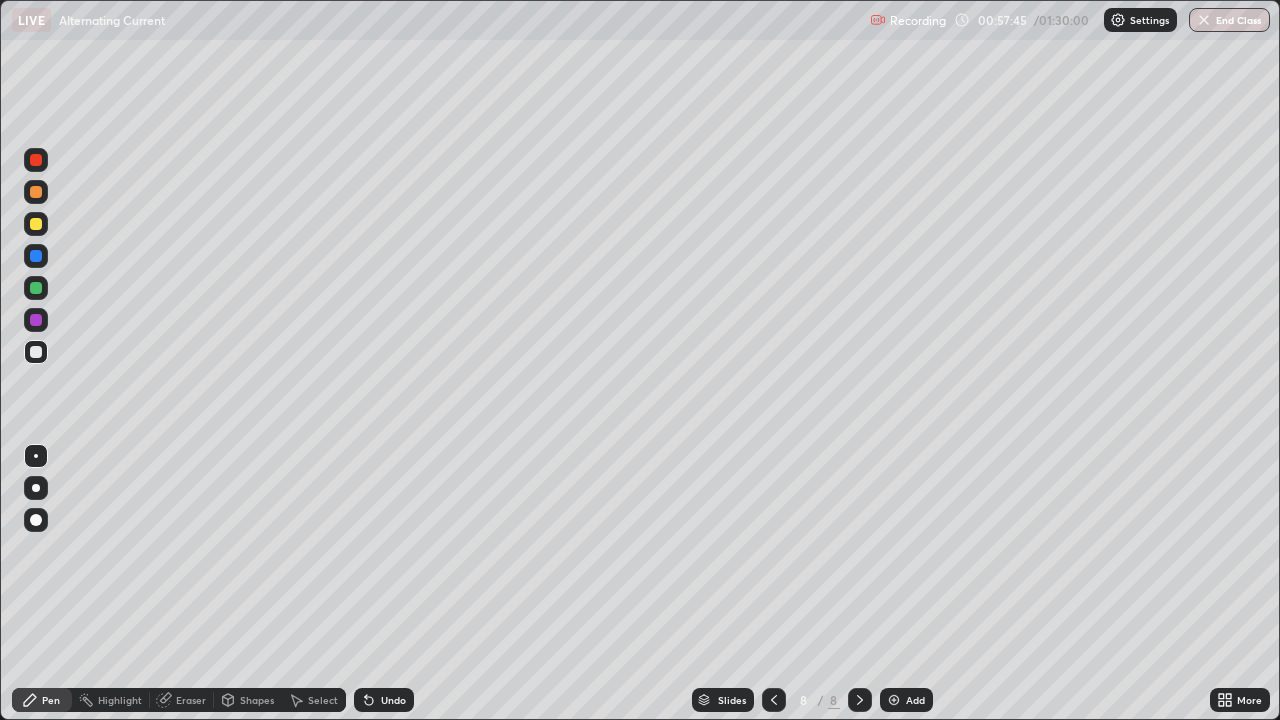 click at bounding box center [36, 352] 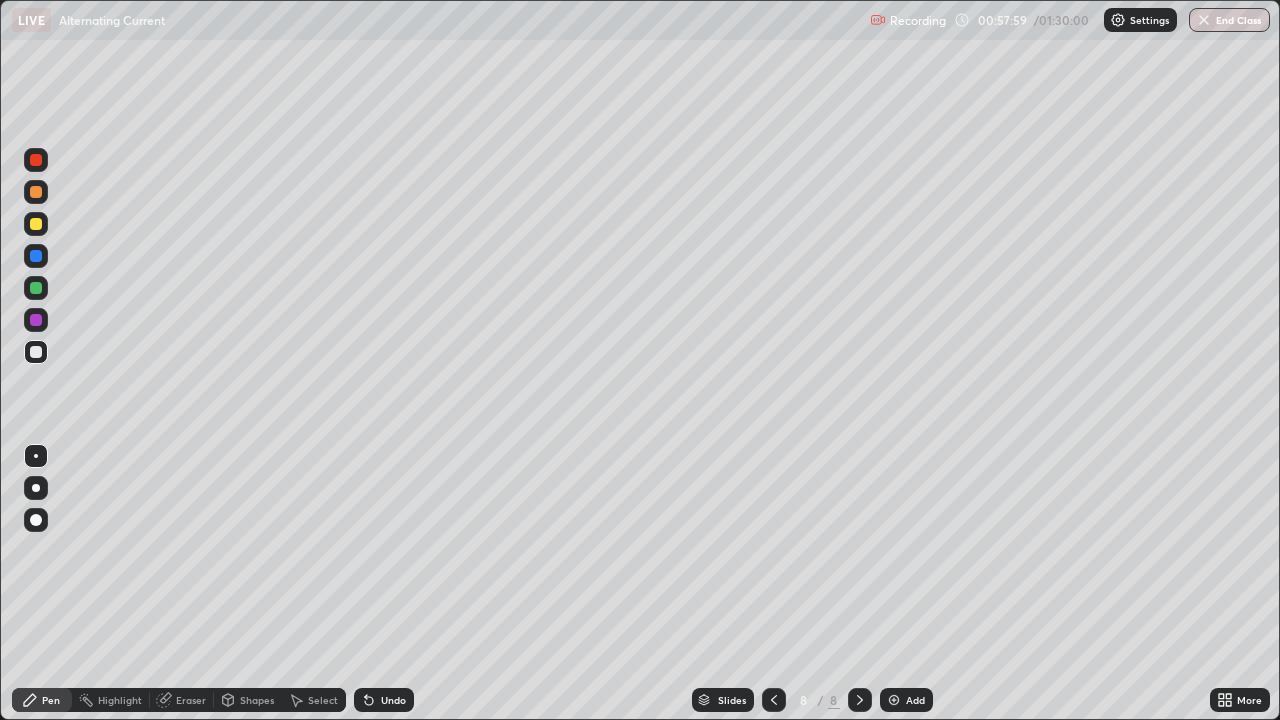 click on "Undo" at bounding box center [384, 700] 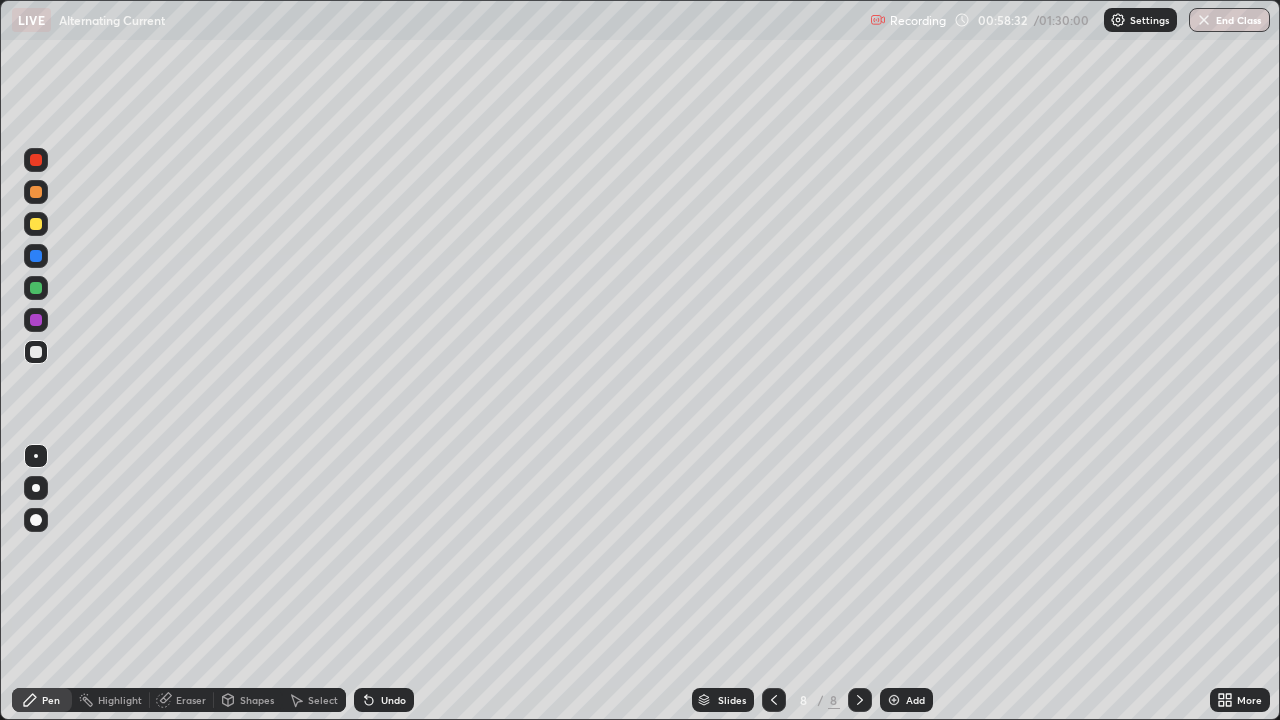 click on "Undo" at bounding box center (393, 700) 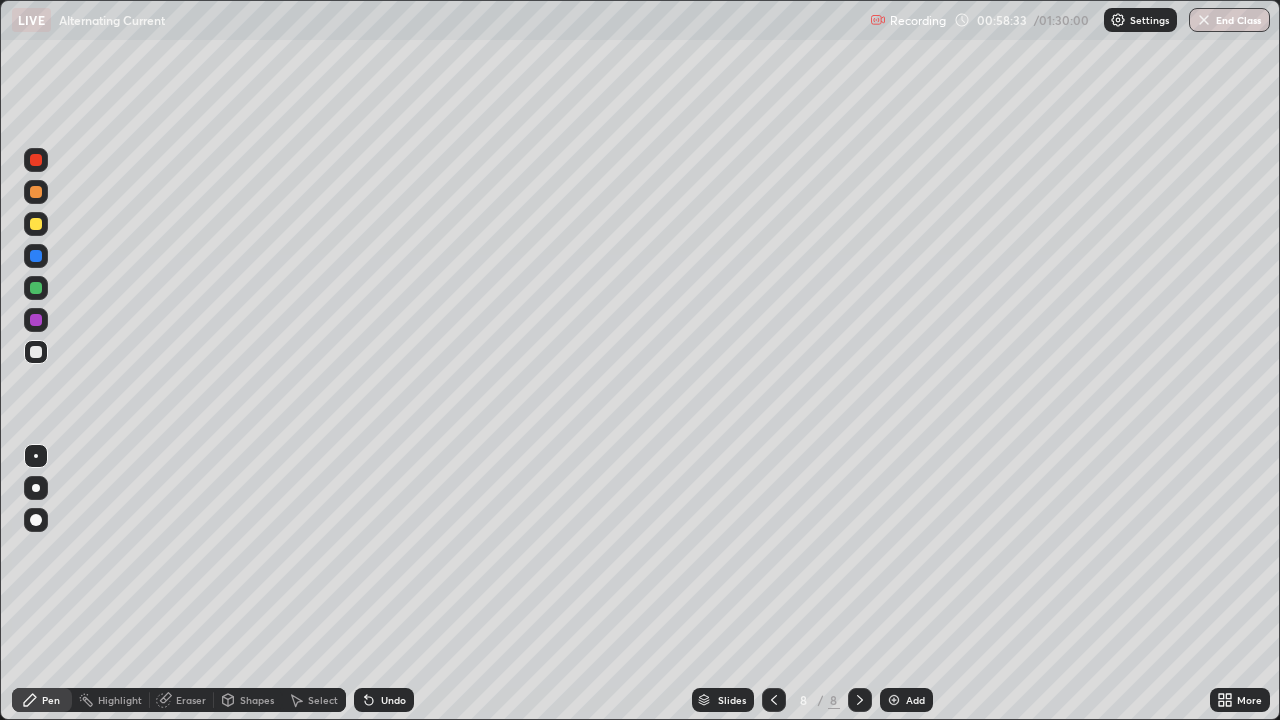 click on "Undo" at bounding box center (393, 700) 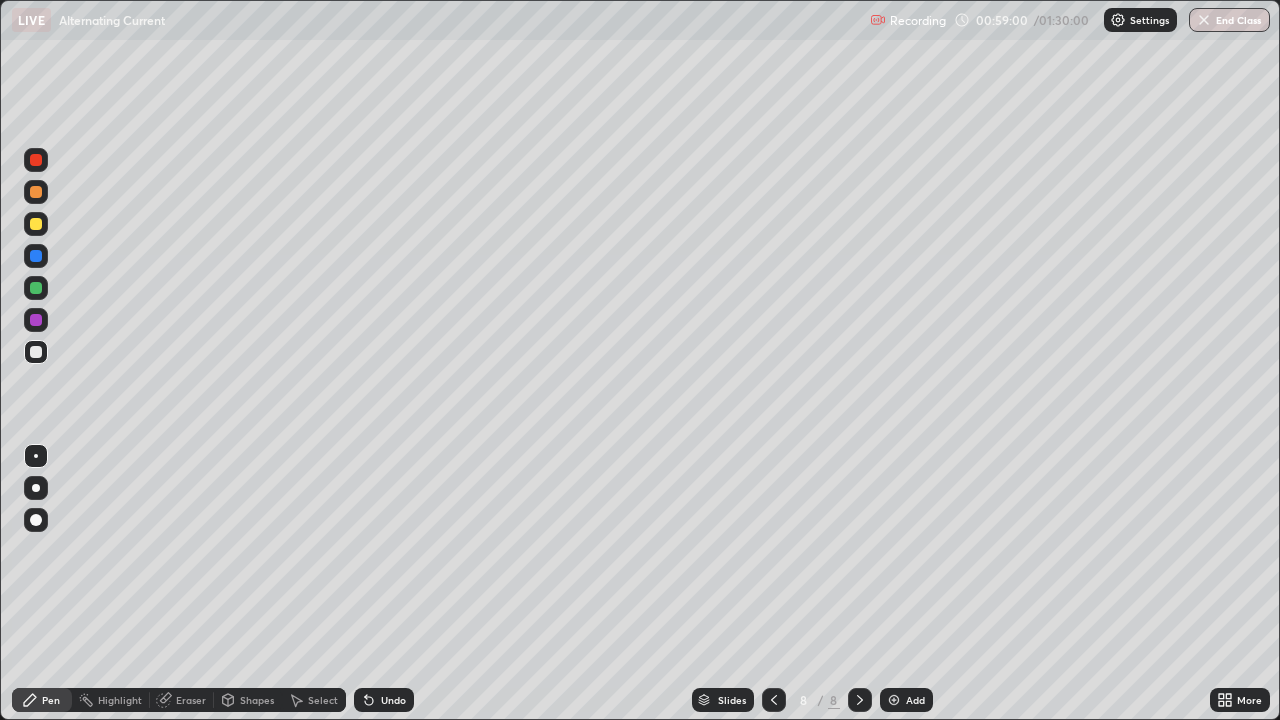 click on "Undo" at bounding box center [384, 700] 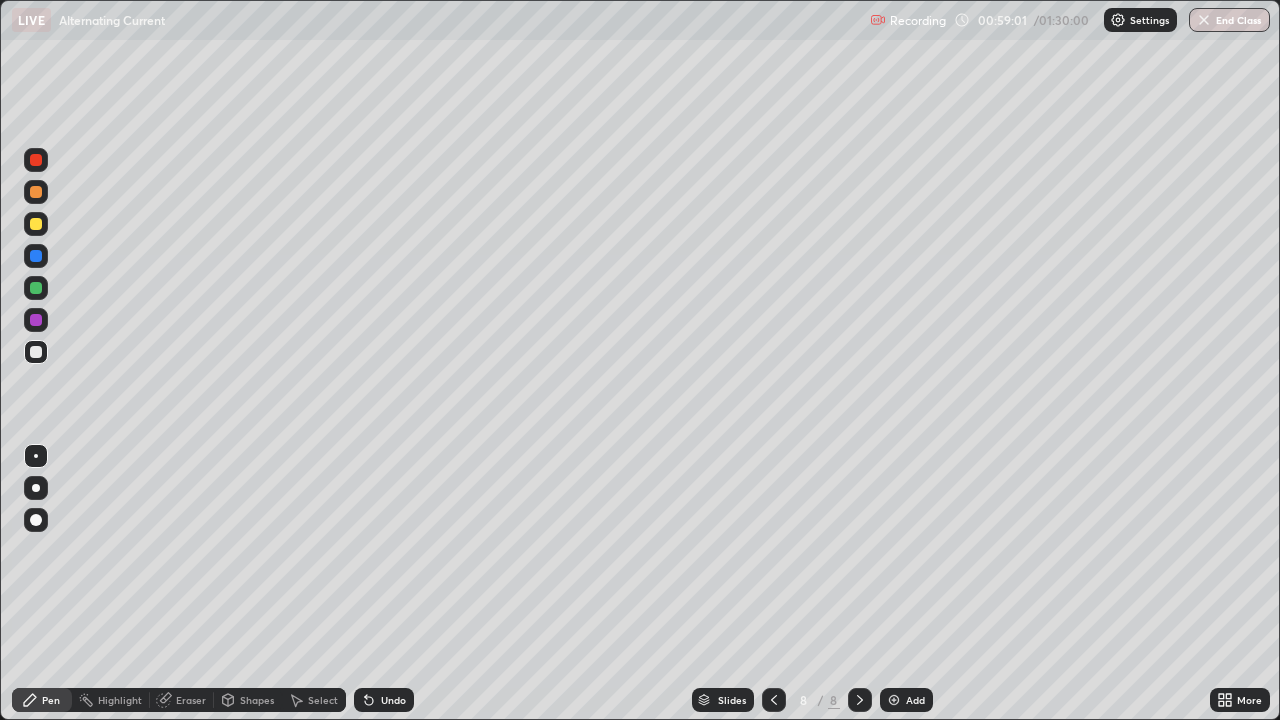 click on "Undo" at bounding box center [384, 700] 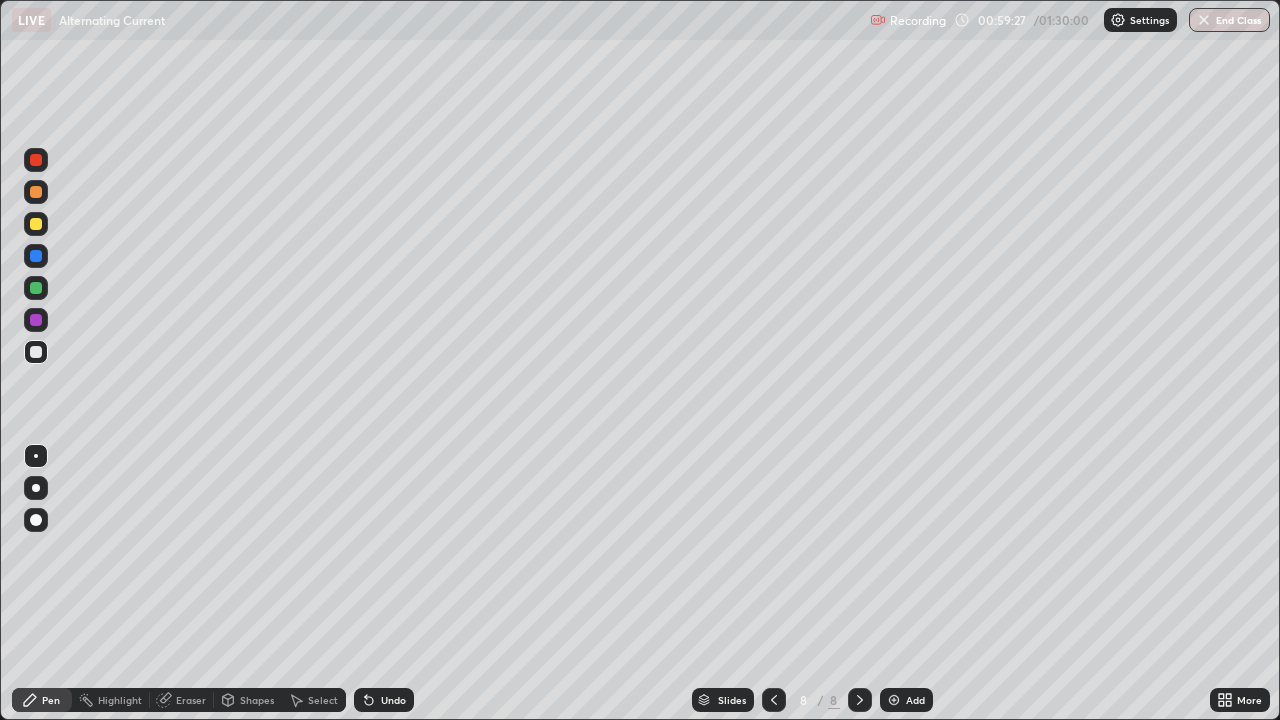 click at bounding box center [36, 224] 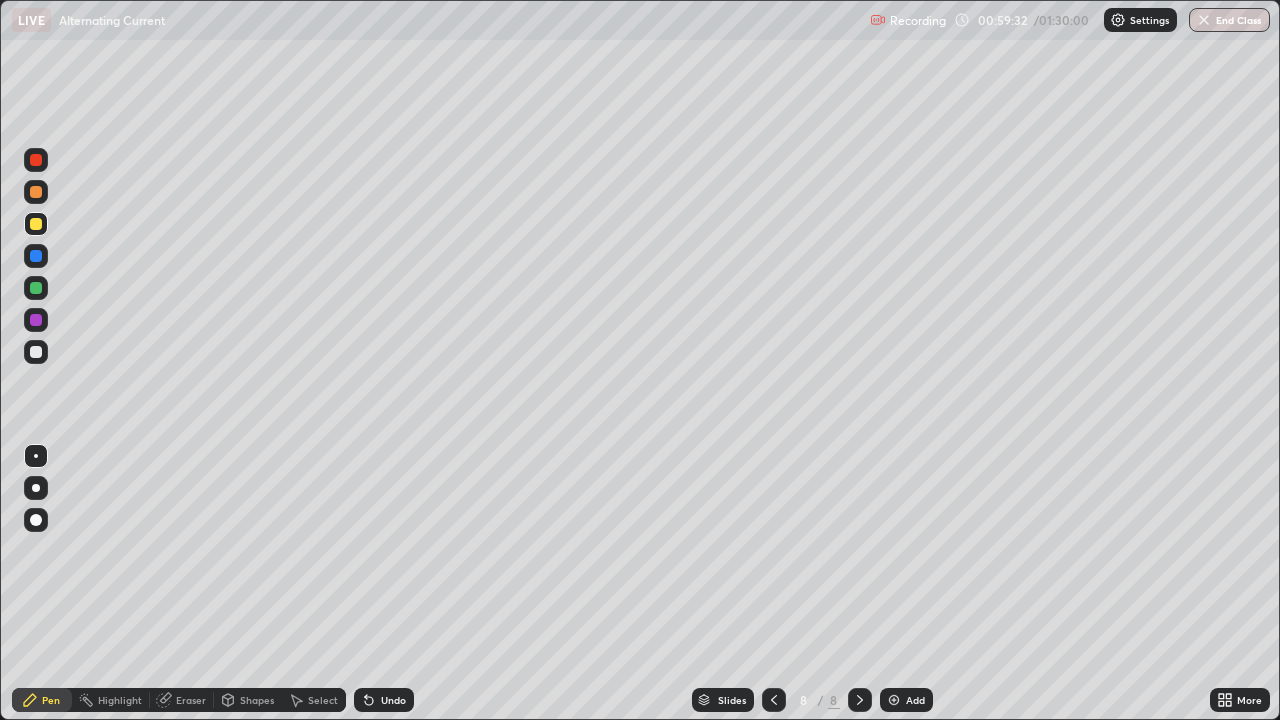 click at bounding box center [36, 352] 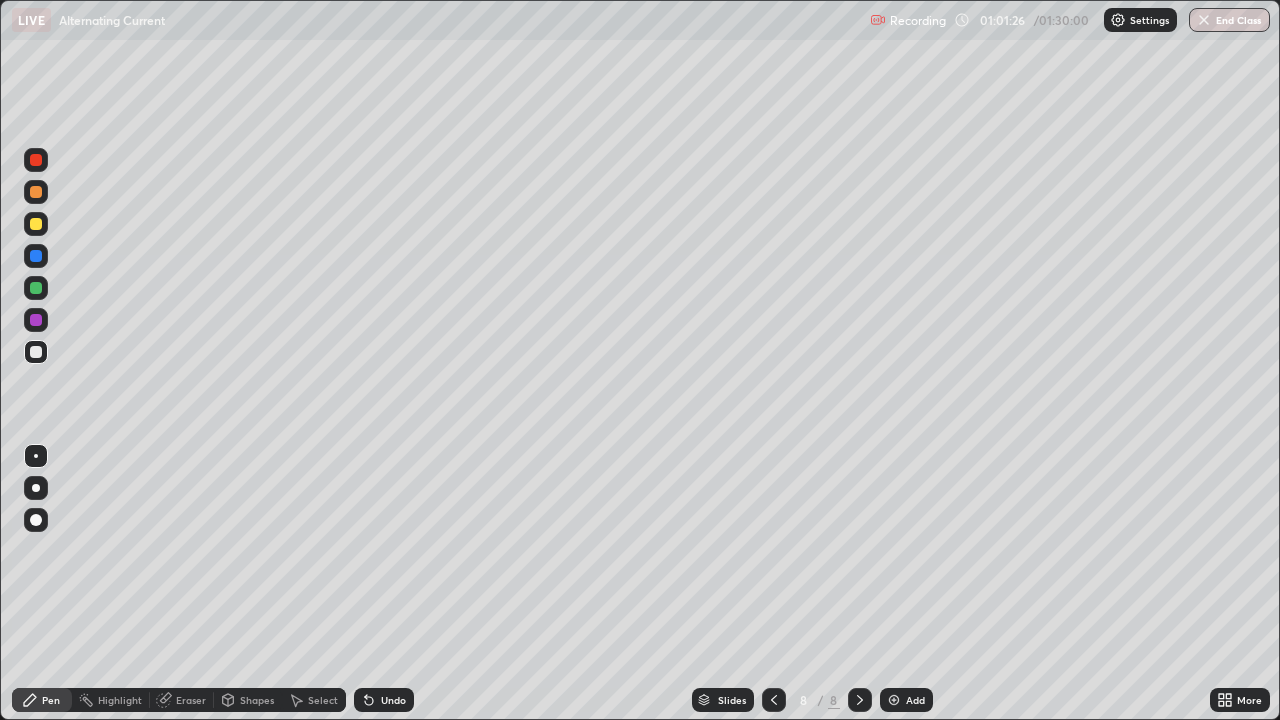 click on "Eraser" at bounding box center (182, 700) 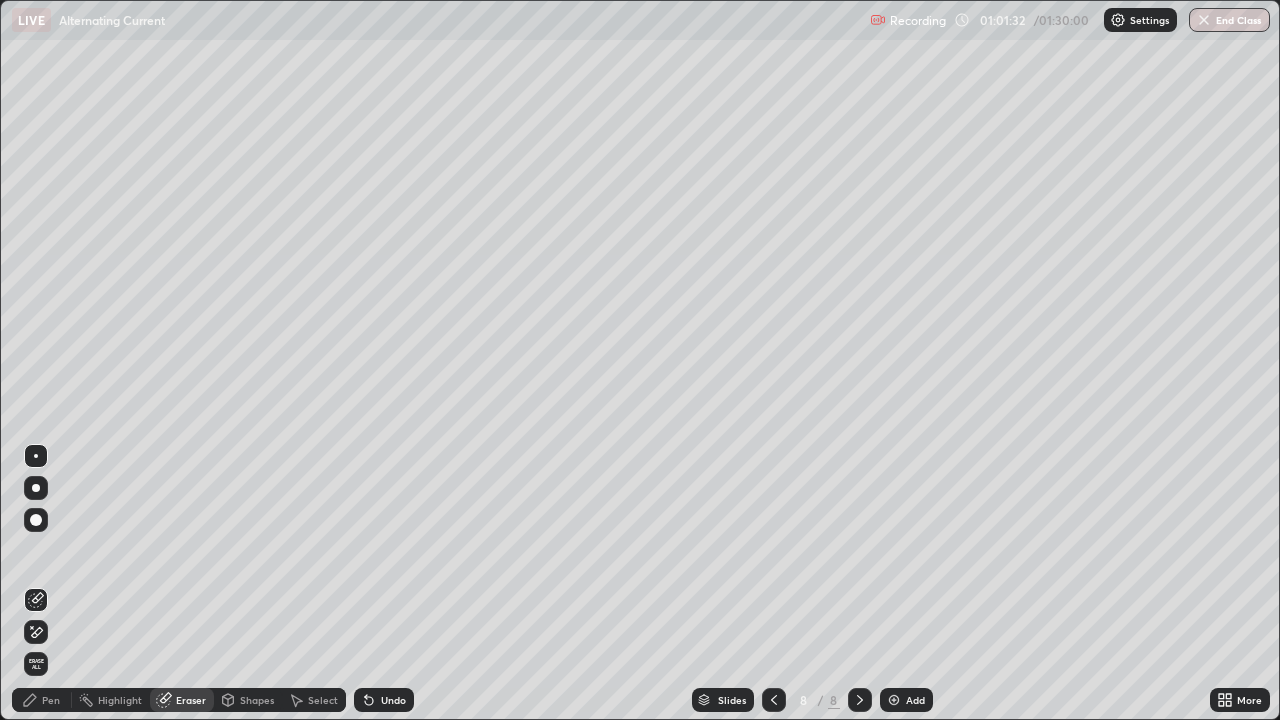 click on "Pen" at bounding box center (42, 700) 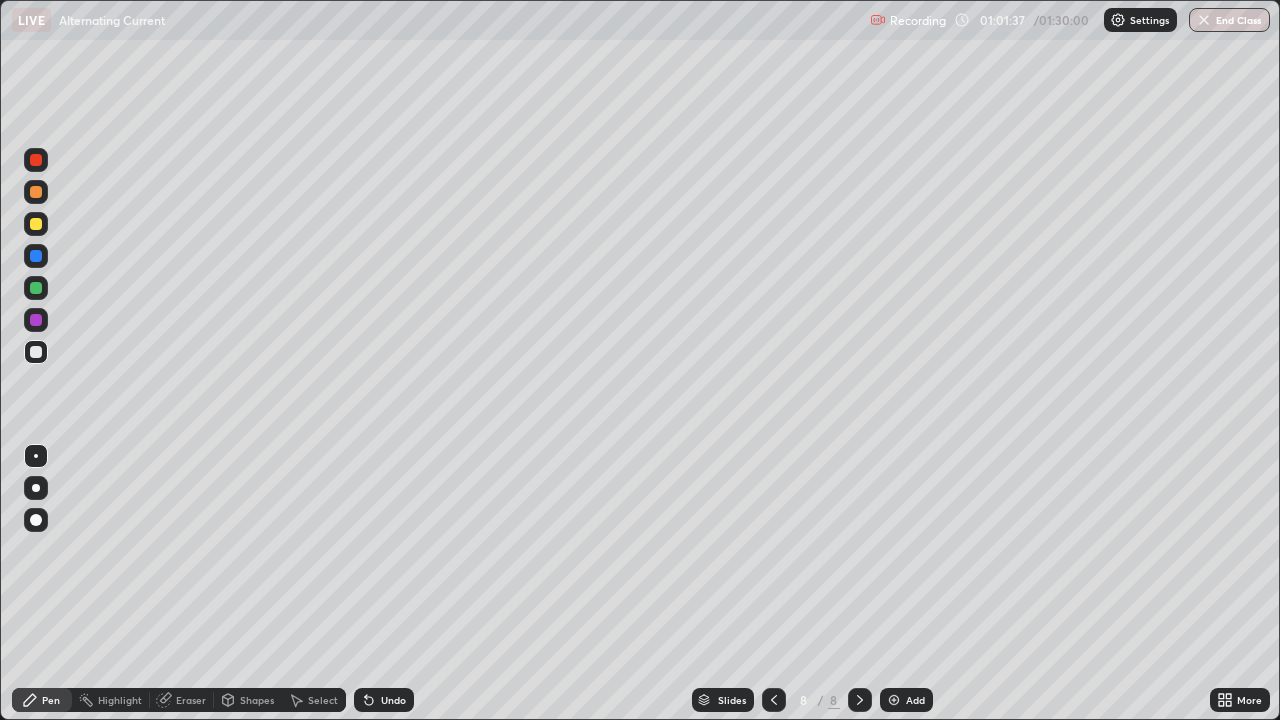 click on "Eraser" at bounding box center (191, 700) 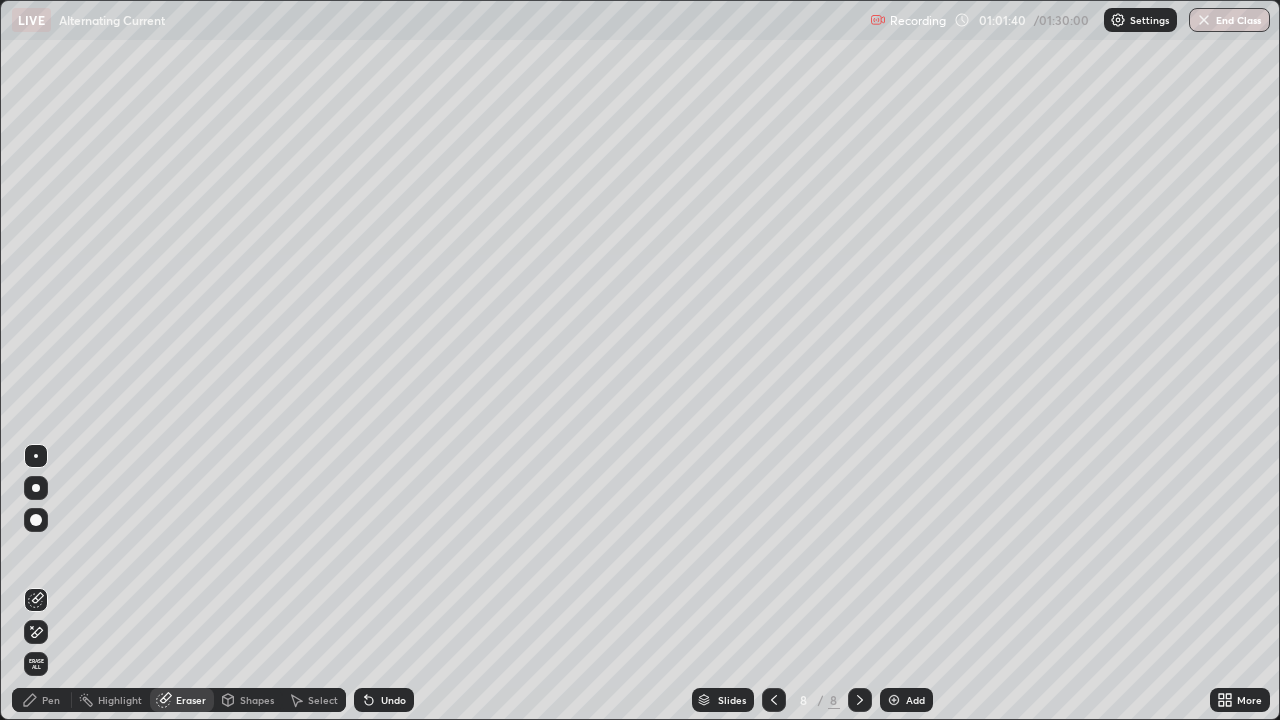 click on "Pen" at bounding box center (42, 700) 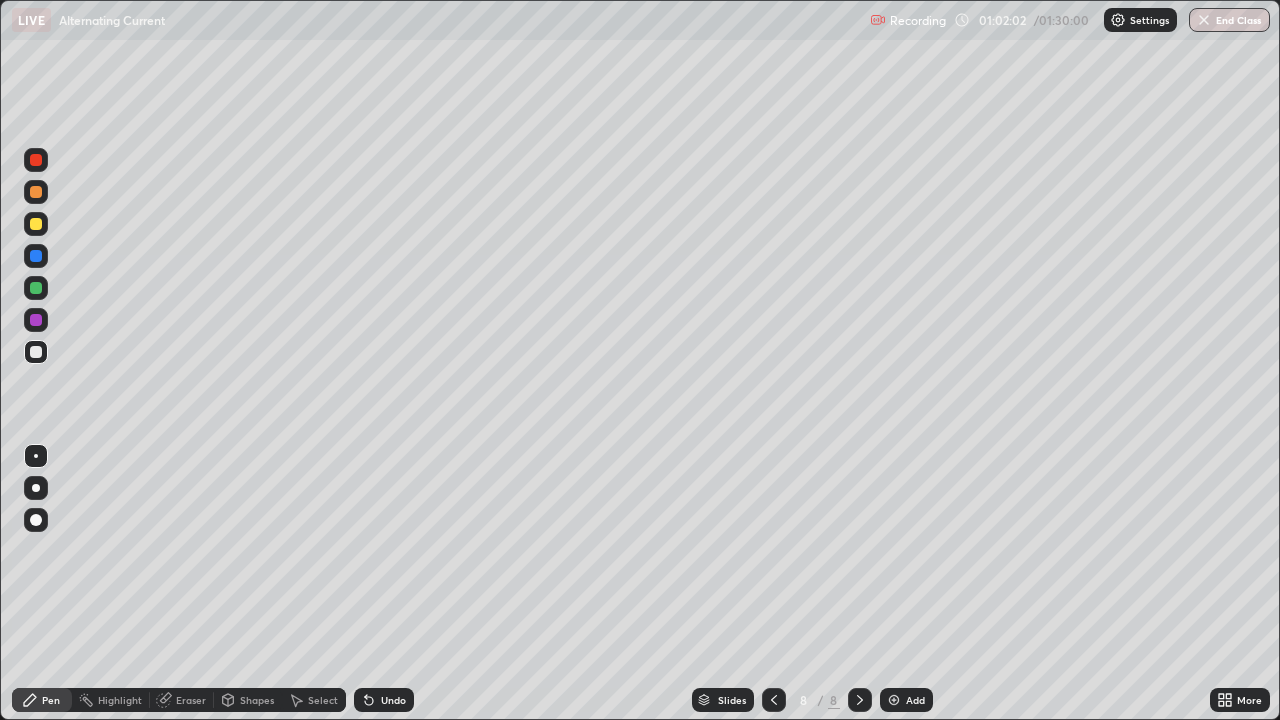 click on "Eraser" at bounding box center [191, 700] 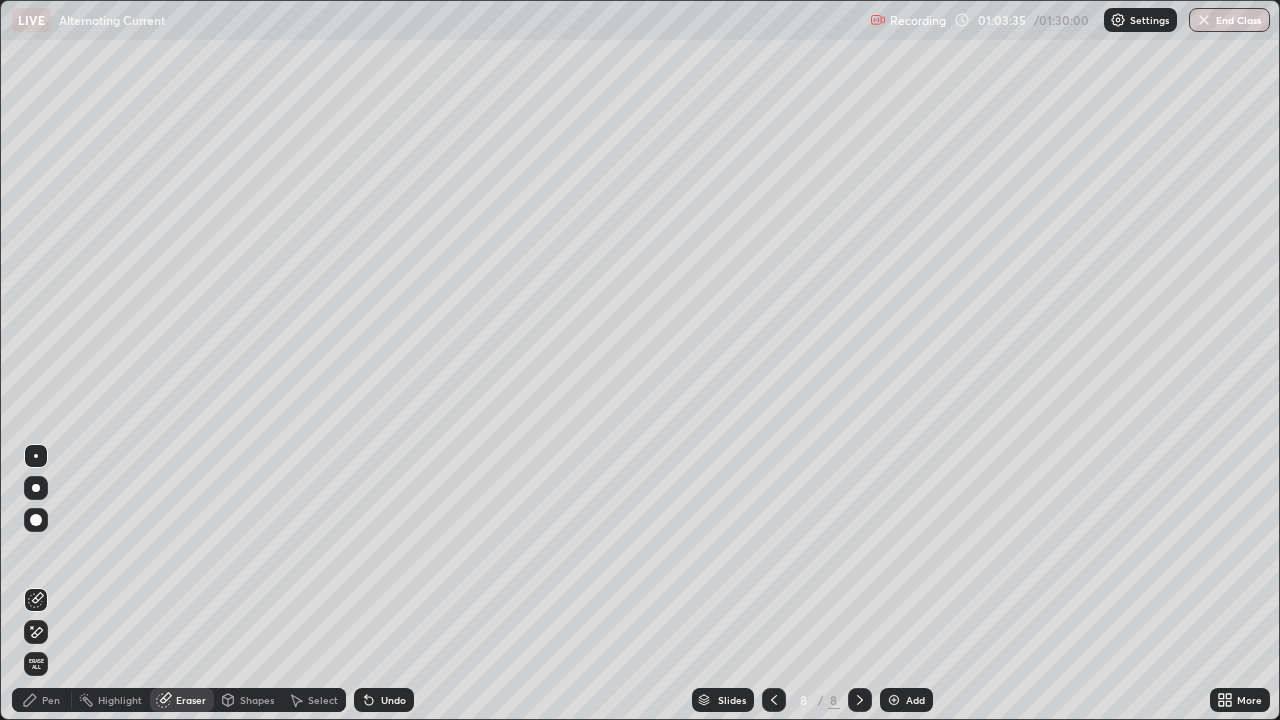 click on "Add" at bounding box center [915, 700] 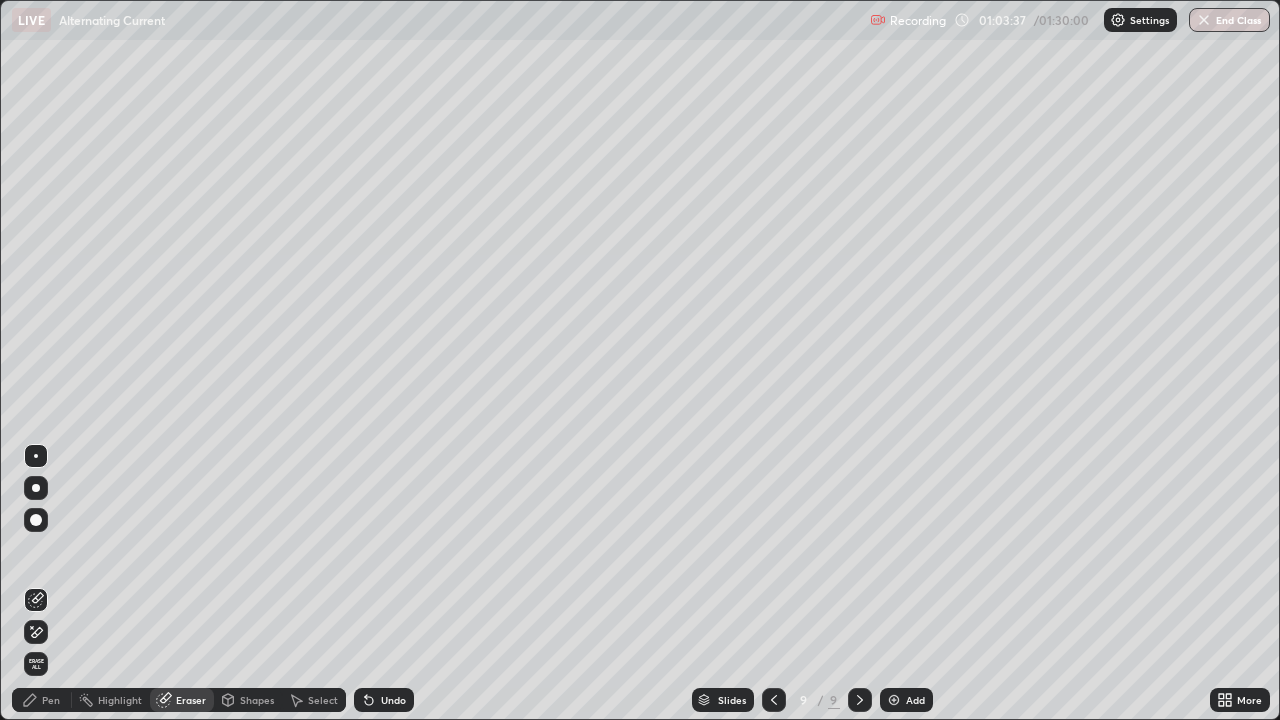 click on "Pen" at bounding box center (51, 700) 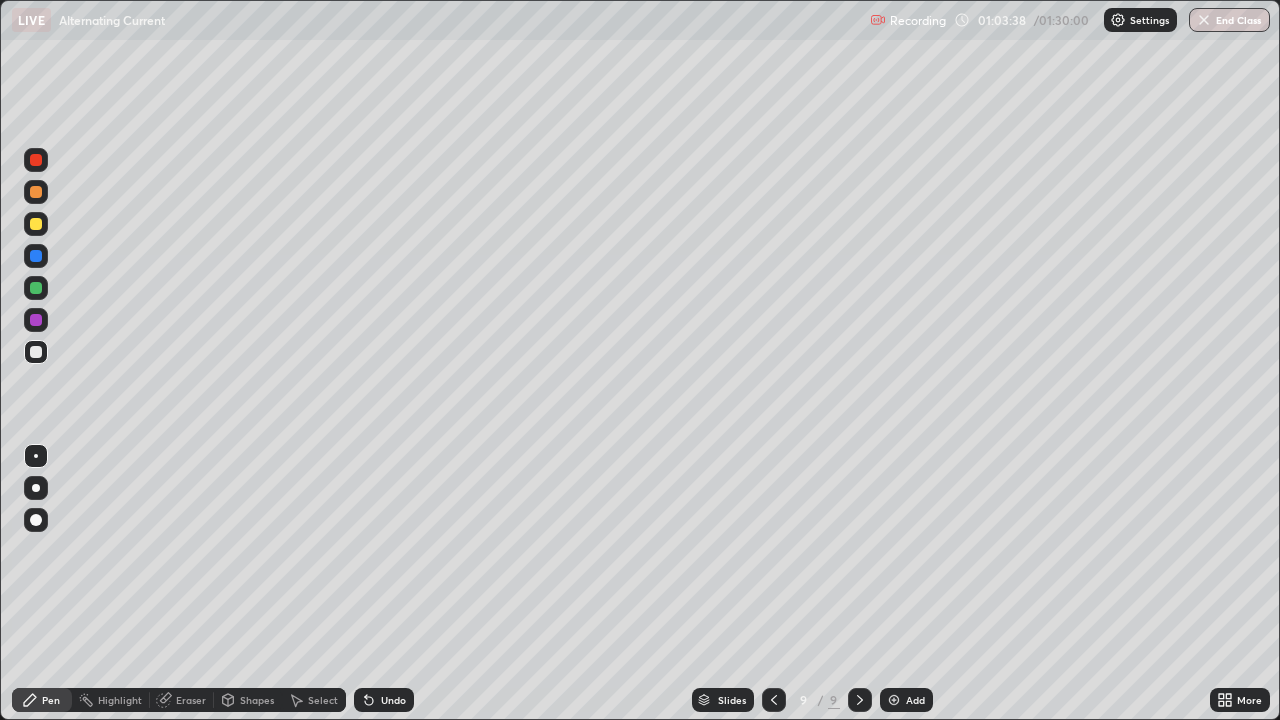 click at bounding box center (36, 352) 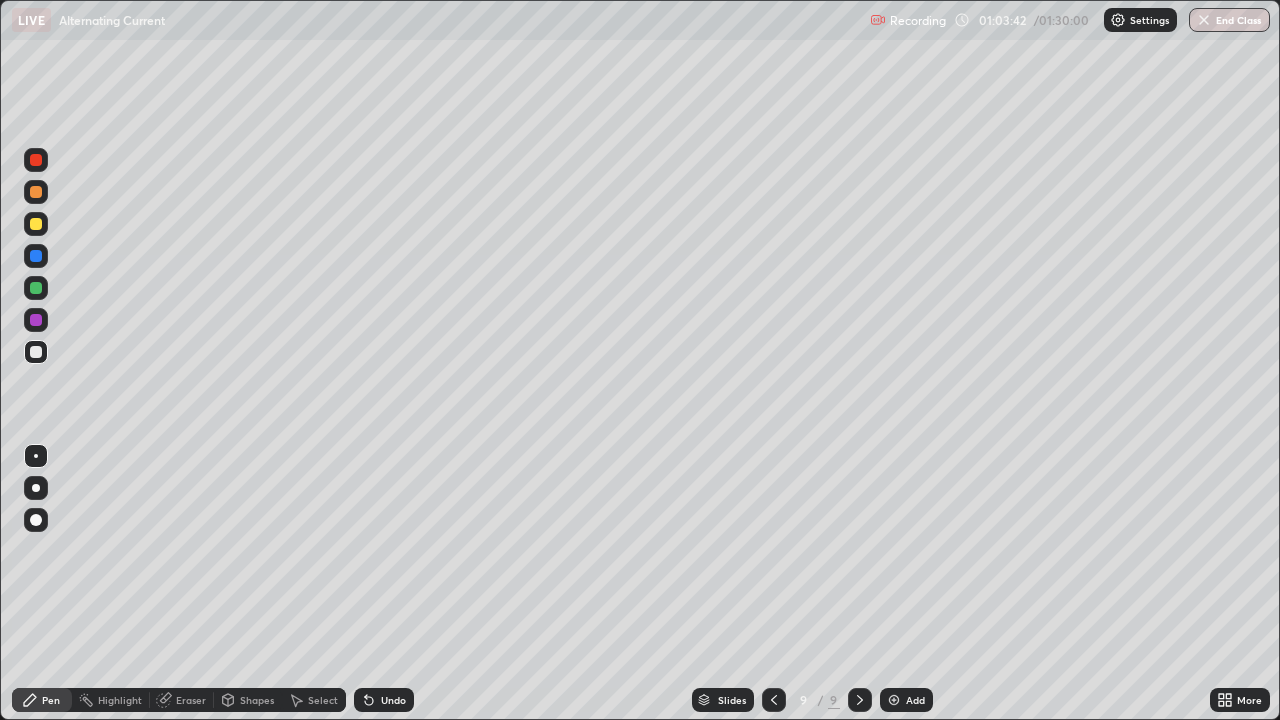 click 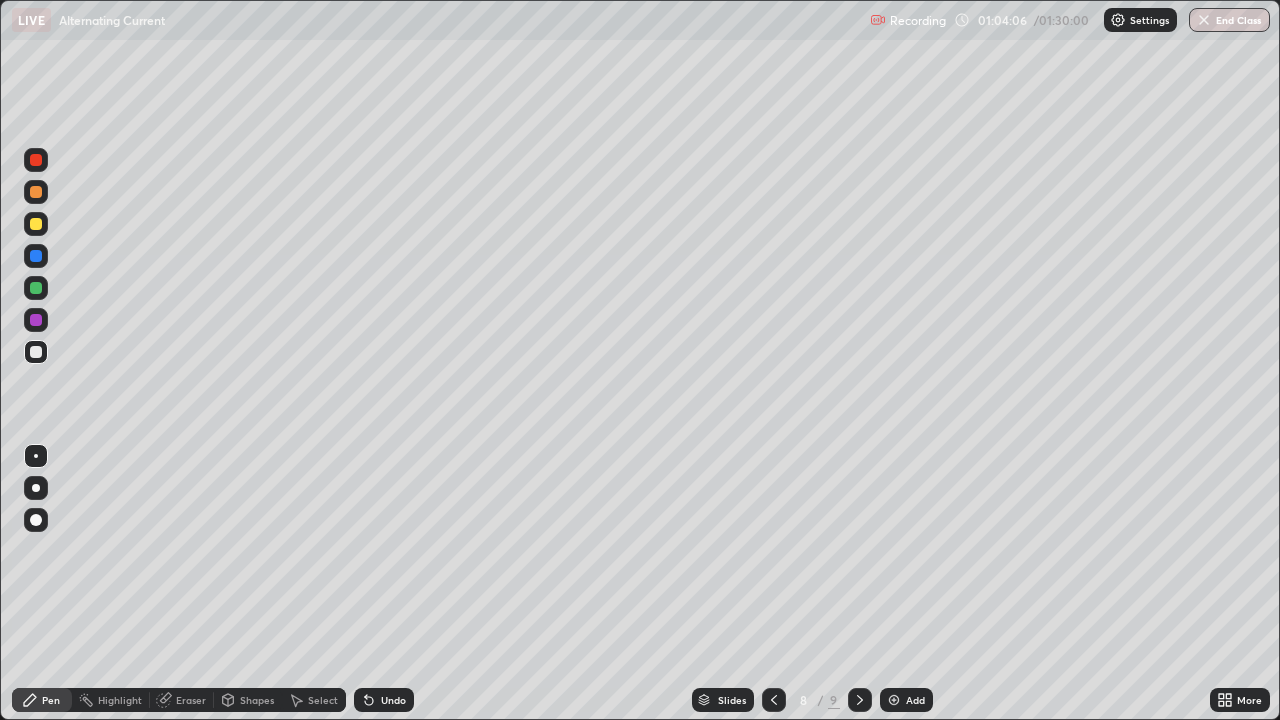 click 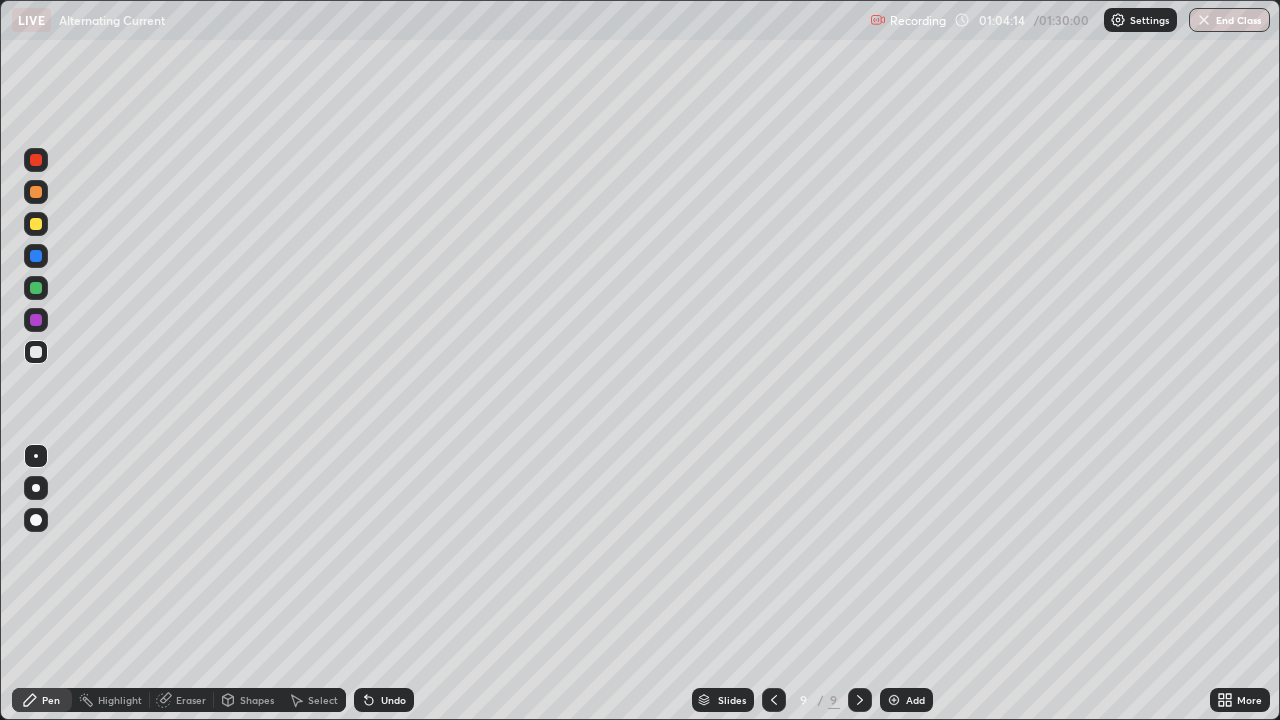 click on "Undo" at bounding box center [384, 700] 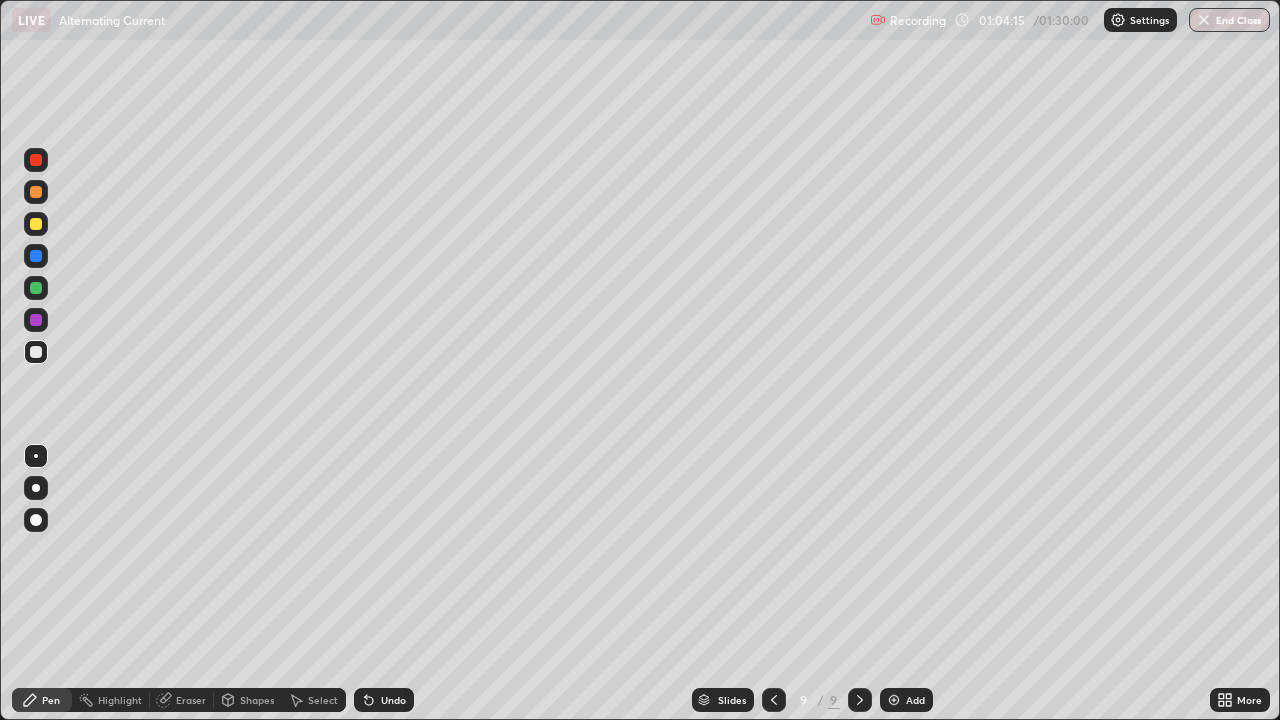 click on "Undo" at bounding box center (384, 700) 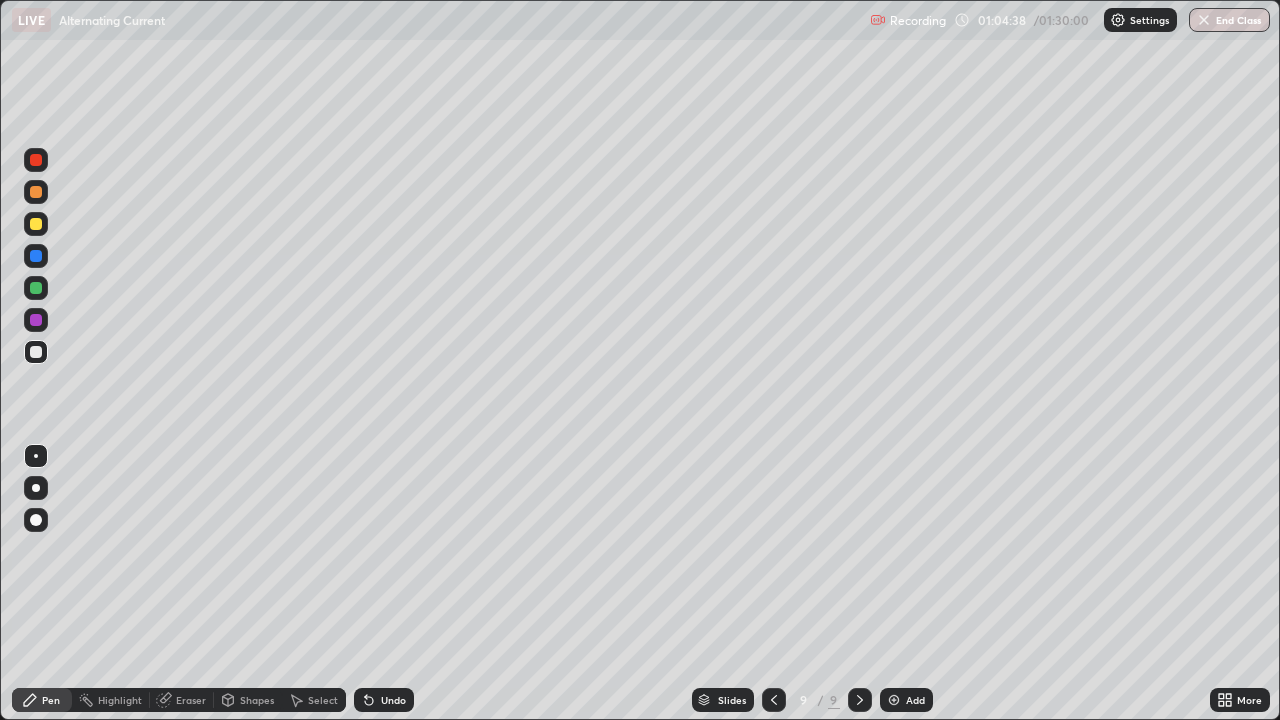 click on "Undo" at bounding box center [393, 700] 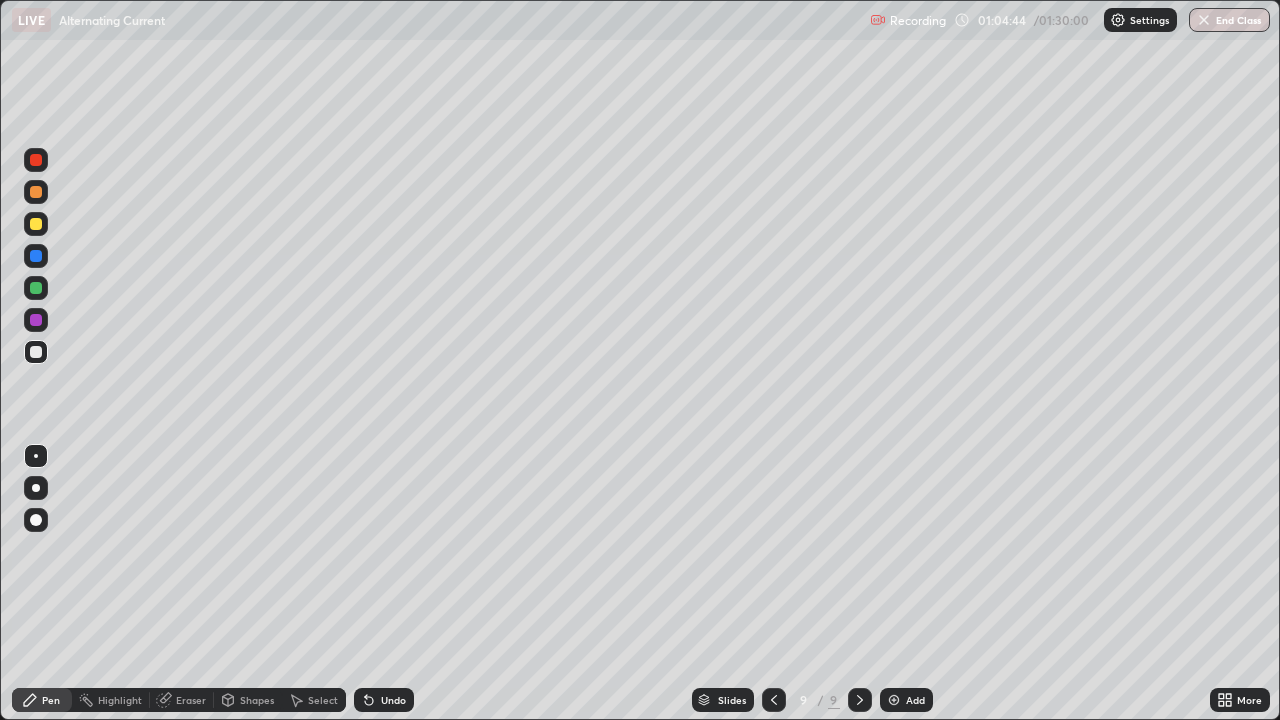 click on "Undo" at bounding box center [384, 700] 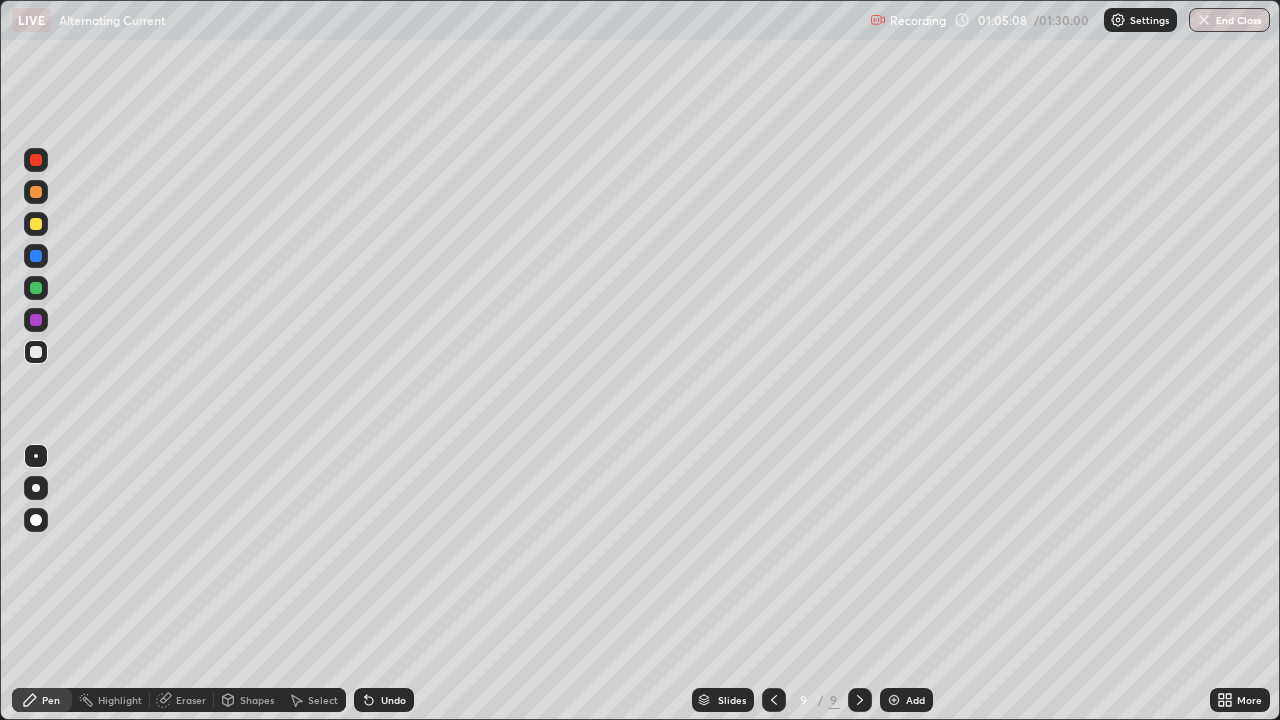 click at bounding box center (36, 224) 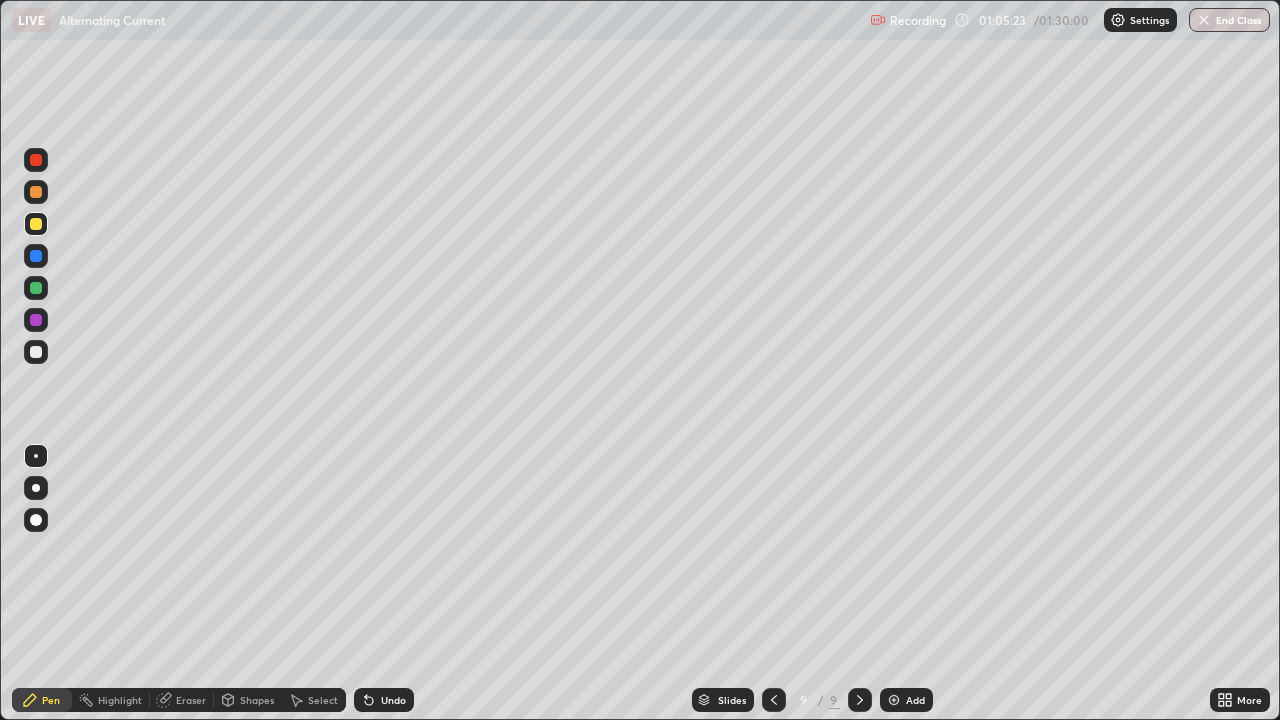 click at bounding box center (36, 352) 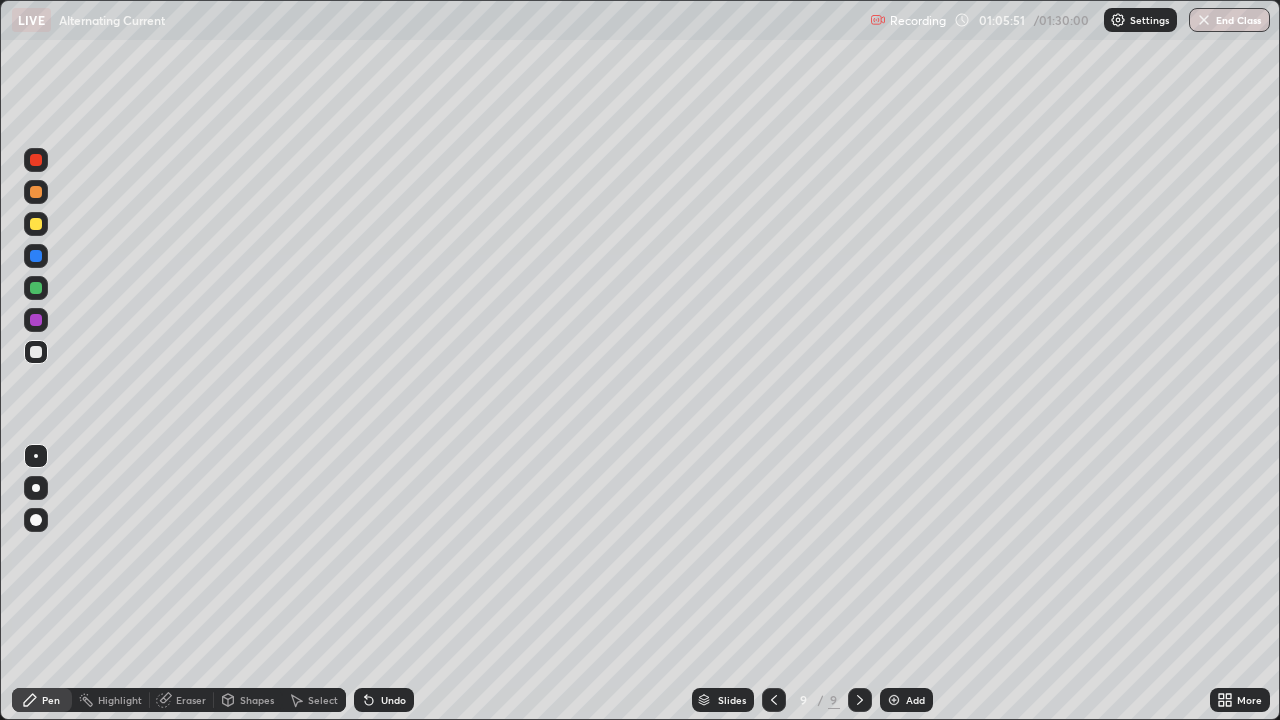click at bounding box center [36, 320] 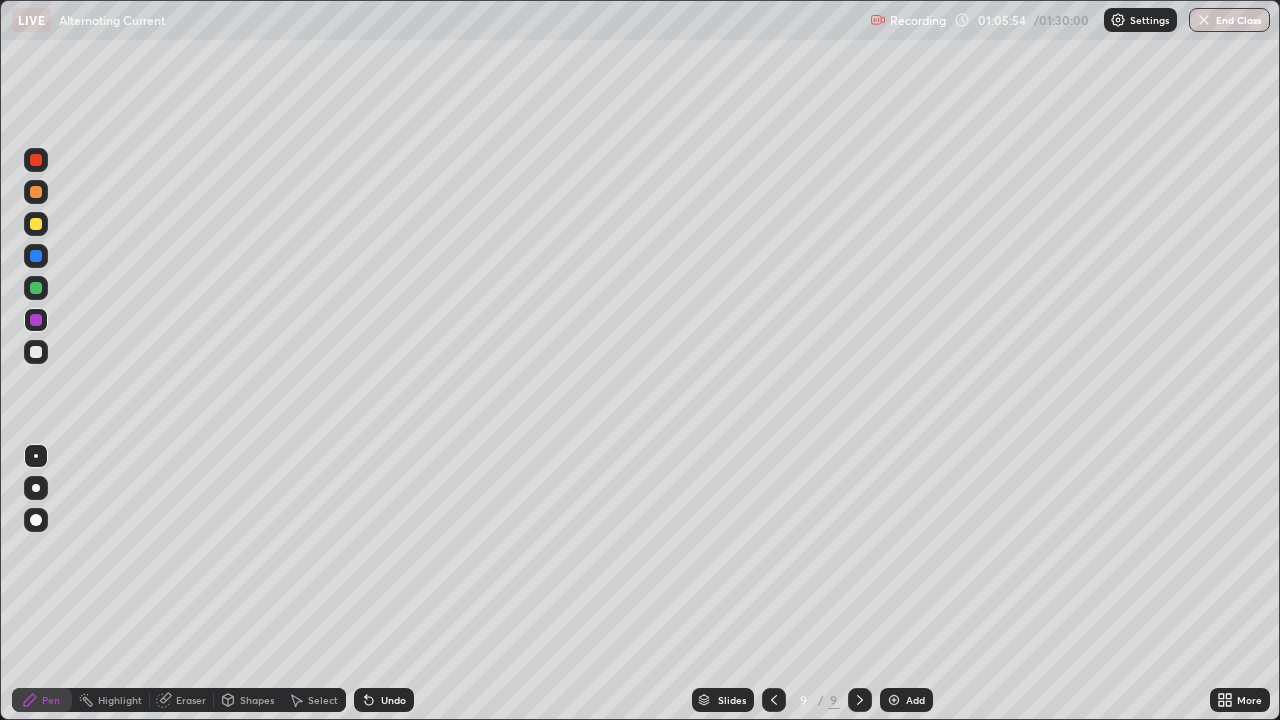 click at bounding box center (36, 352) 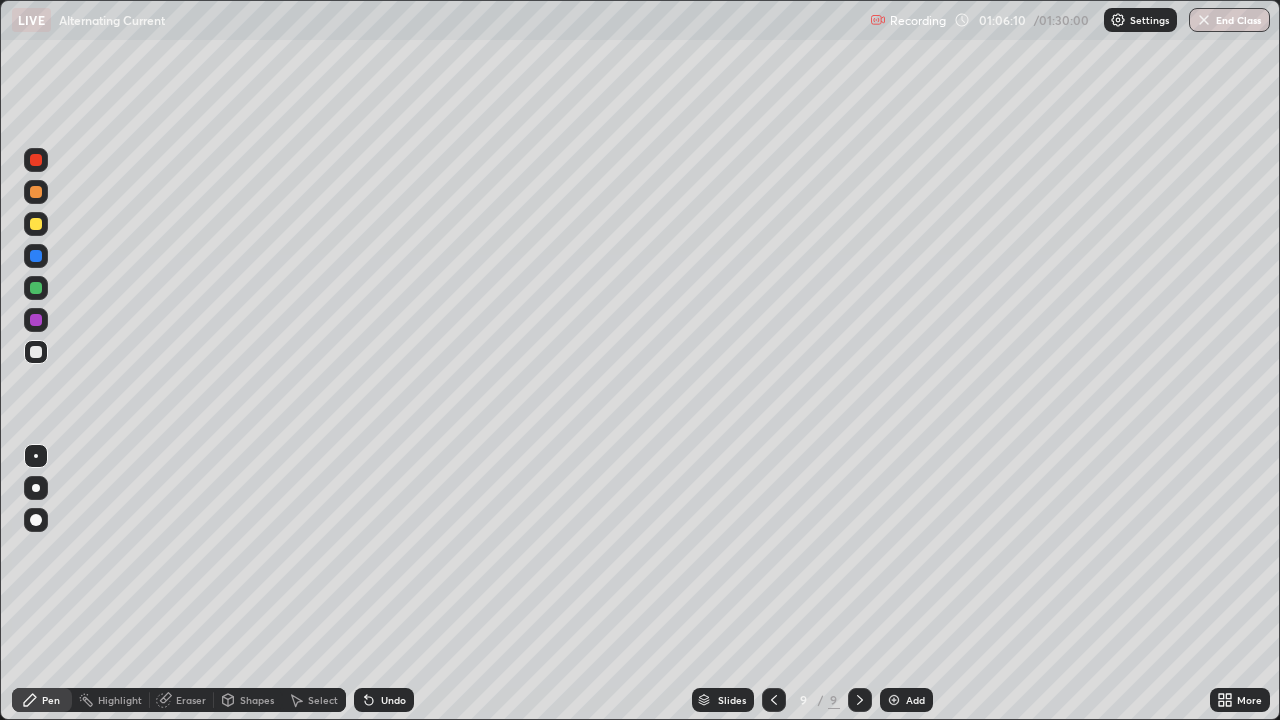 click at bounding box center (36, 224) 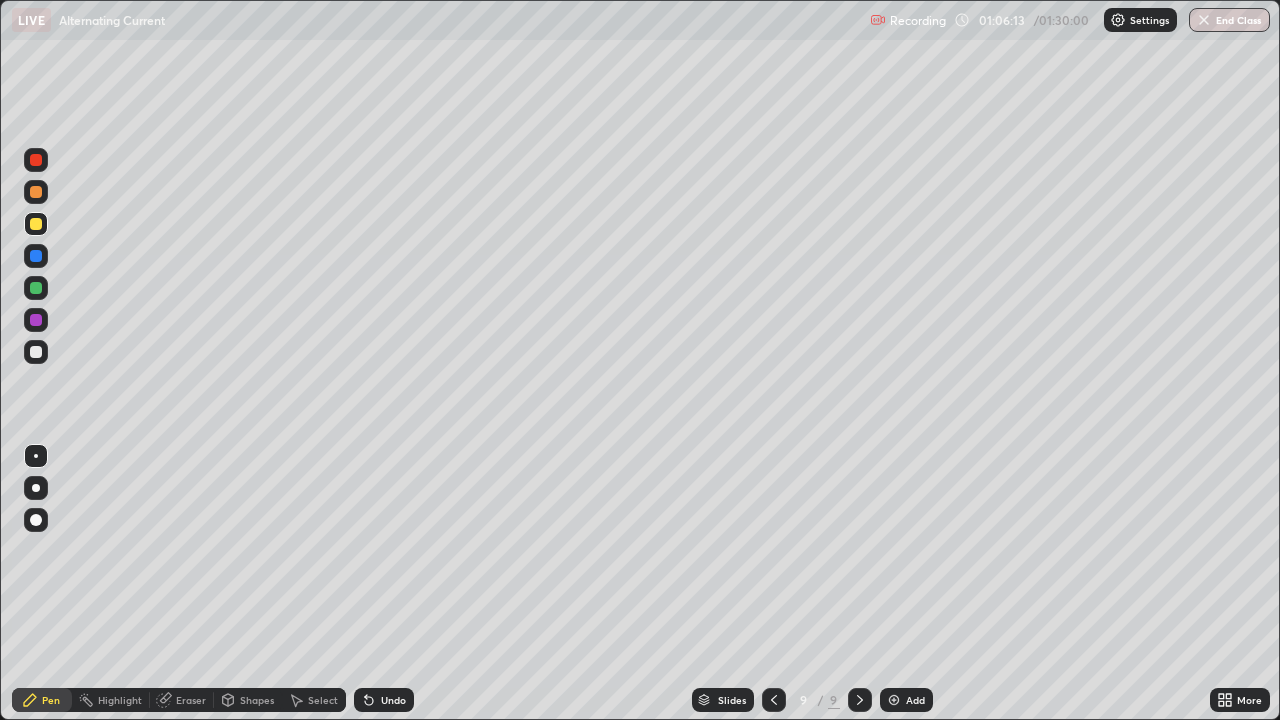 click at bounding box center (36, 352) 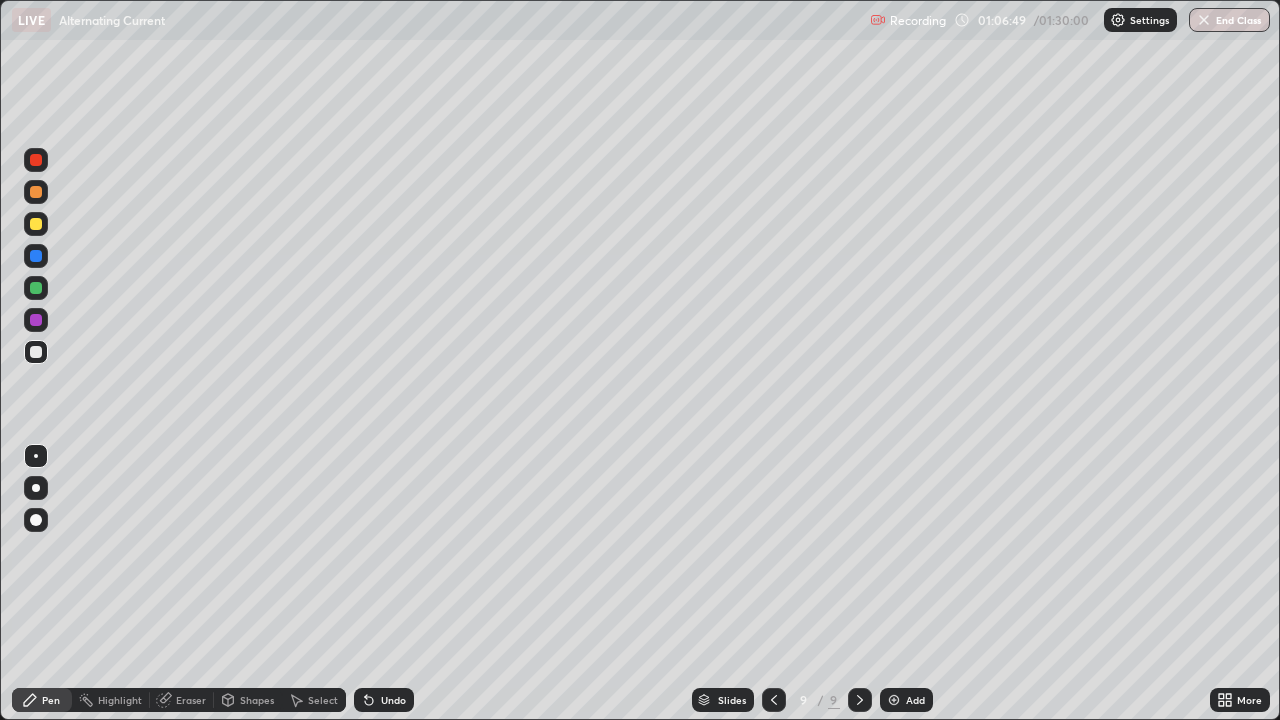 click 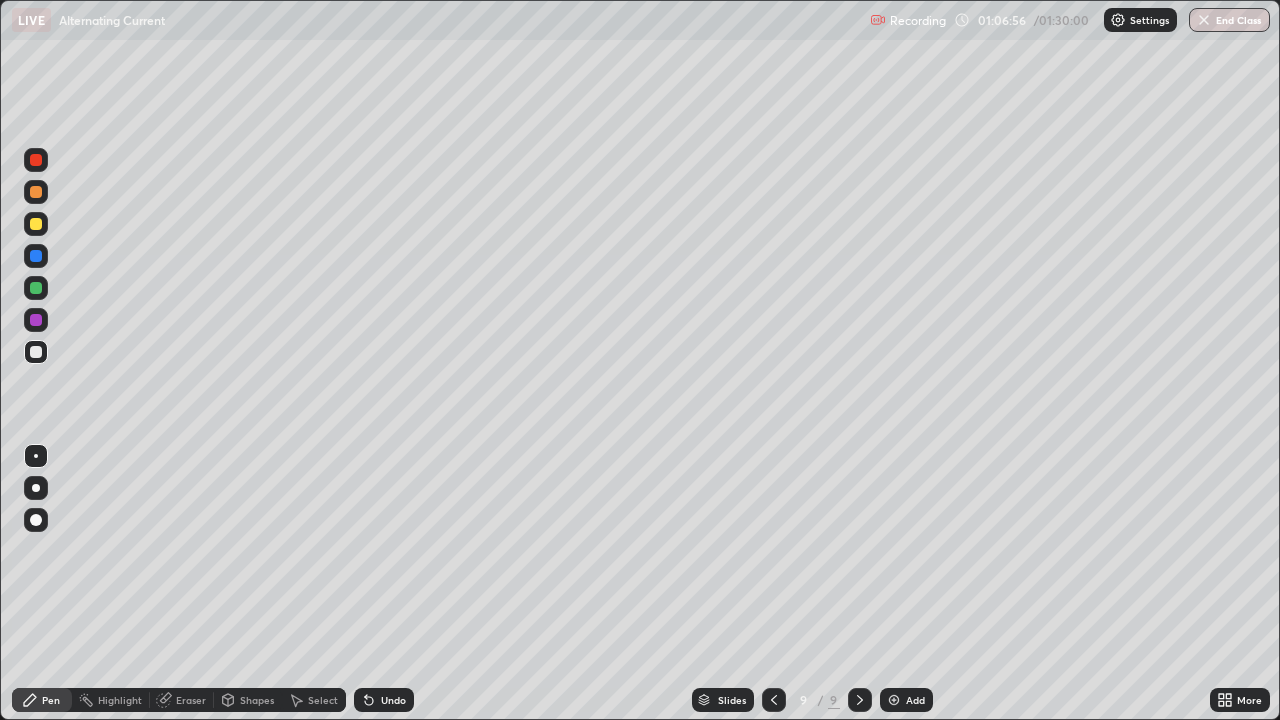 click at bounding box center (36, 192) 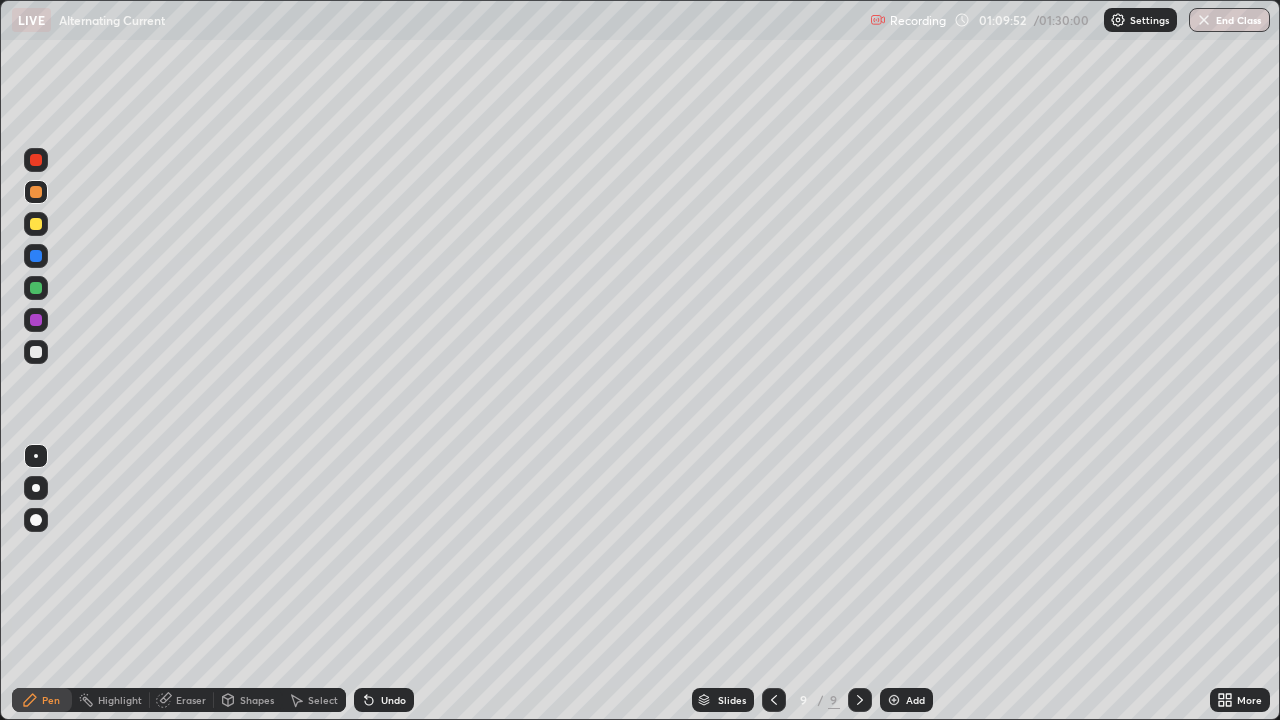 click on "Add" at bounding box center (906, 700) 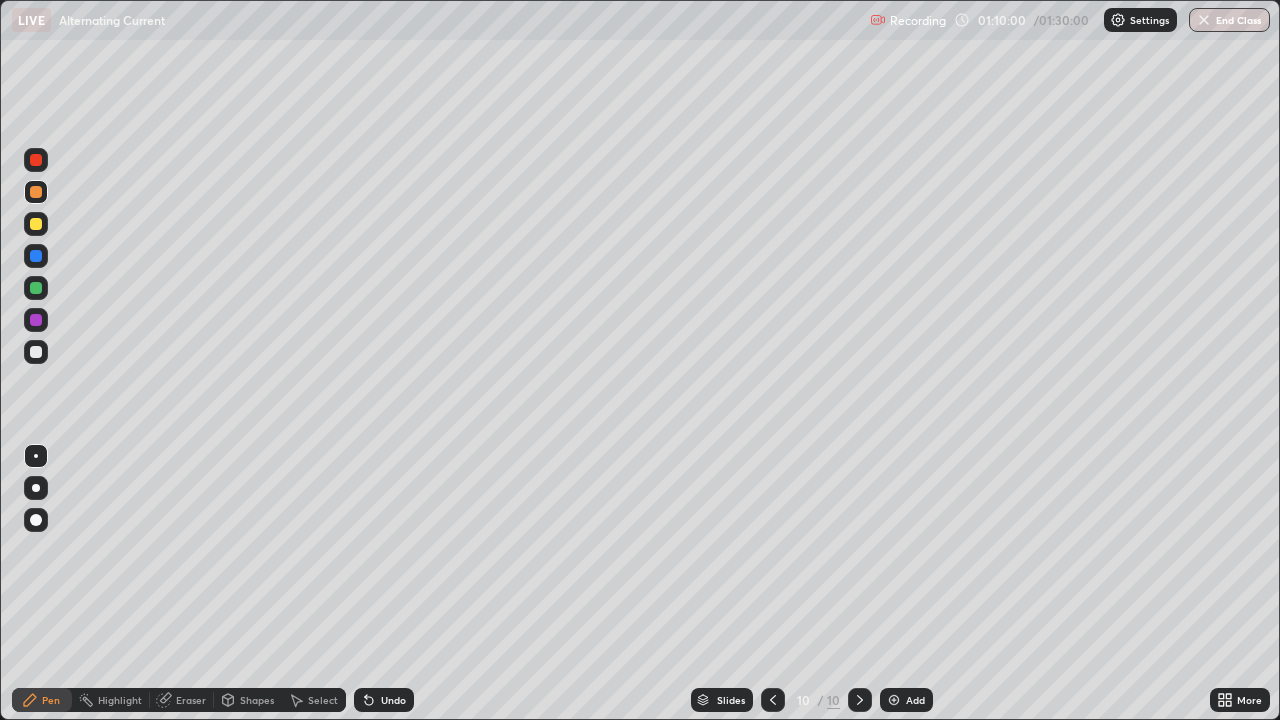 click at bounding box center [36, 192] 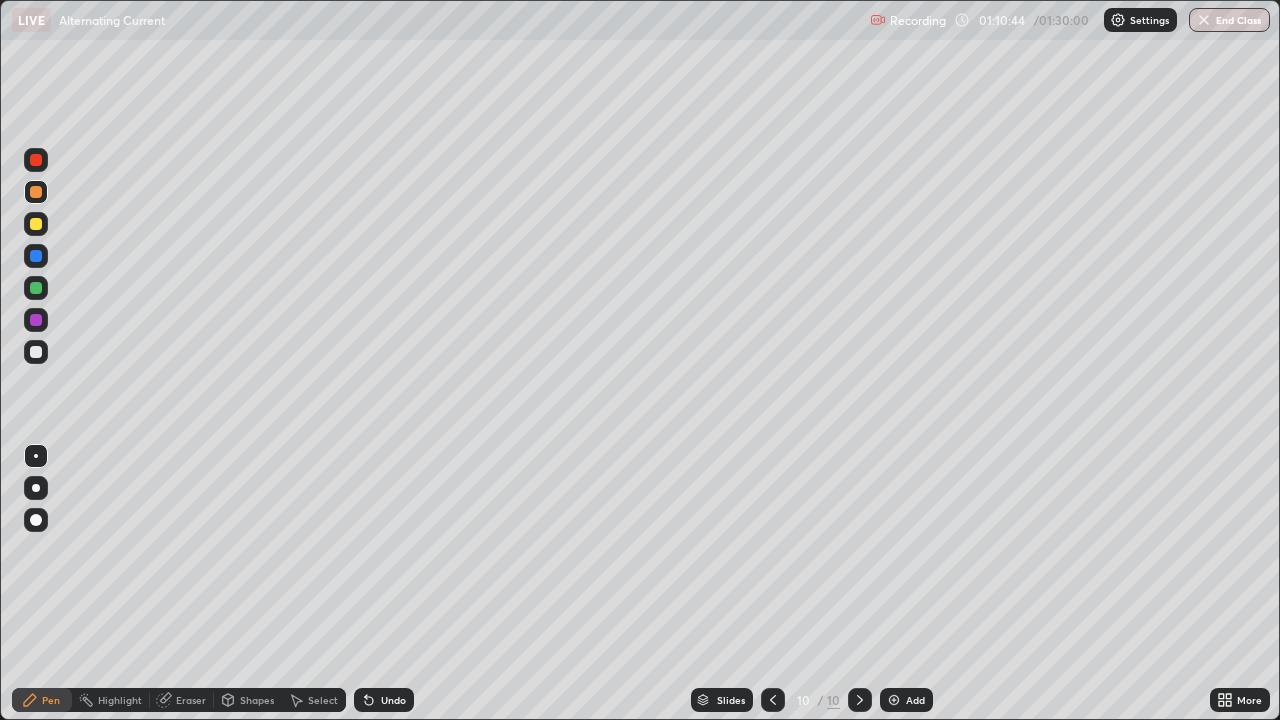 click at bounding box center (36, 352) 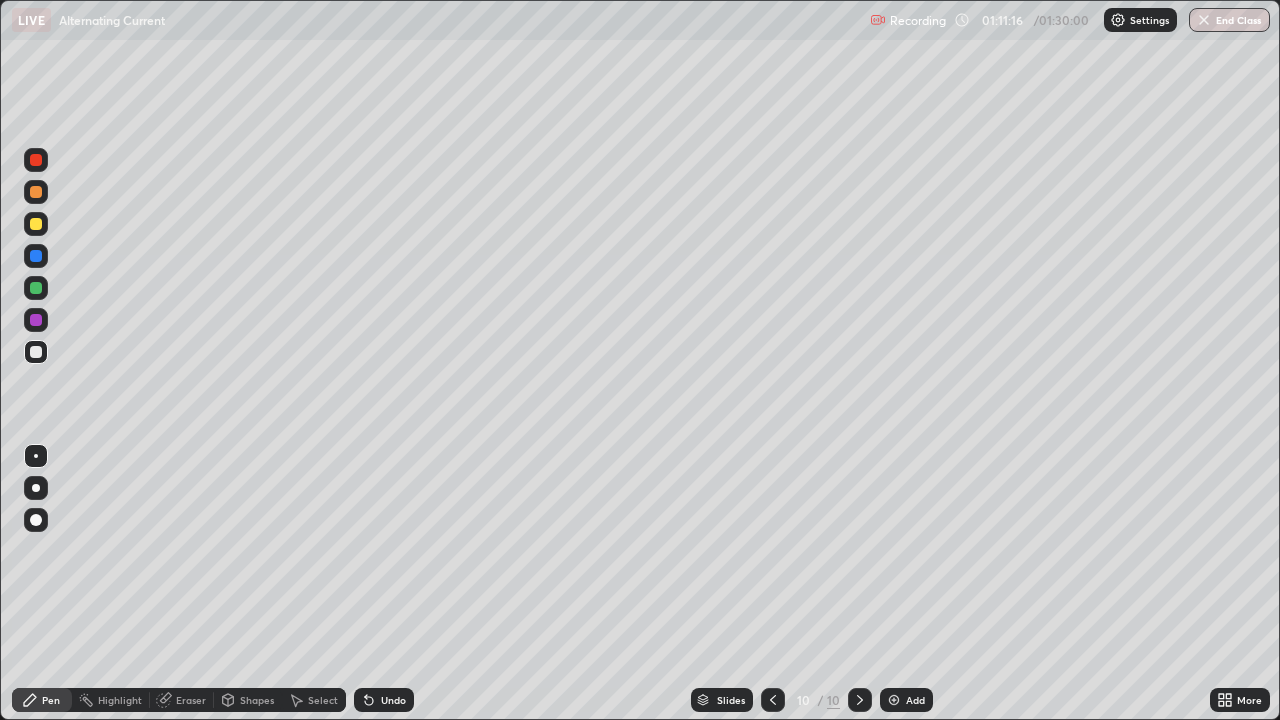 click at bounding box center (36, 352) 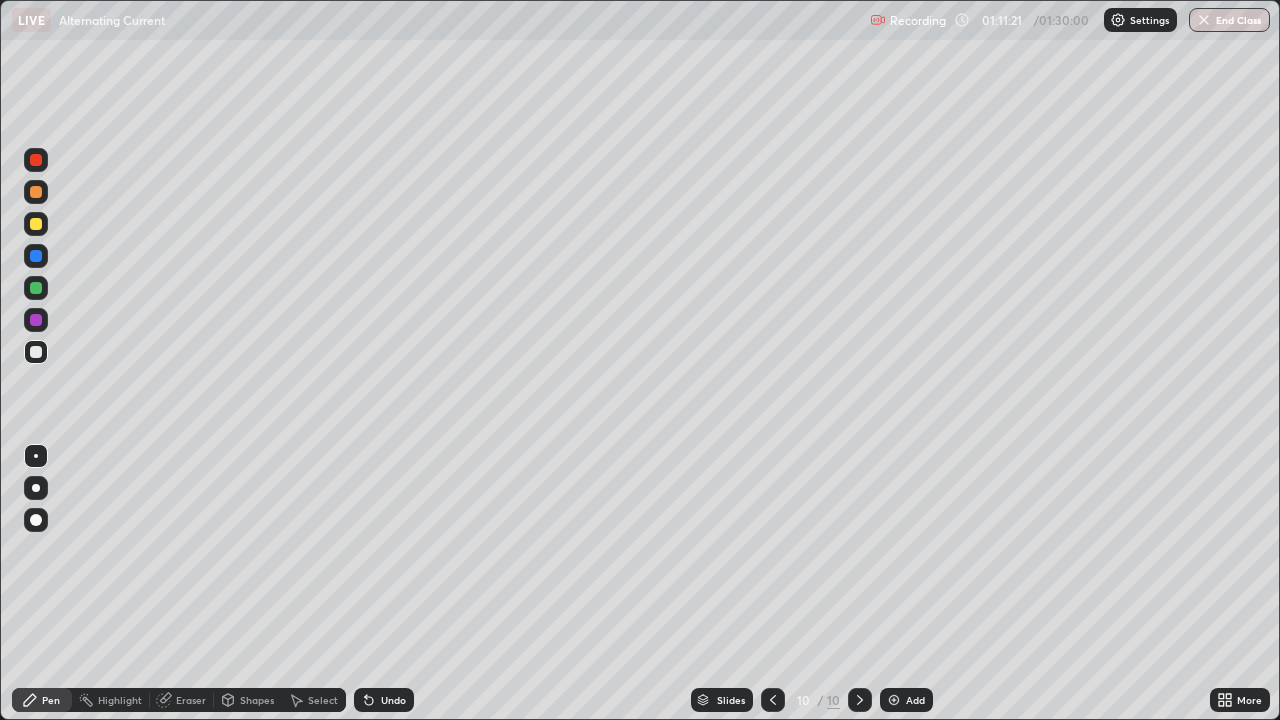 click on "Undo" at bounding box center [384, 700] 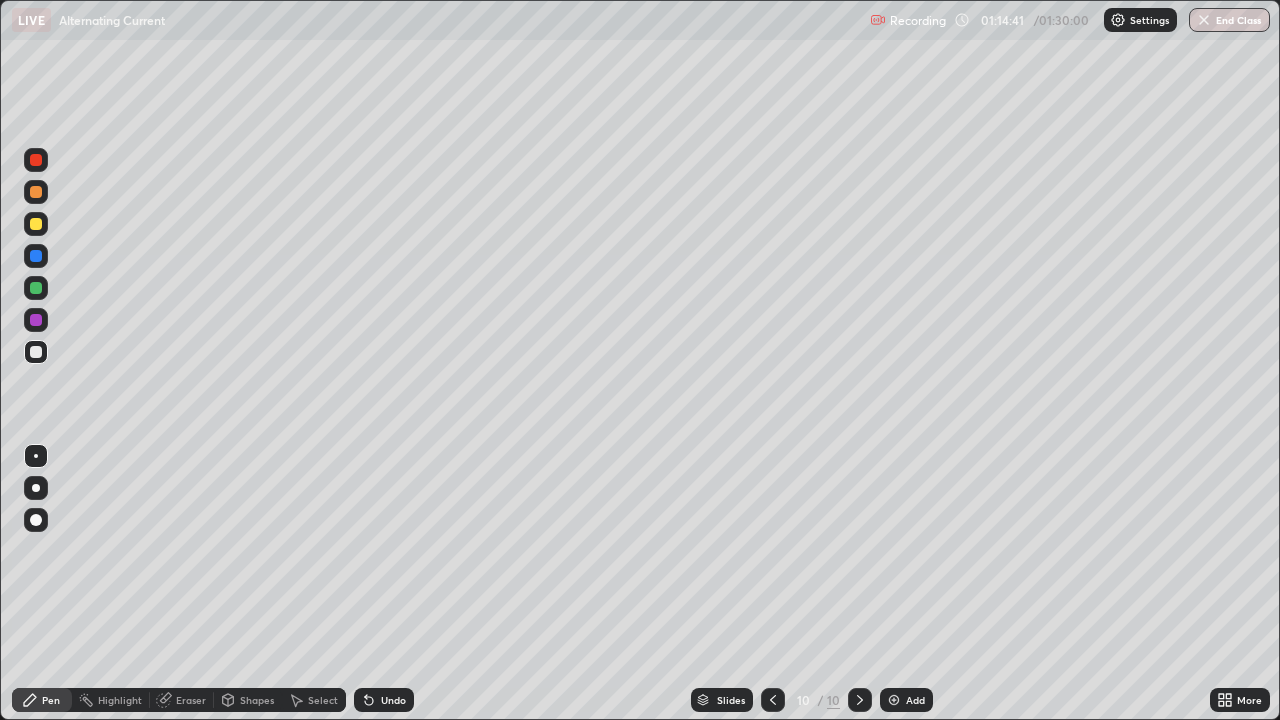 click on "Add" at bounding box center (915, 700) 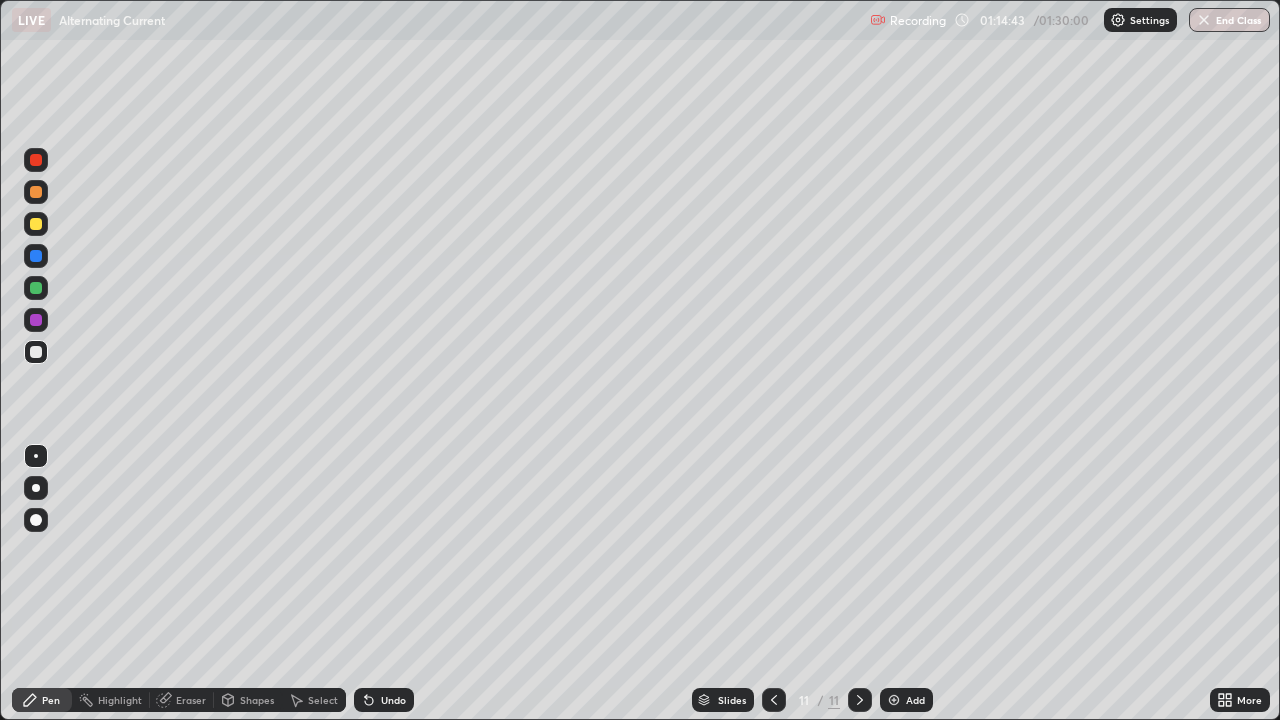 click at bounding box center (36, 192) 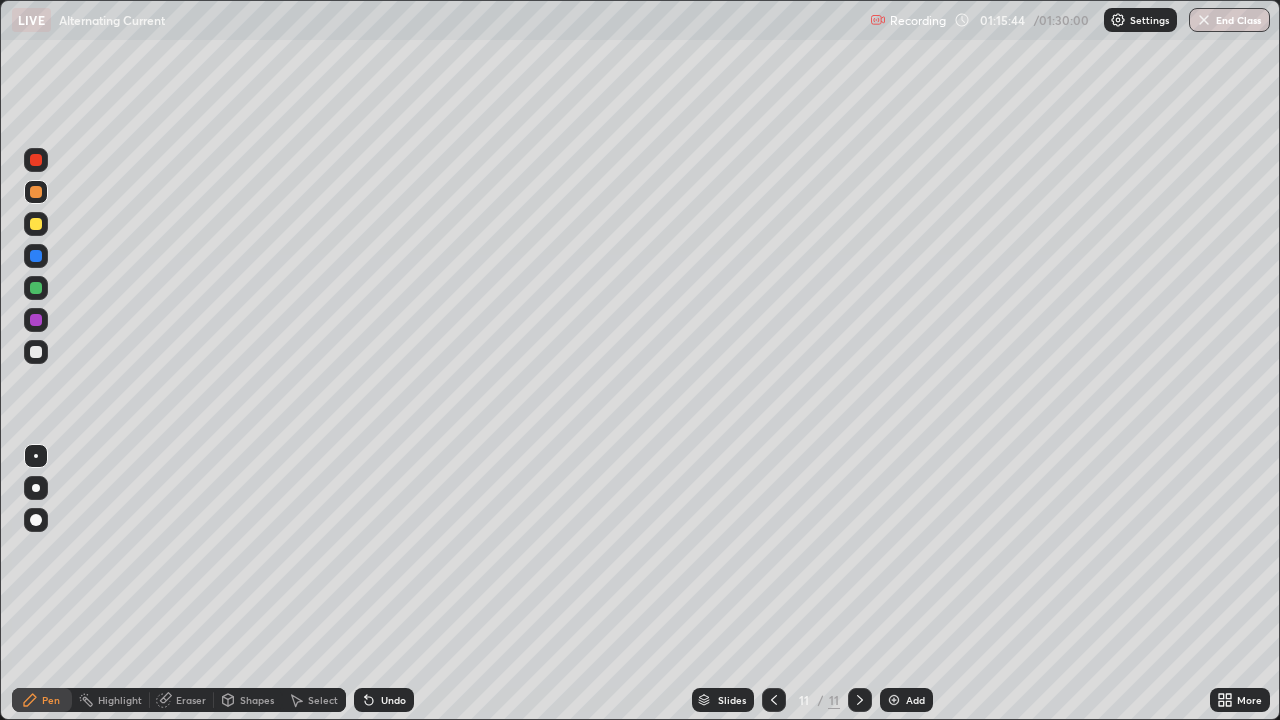 click at bounding box center [36, 352] 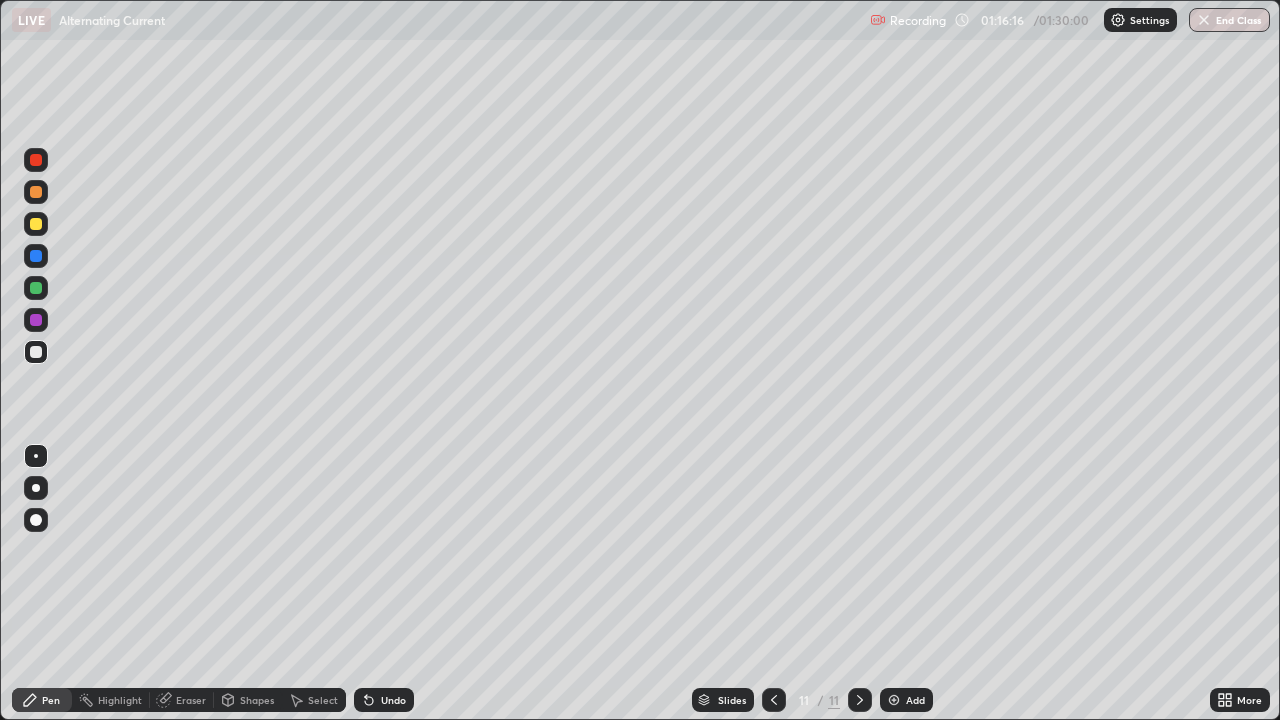 click on "Undo" at bounding box center [384, 700] 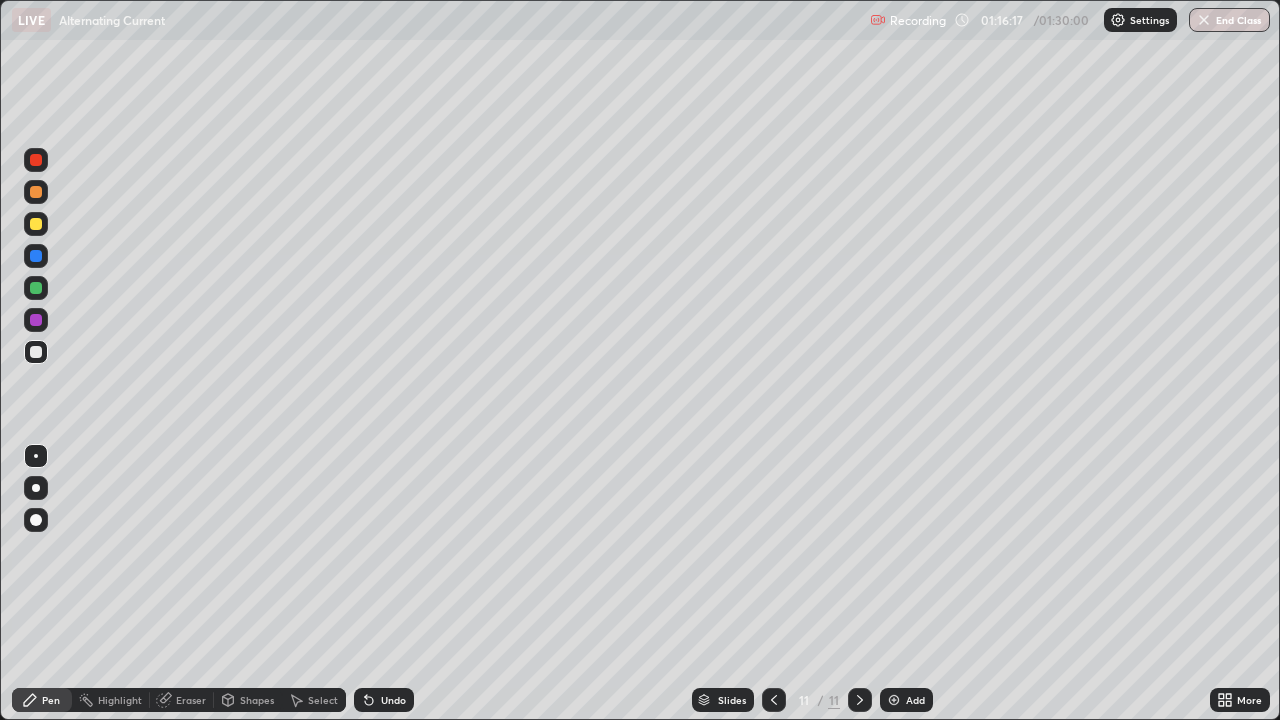 click on "Undo" at bounding box center [384, 700] 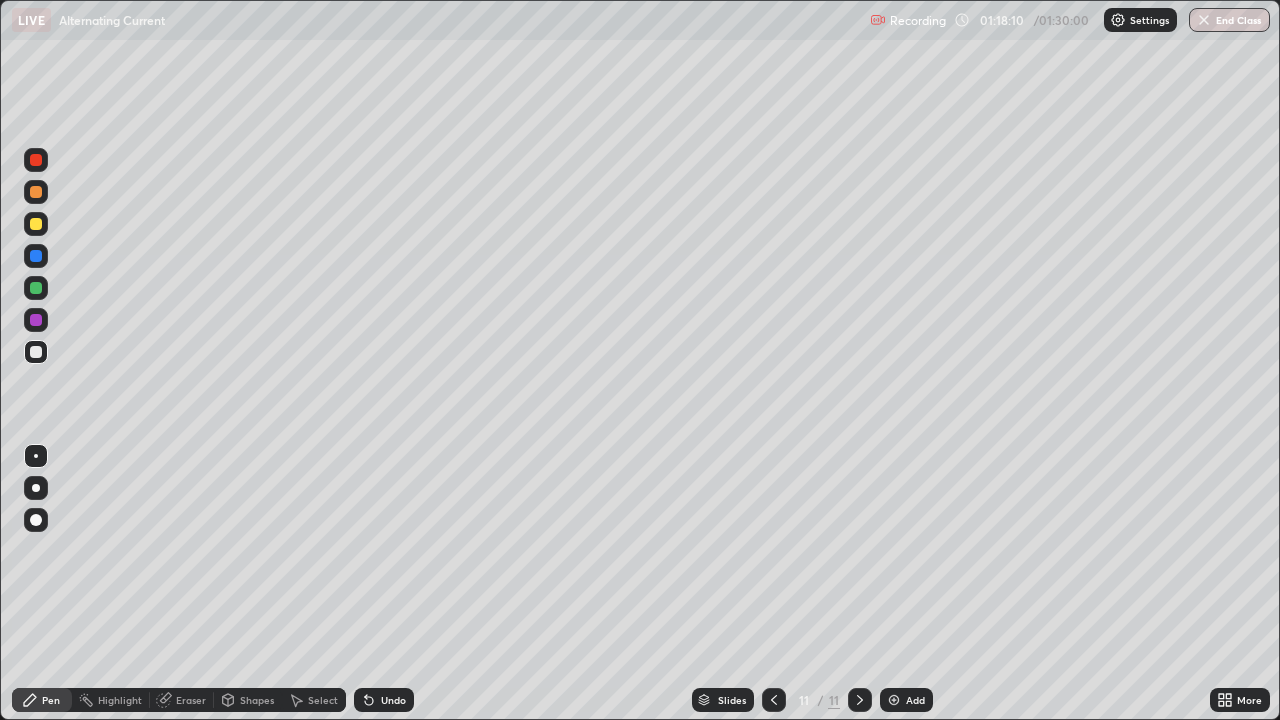 click on "Add" at bounding box center [915, 700] 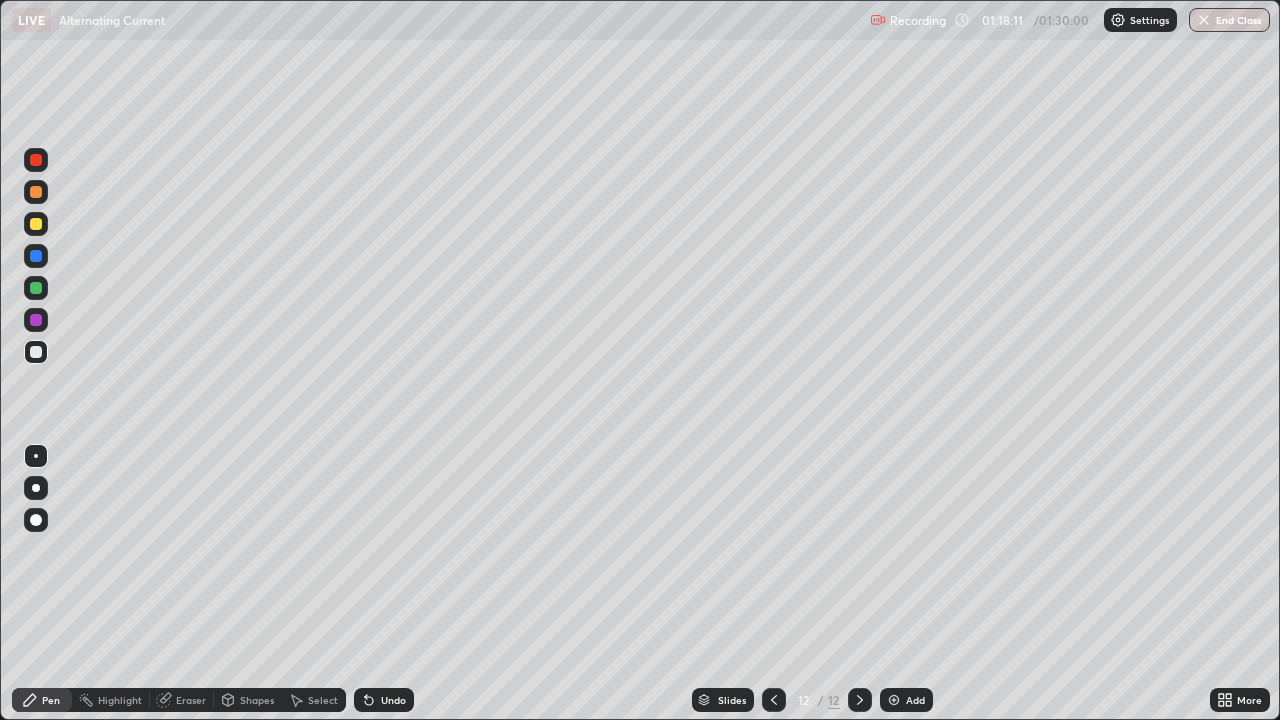 click at bounding box center [36, 192] 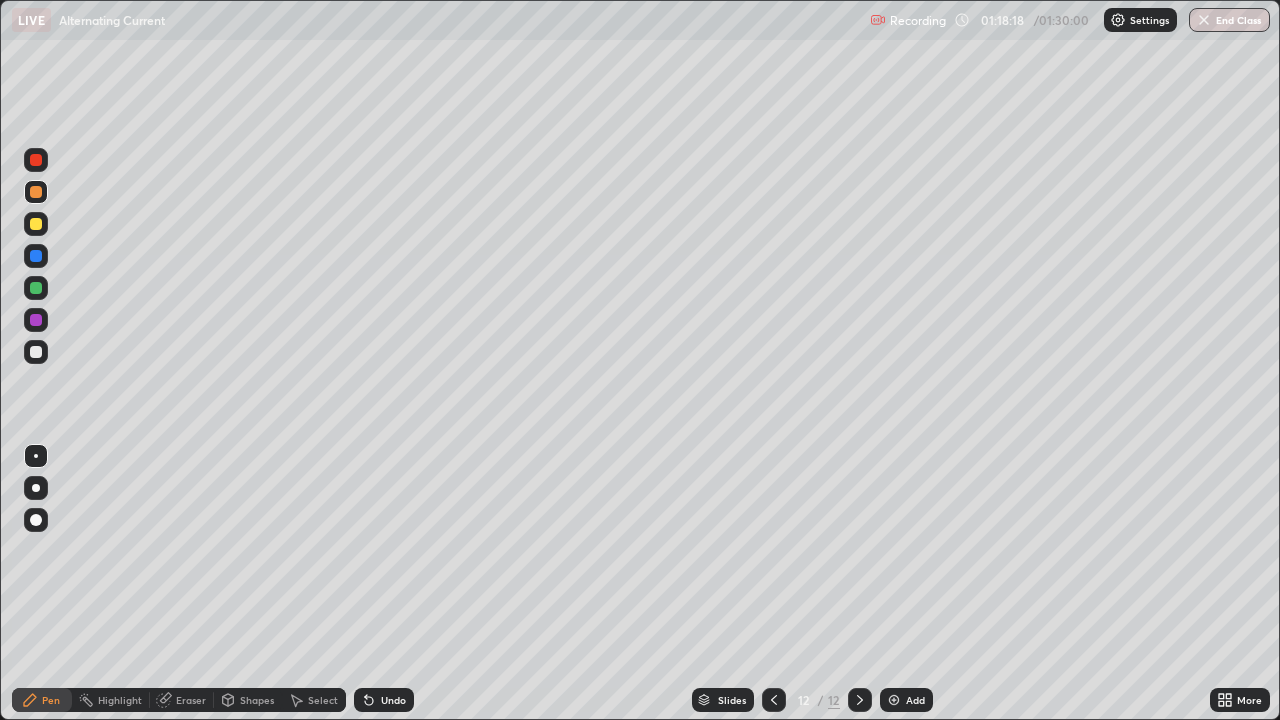 click at bounding box center (36, 352) 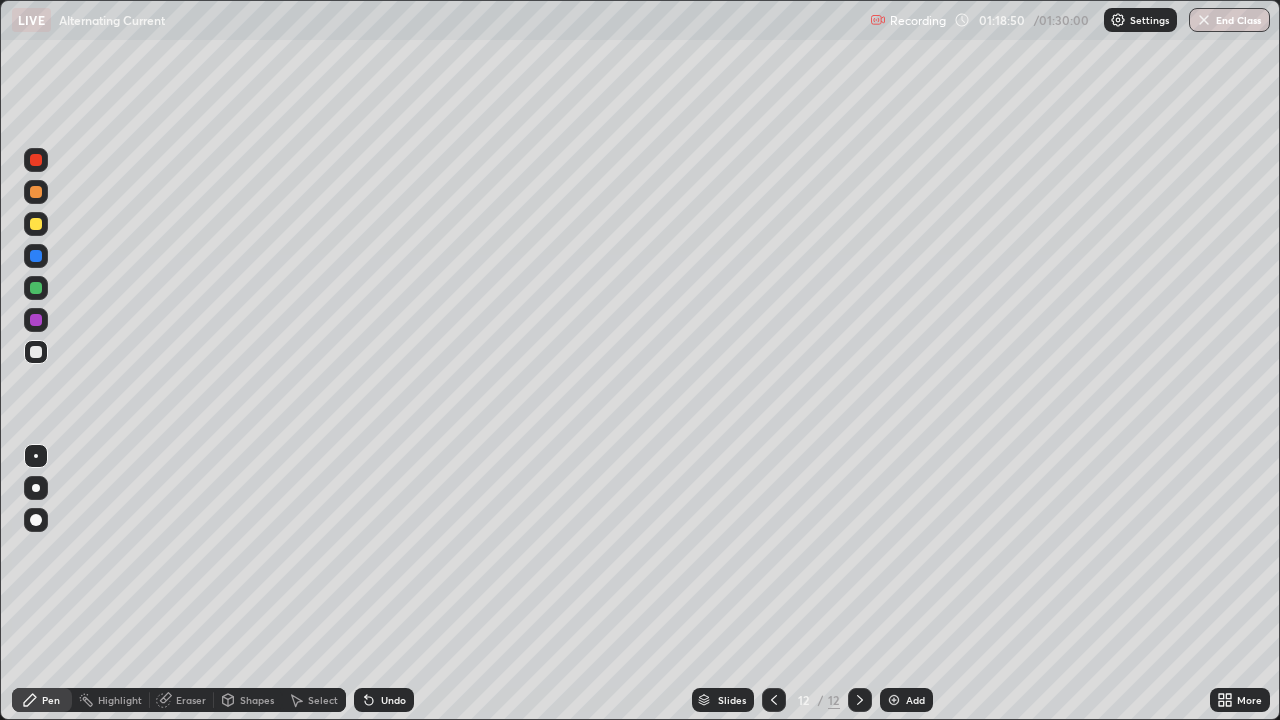 click at bounding box center (36, 224) 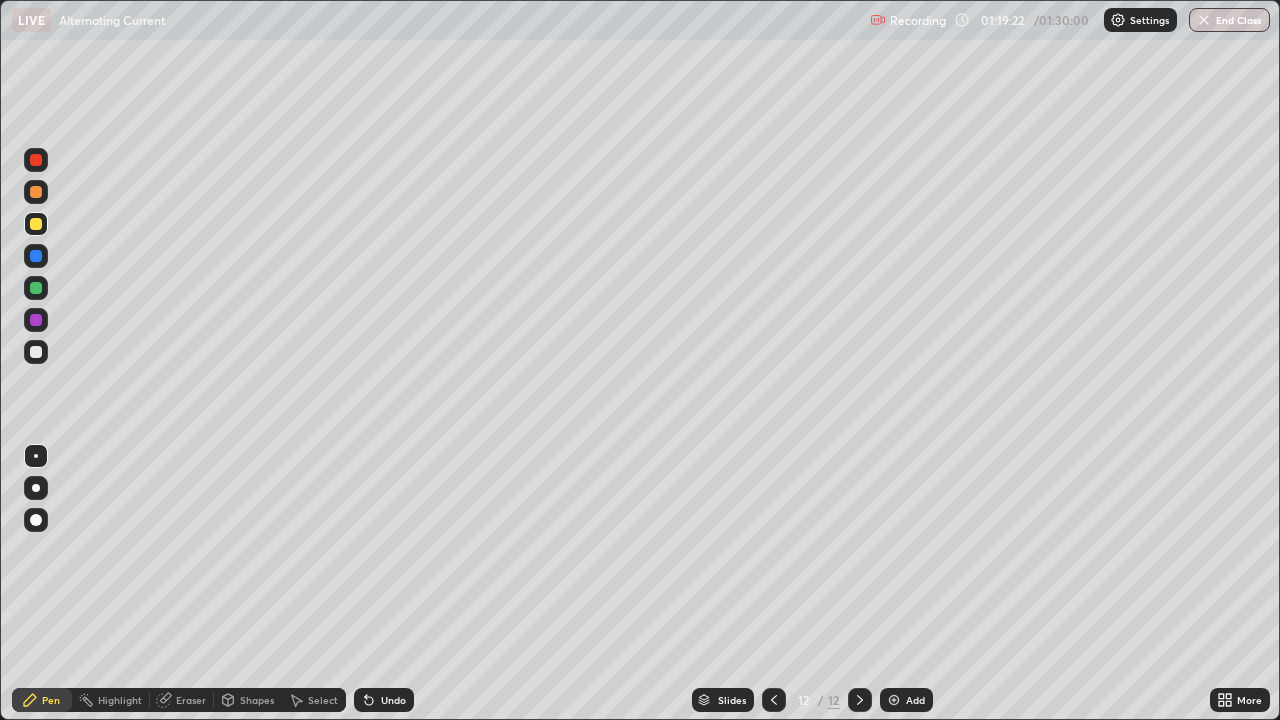 click on "Undo" at bounding box center (384, 700) 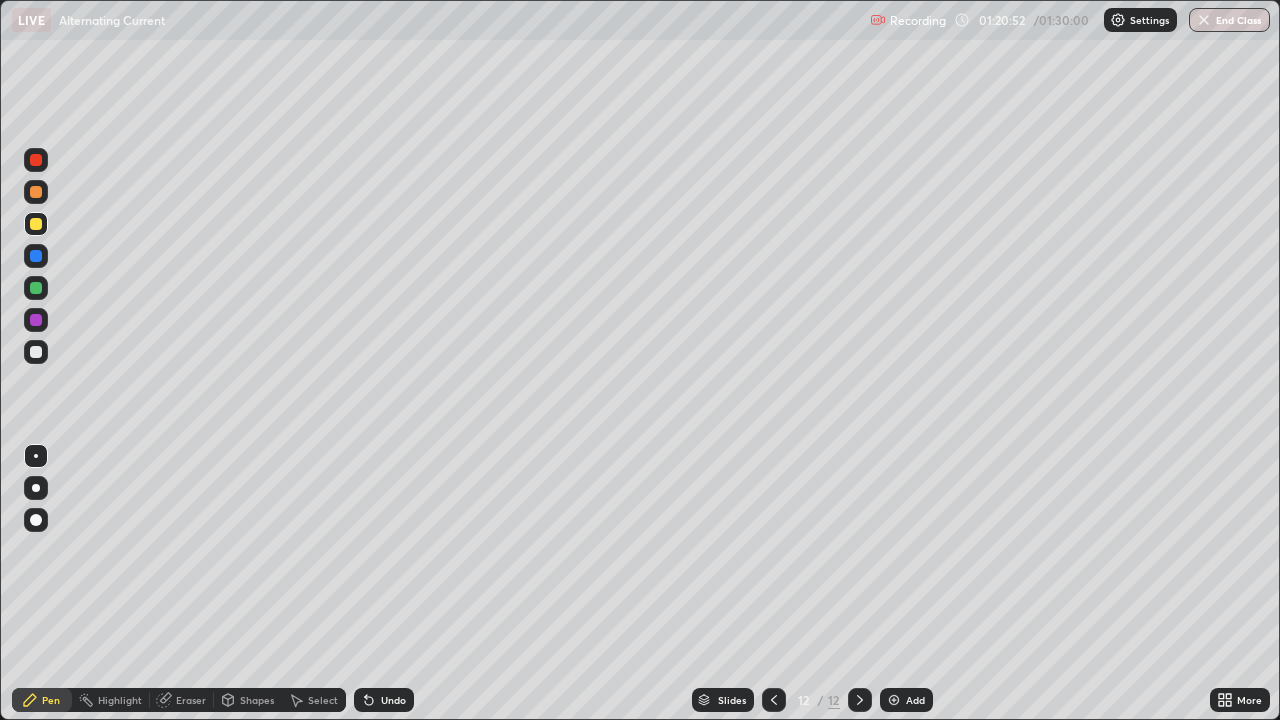 click at bounding box center [36, 192] 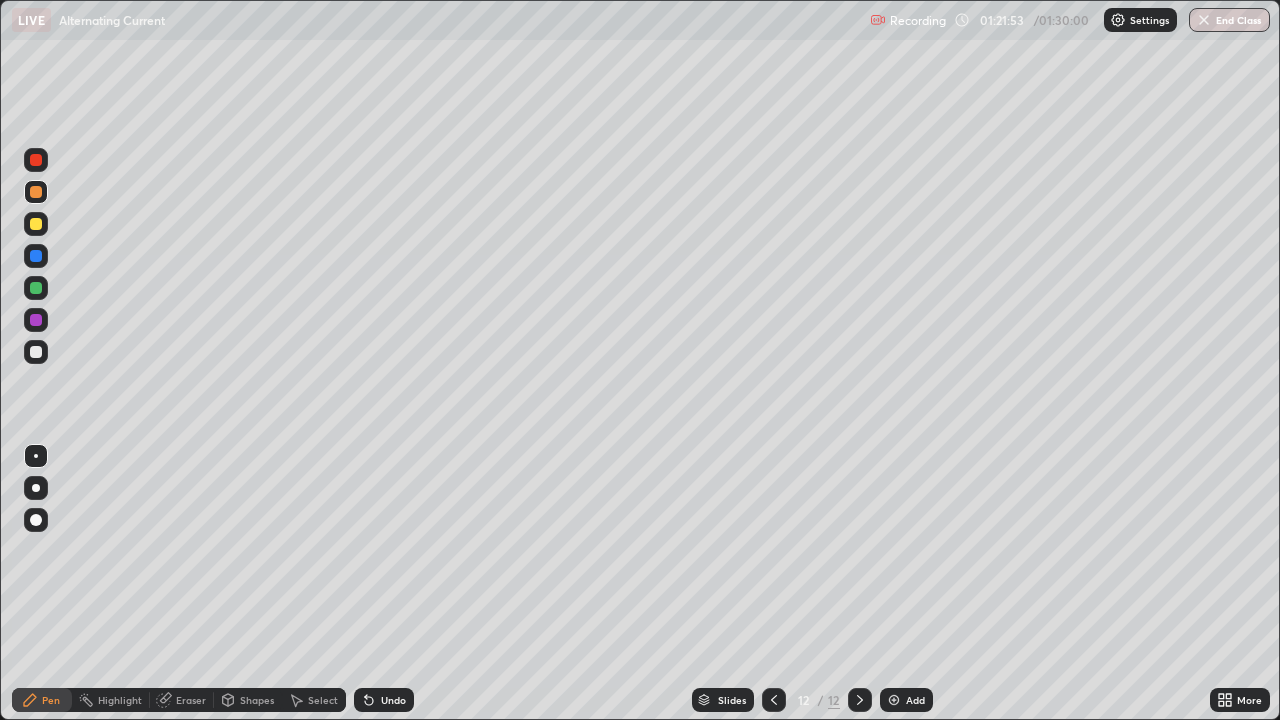 click on "More" at bounding box center (1240, 700) 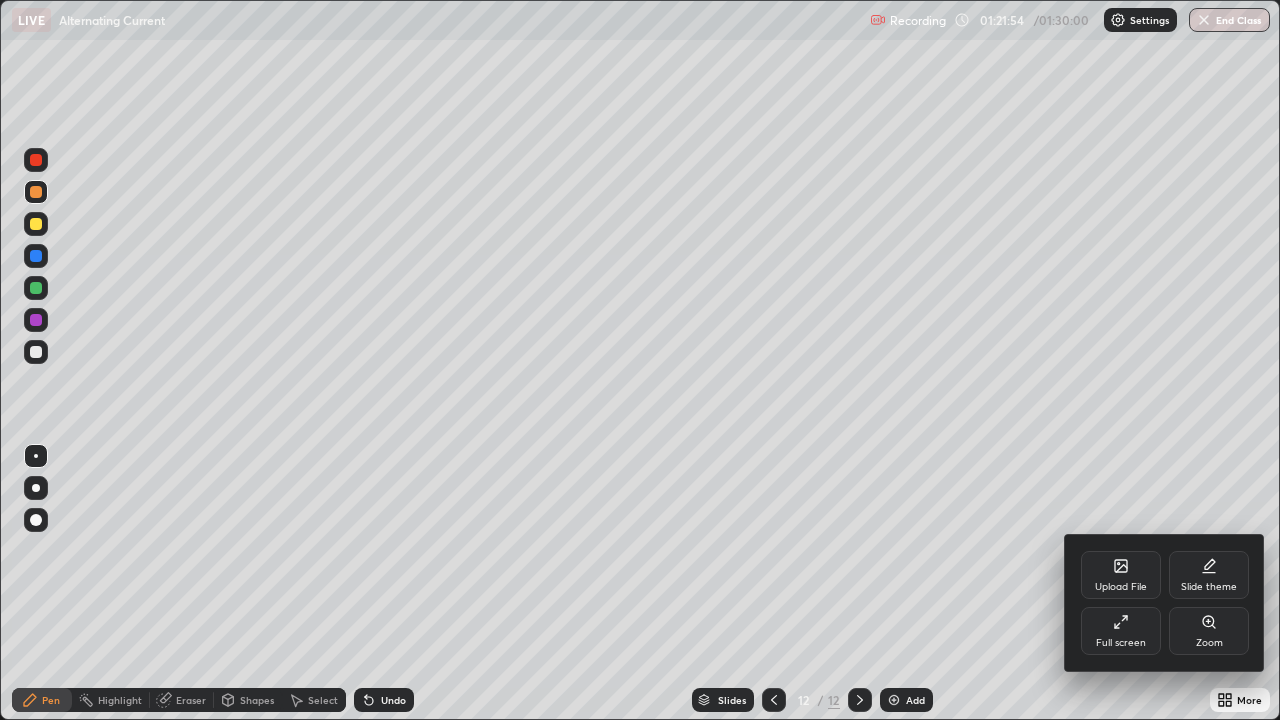 click at bounding box center [640, 360] 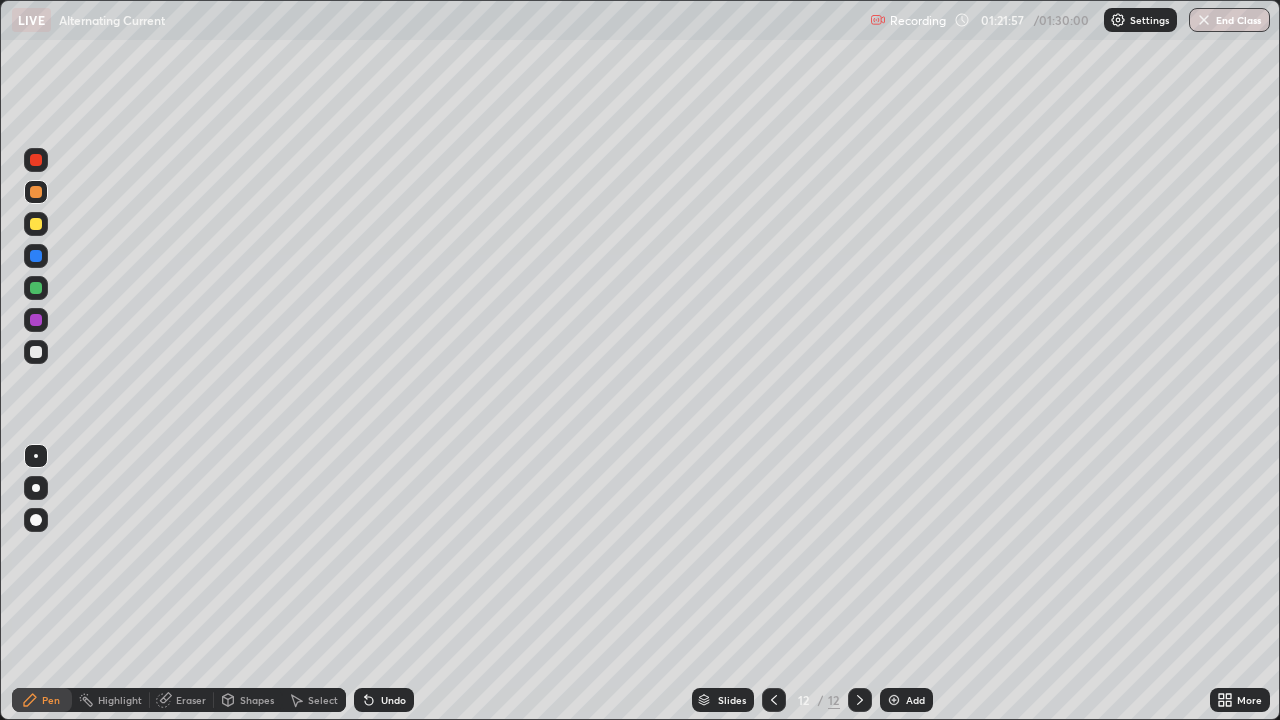 click on "More" at bounding box center (1240, 700) 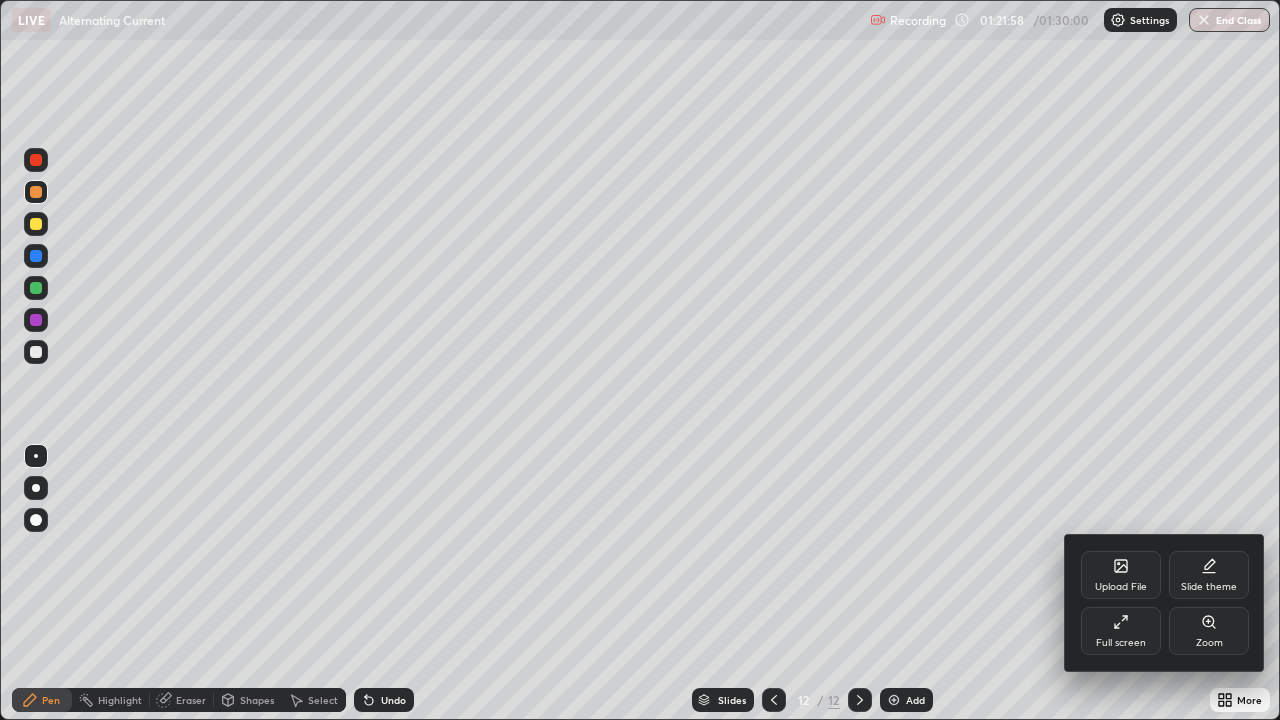 click at bounding box center (640, 360) 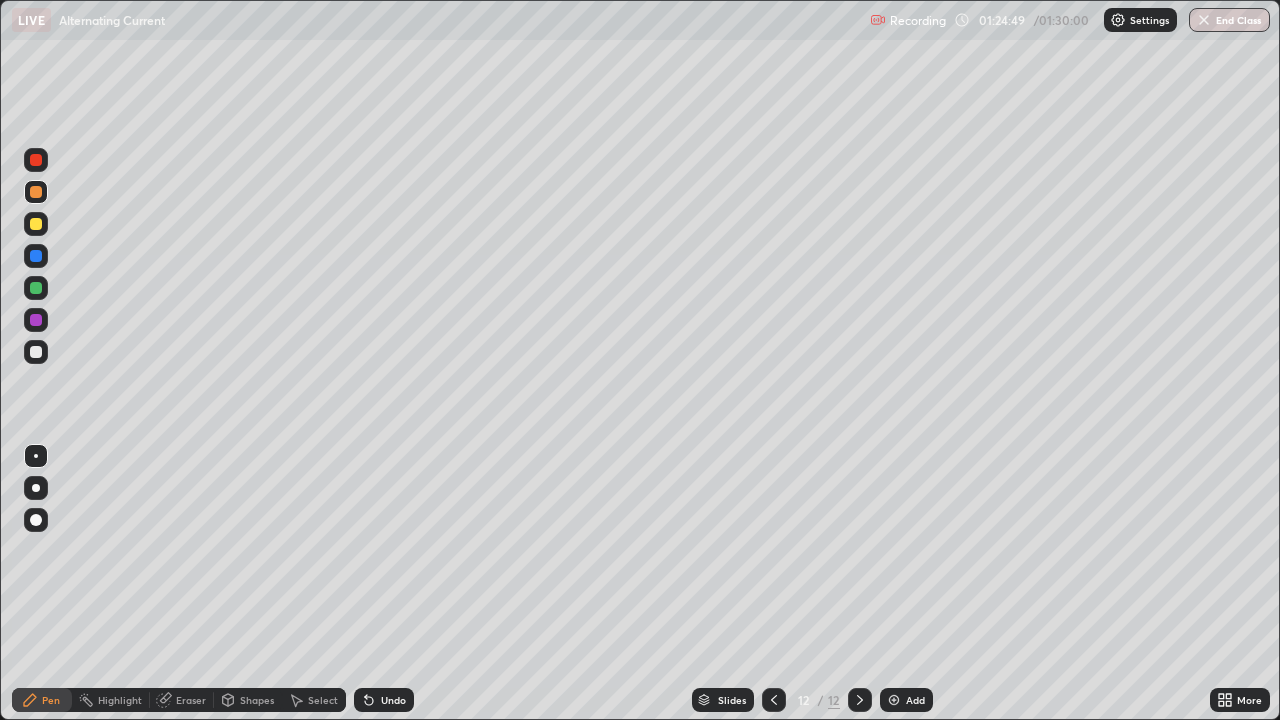 click on "End Class" at bounding box center (1229, 20) 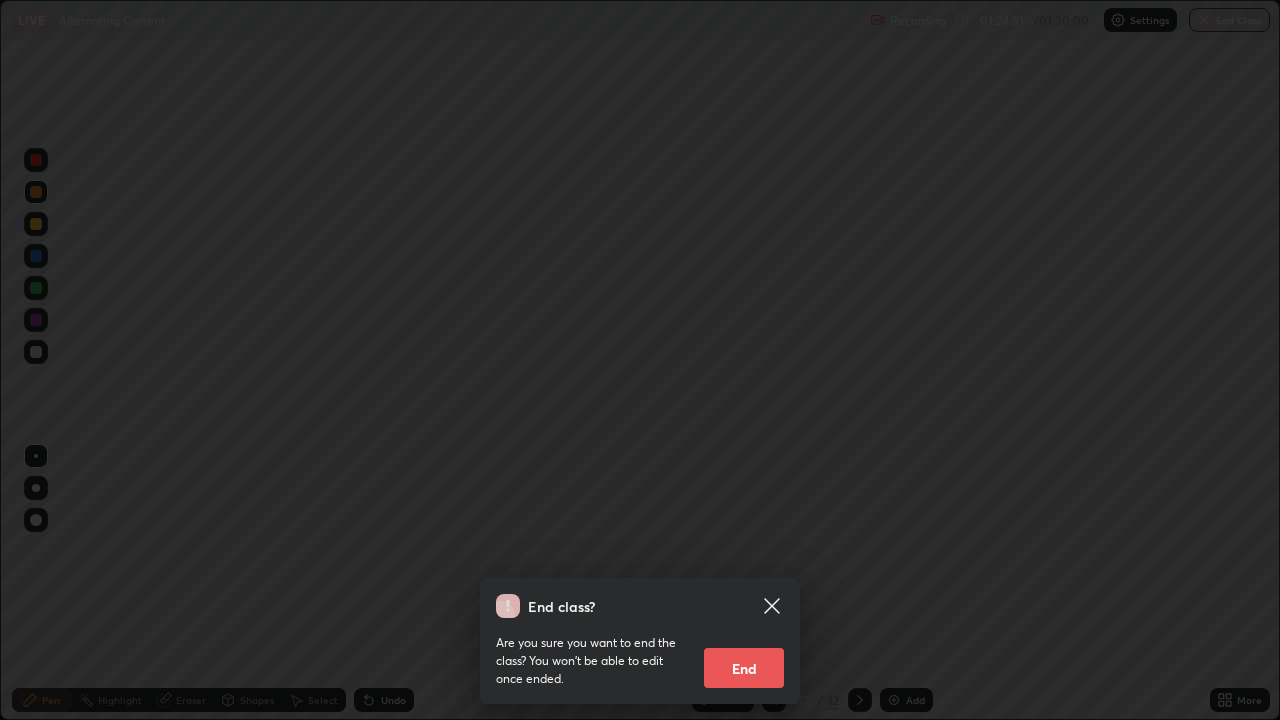 click on "End" at bounding box center (744, 668) 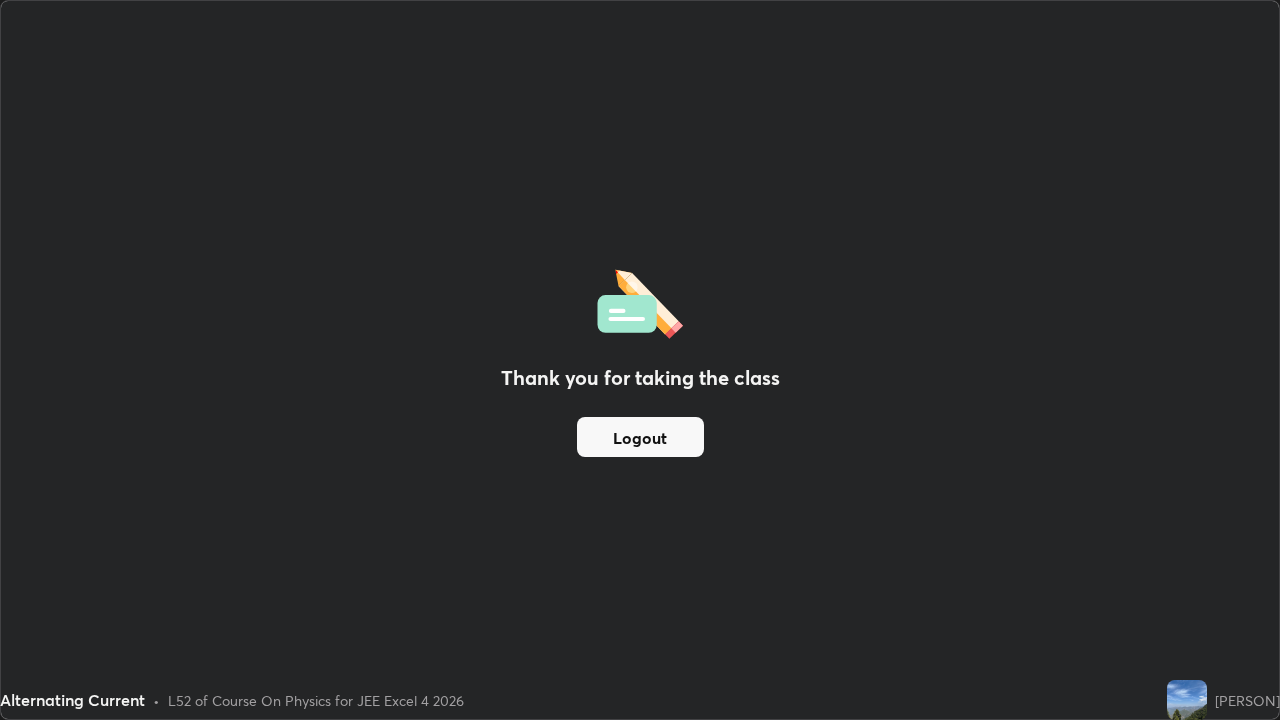 click on "Logout" at bounding box center [640, 437] 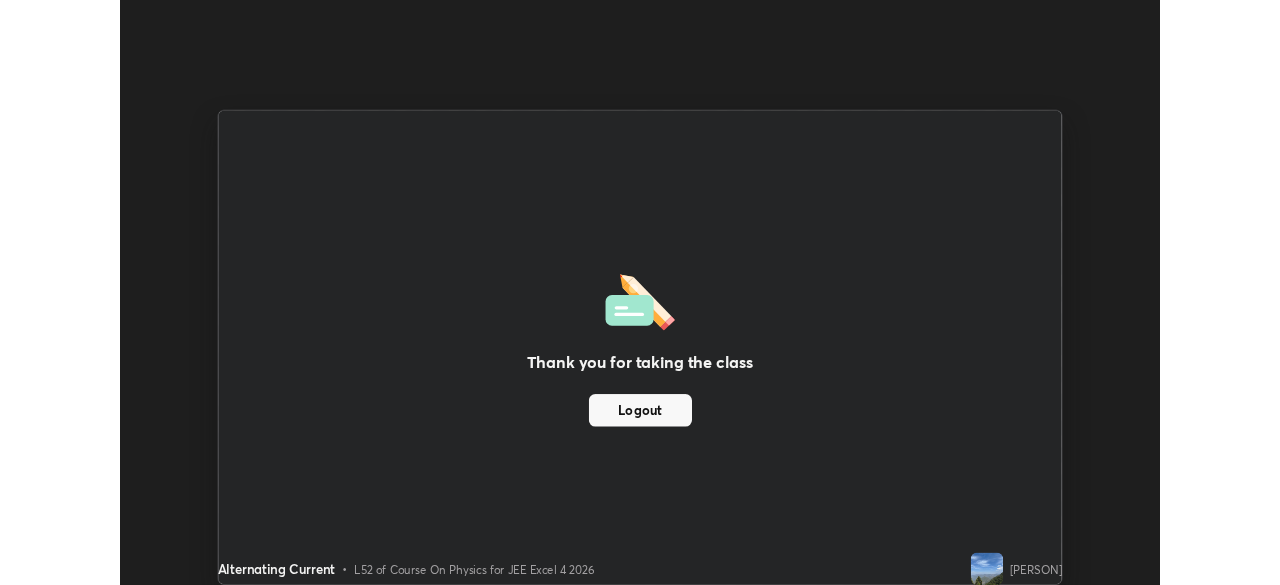 scroll, scrollTop: 585, scrollLeft: 1280, axis: both 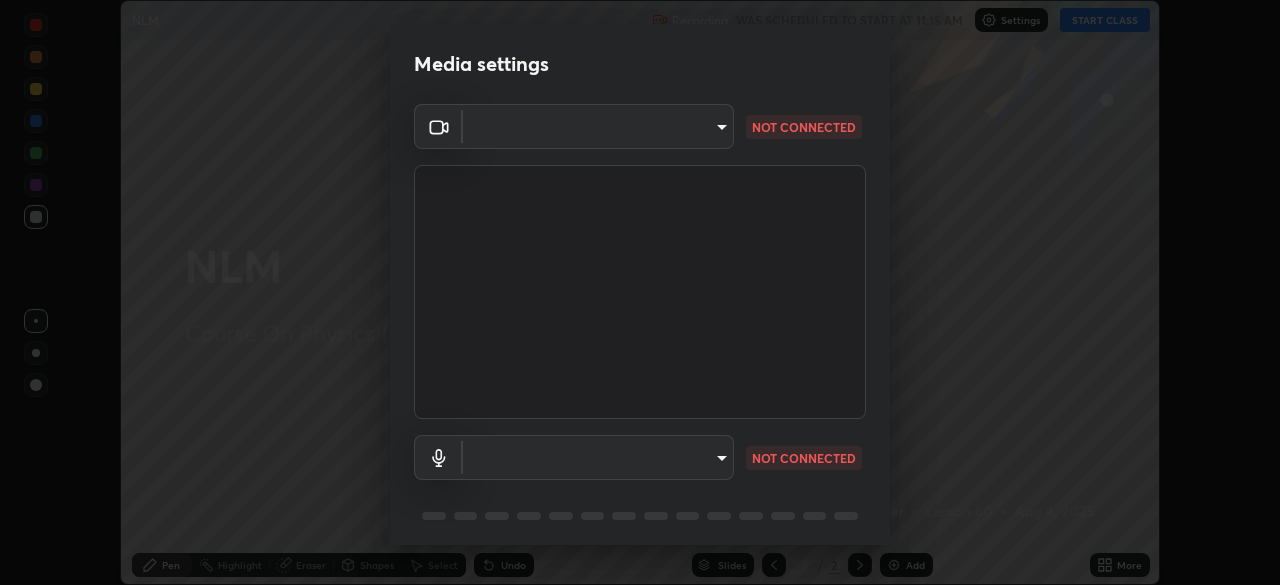 type on "3bea00eeac86fb66be6728b5c695c6c415261c56062ce64894d09a8807f83109" 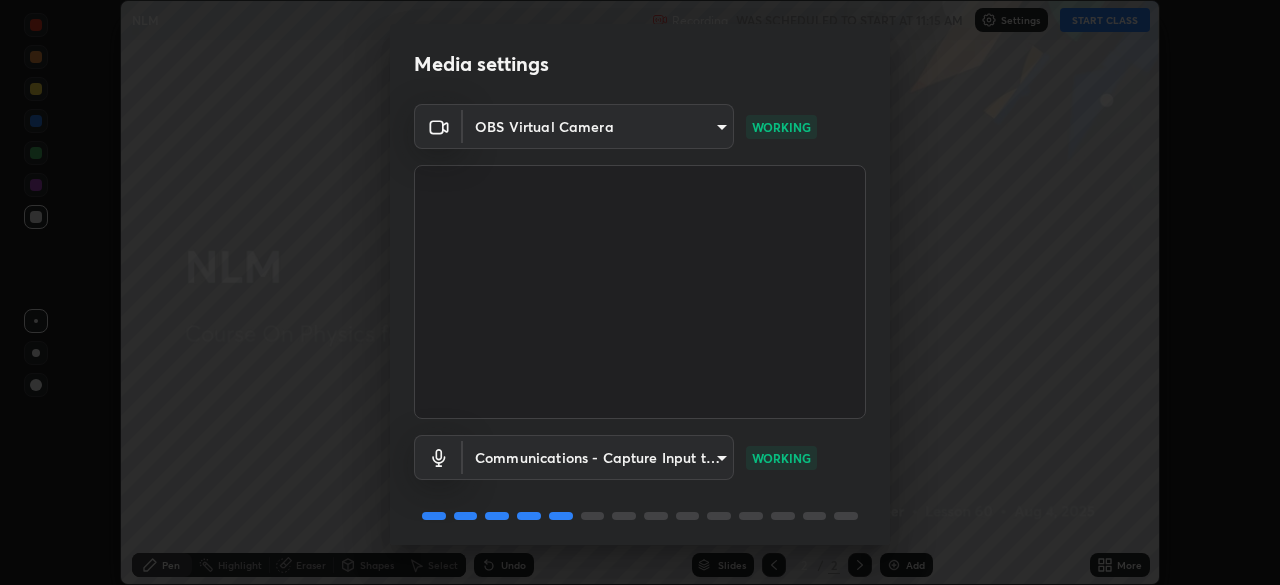 scroll, scrollTop: 71, scrollLeft: 0, axis: vertical 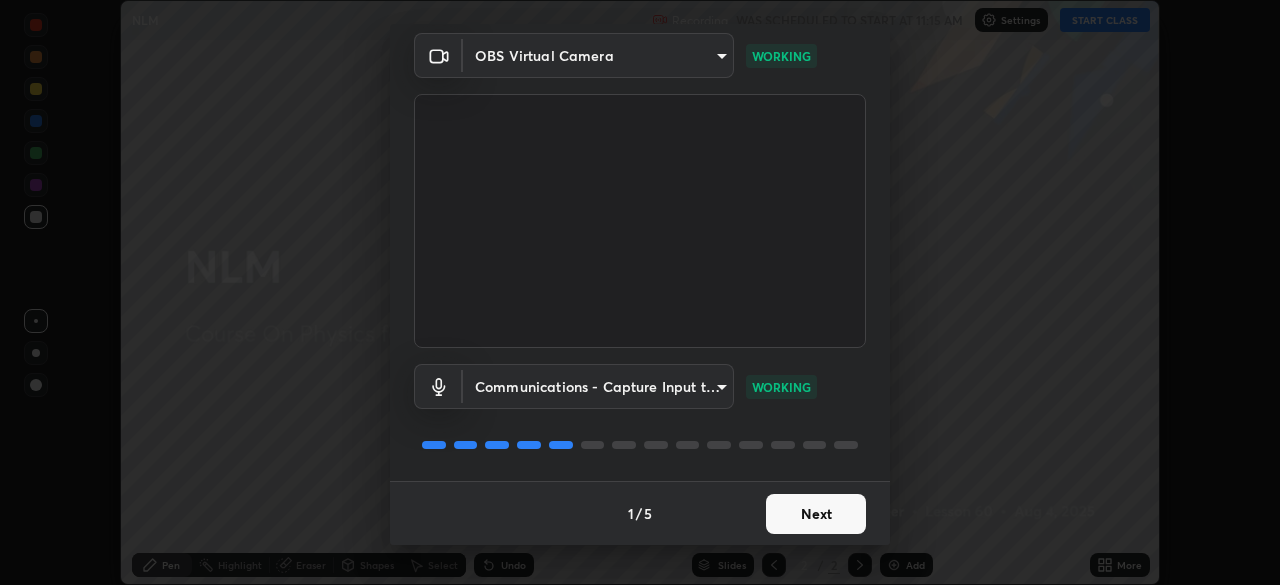 click on "Next" at bounding box center [816, 514] 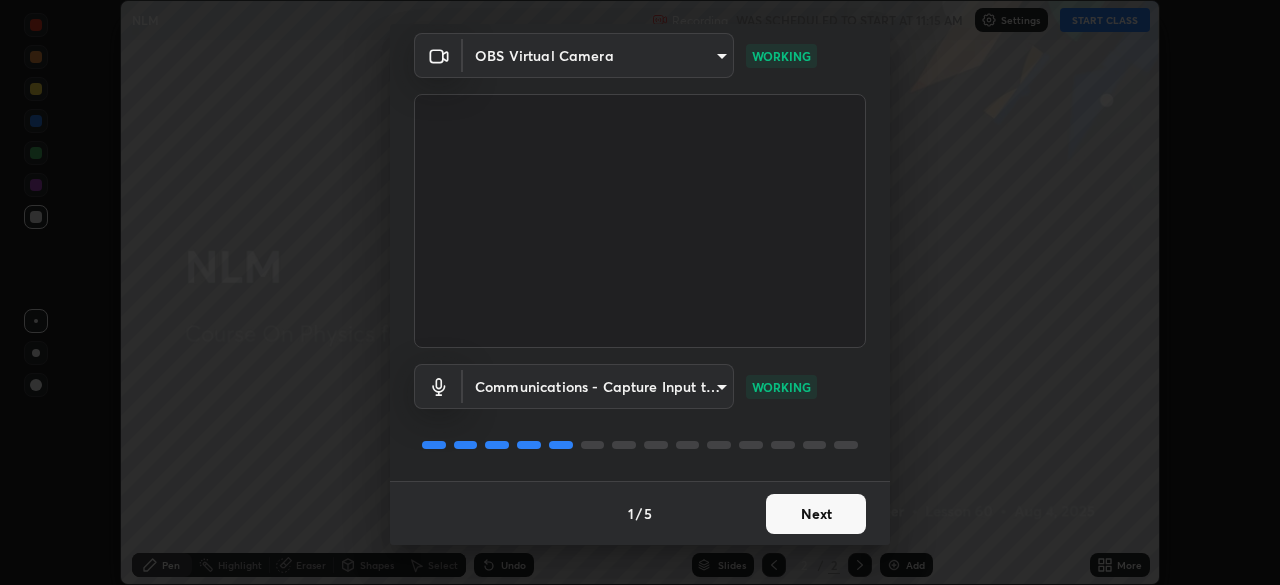 scroll, scrollTop: 0, scrollLeft: 0, axis: both 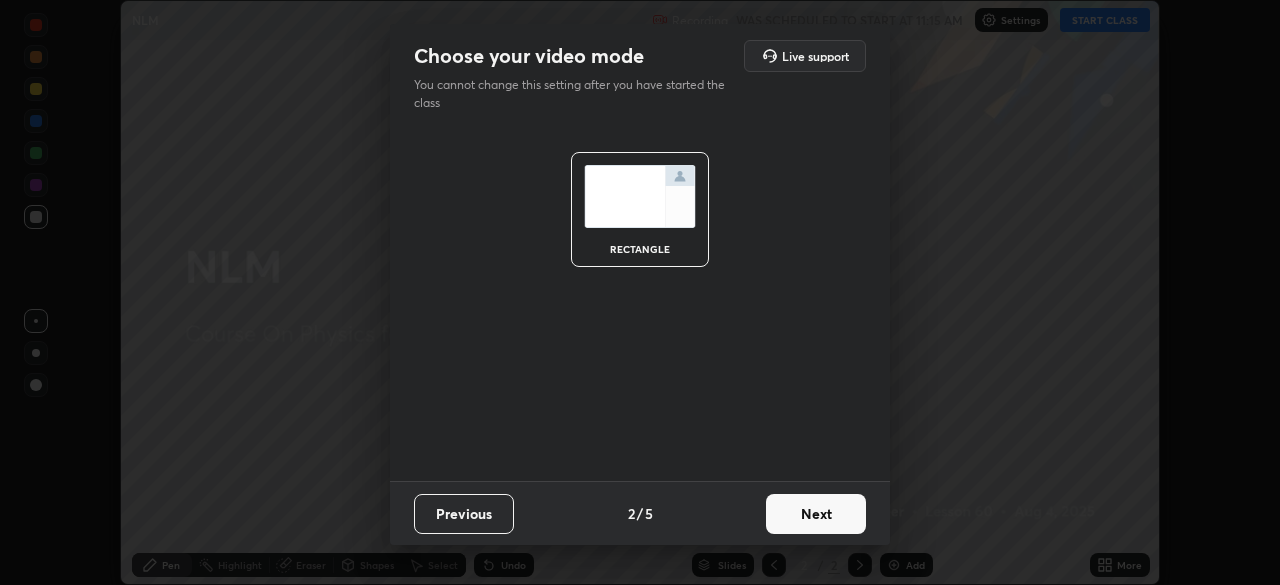click on "Next" at bounding box center [816, 514] 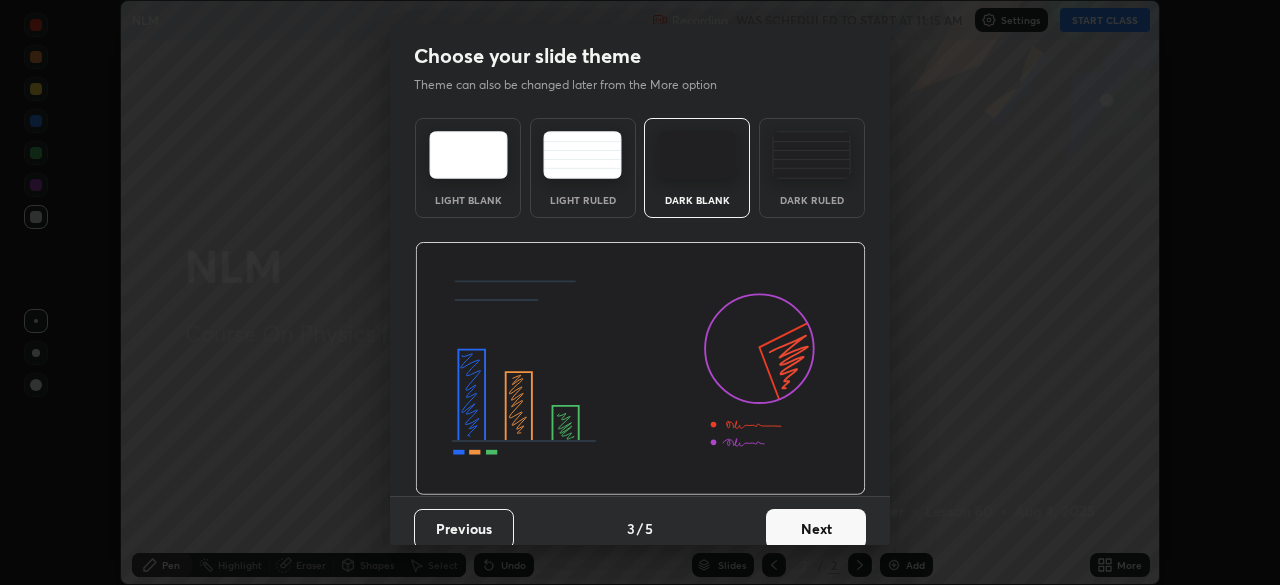 scroll, scrollTop: 15, scrollLeft: 0, axis: vertical 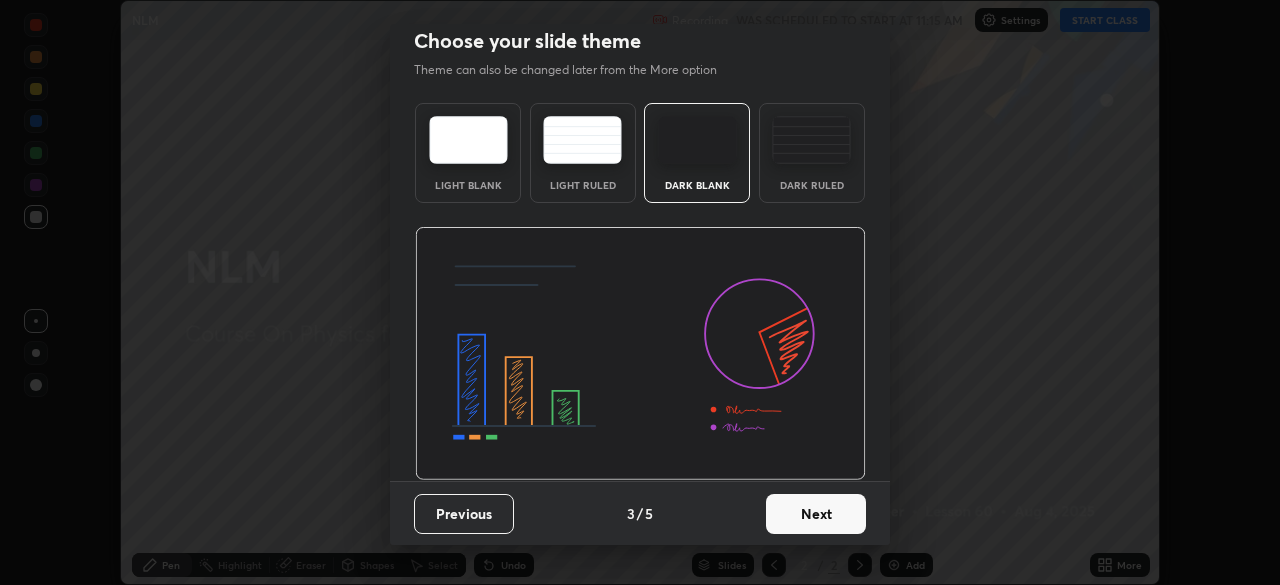 click on "Next" at bounding box center [816, 514] 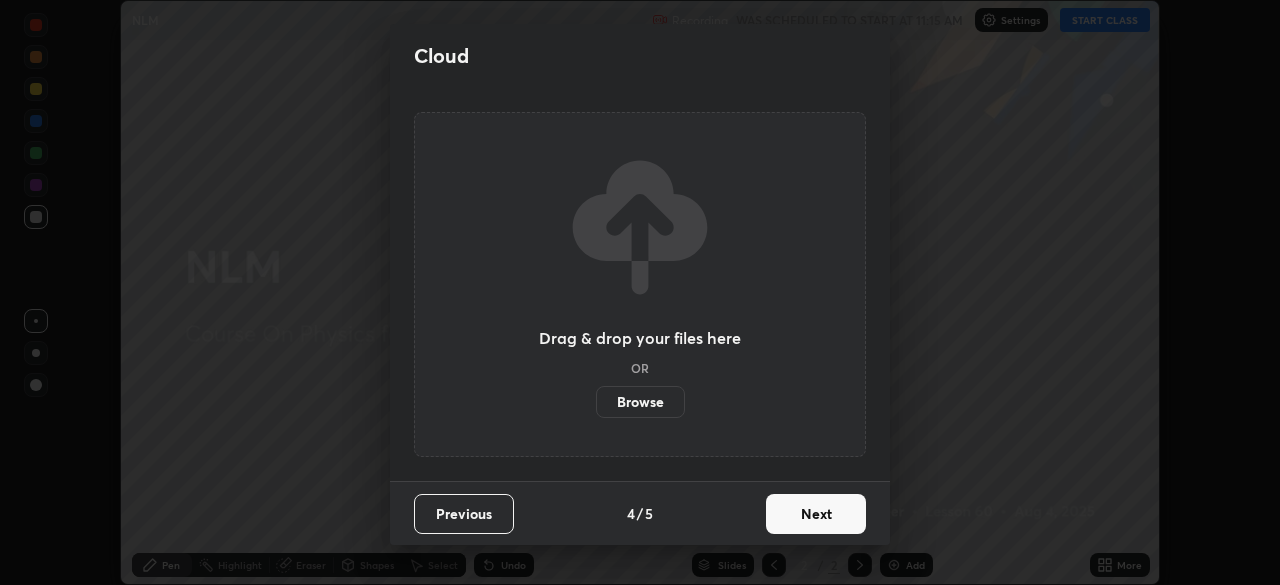 scroll, scrollTop: 0, scrollLeft: 0, axis: both 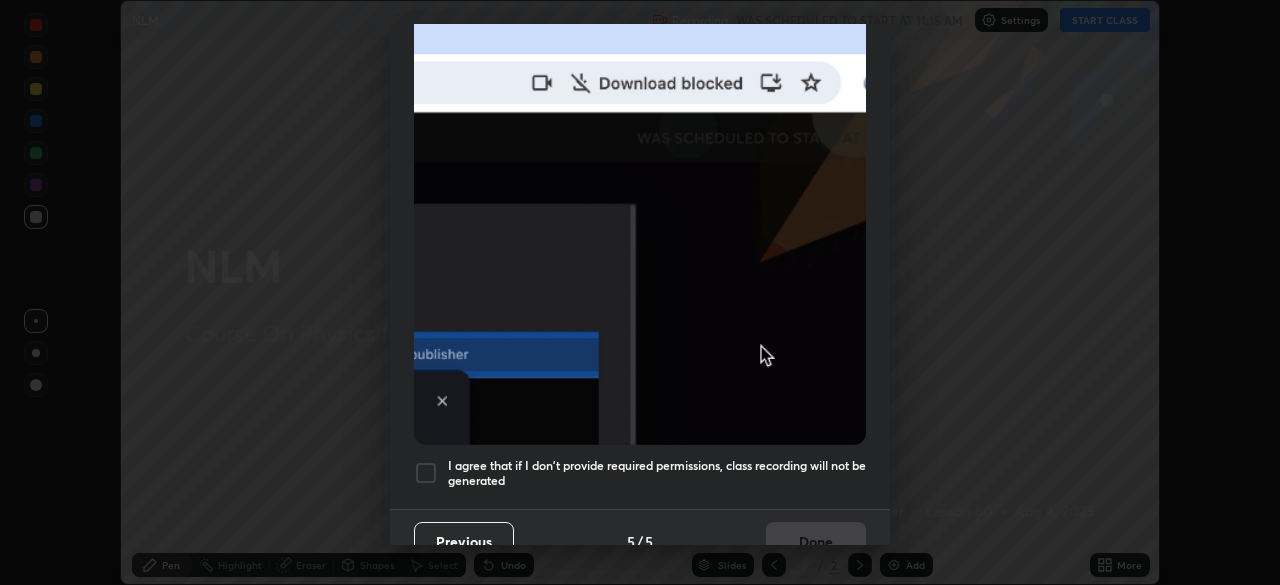 click at bounding box center (426, 473) 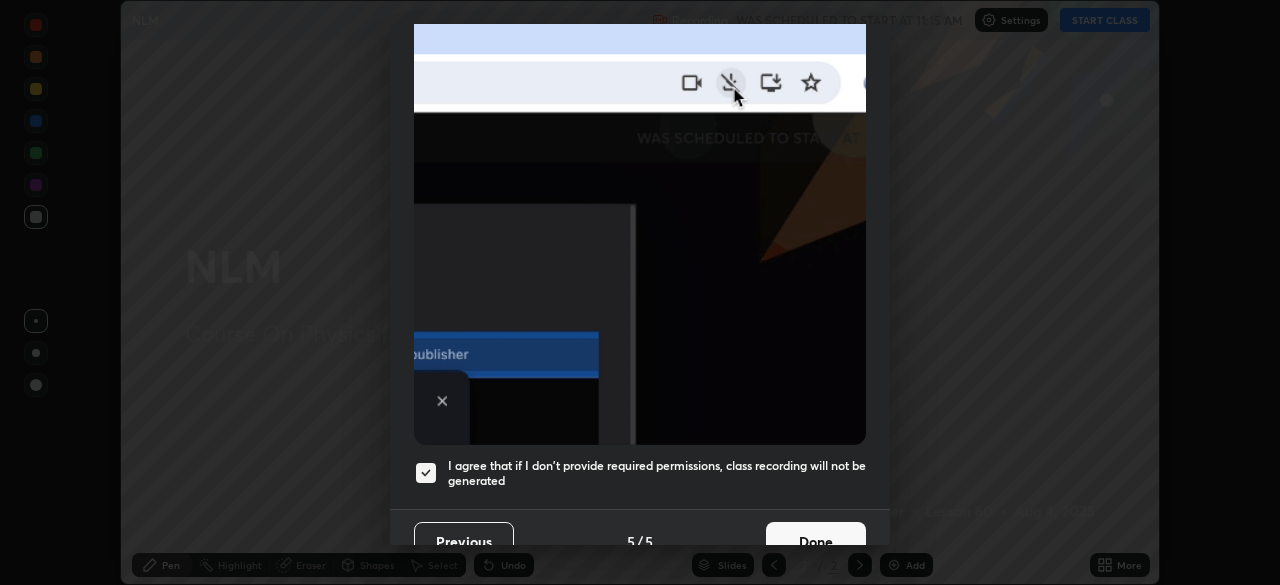 click on "Done" at bounding box center [816, 542] 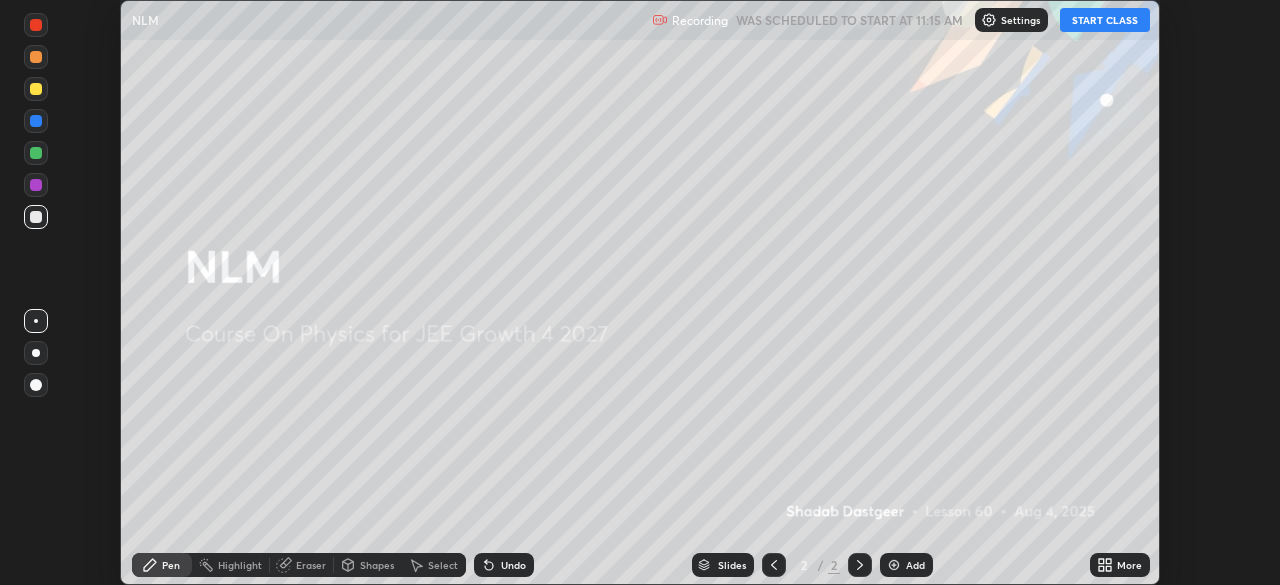 click on "START CLASS" at bounding box center (1105, 20) 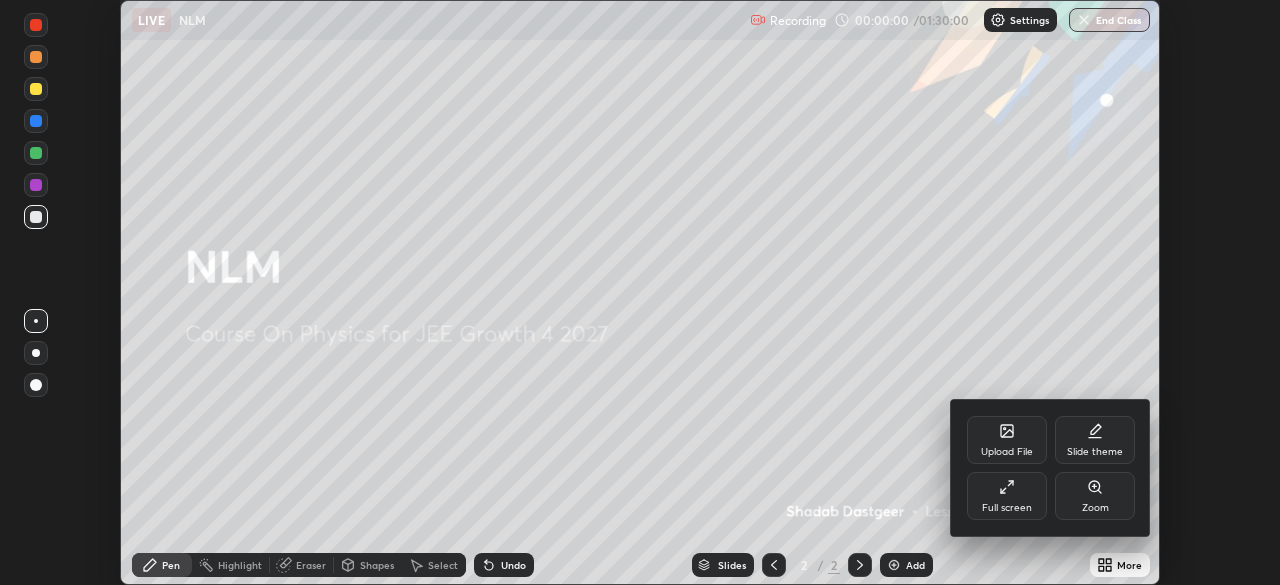 click 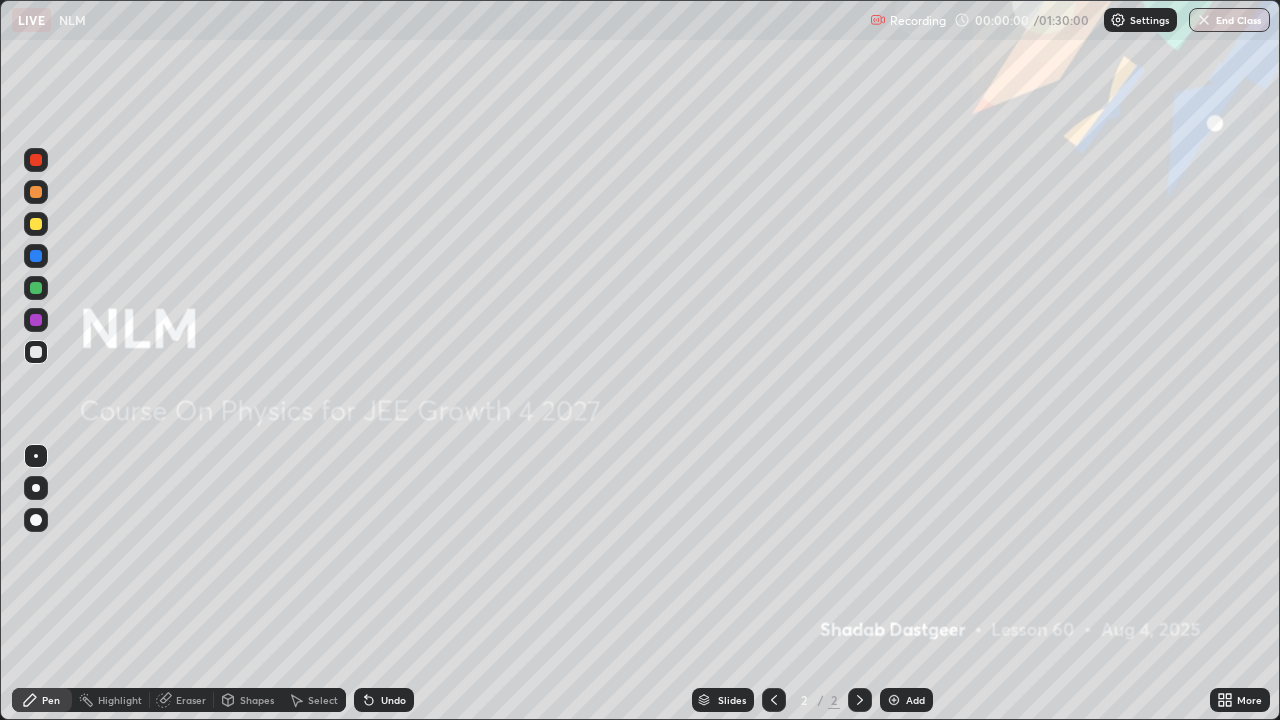 scroll, scrollTop: 99280, scrollLeft: 98720, axis: both 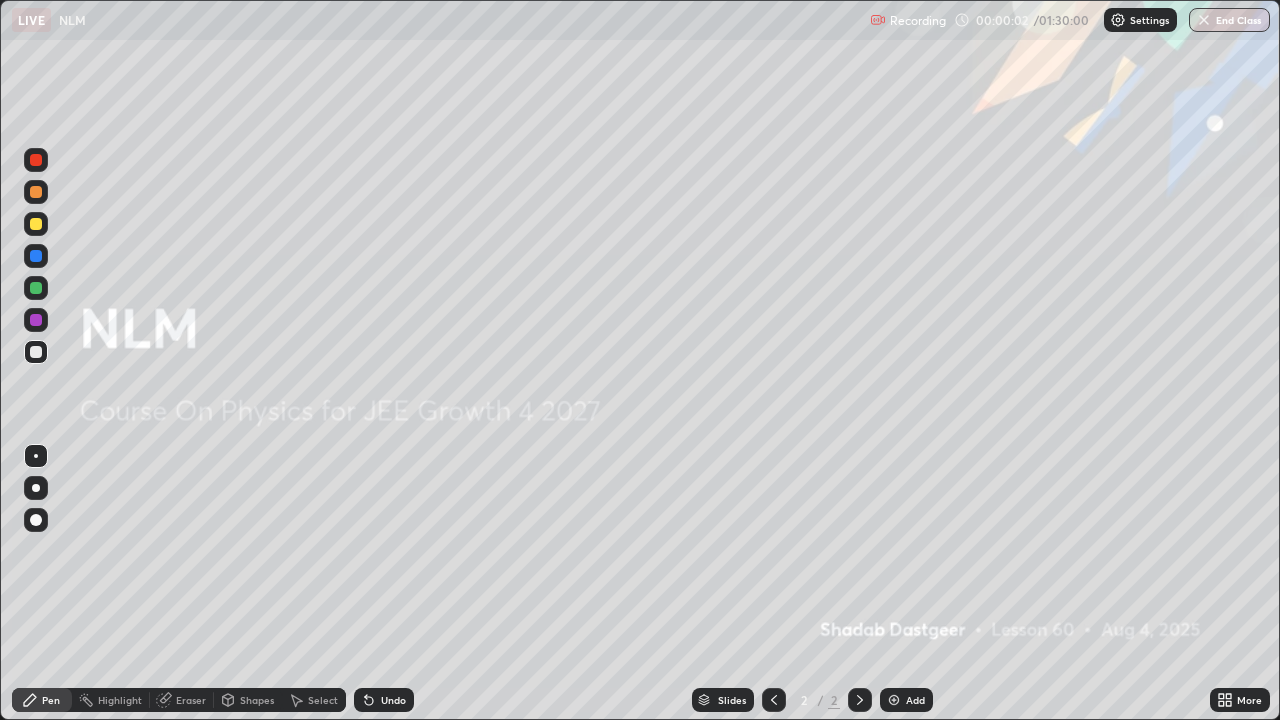 click on "Add" at bounding box center [915, 700] 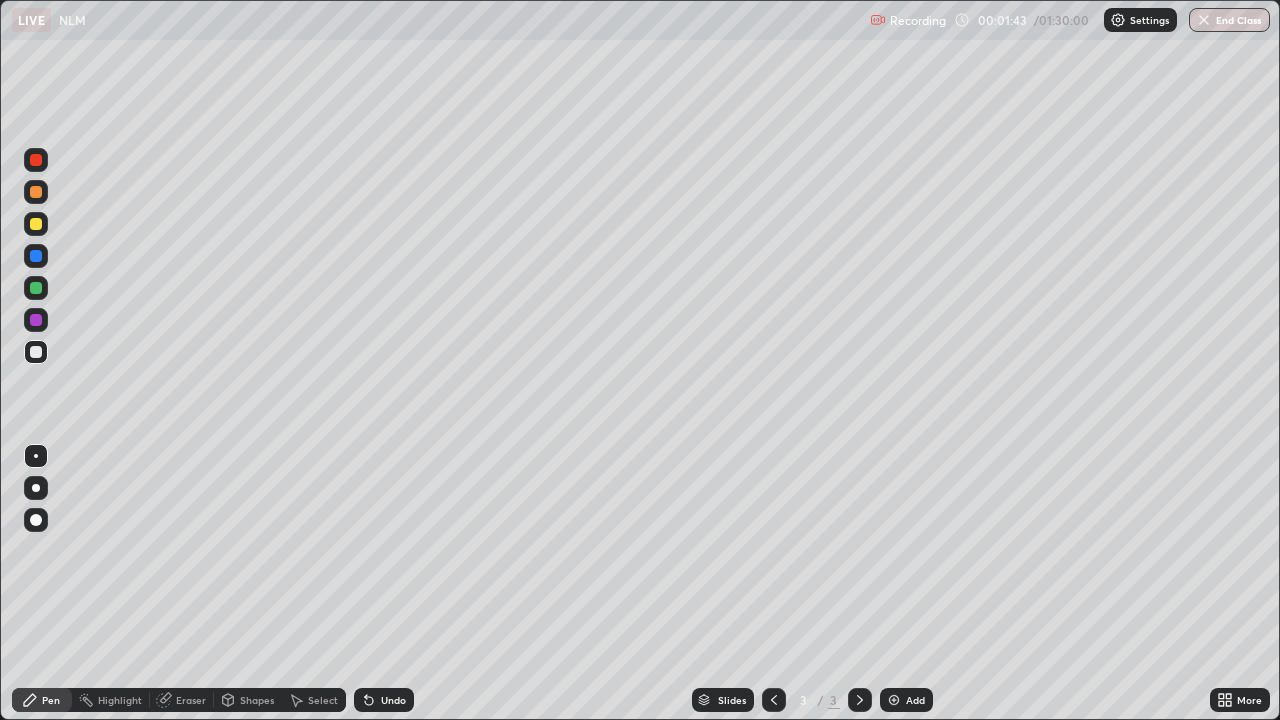click at bounding box center [36, 224] 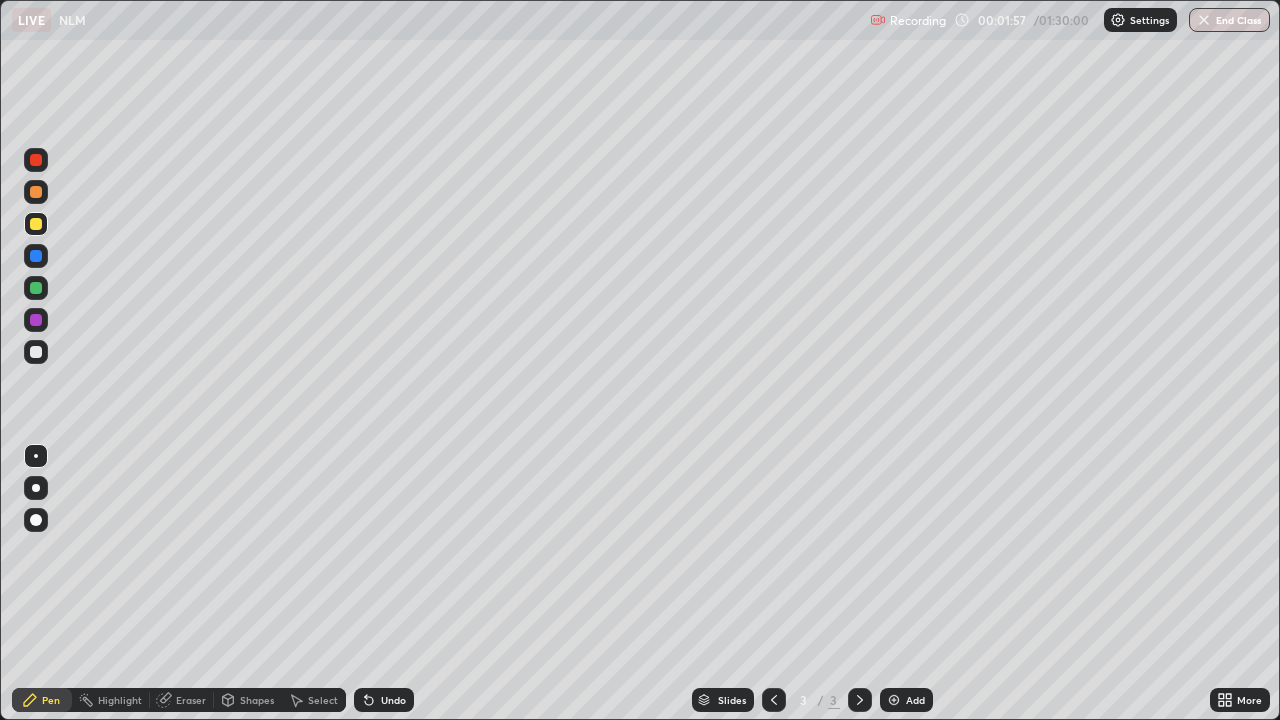 click on "Undo" at bounding box center [384, 700] 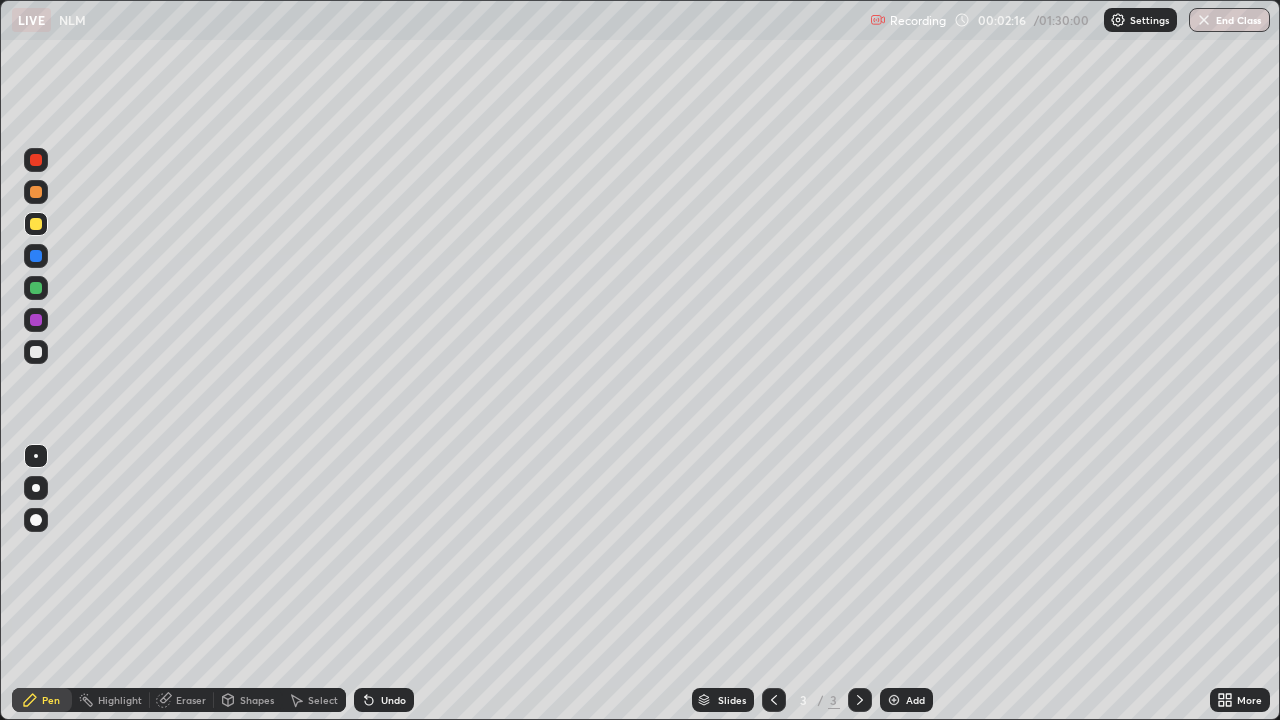 click 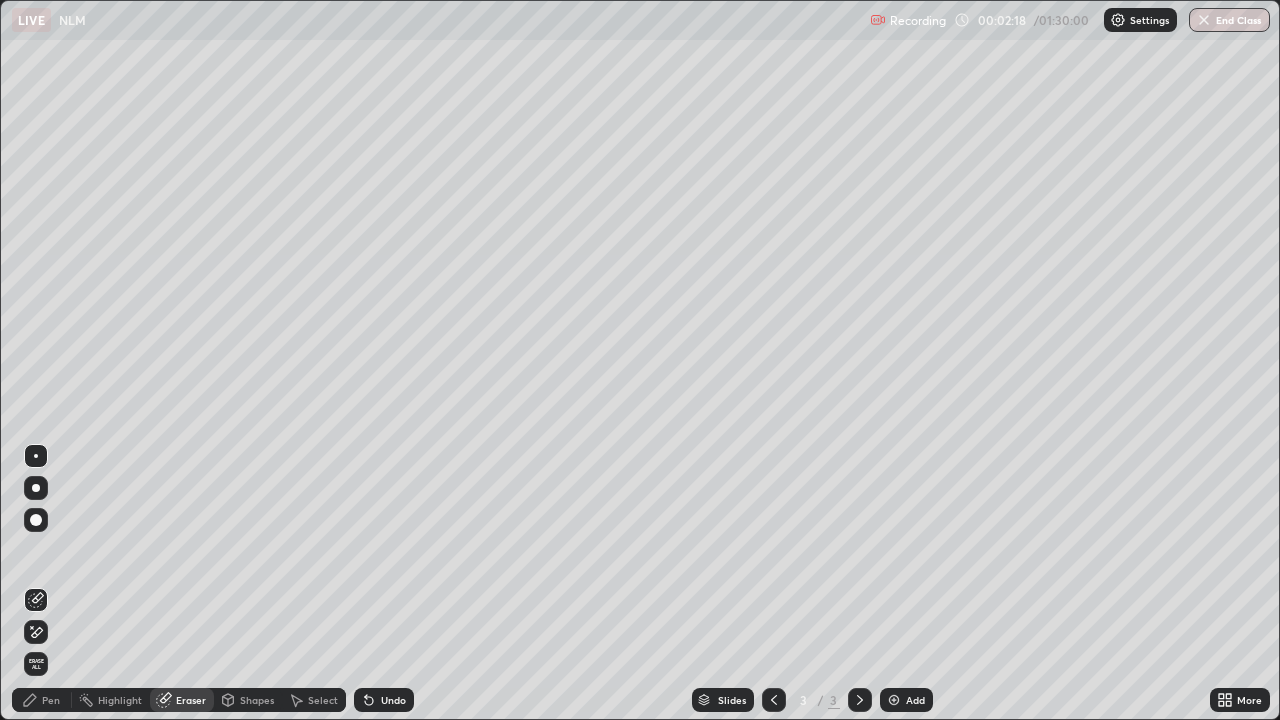click on "Pen" at bounding box center (51, 700) 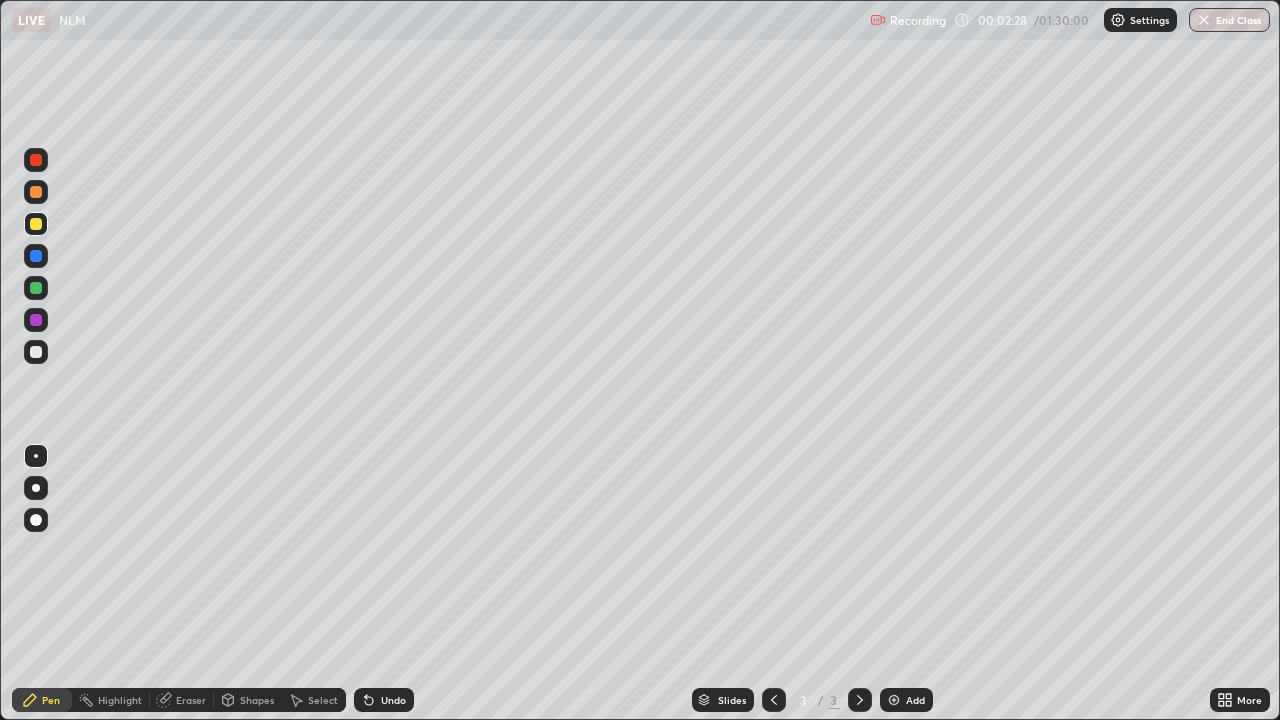 click on "Undo" at bounding box center [384, 700] 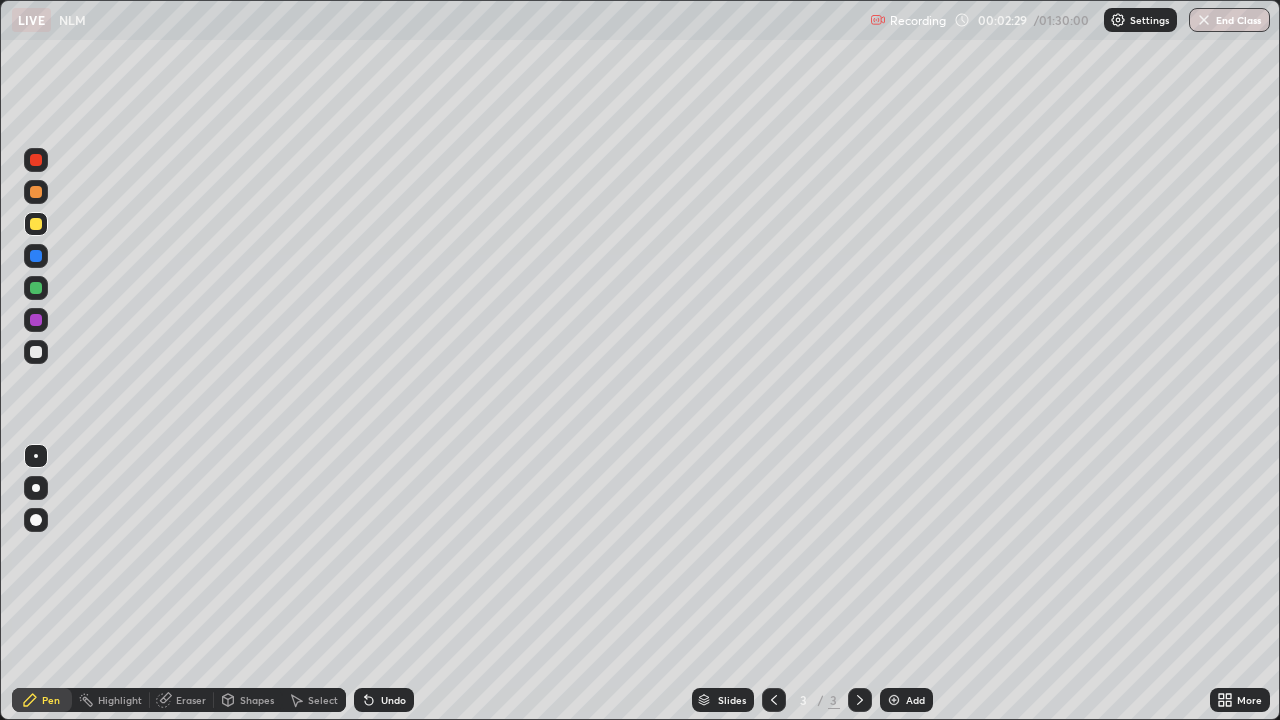 click 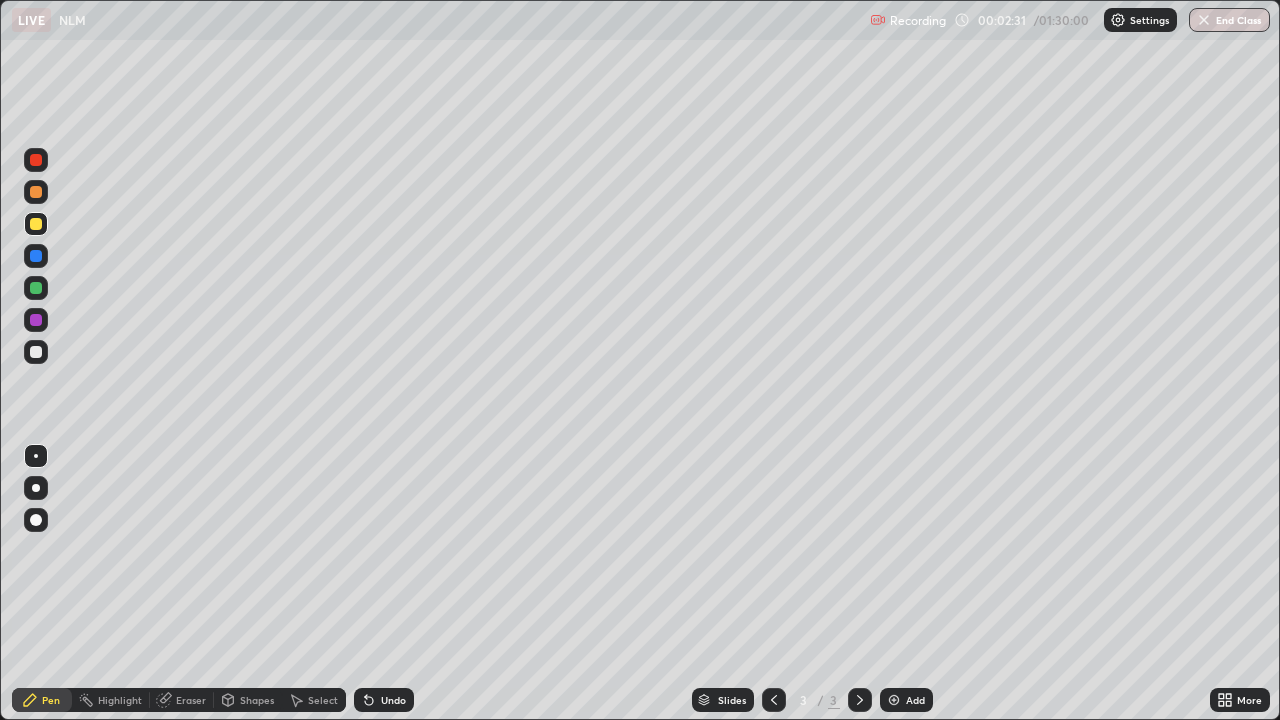 click on "Eraser" at bounding box center [182, 700] 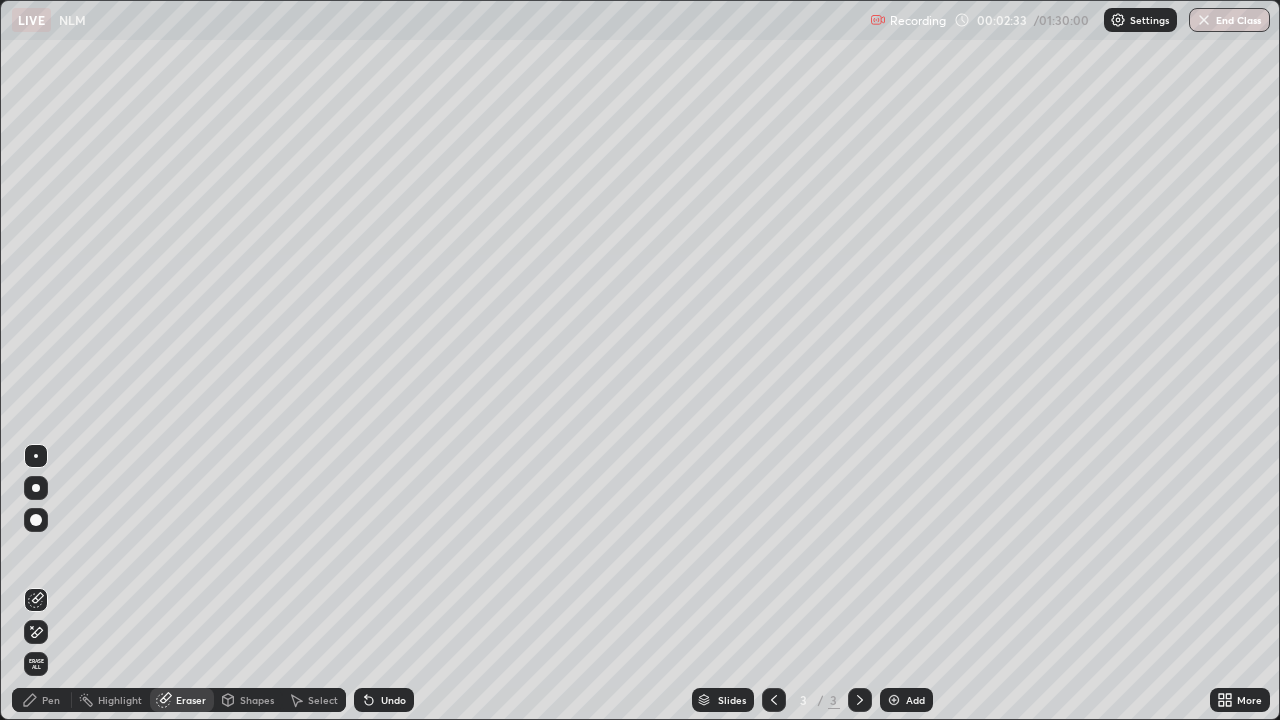 click on "Pen" at bounding box center [42, 700] 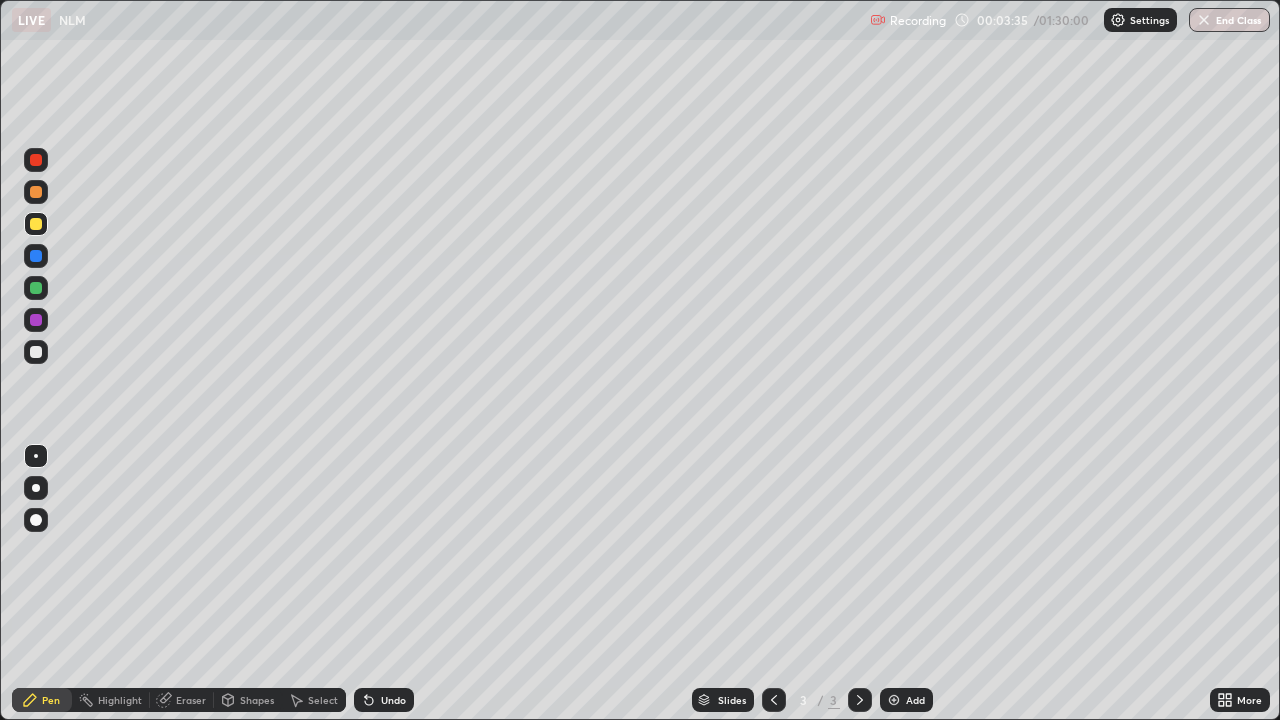 click at bounding box center [36, 352] 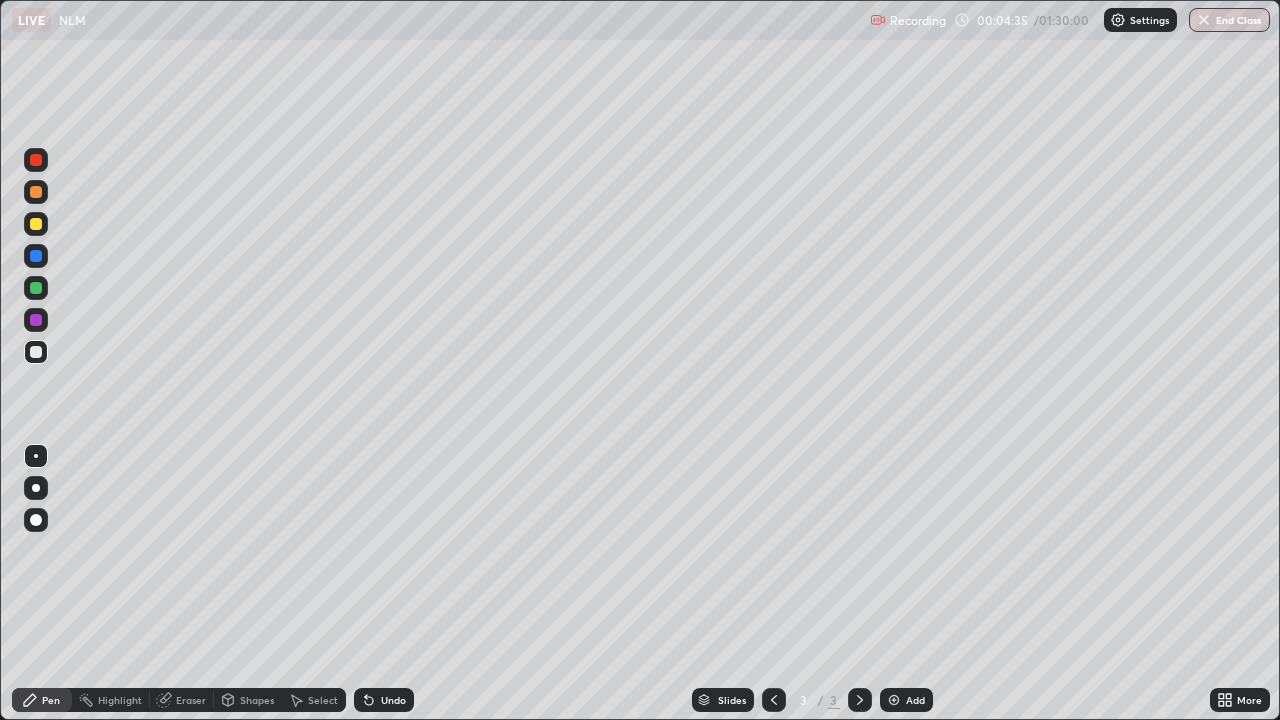 click 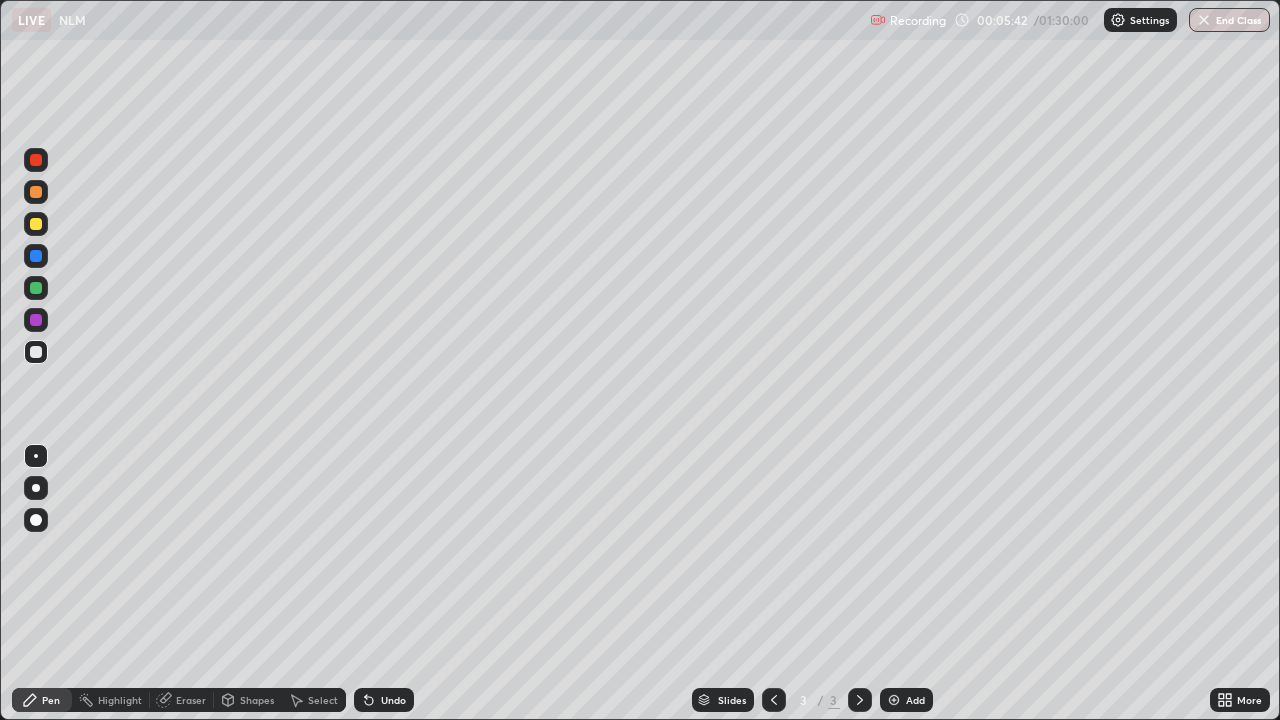 click 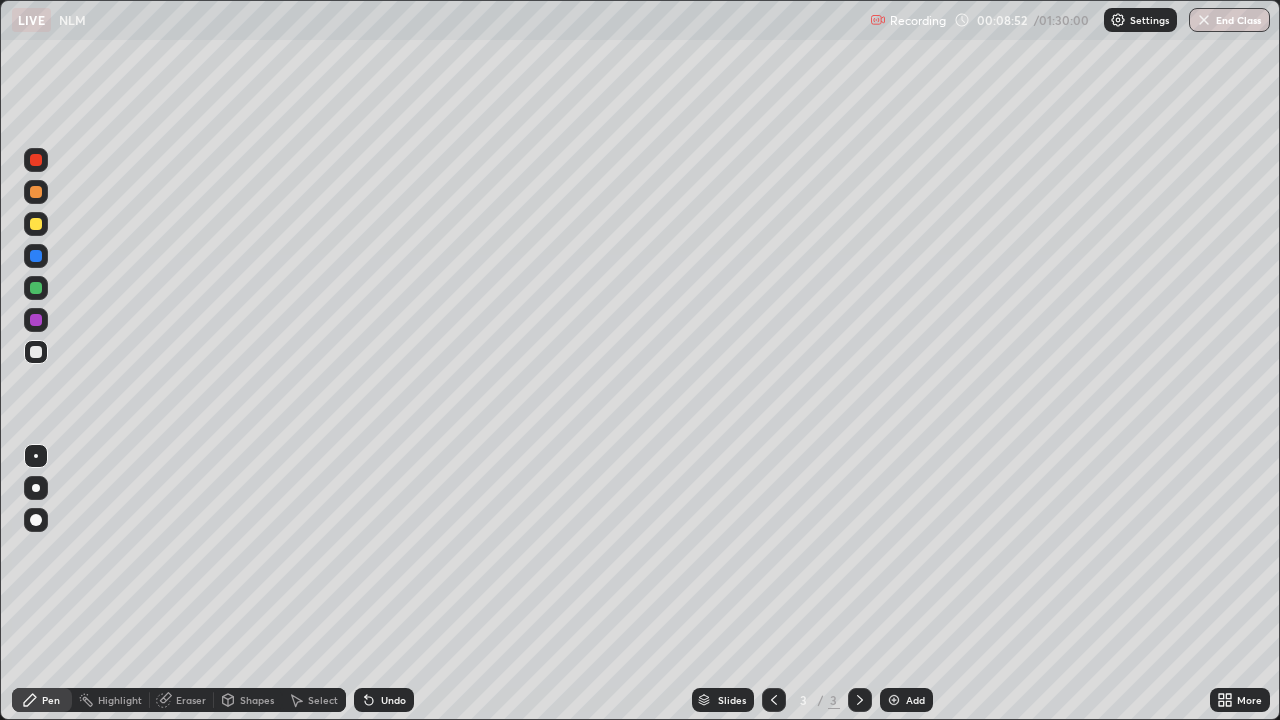 click at bounding box center [894, 700] 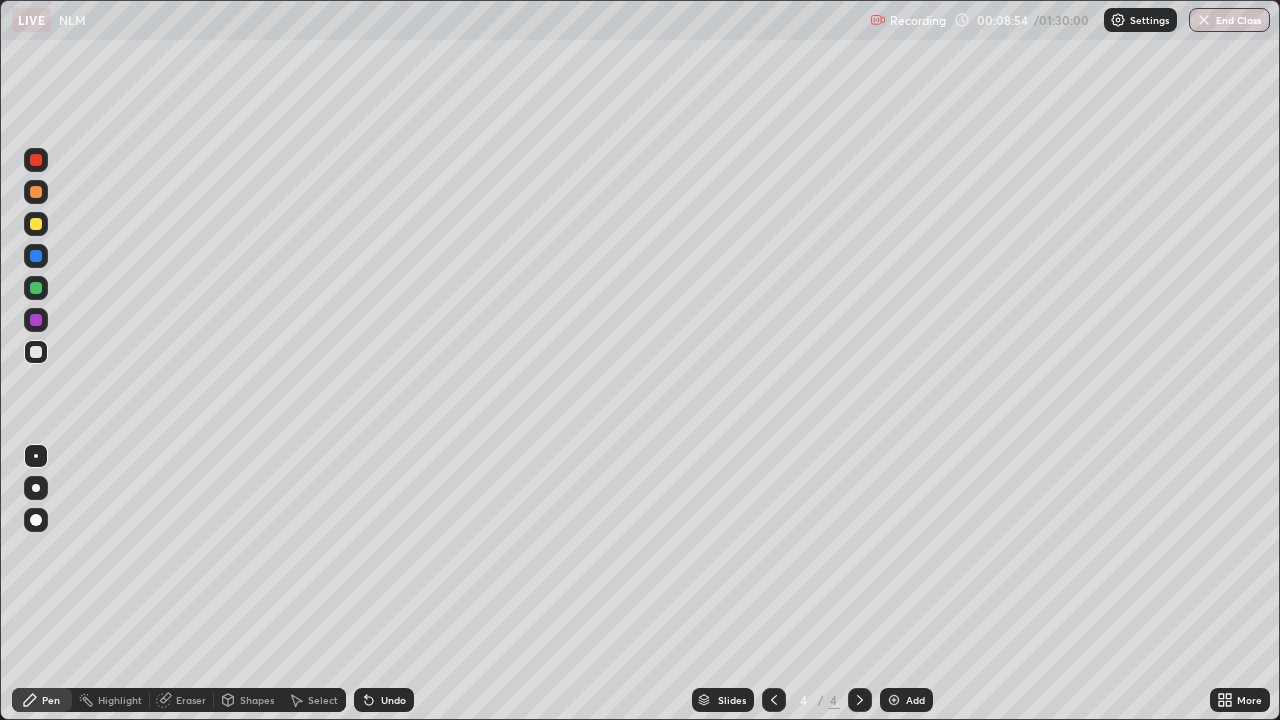 click at bounding box center [36, 224] 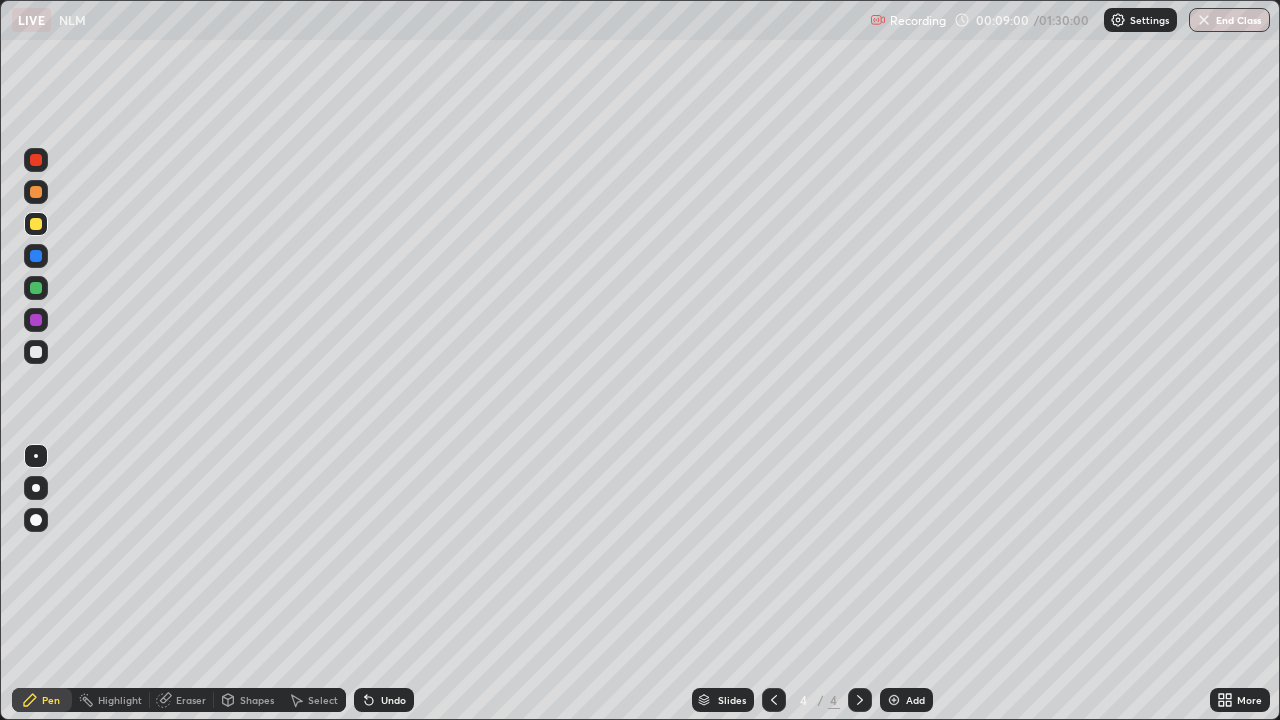 click on "Eraser" at bounding box center (191, 700) 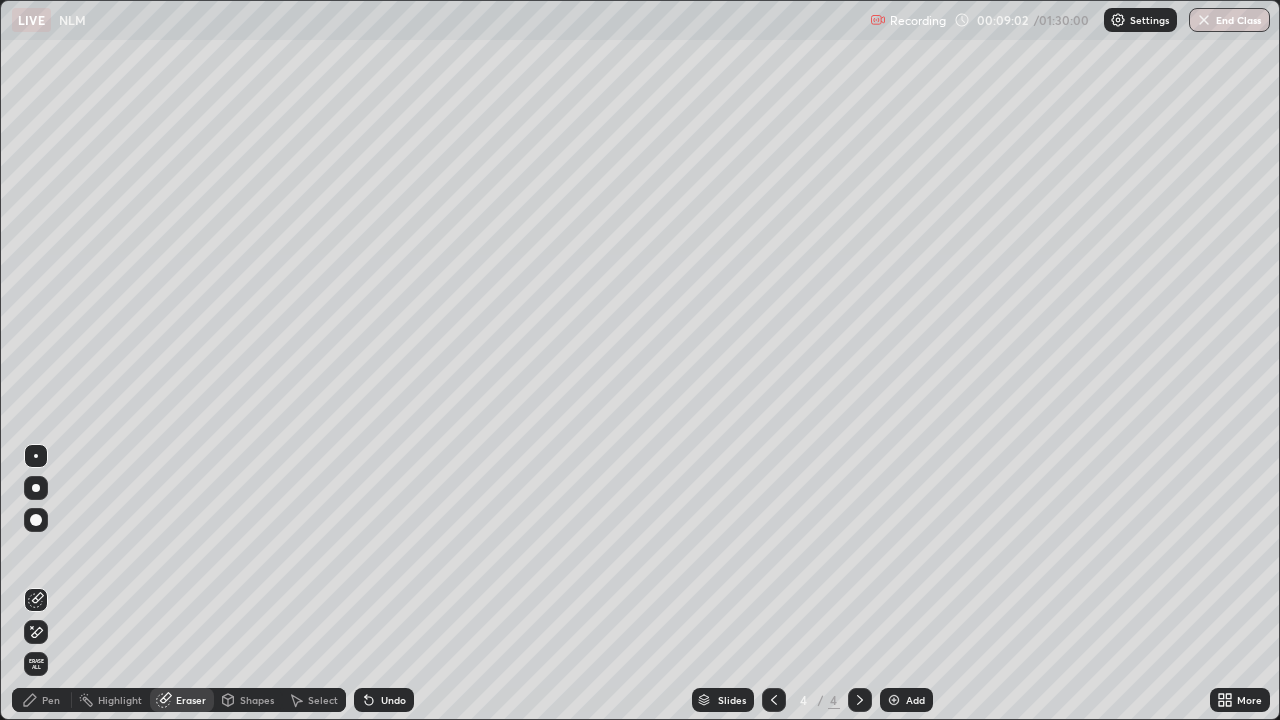 click on "Pen" at bounding box center [51, 700] 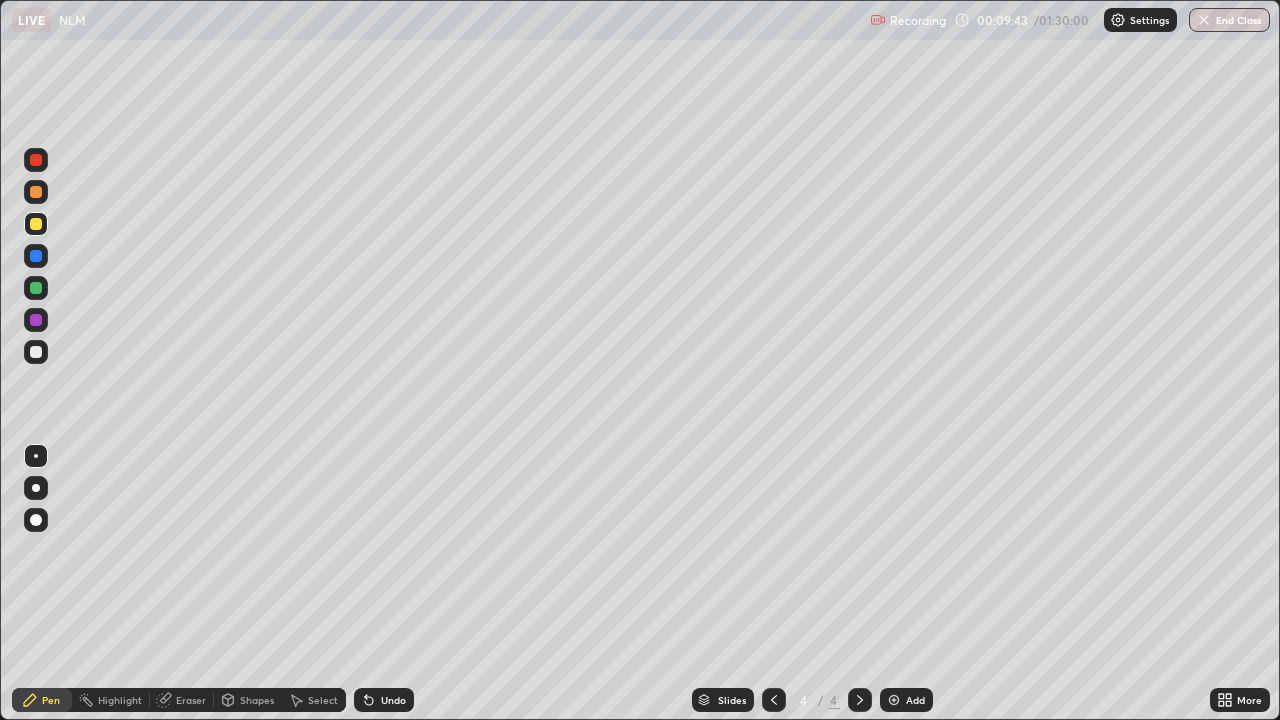 click on "Eraser" at bounding box center [191, 700] 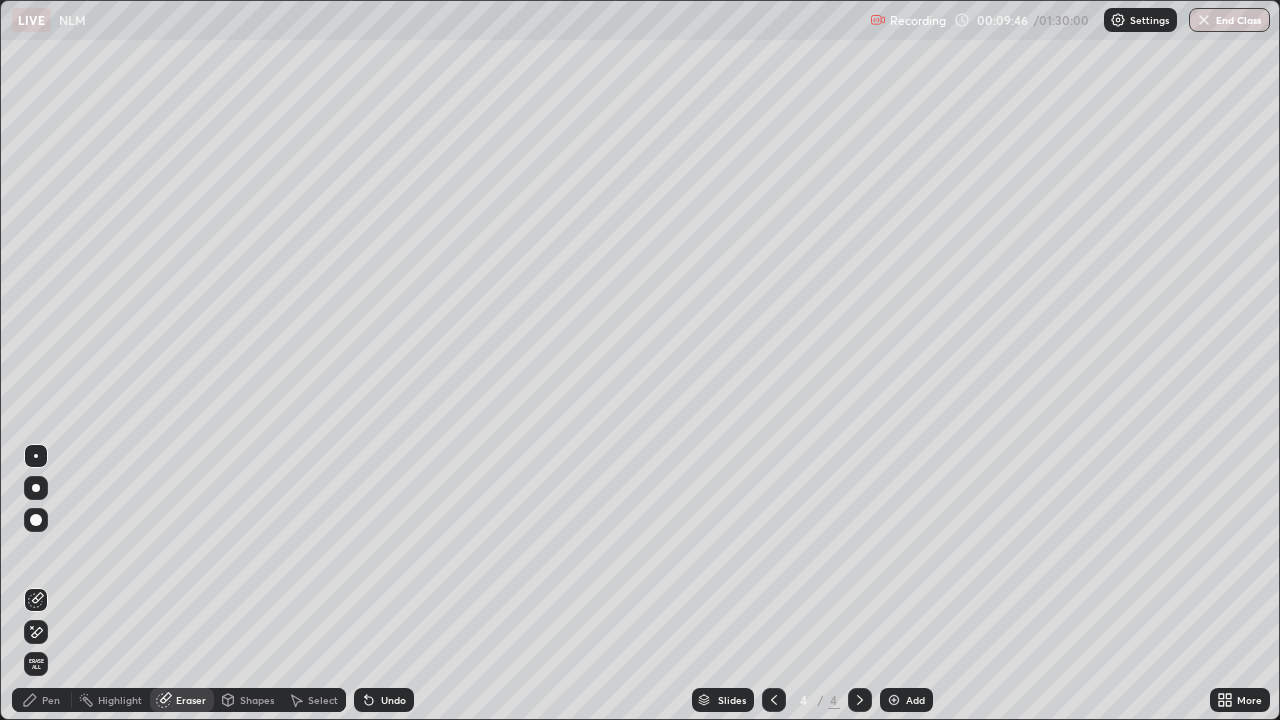 click 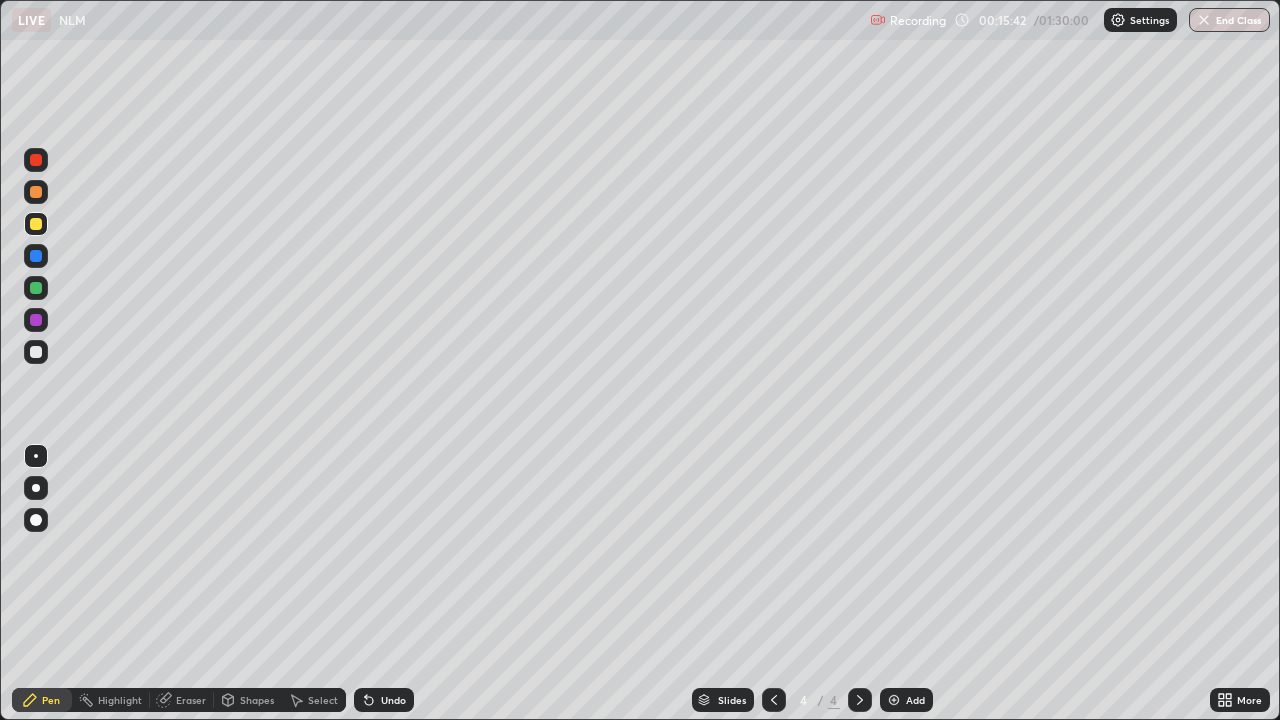 click at bounding box center [36, 352] 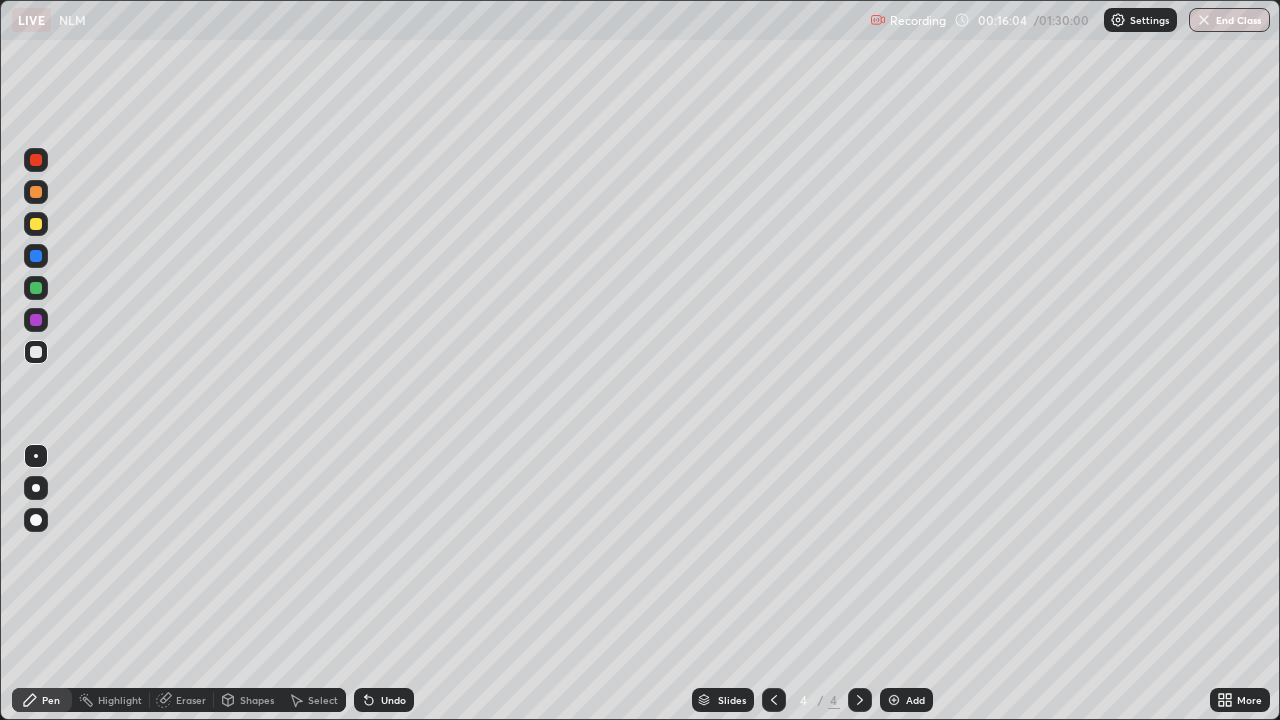 click on "Undo" at bounding box center [384, 700] 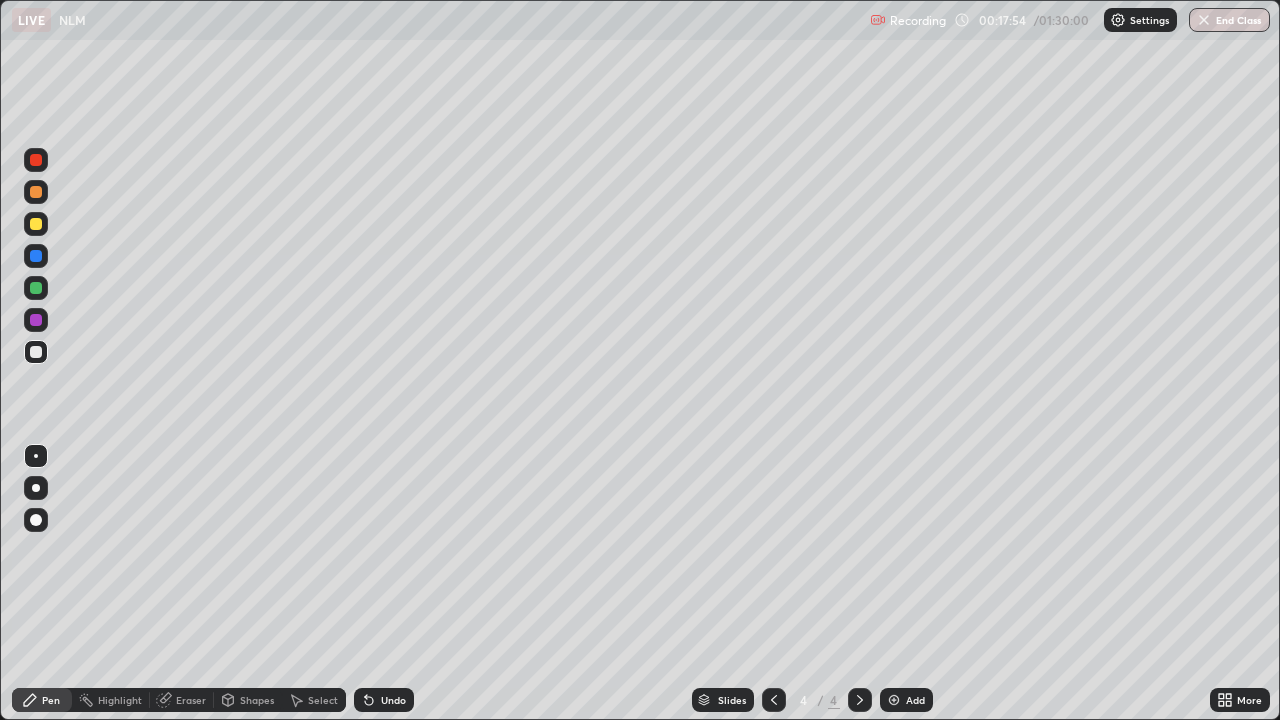 click at bounding box center [860, 700] 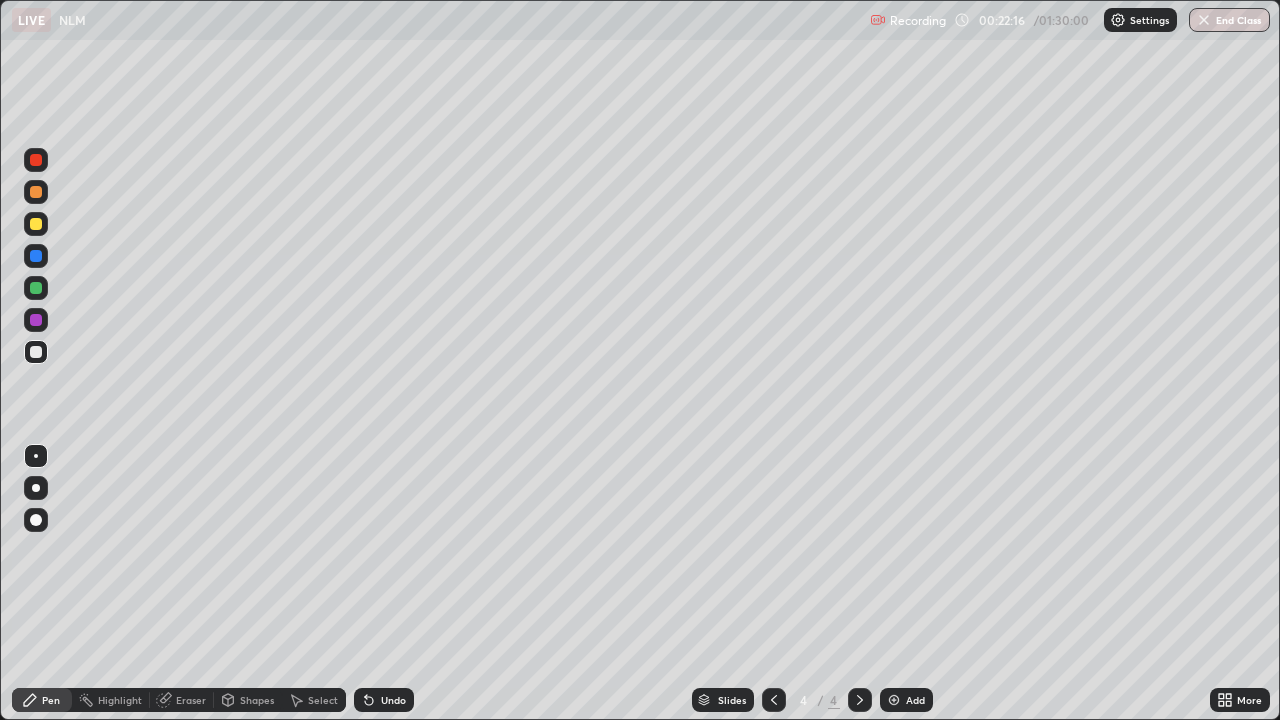 click on "Add" at bounding box center [915, 700] 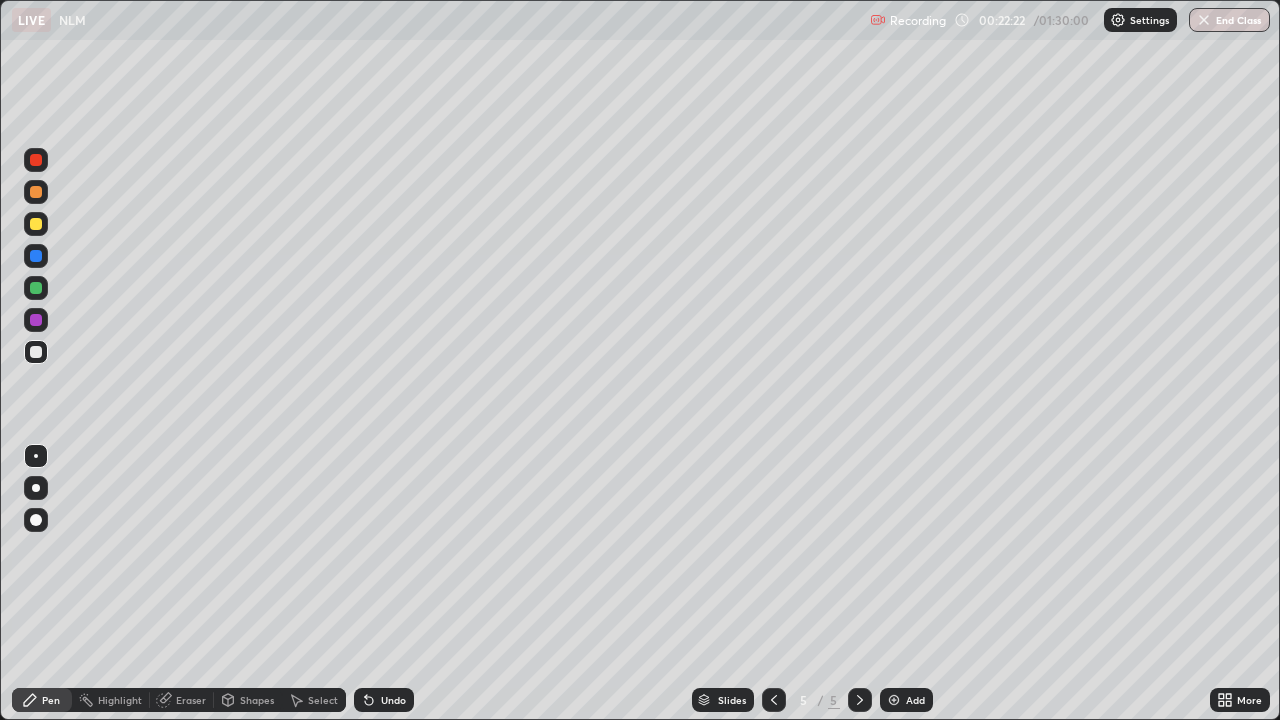 click at bounding box center [36, 320] 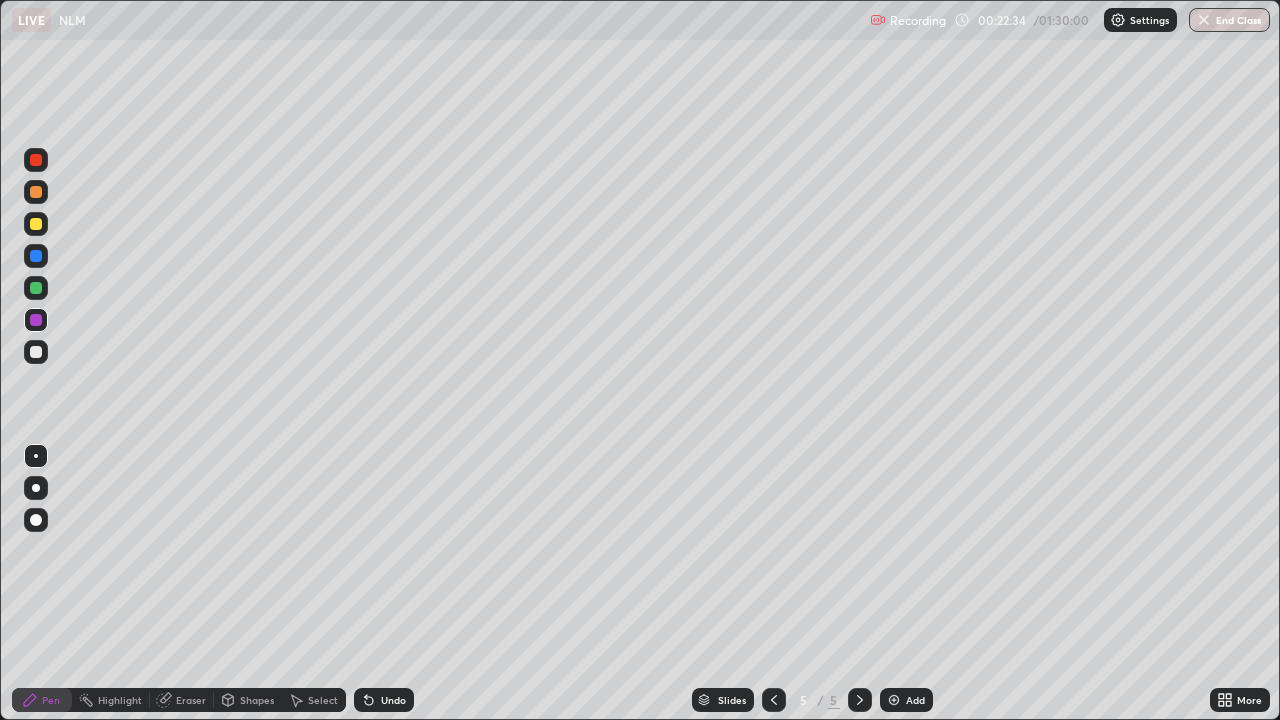 click on "Undo" at bounding box center [384, 700] 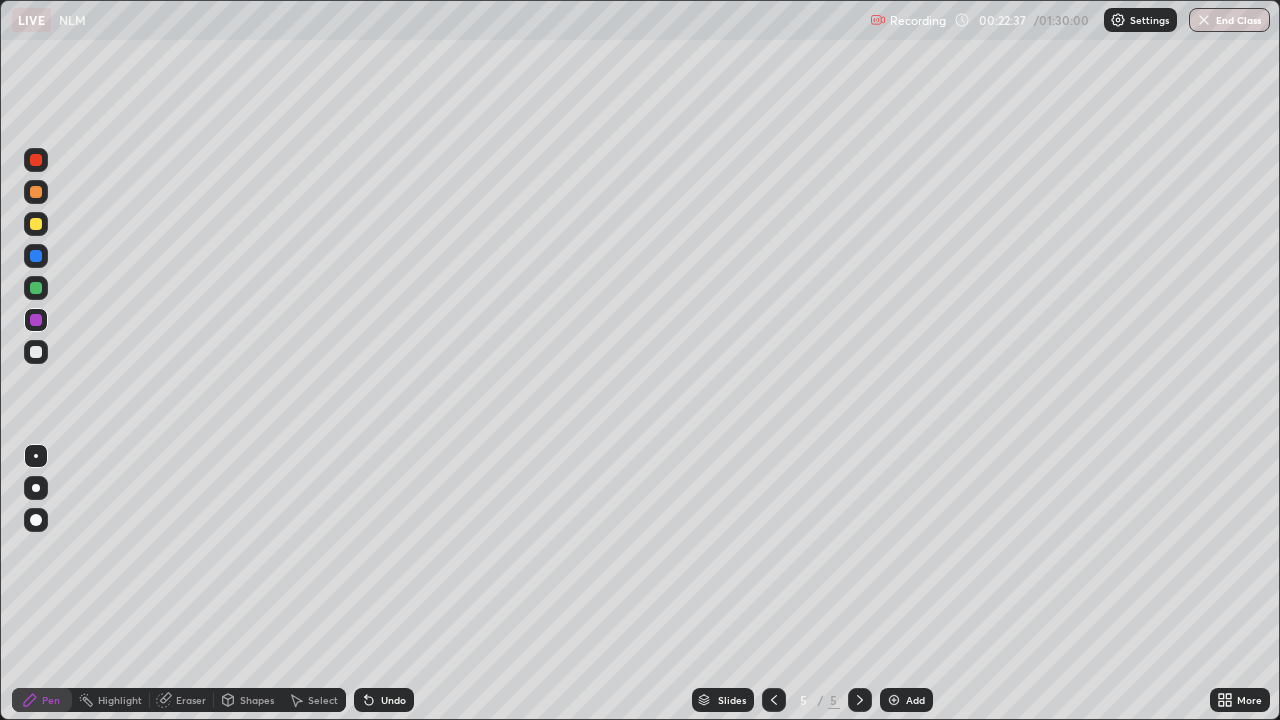 click at bounding box center [36, 352] 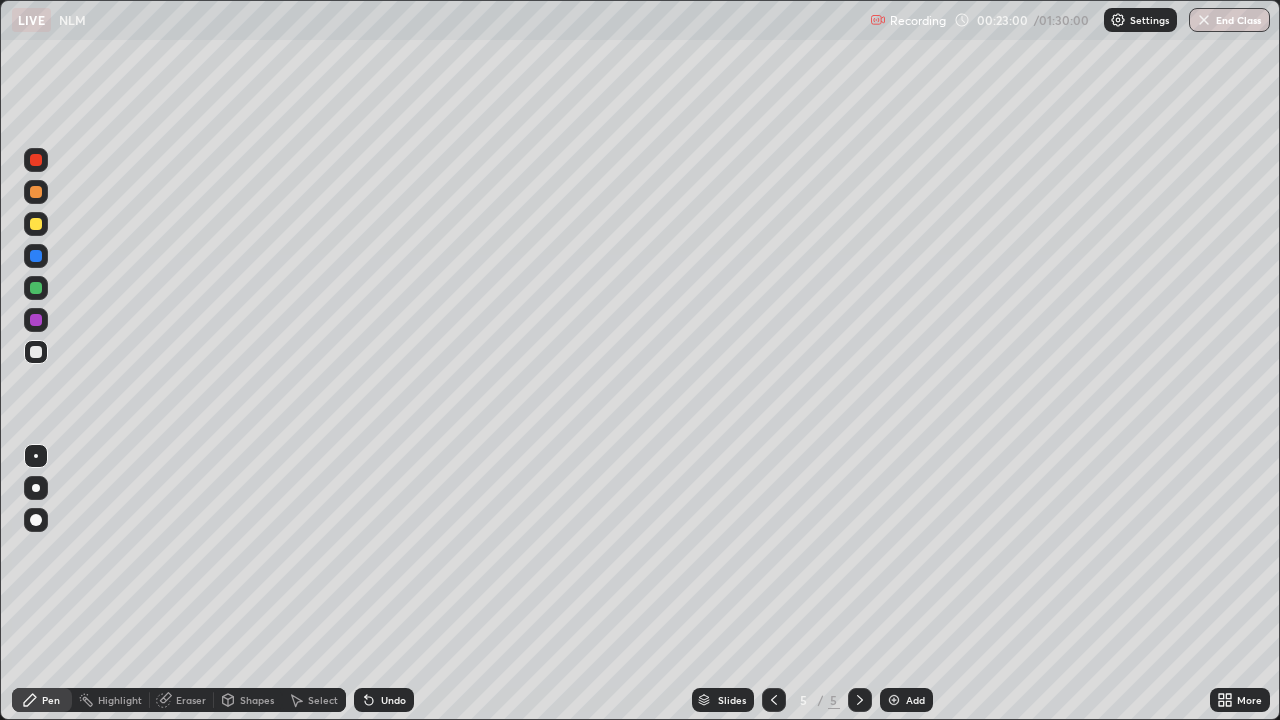 click on "Undo" at bounding box center [393, 700] 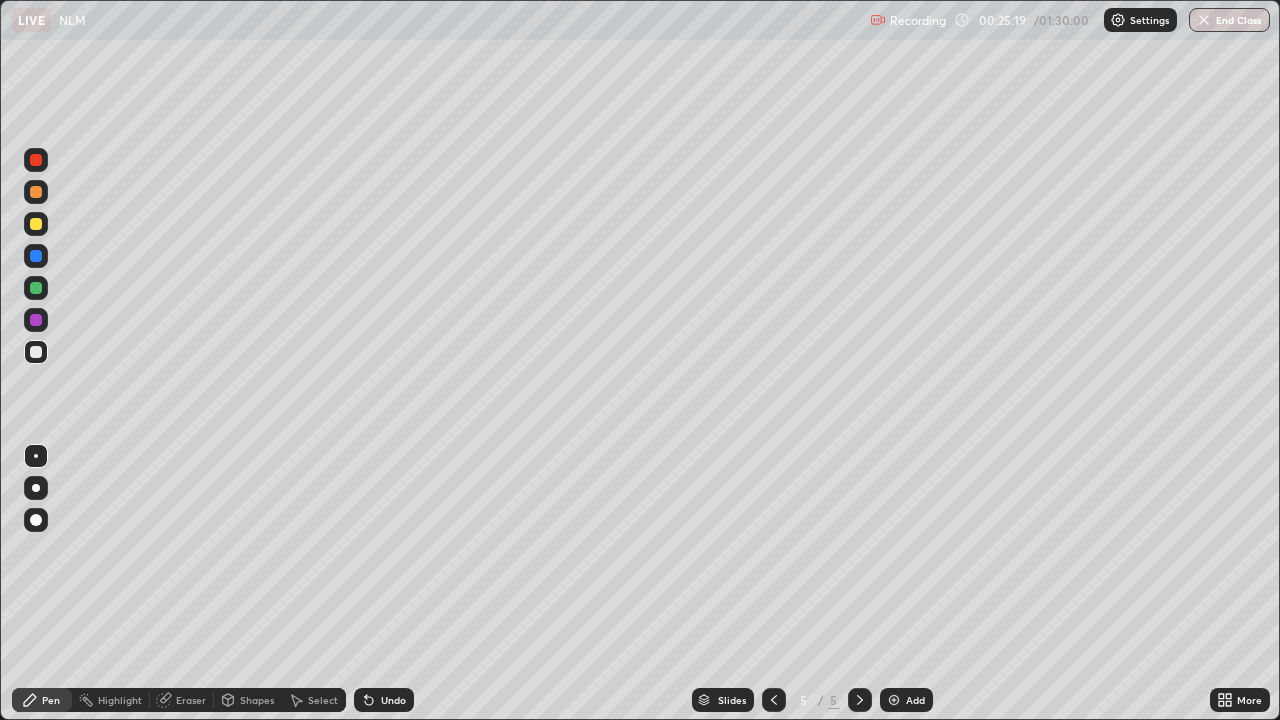 click at bounding box center (36, 352) 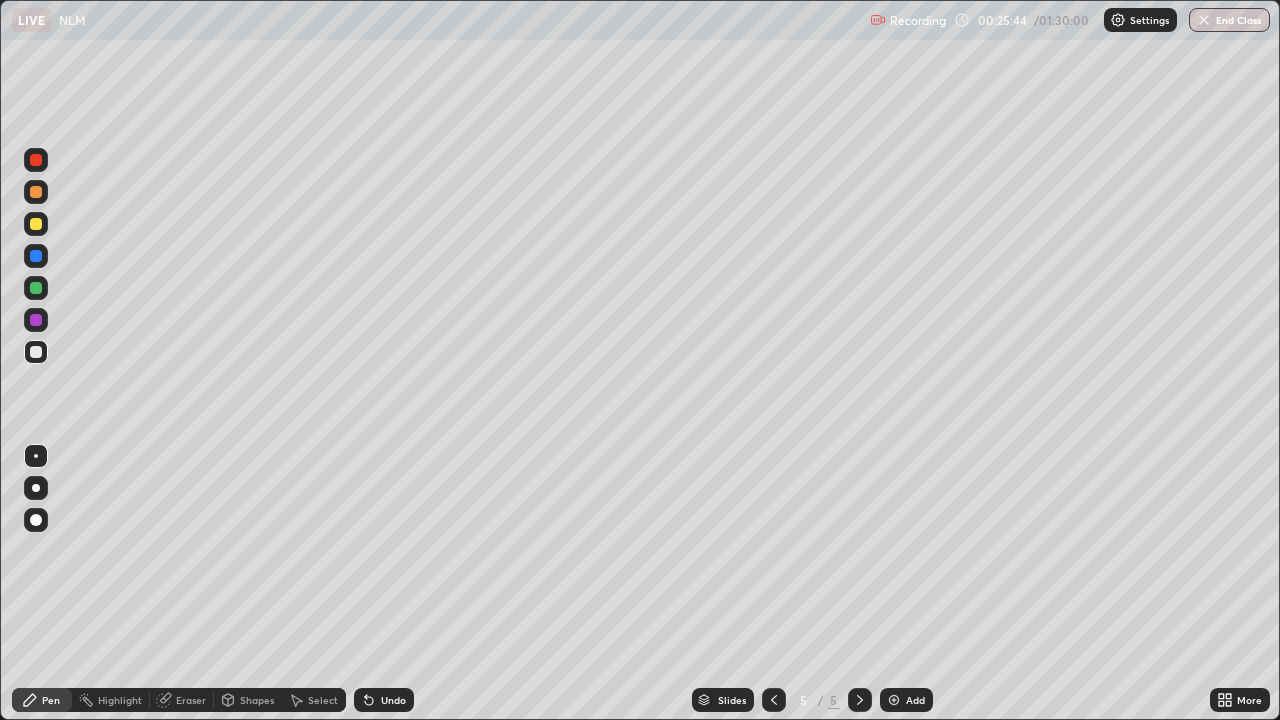 click at bounding box center [36, 320] 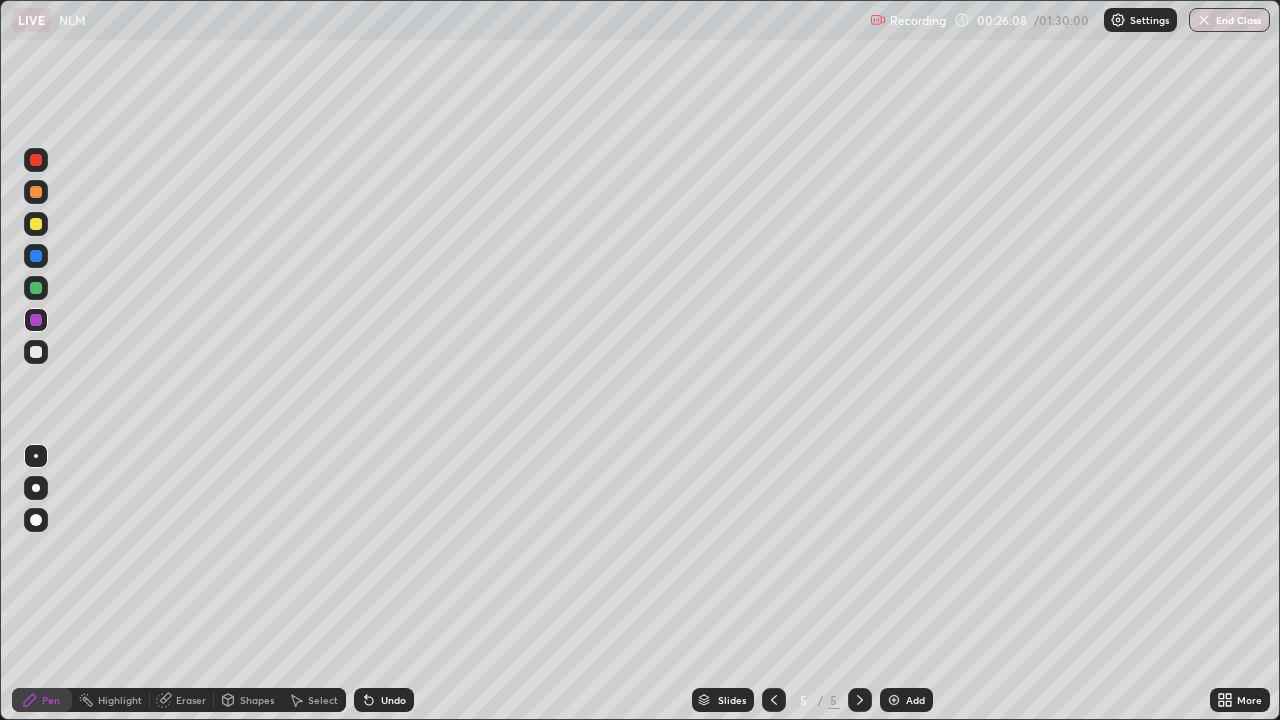 click at bounding box center (36, 352) 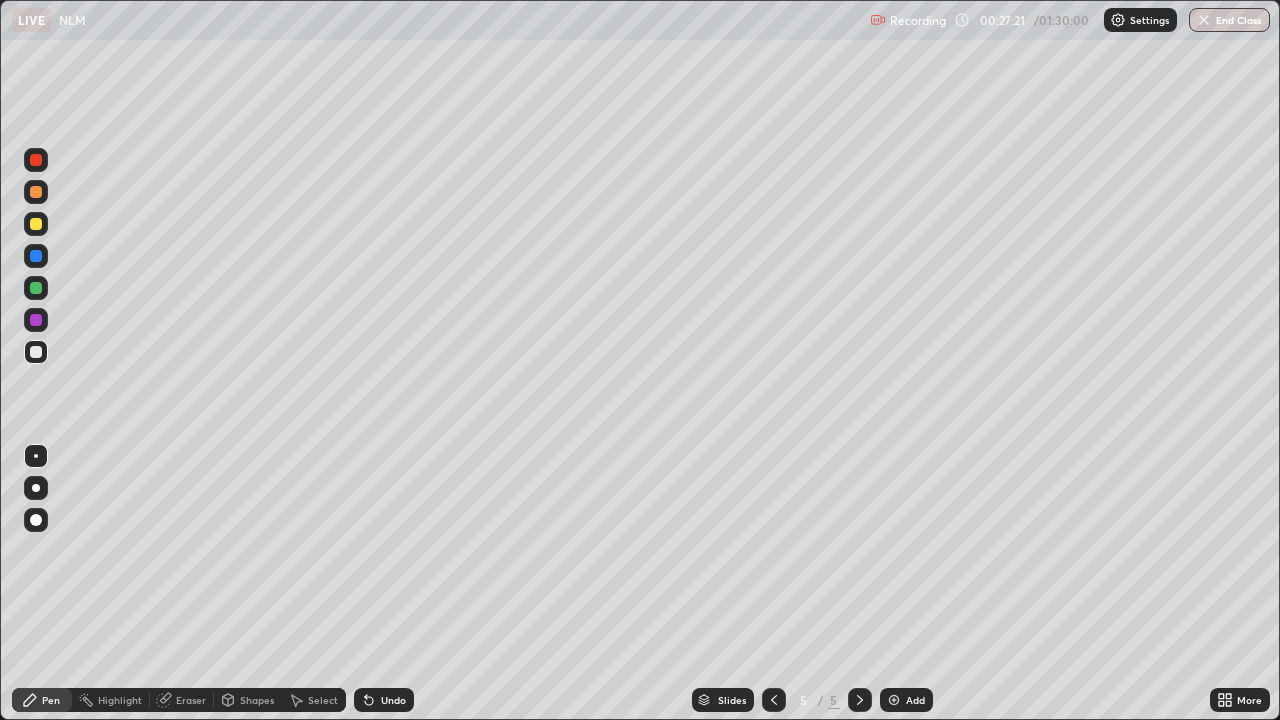 click on "Eraser" at bounding box center [191, 700] 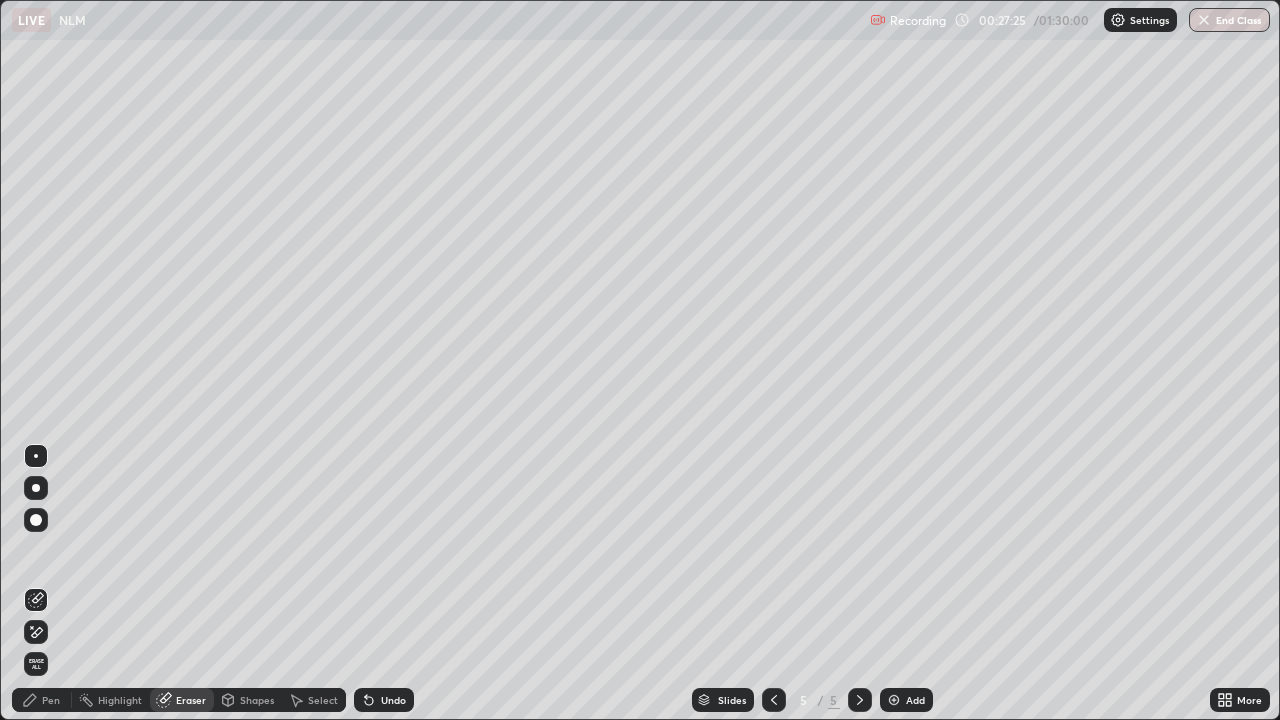 click on "Pen" at bounding box center (51, 700) 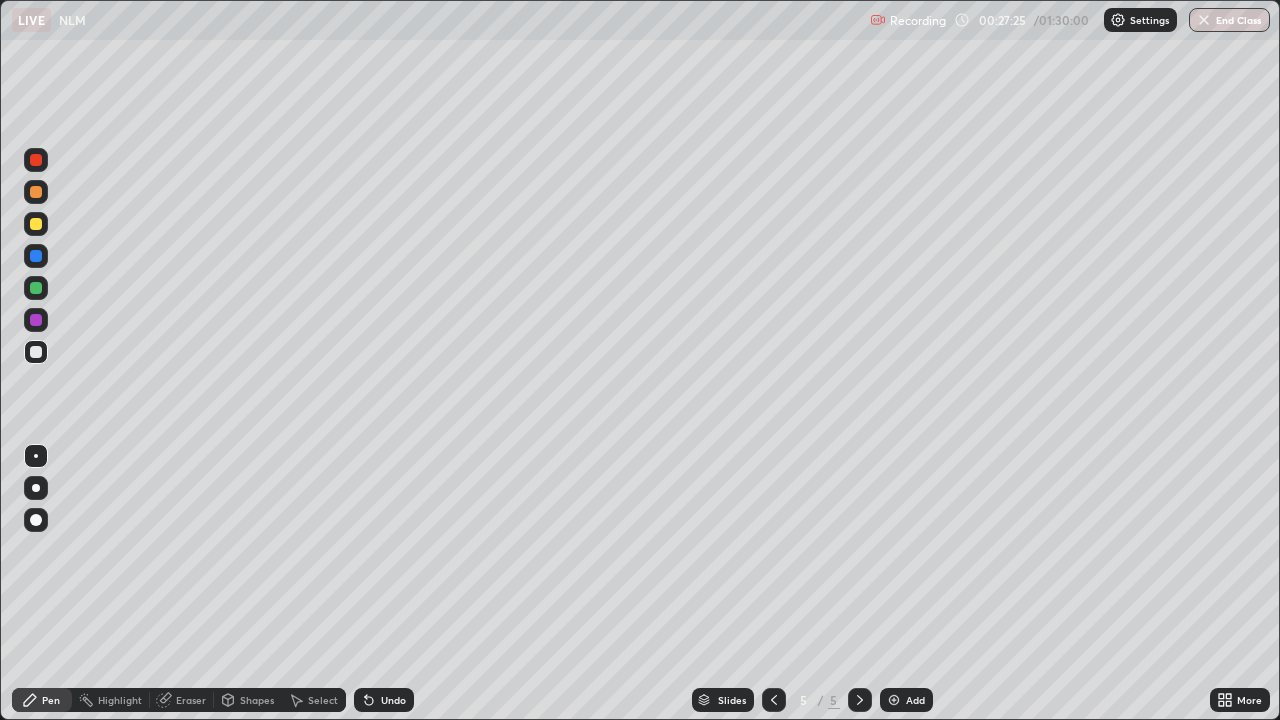 click at bounding box center (36, 352) 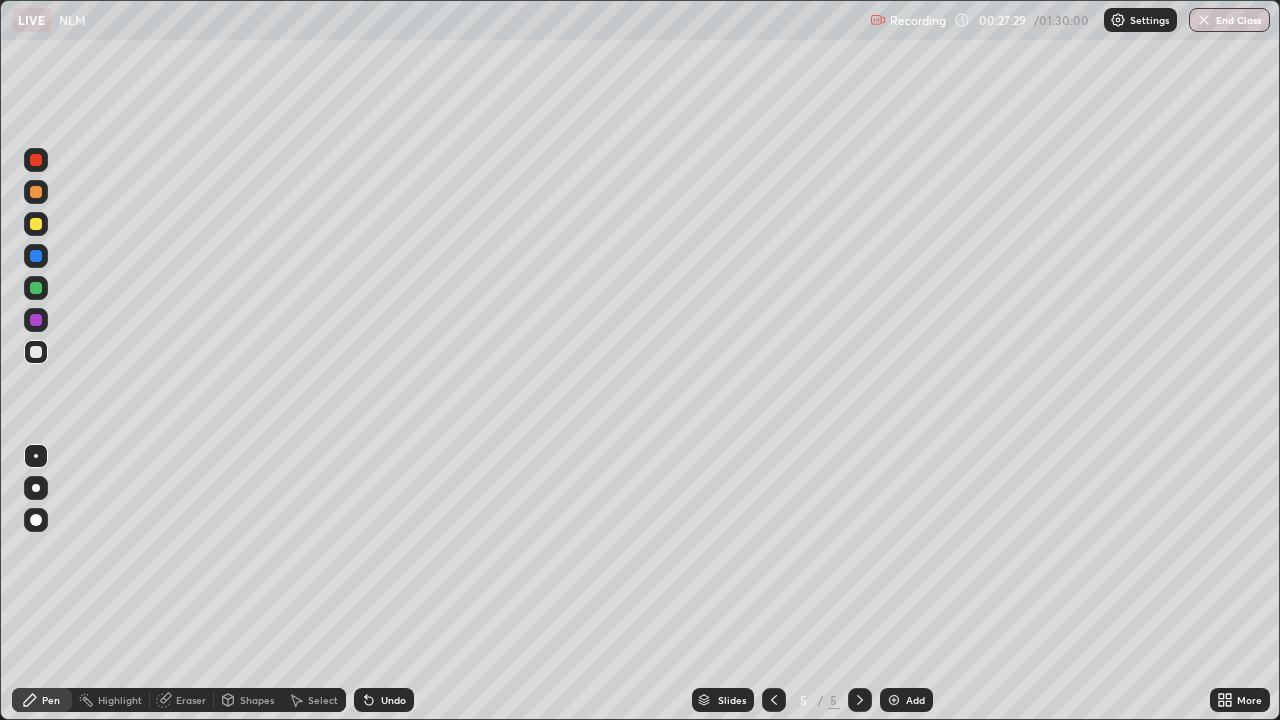 click at bounding box center (36, 352) 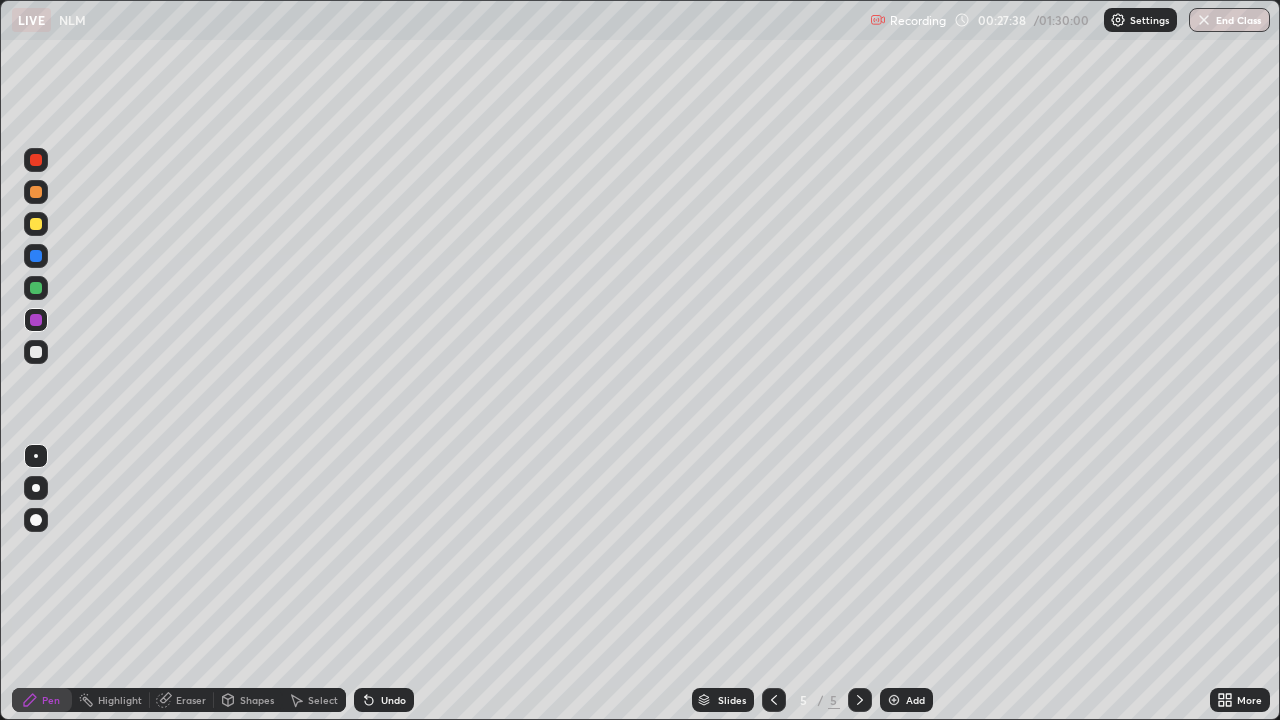 click on "Eraser" at bounding box center [182, 700] 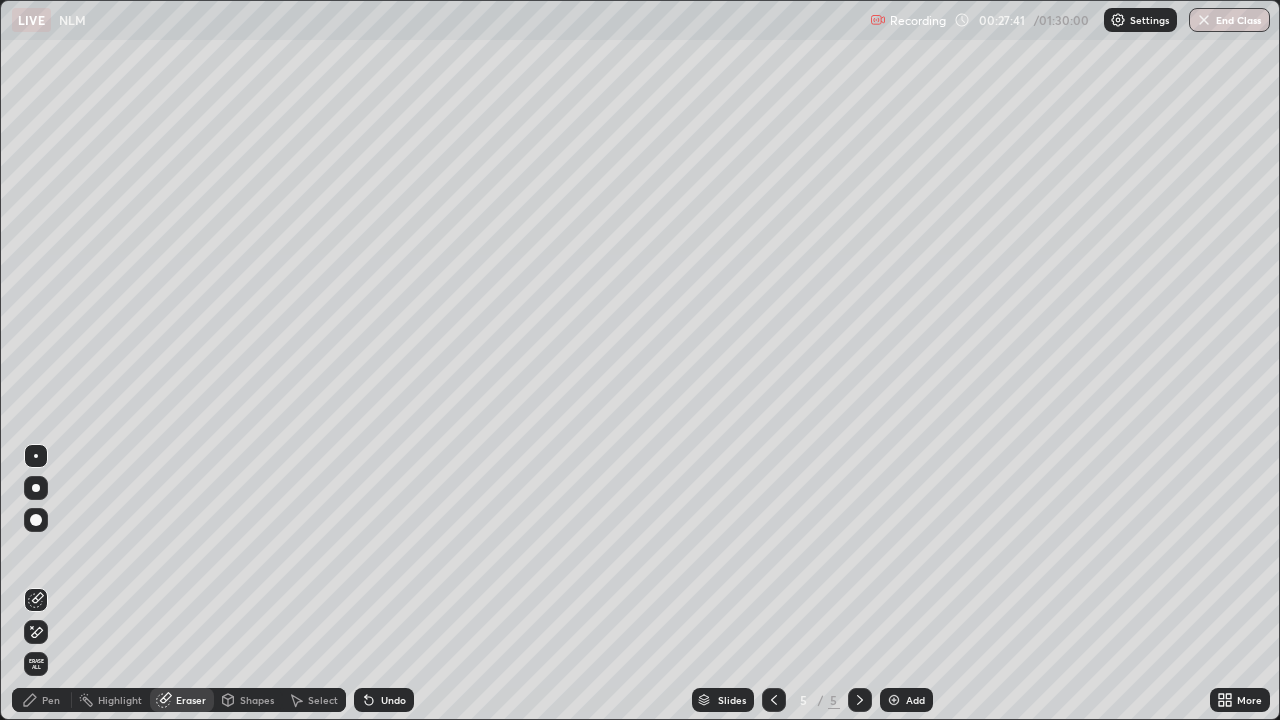 click 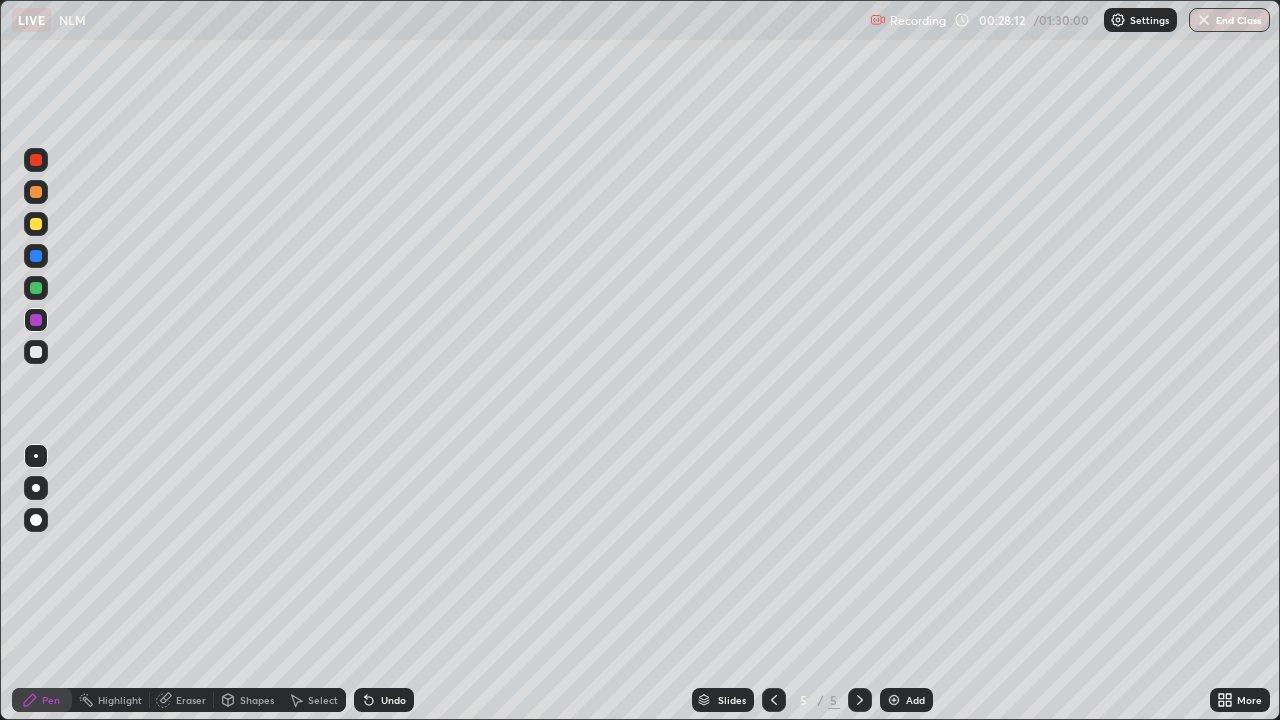 click at bounding box center [36, 352] 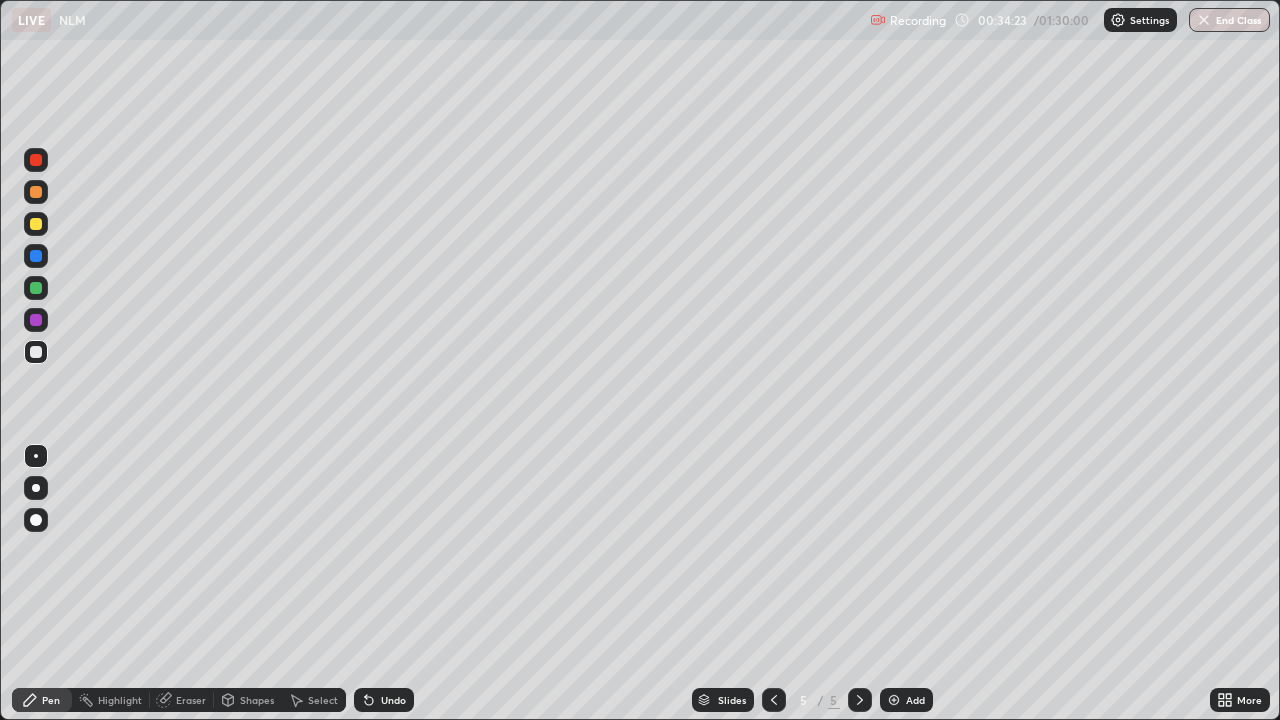 click at bounding box center (36, 488) 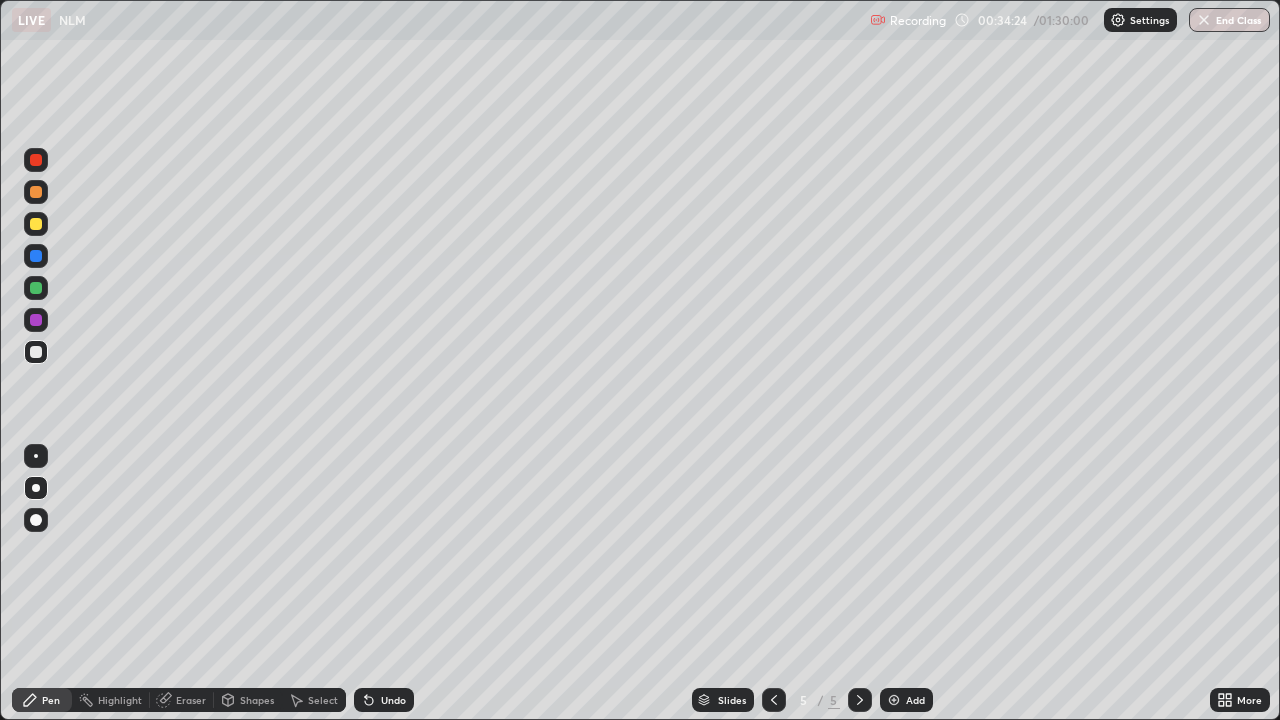 click at bounding box center [36, 456] 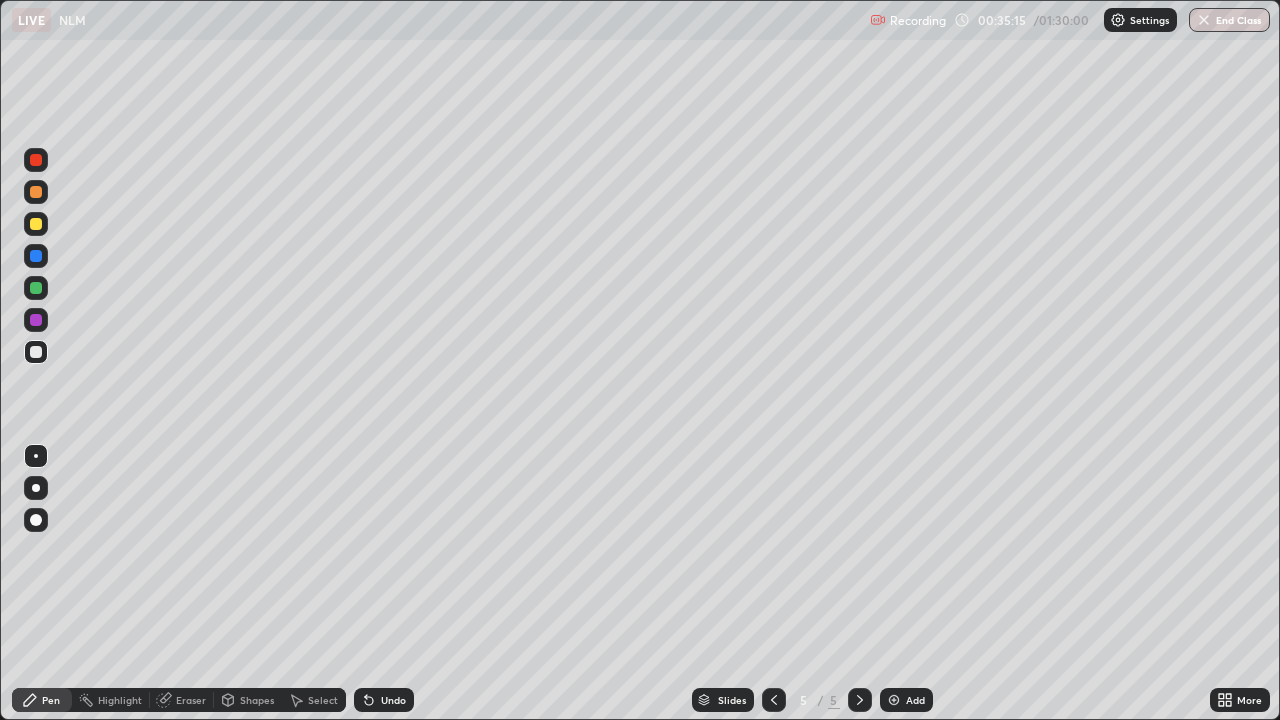 click on "Eraser" at bounding box center [191, 700] 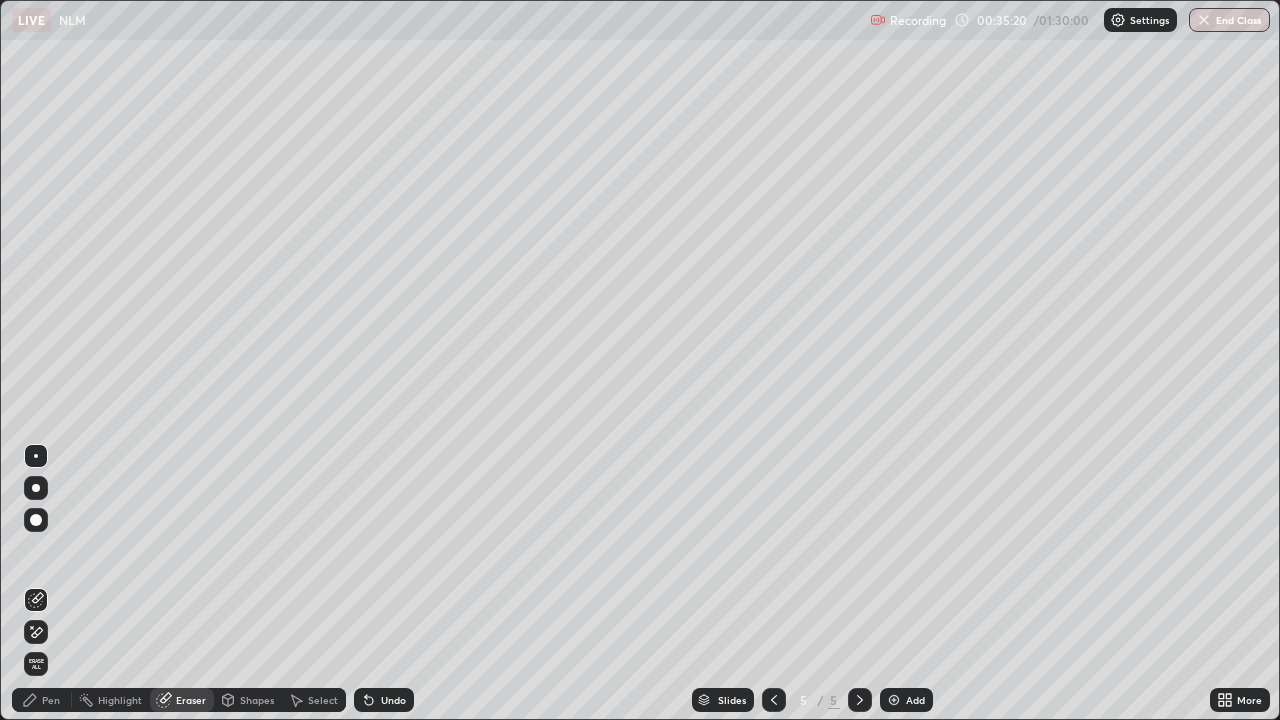 click on "Pen" at bounding box center [51, 700] 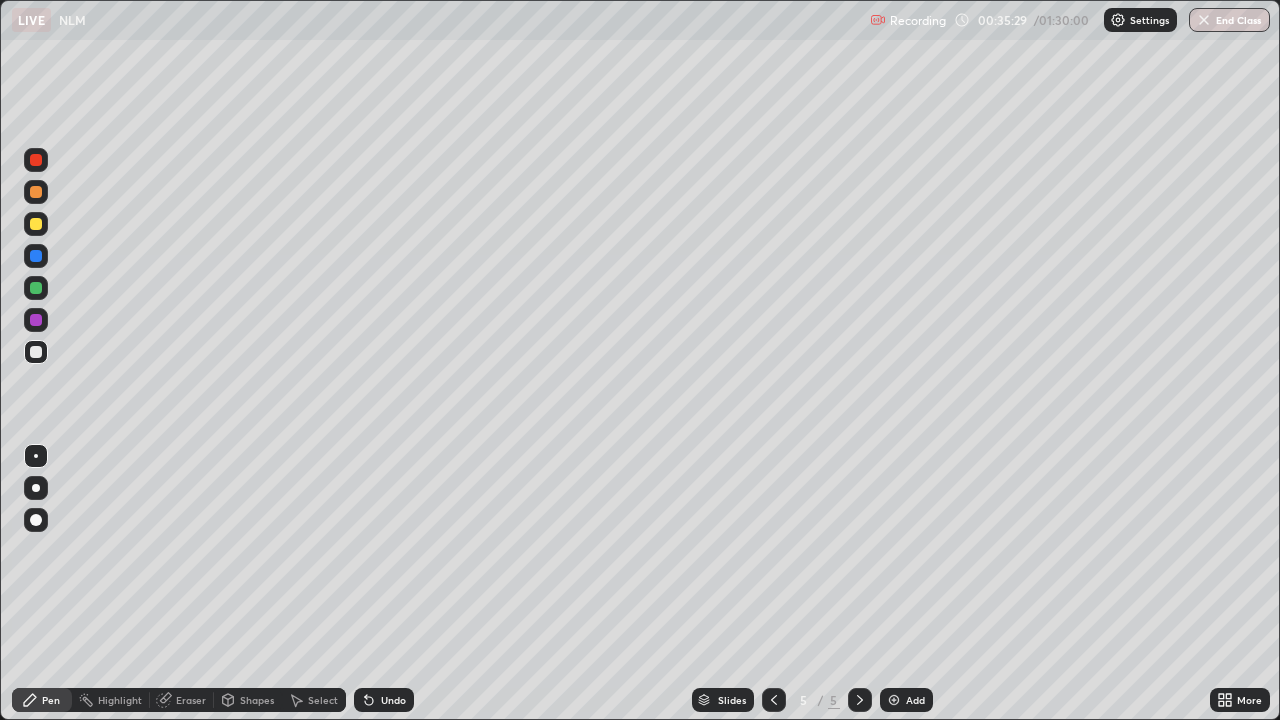click at bounding box center [36, 320] 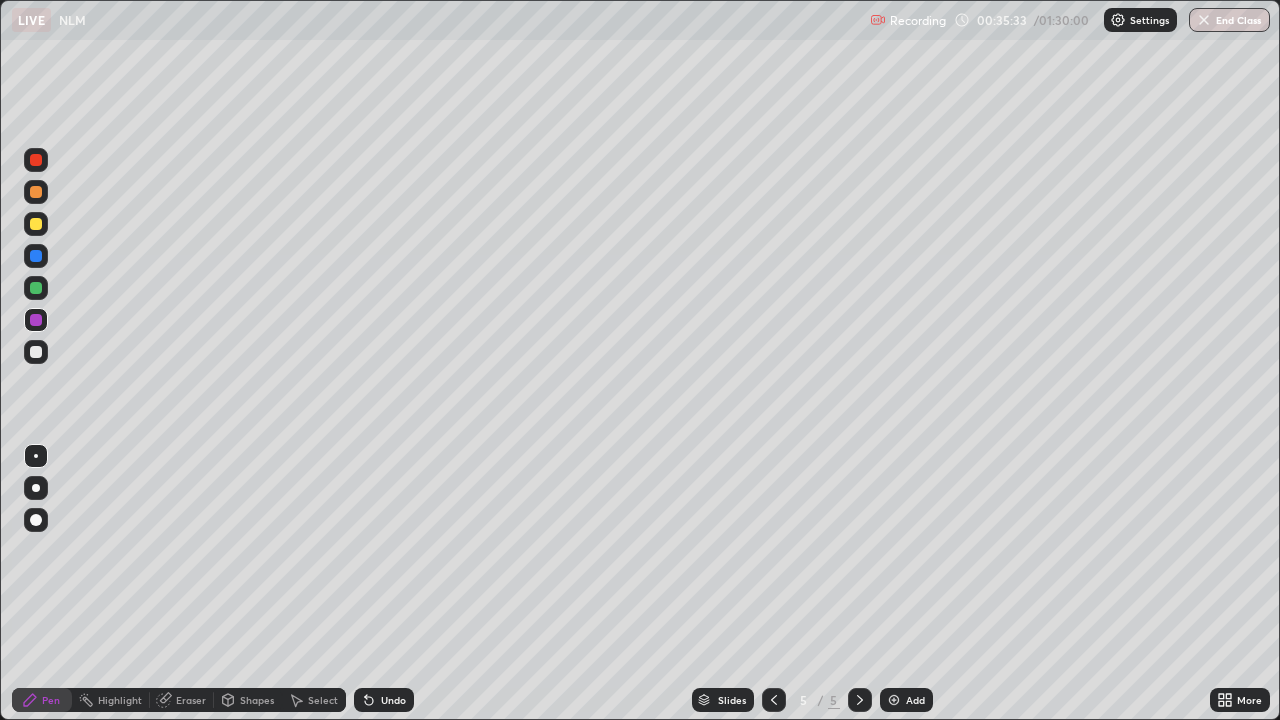 click at bounding box center [36, 352] 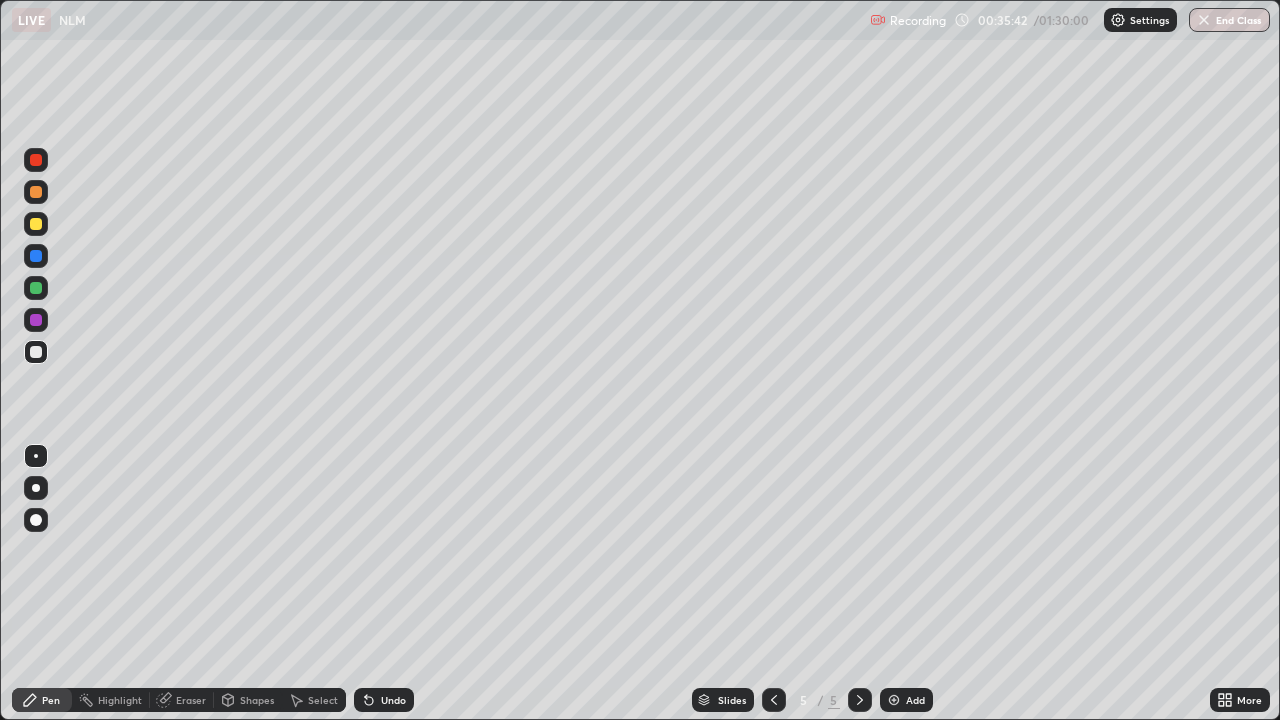 click 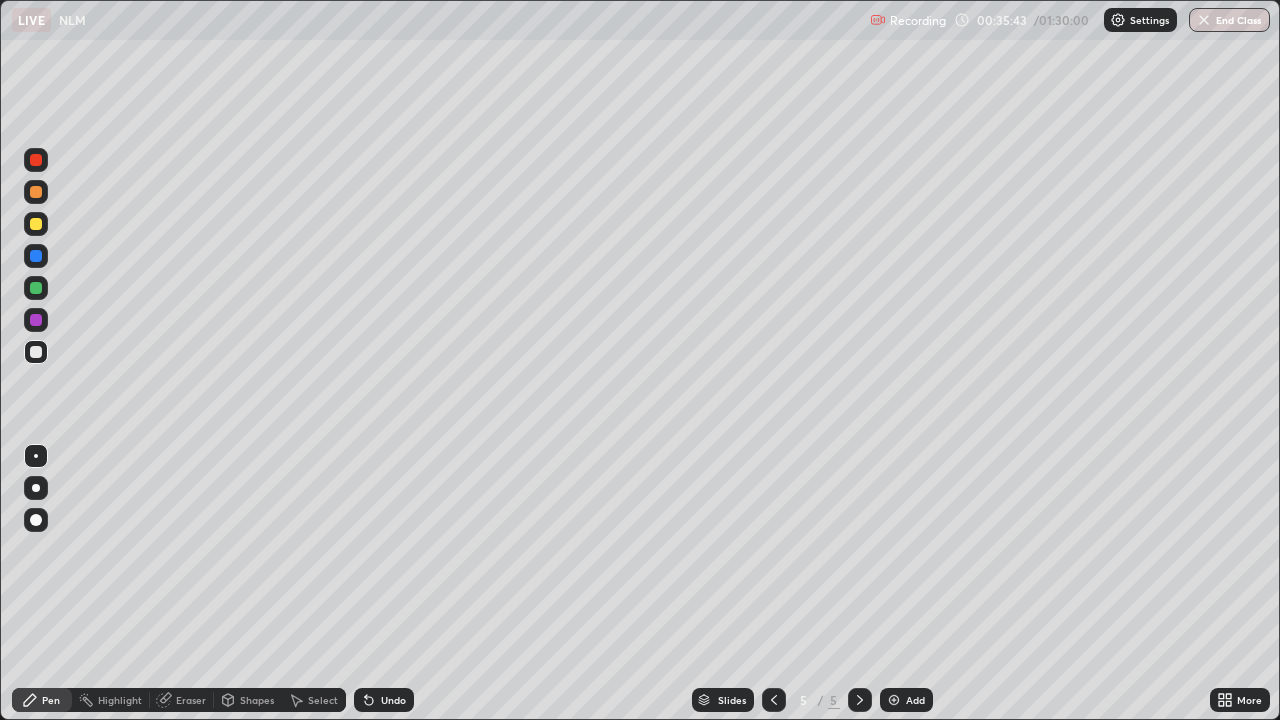 click 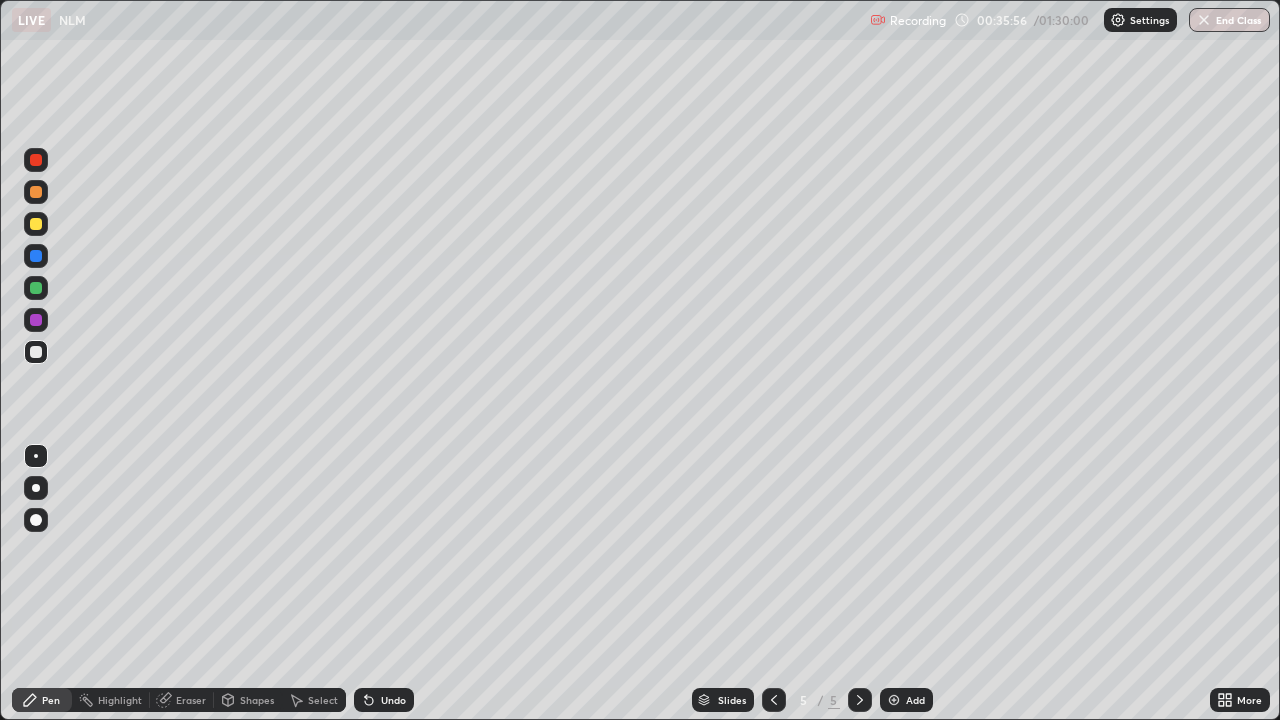 click on "Eraser" at bounding box center (191, 700) 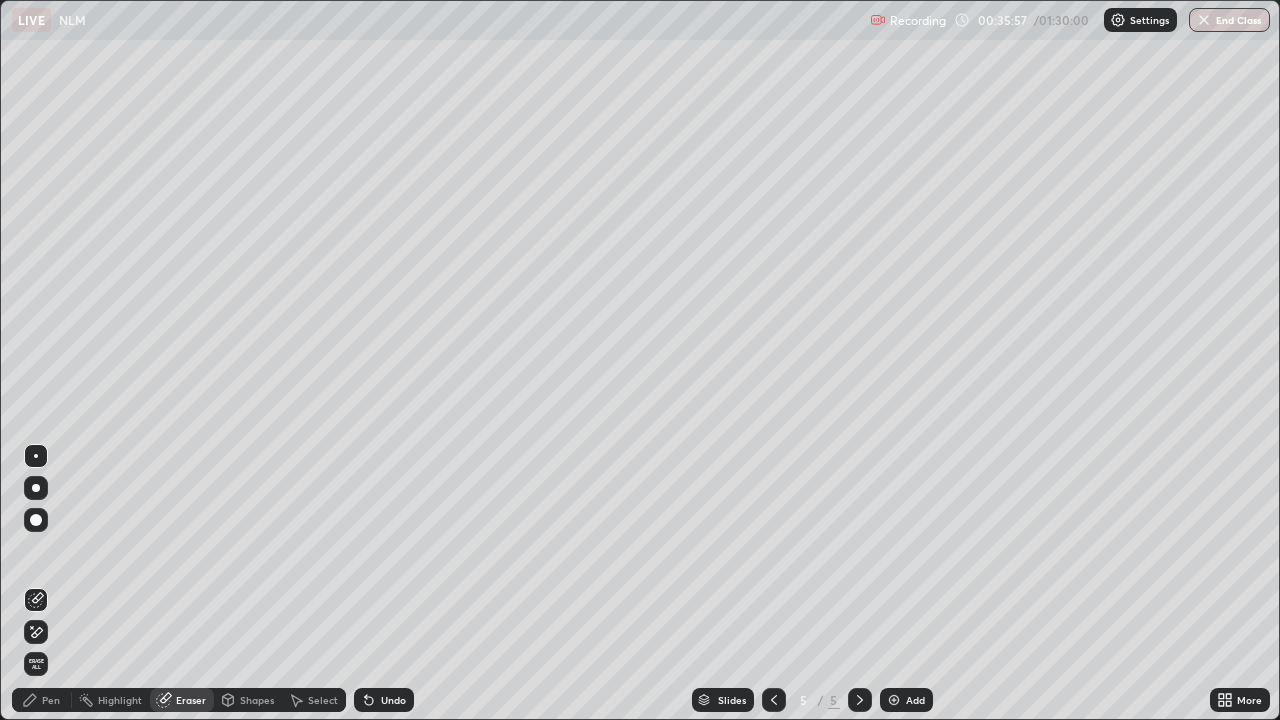 click on "Pen" at bounding box center [51, 700] 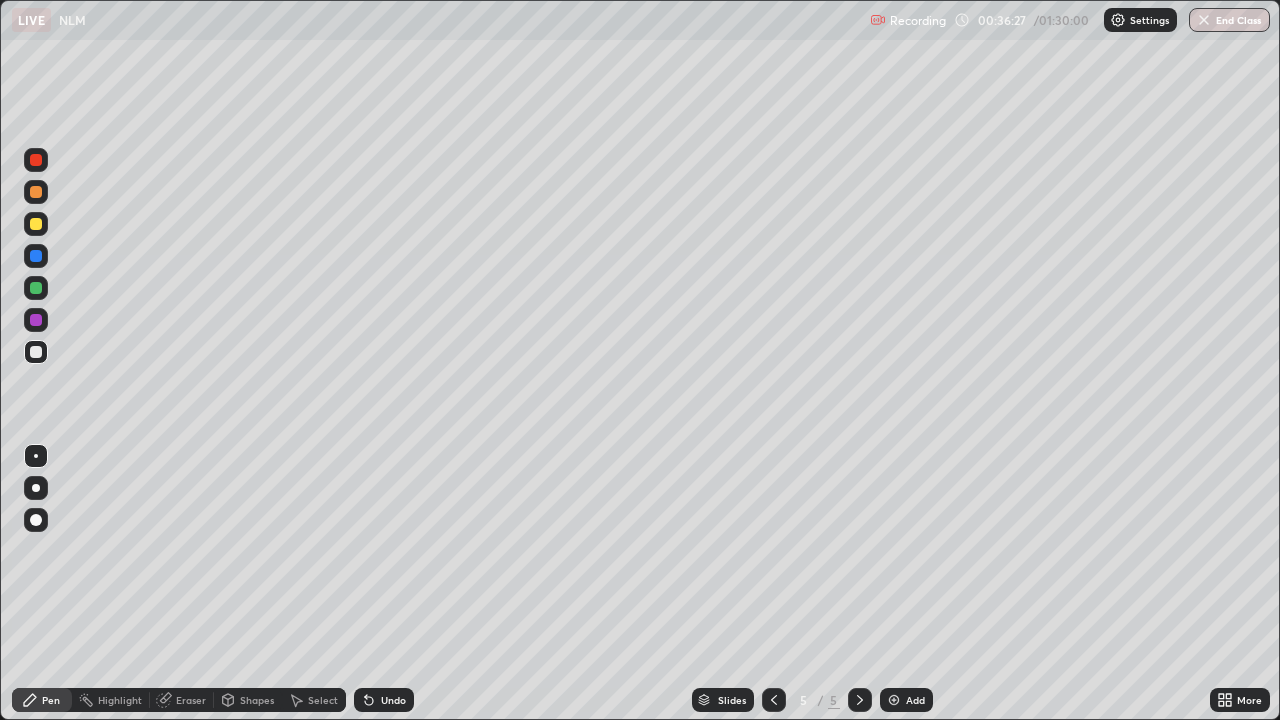 click on "Highlight" at bounding box center [111, 700] 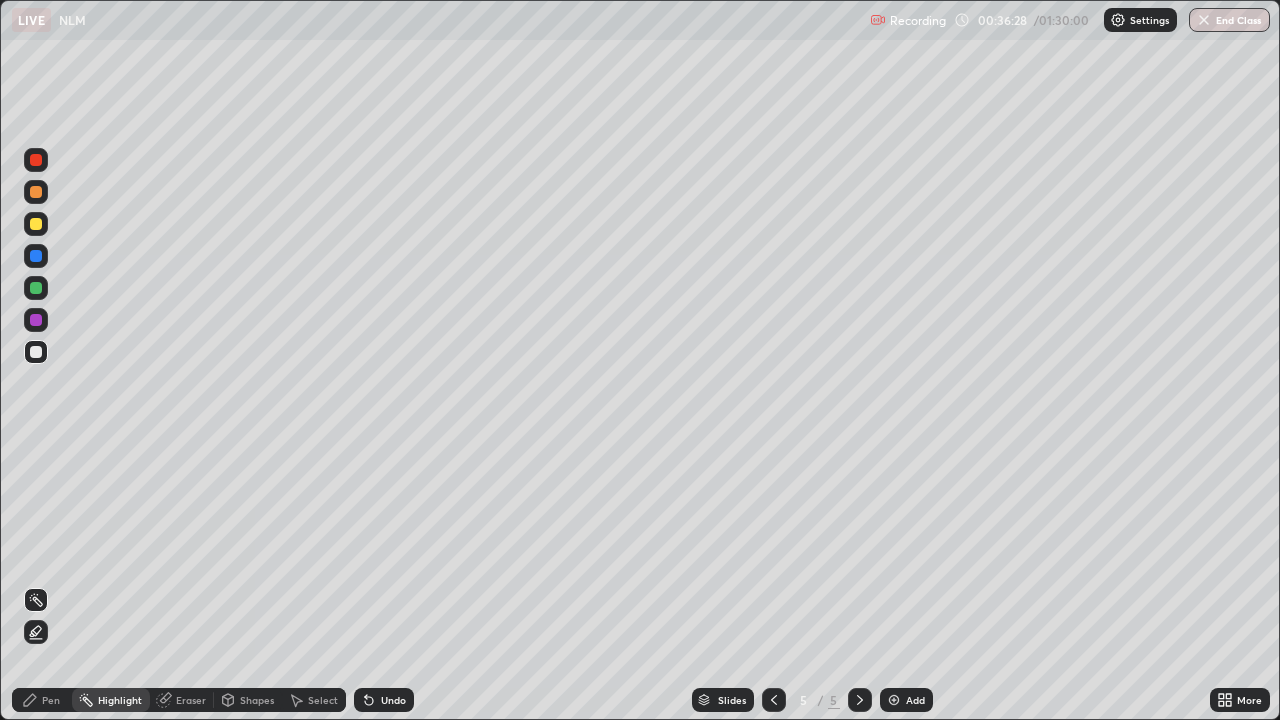click 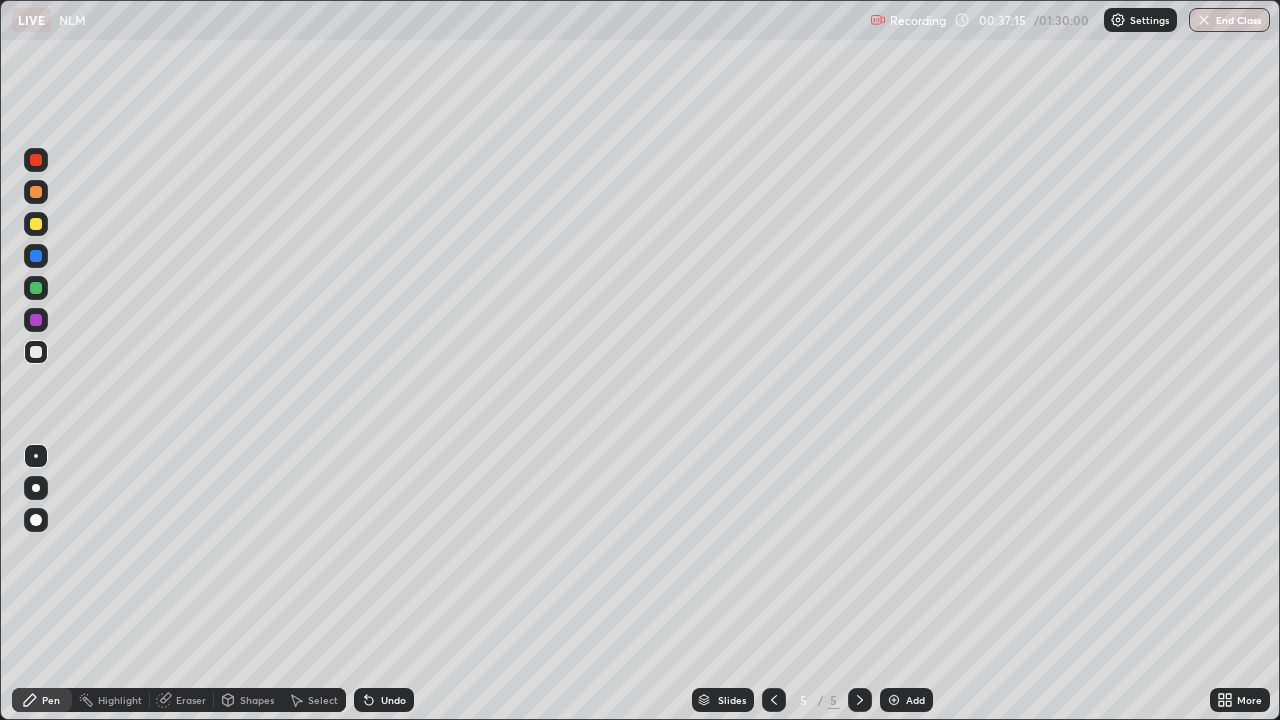 click on "Select" at bounding box center [323, 700] 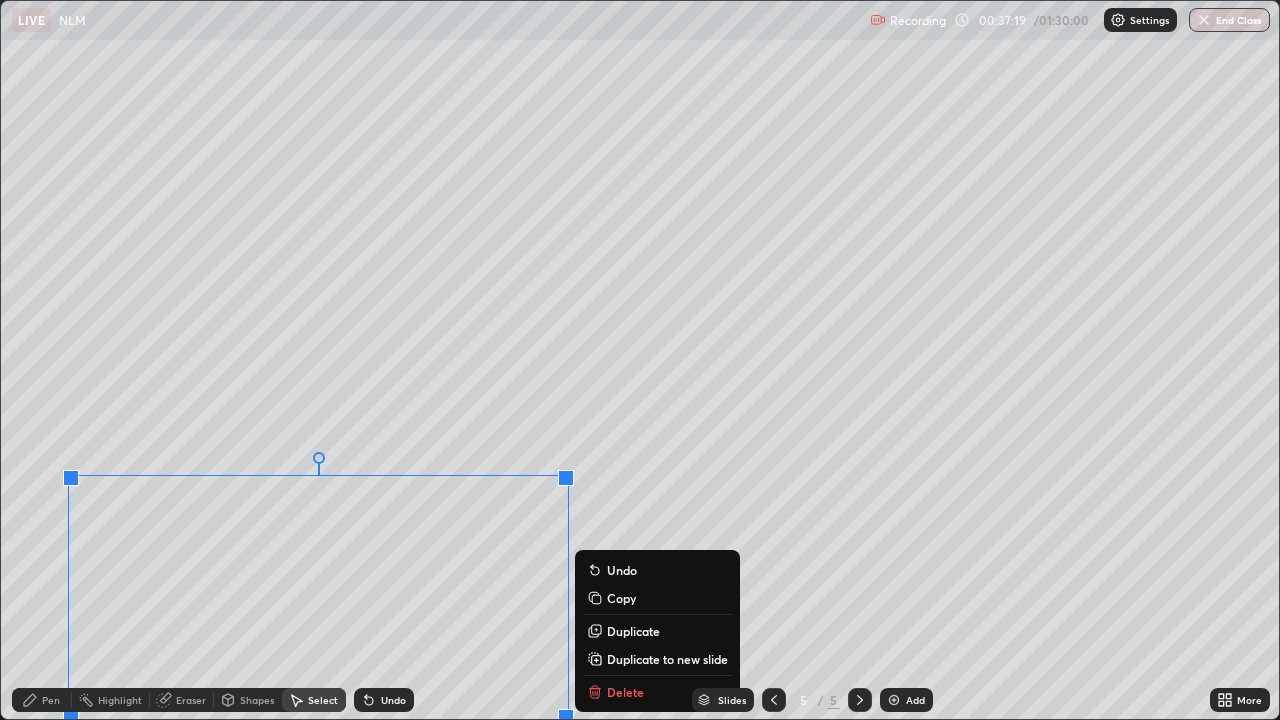 click on "Slides 5 / 5 Add" at bounding box center [812, 700] 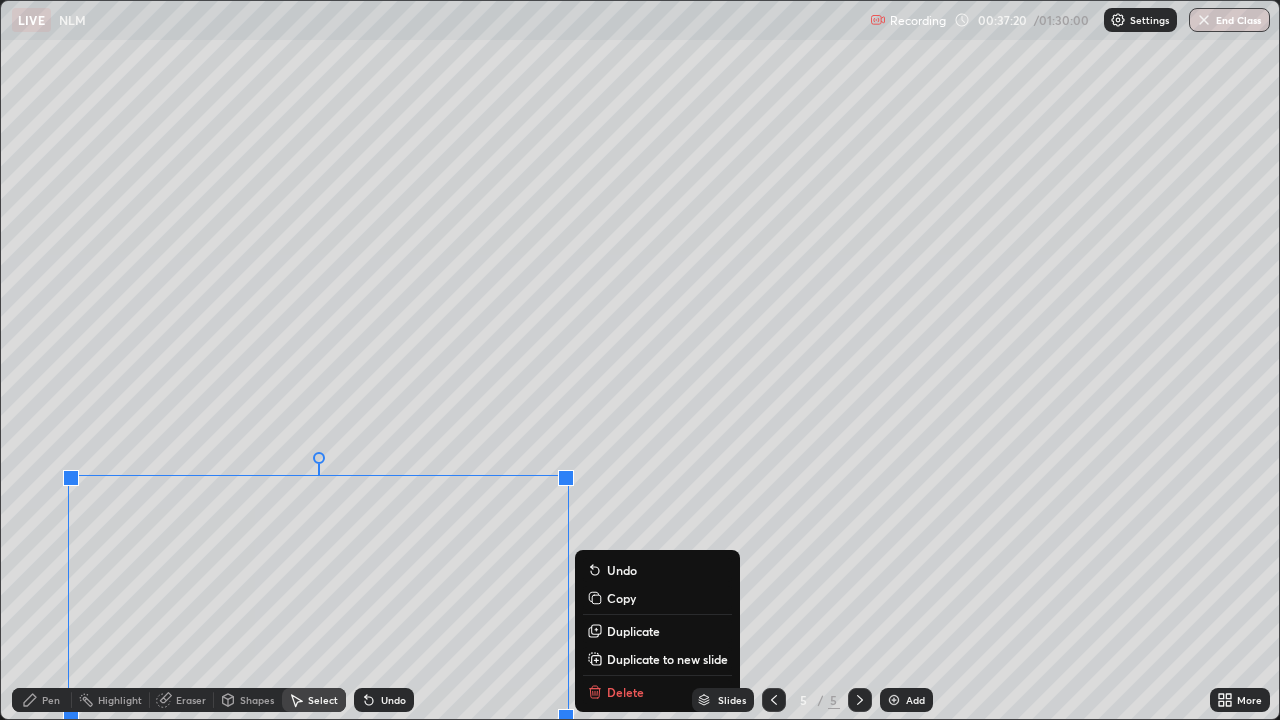 click on "Slides 5 / 5 Add" at bounding box center (812, 700) 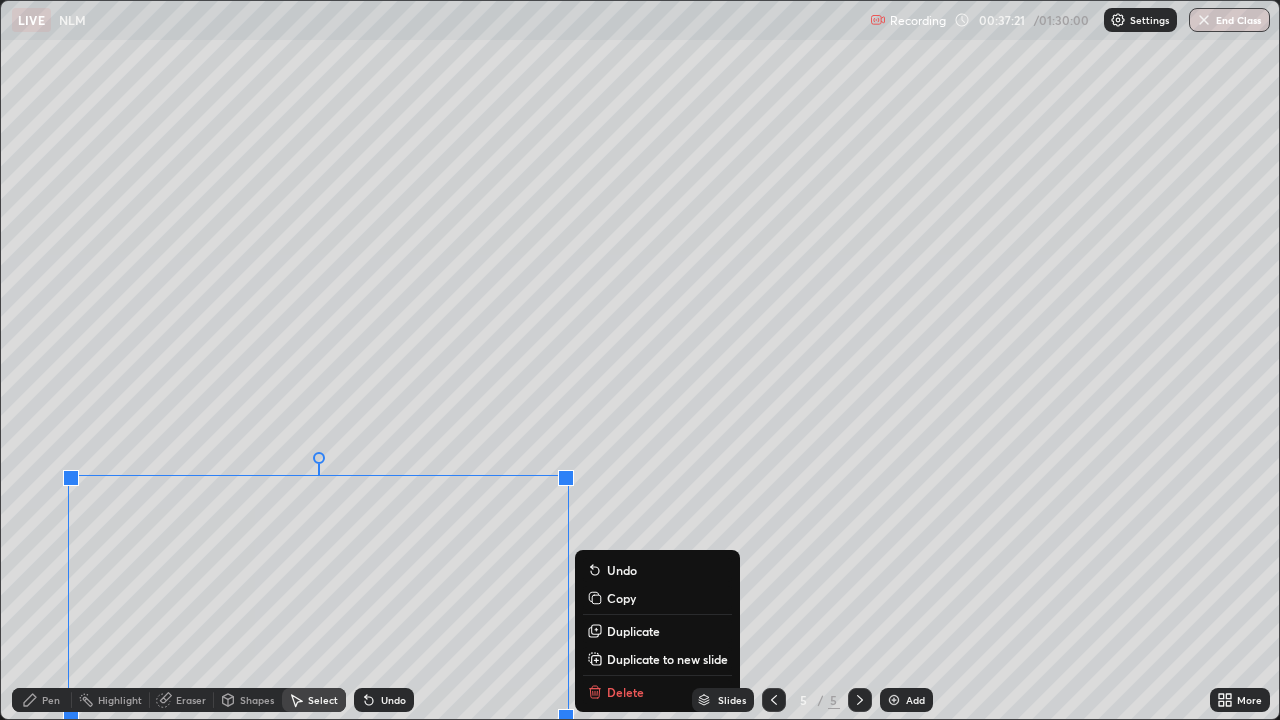 click on "Slides 5 / 5 Add" at bounding box center (812, 700) 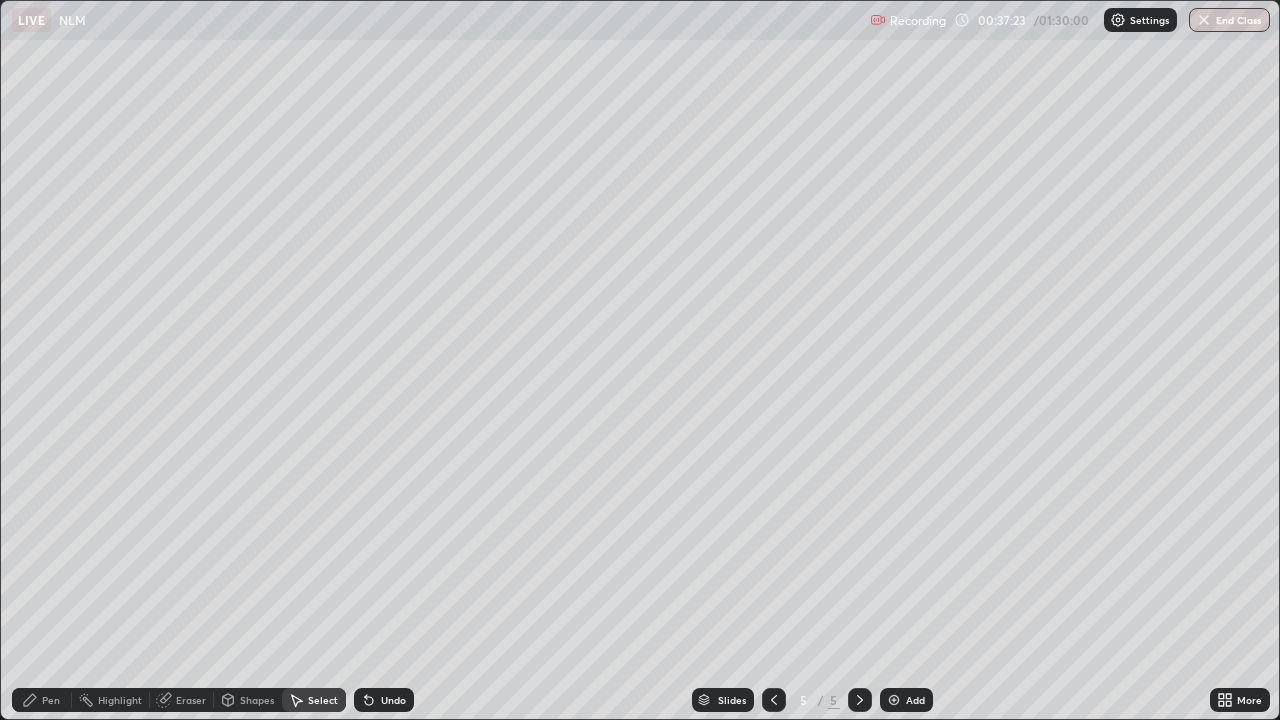 click on "Add" at bounding box center [915, 700] 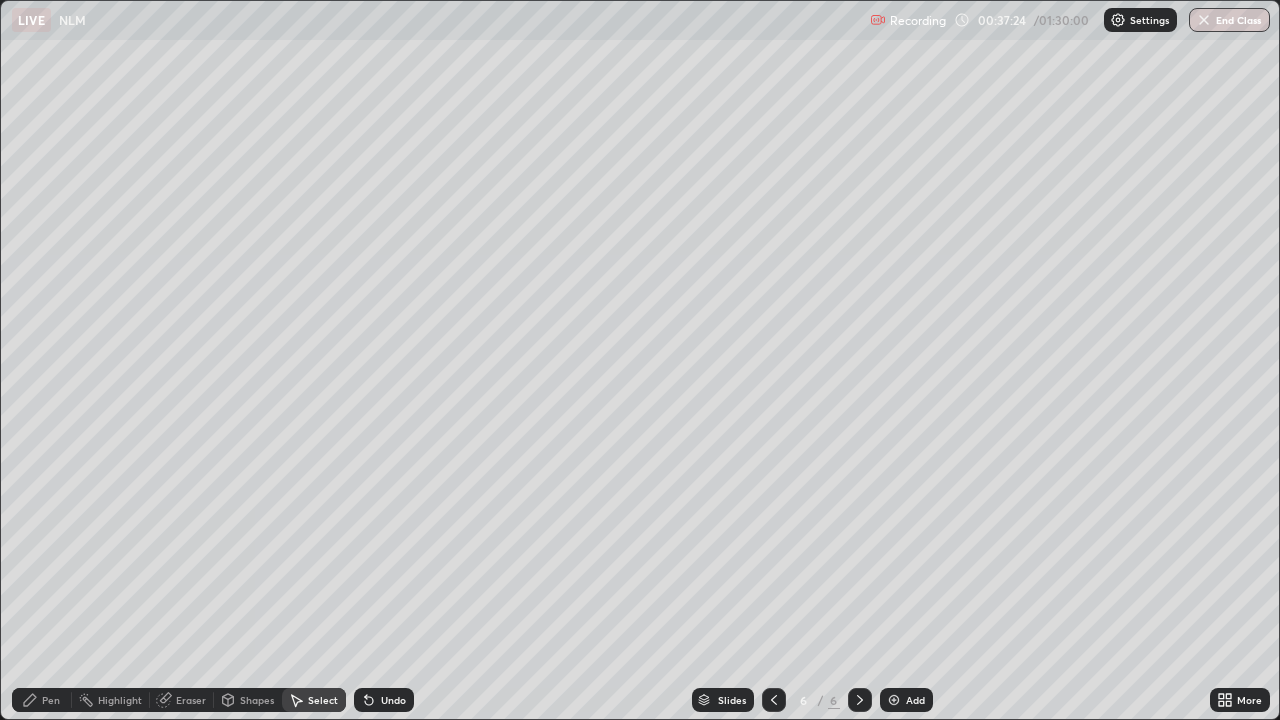 click on "Pen" at bounding box center (51, 700) 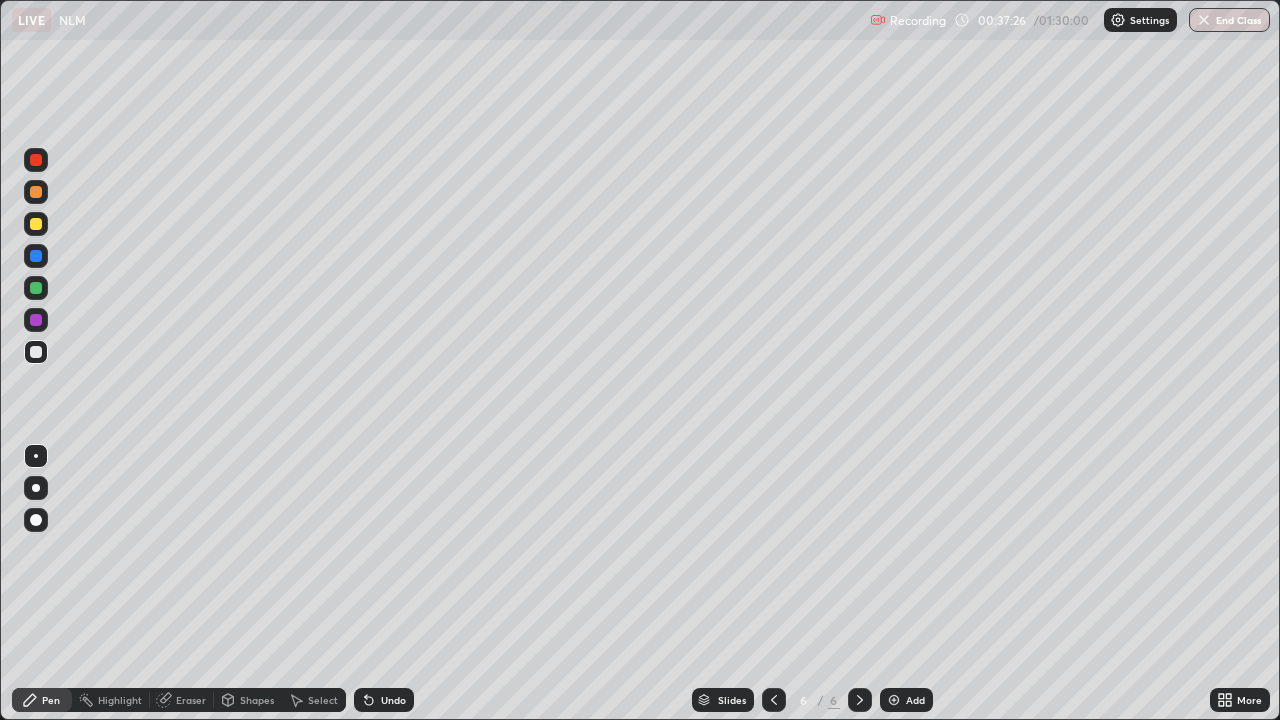 click 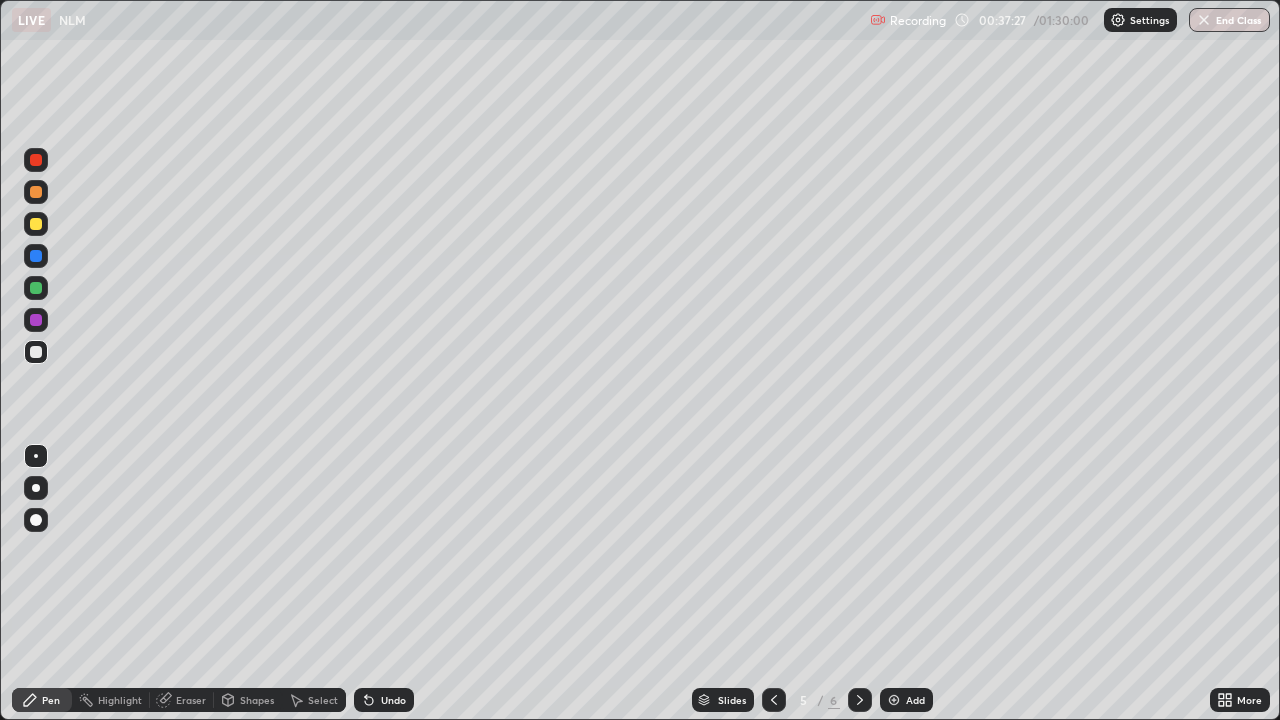 click 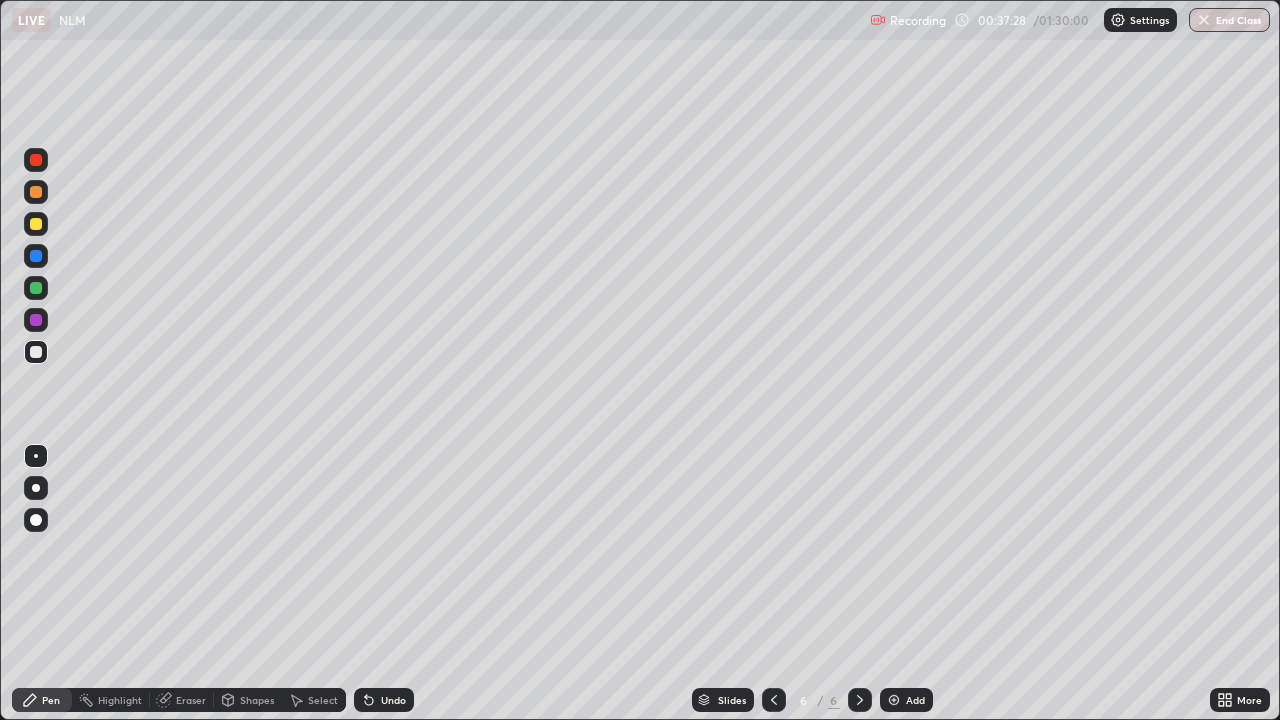 click at bounding box center (36, 352) 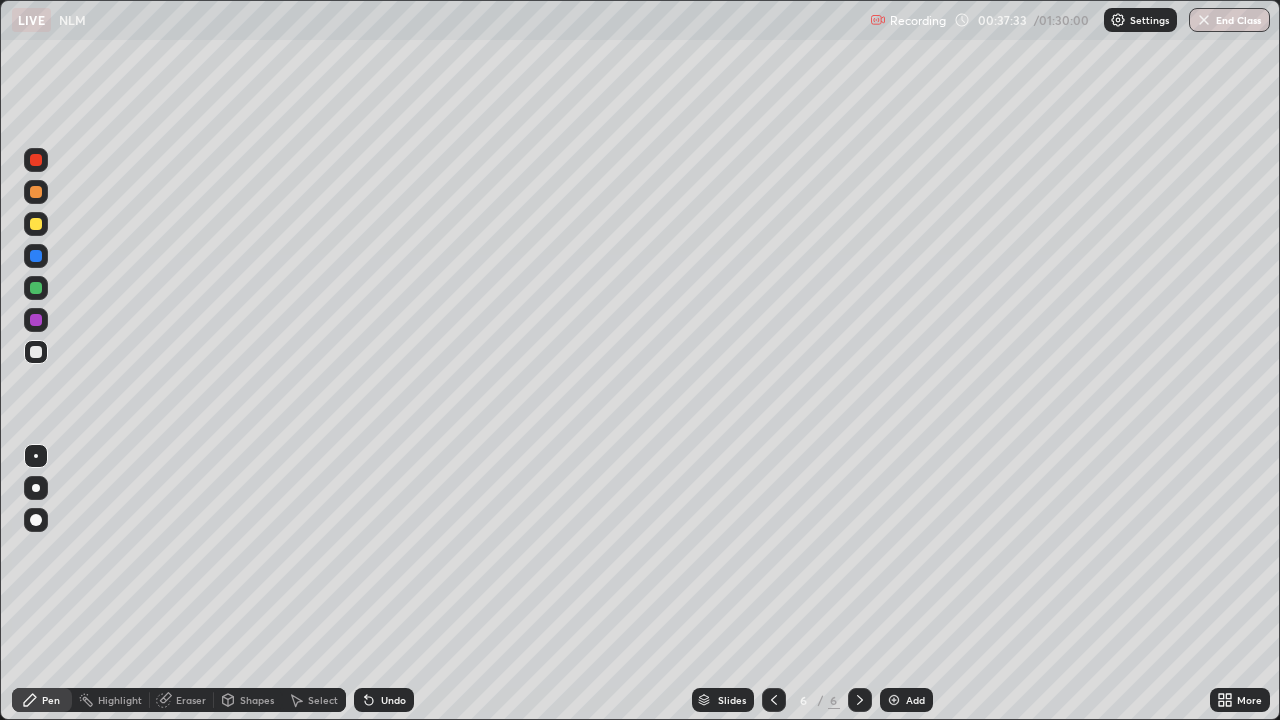 click 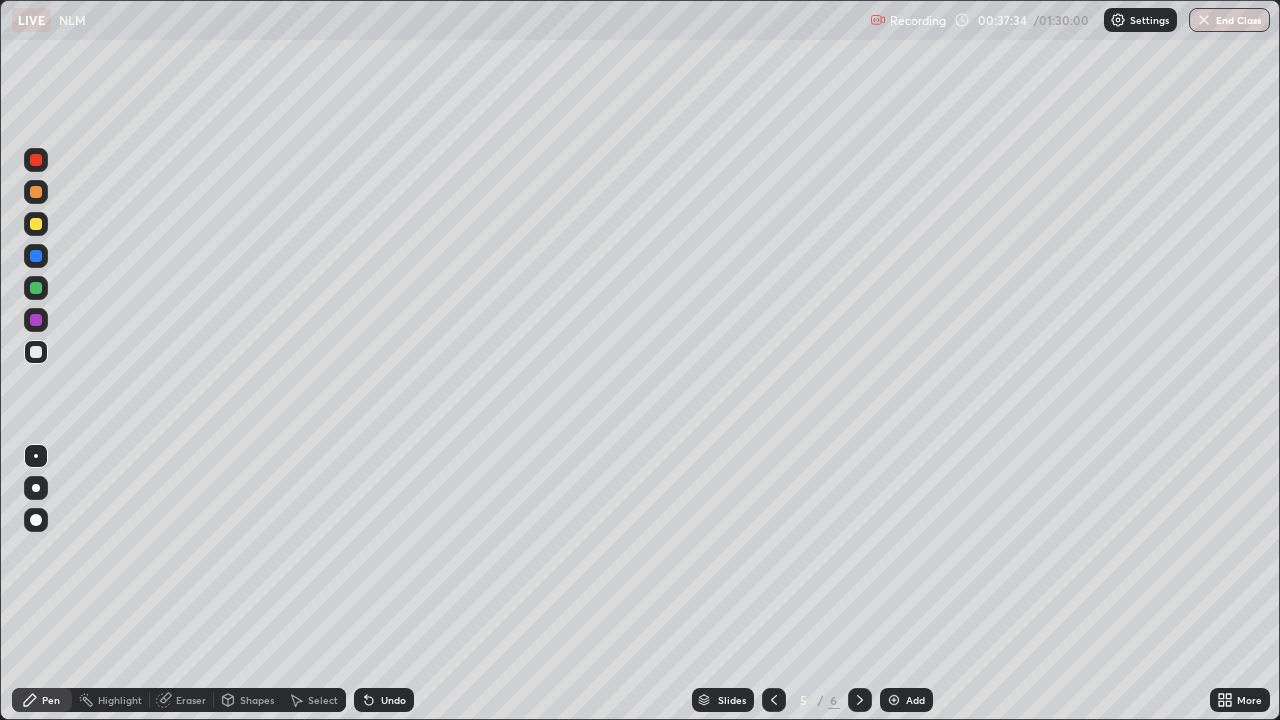 click 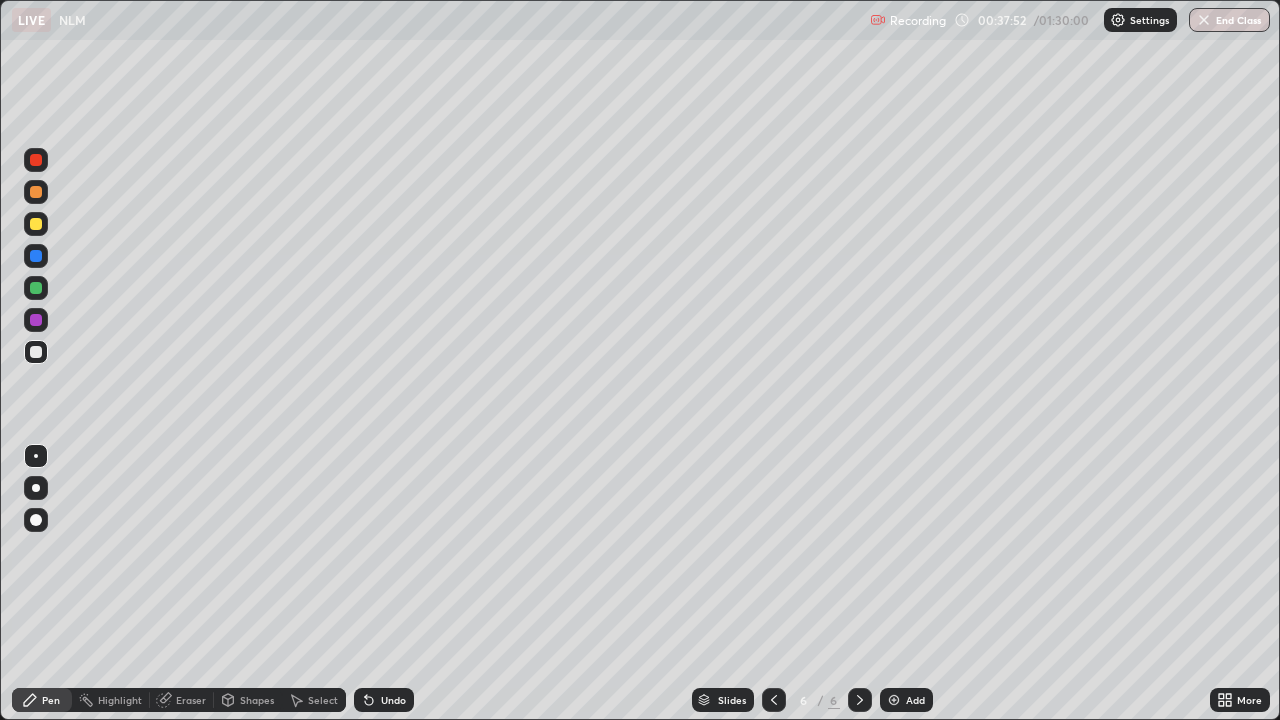 click 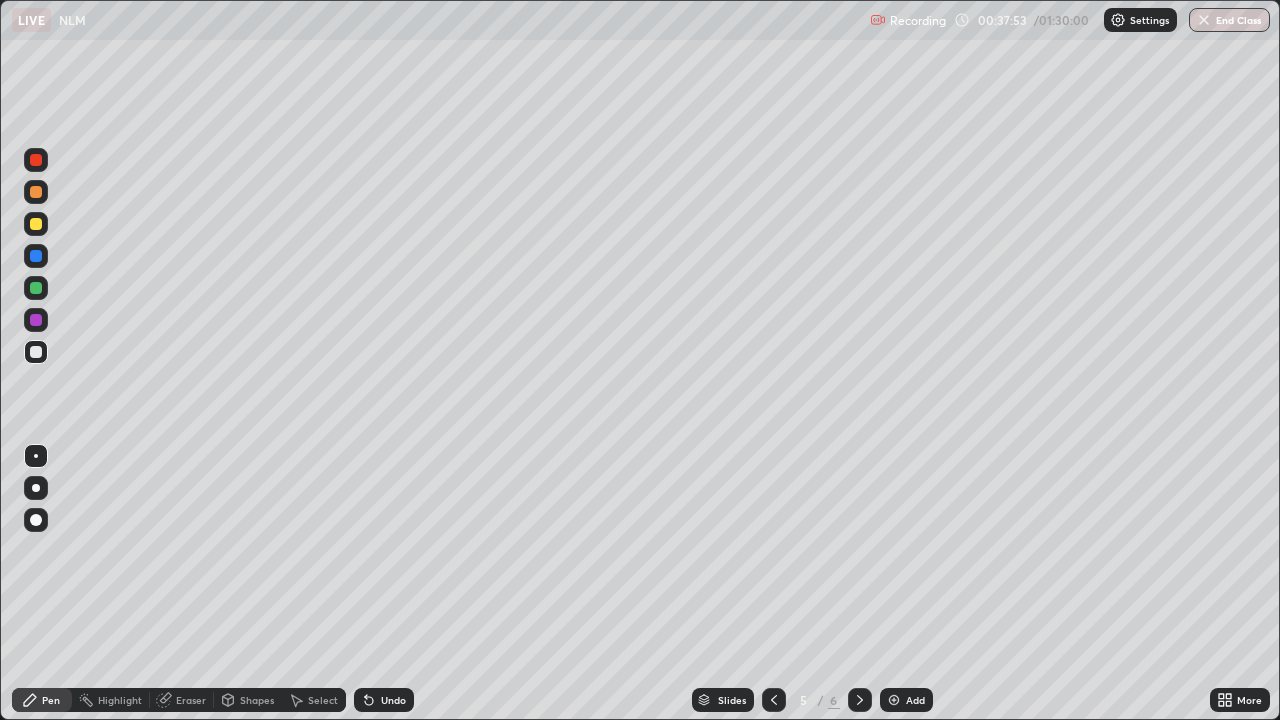 click 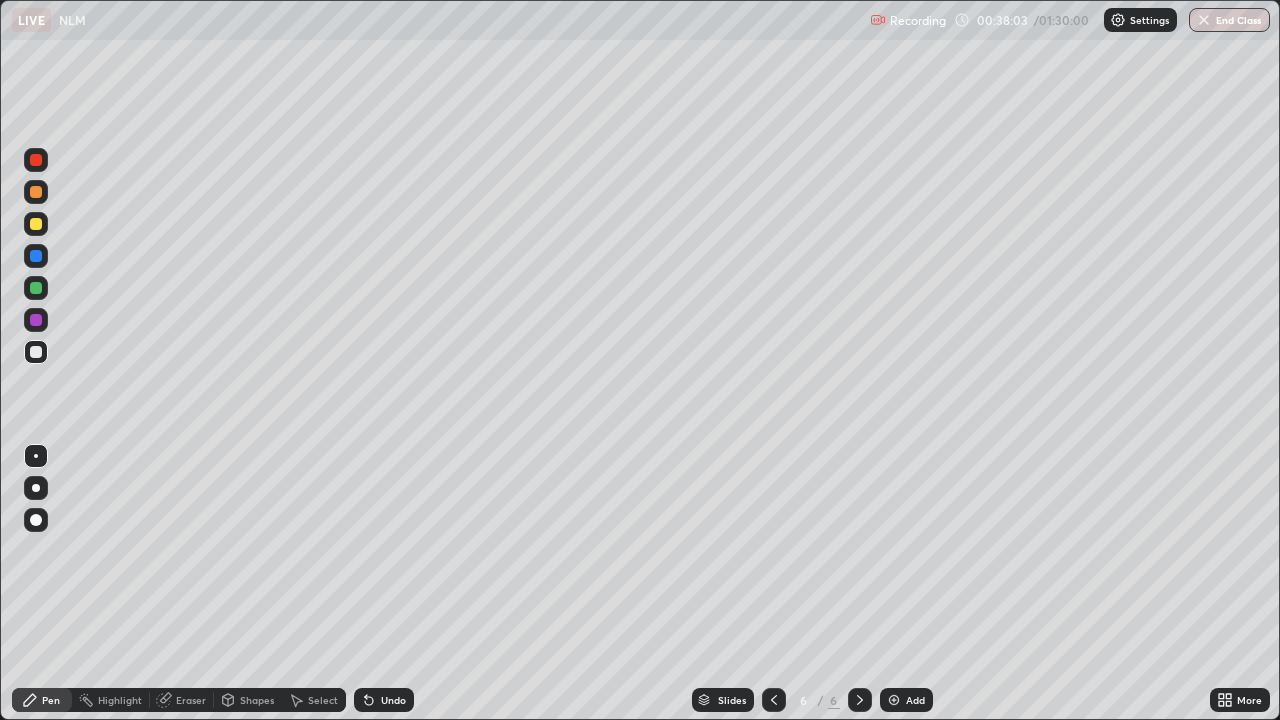 click 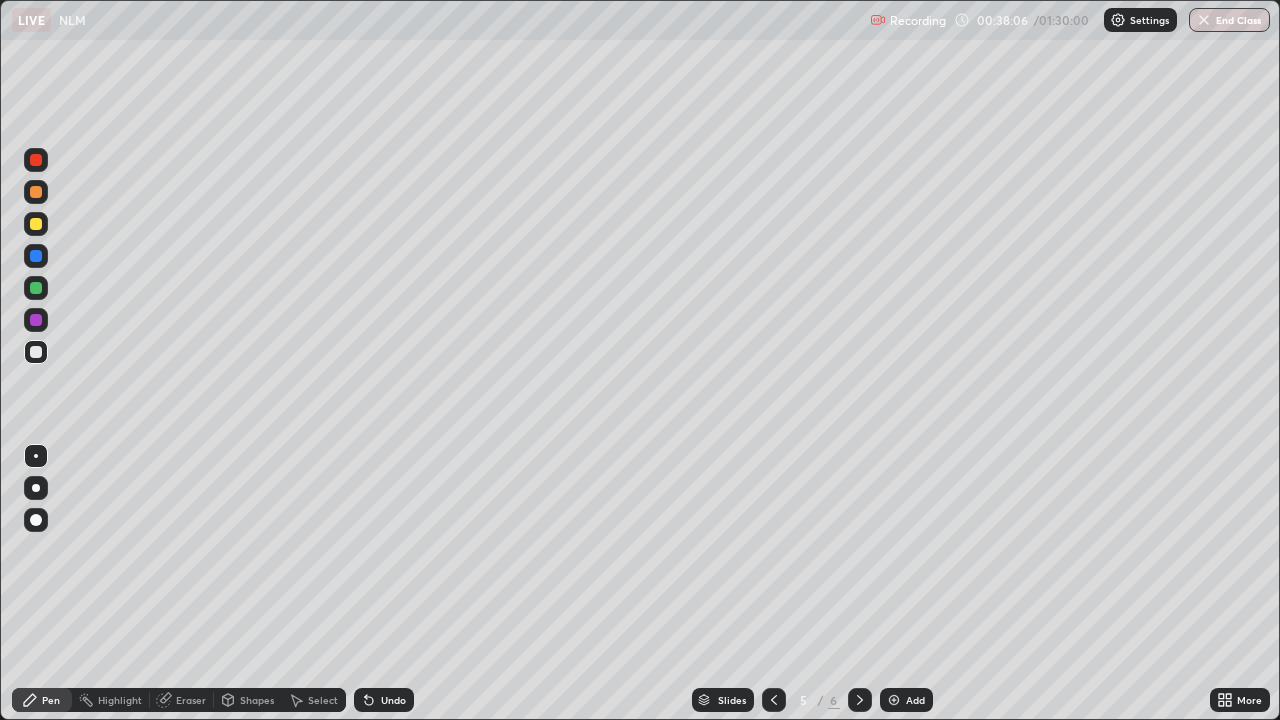 click at bounding box center [860, 700] 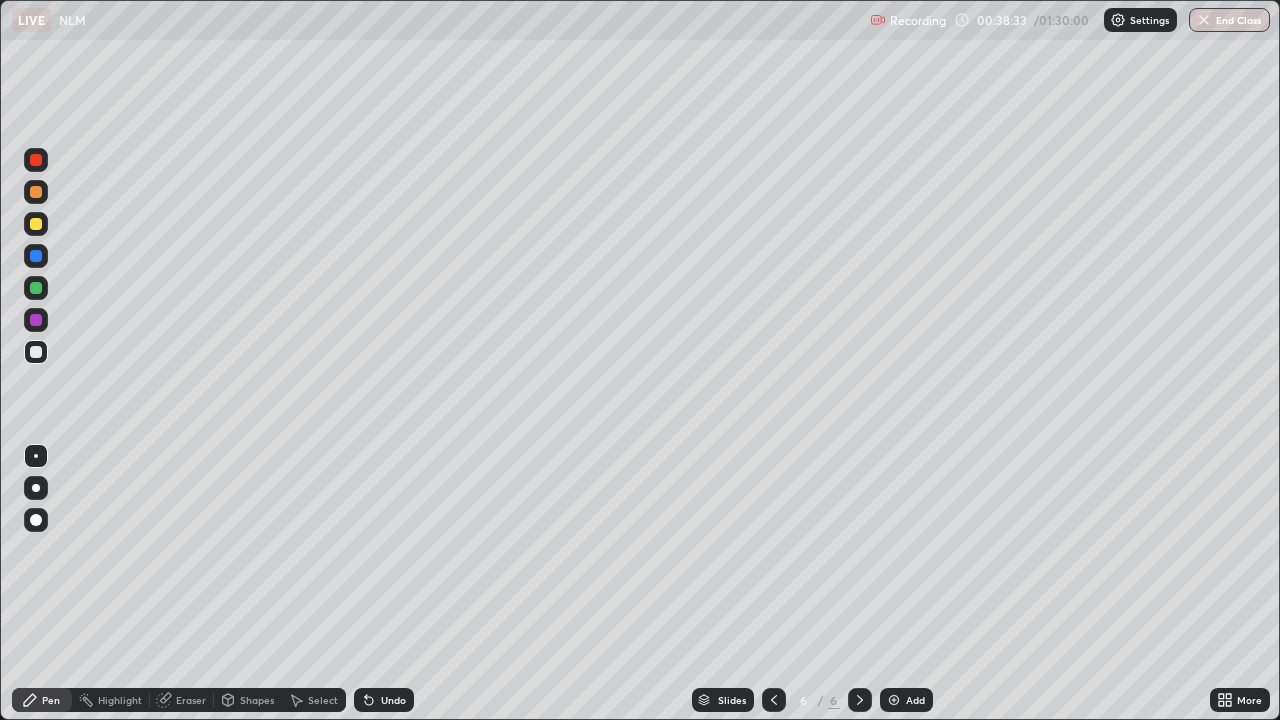 click at bounding box center (36, 352) 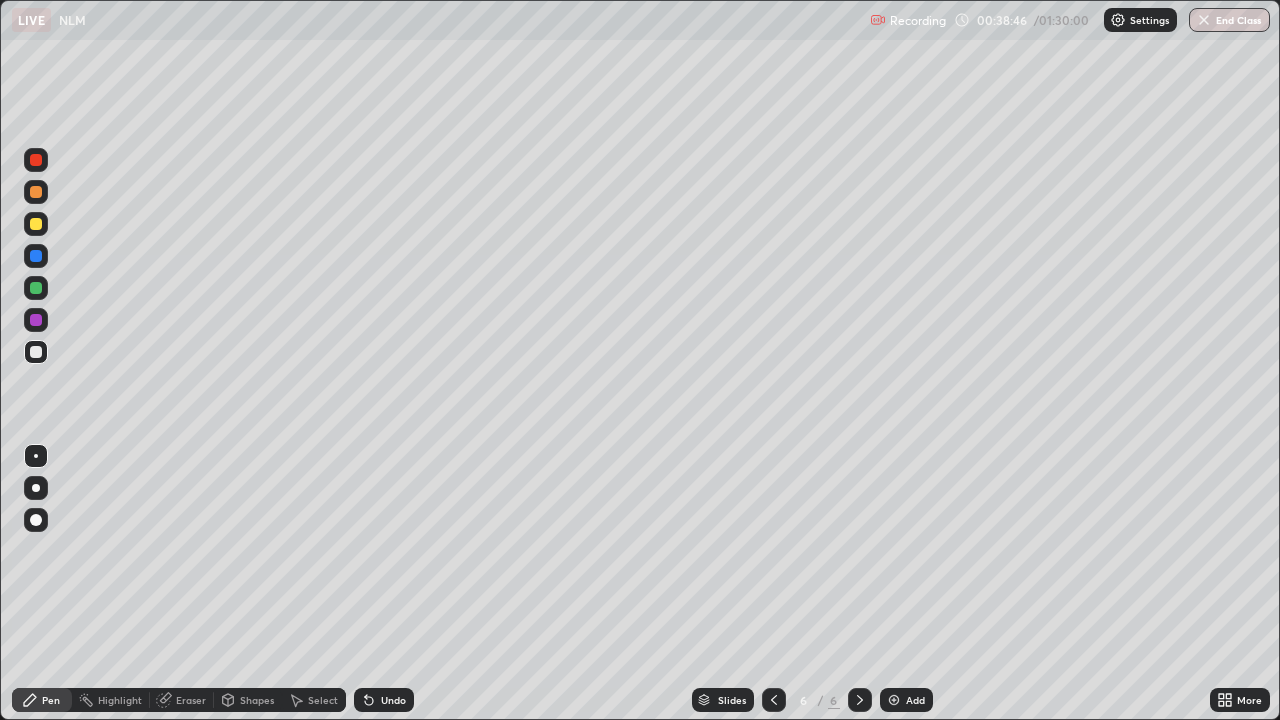 click 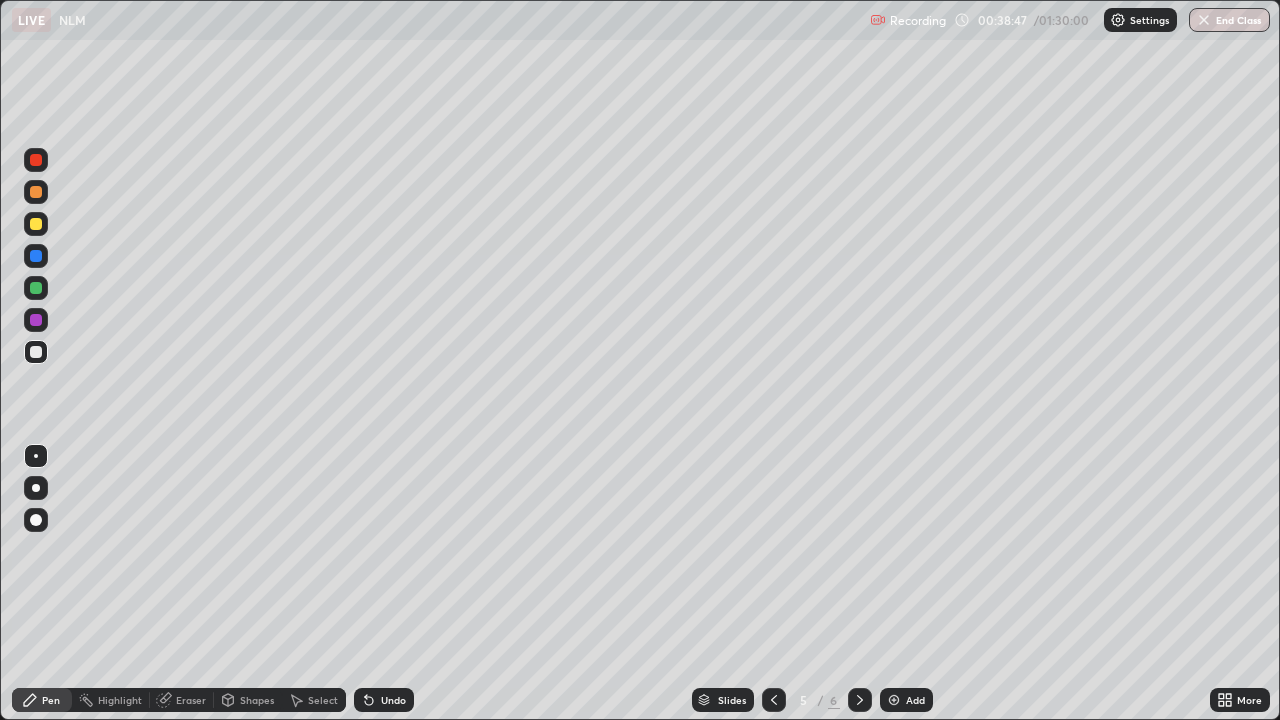 click 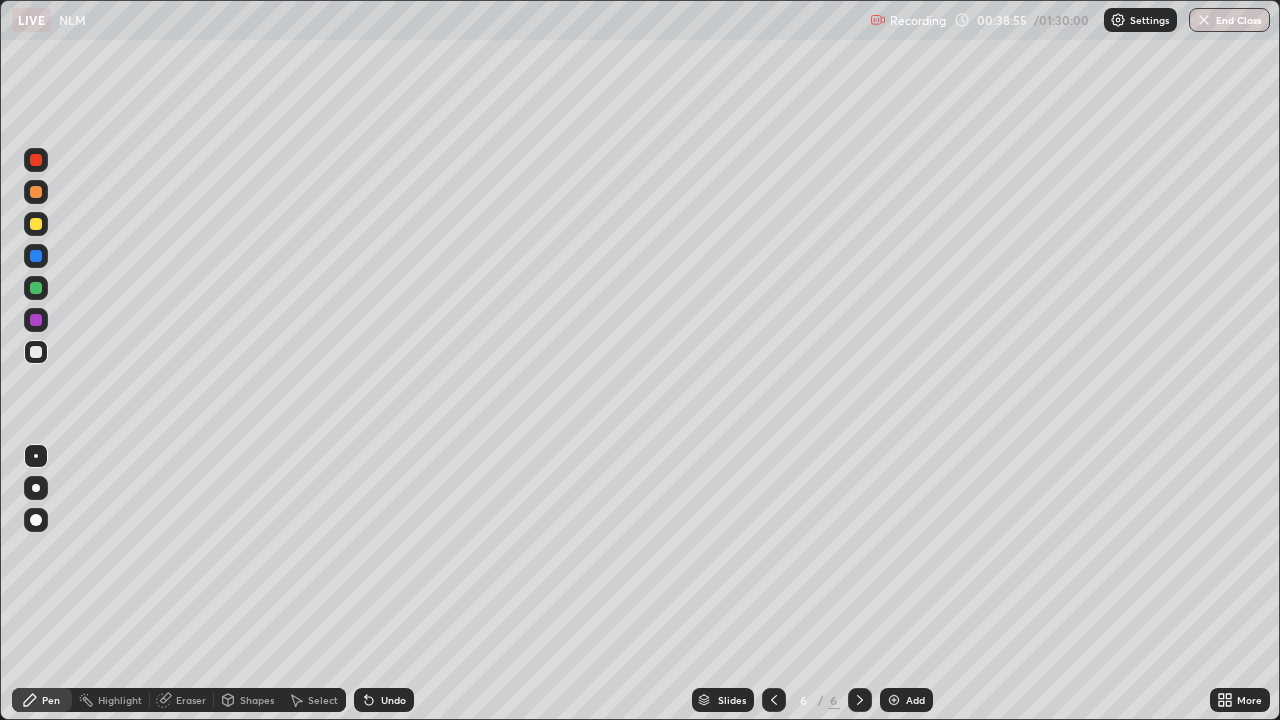 click 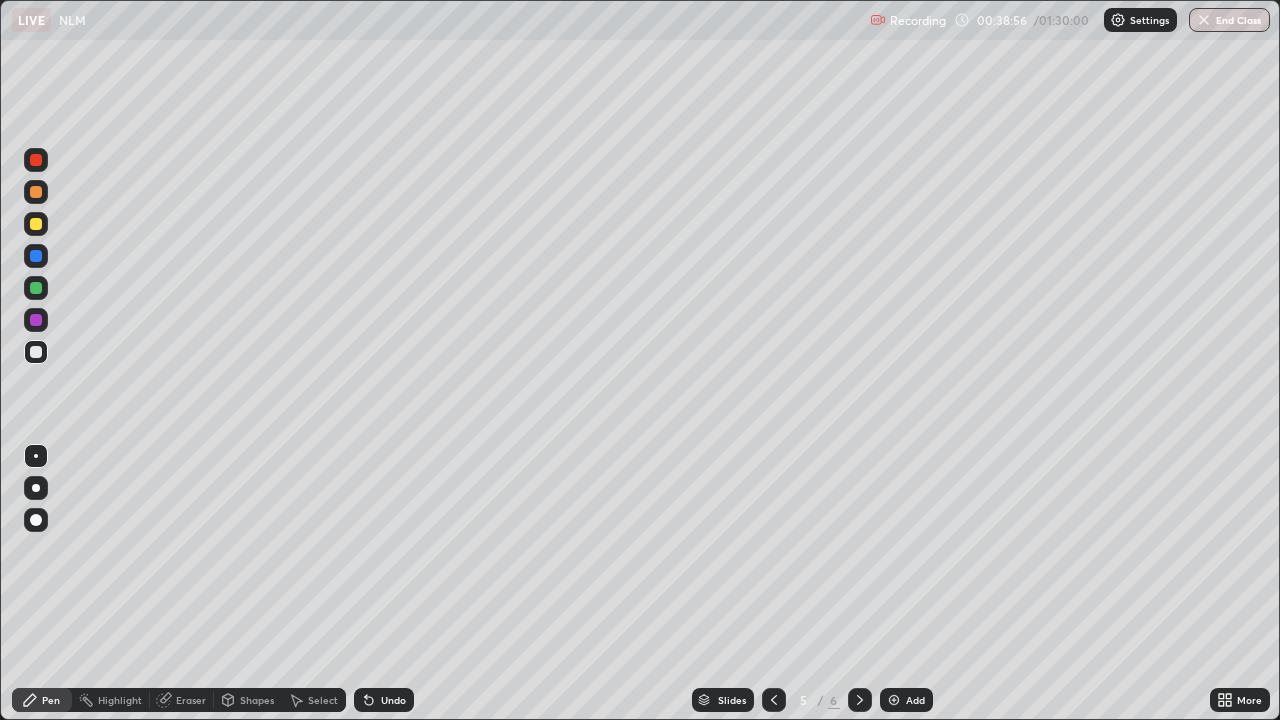 click on "Eraser" at bounding box center [191, 700] 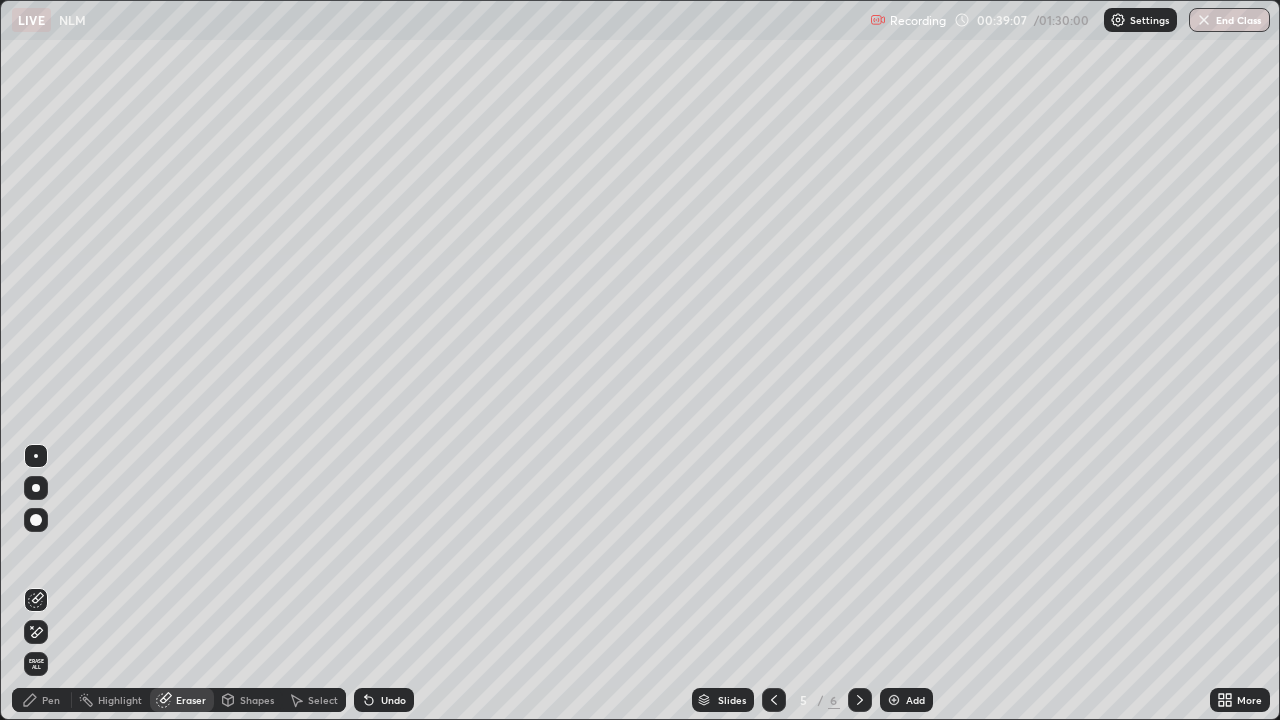 click 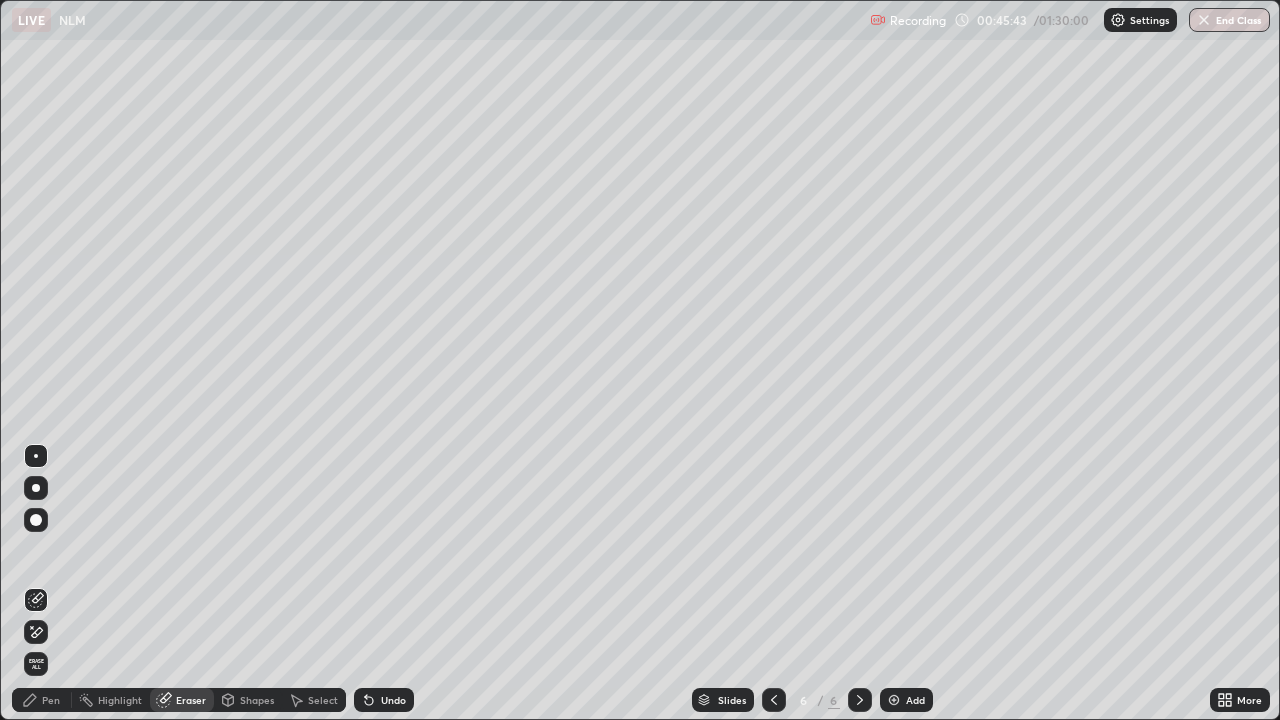 click at bounding box center (36, 456) 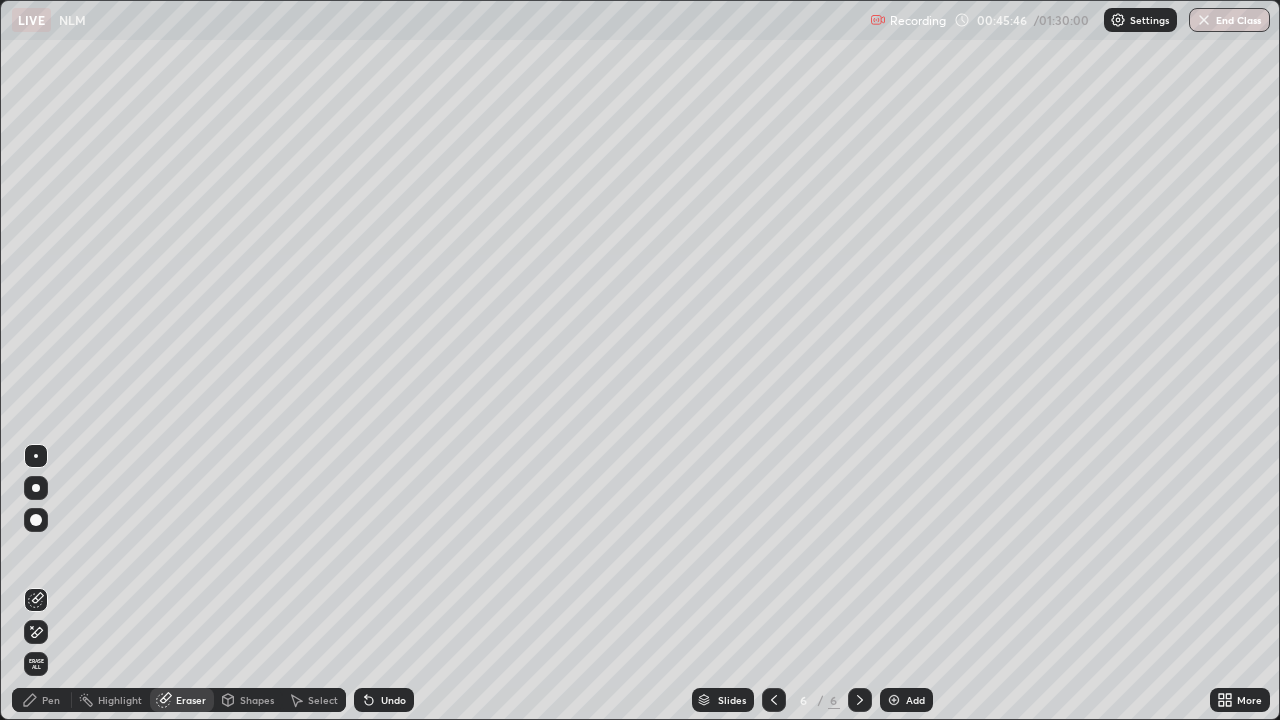 click on "Pen" at bounding box center (51, 700) 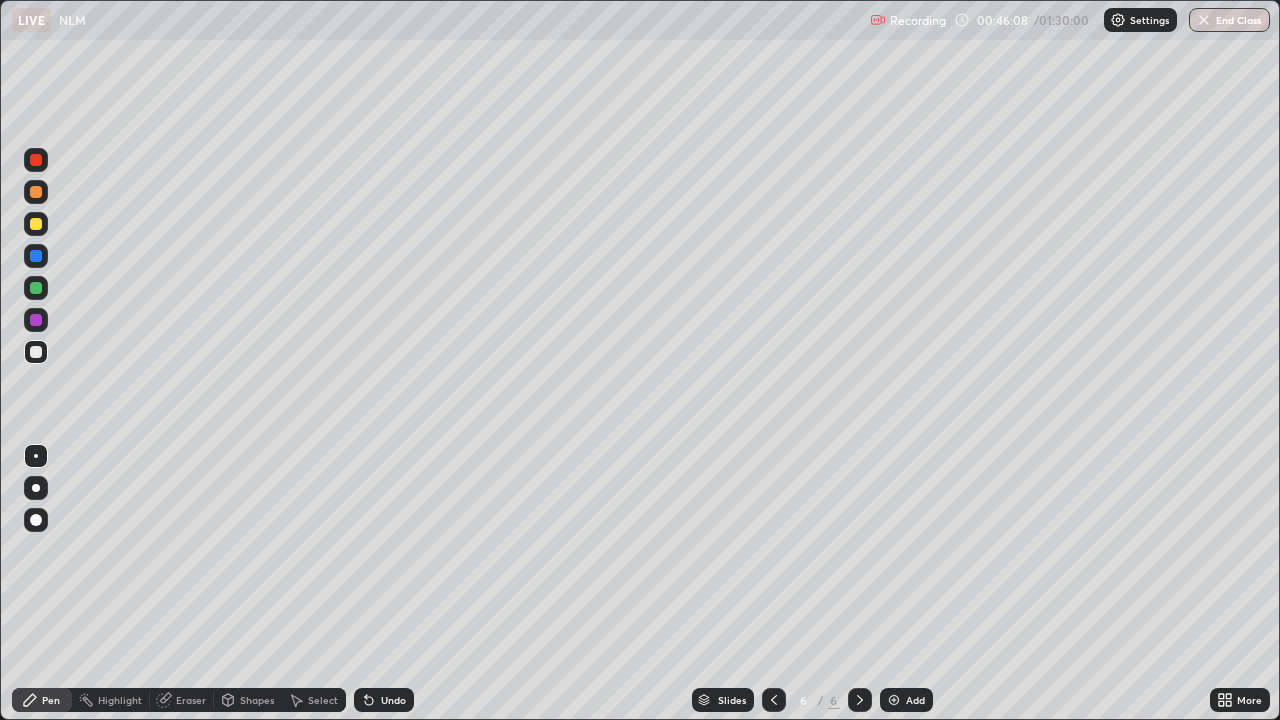 click at bounding box center [36, 288] 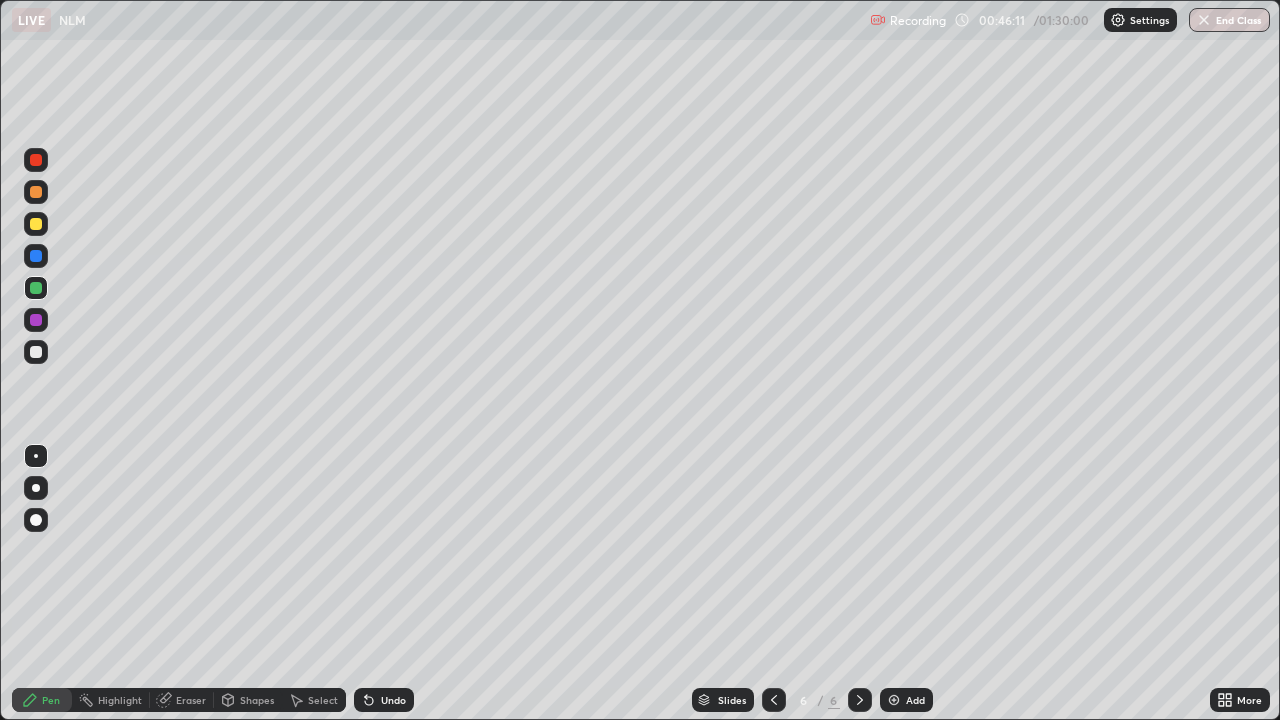 click at bounding box center [36, 352] 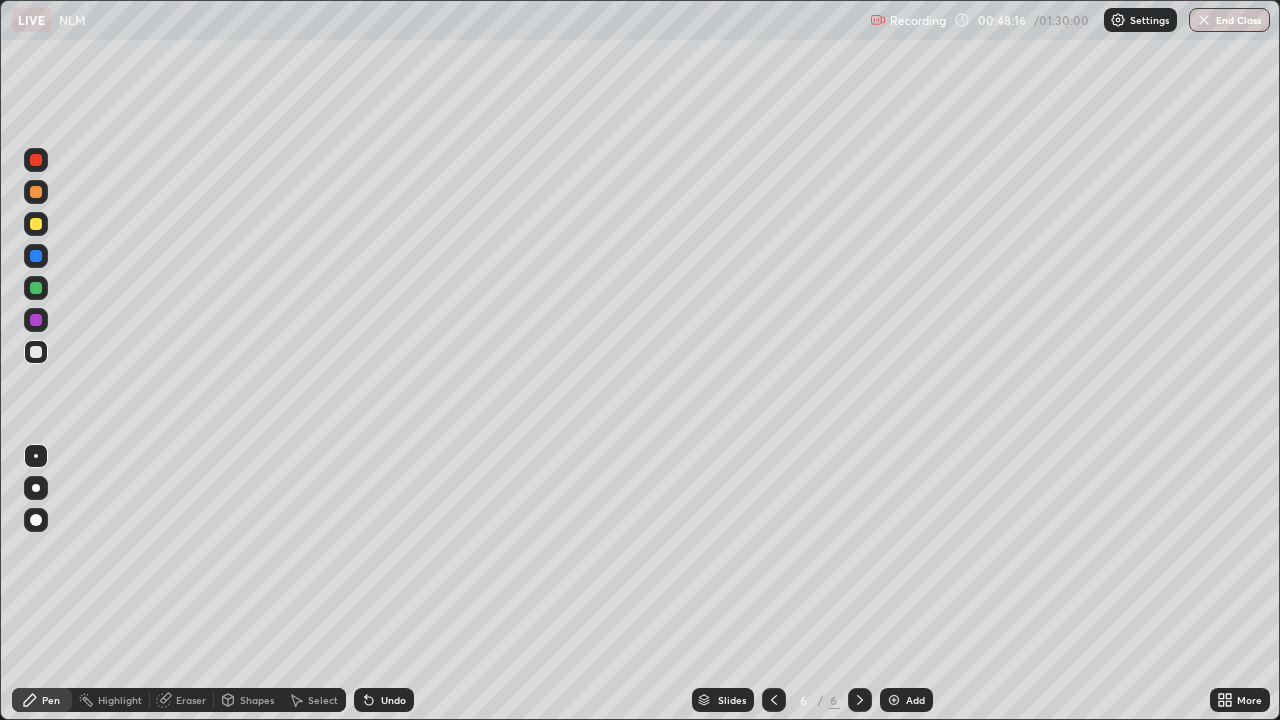 click on "Add" at bounding box center (915, 700) 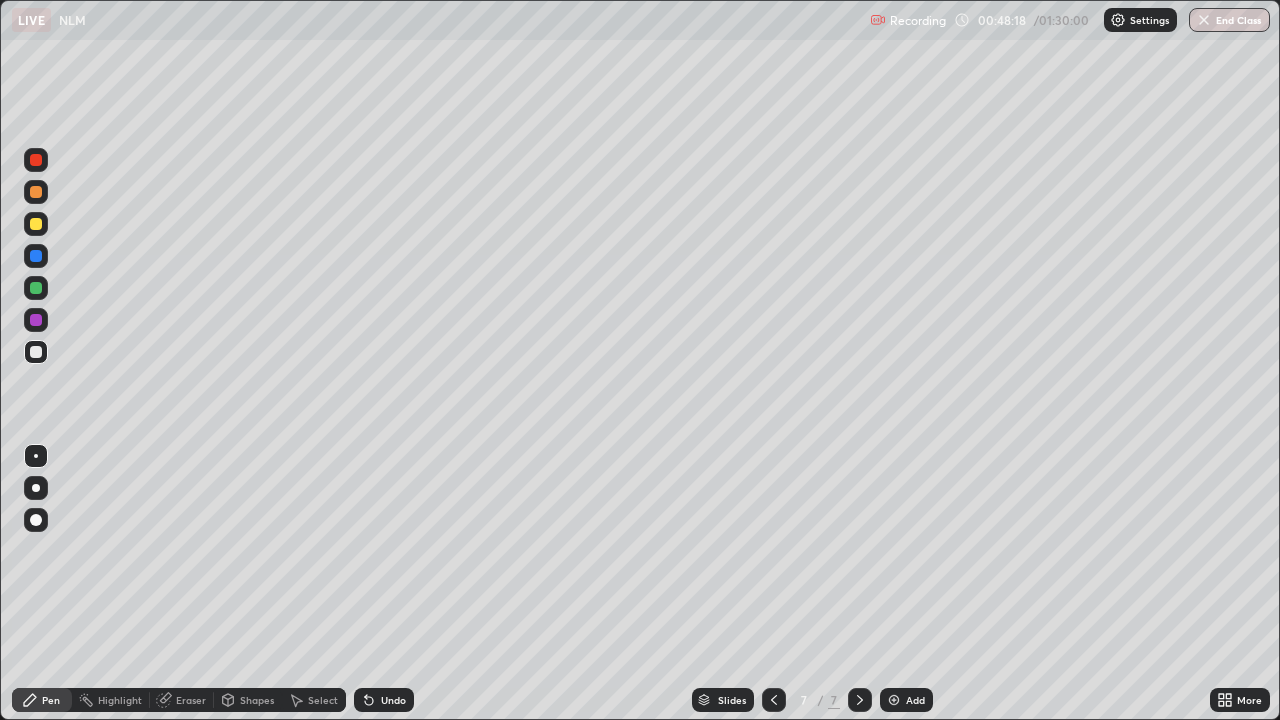 click at bounding box center [36, 224] 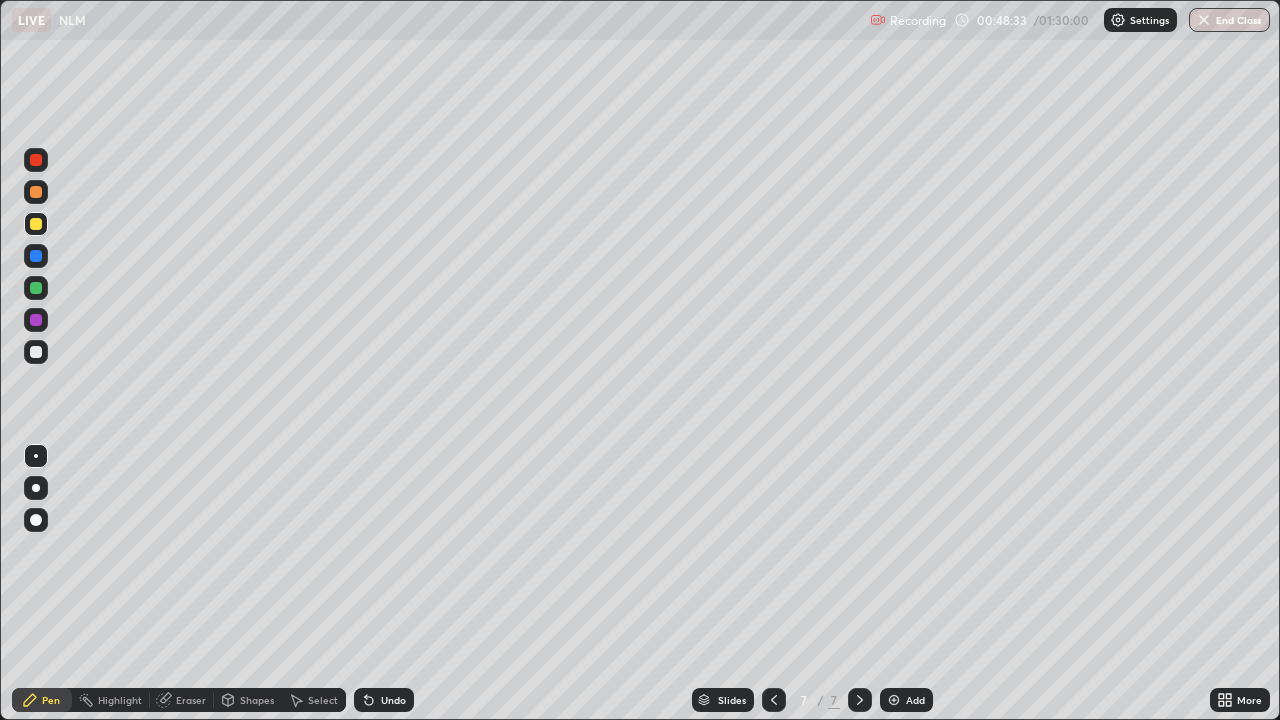 click at bounding box center [774, 700] 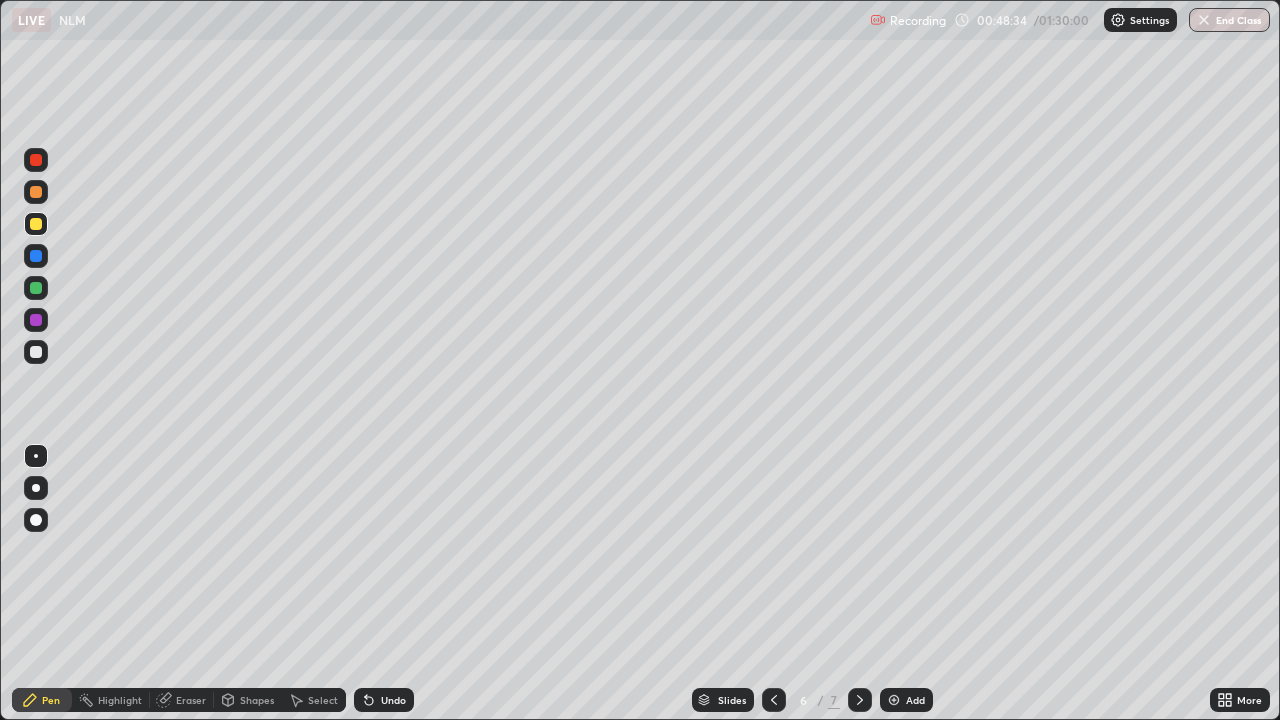 click at bounding box center [774, 700] 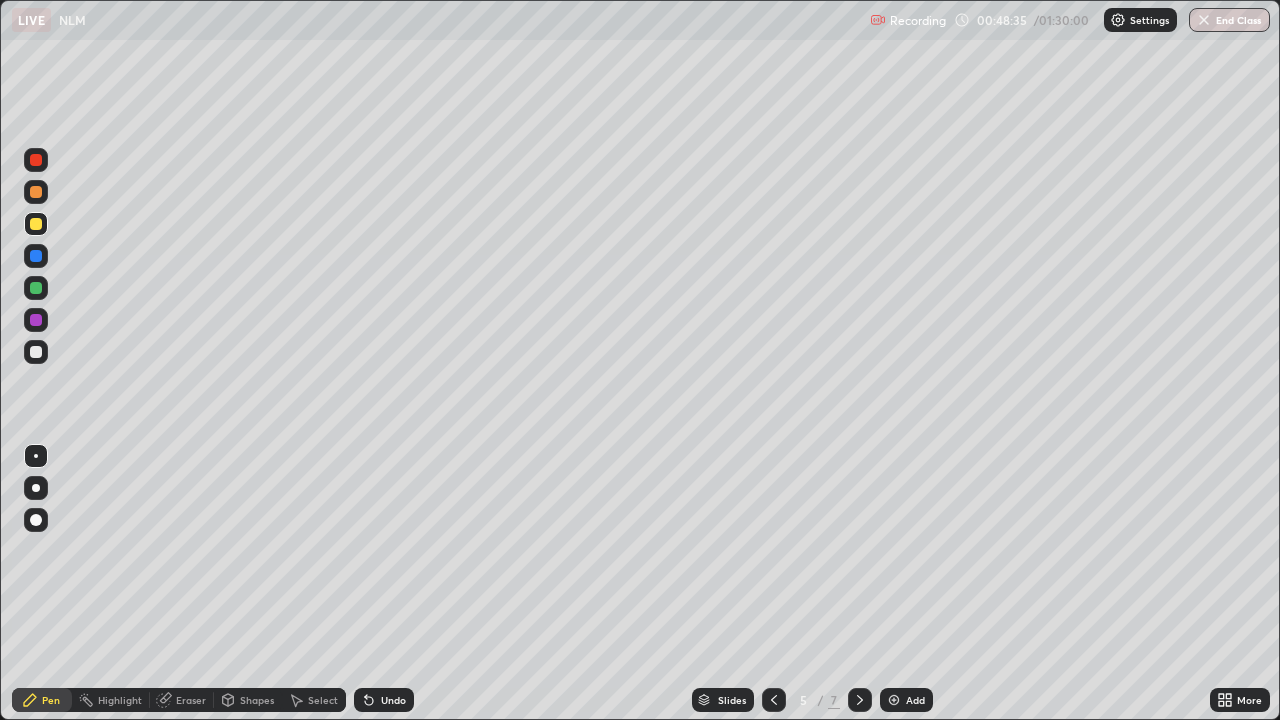 click at bounding box center [774, 700] 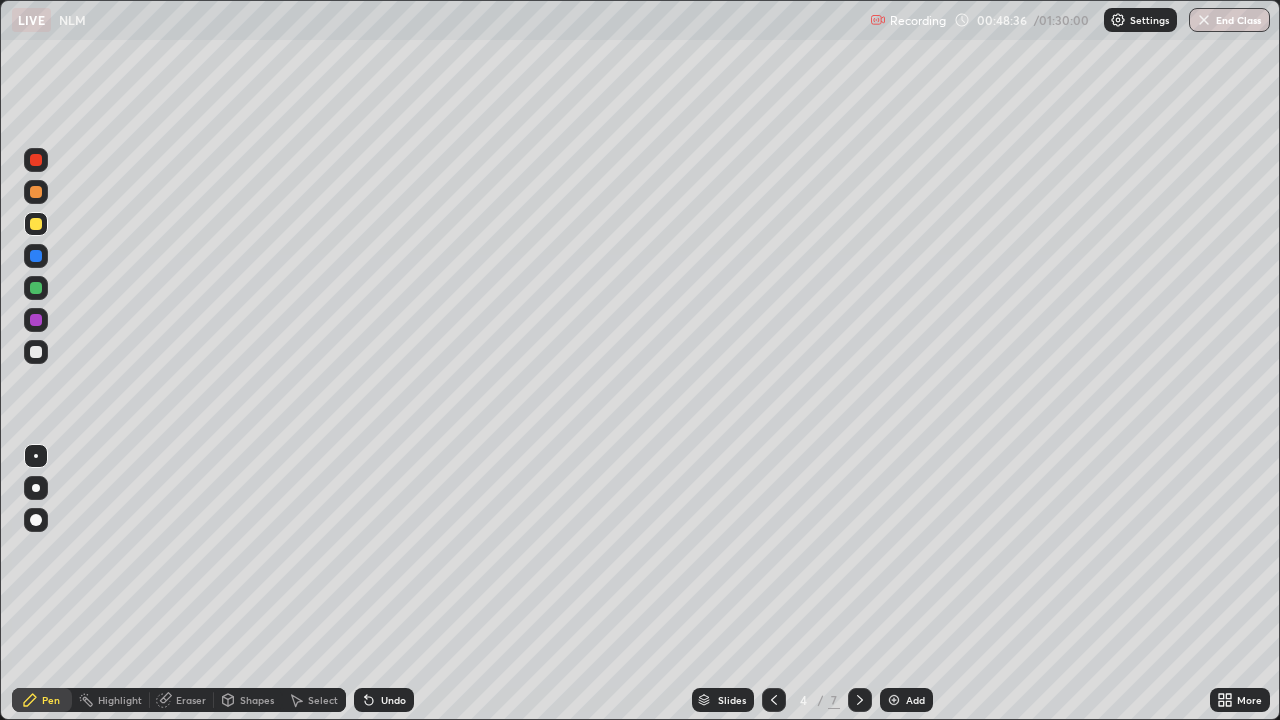 click 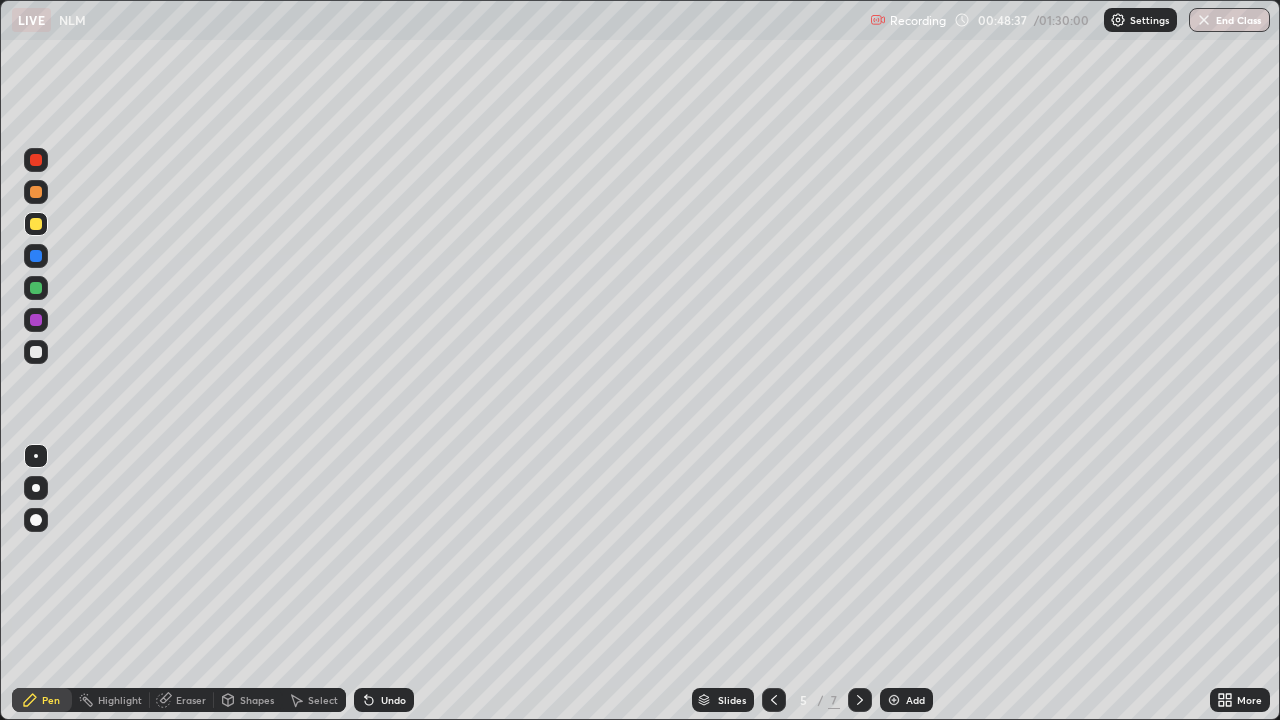 click 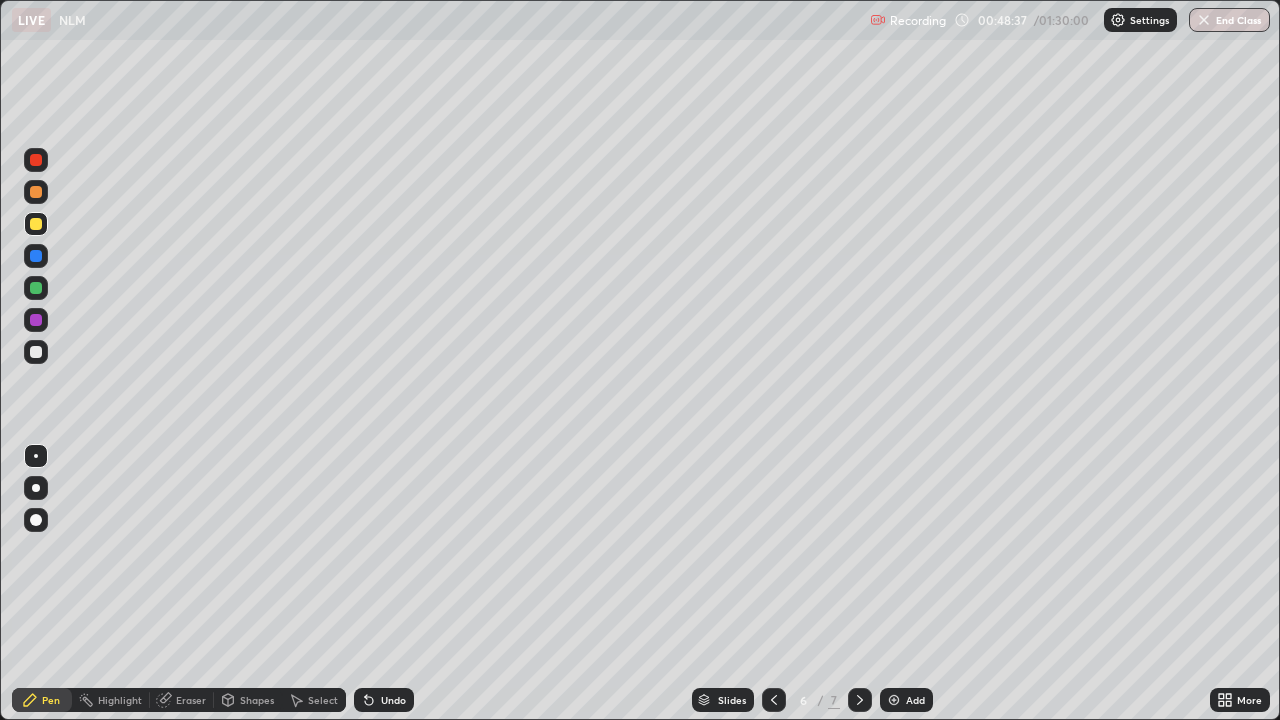 click at bounding box center (860, 700) 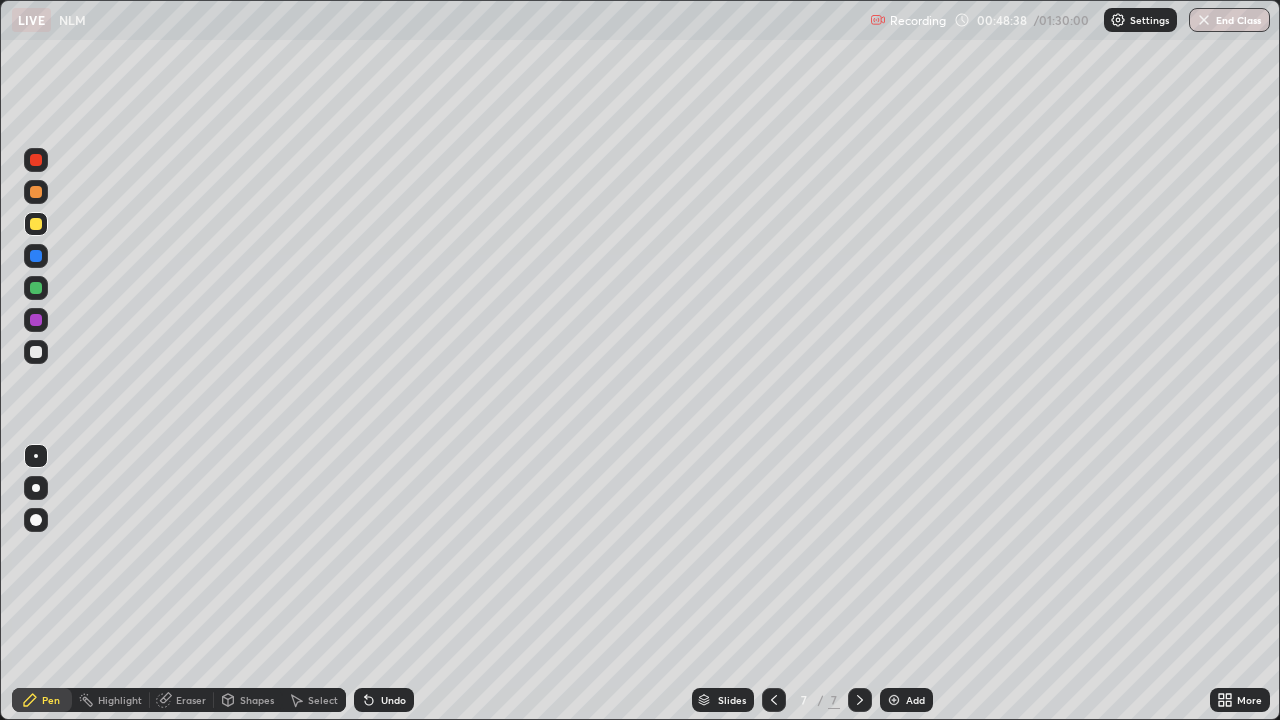 click 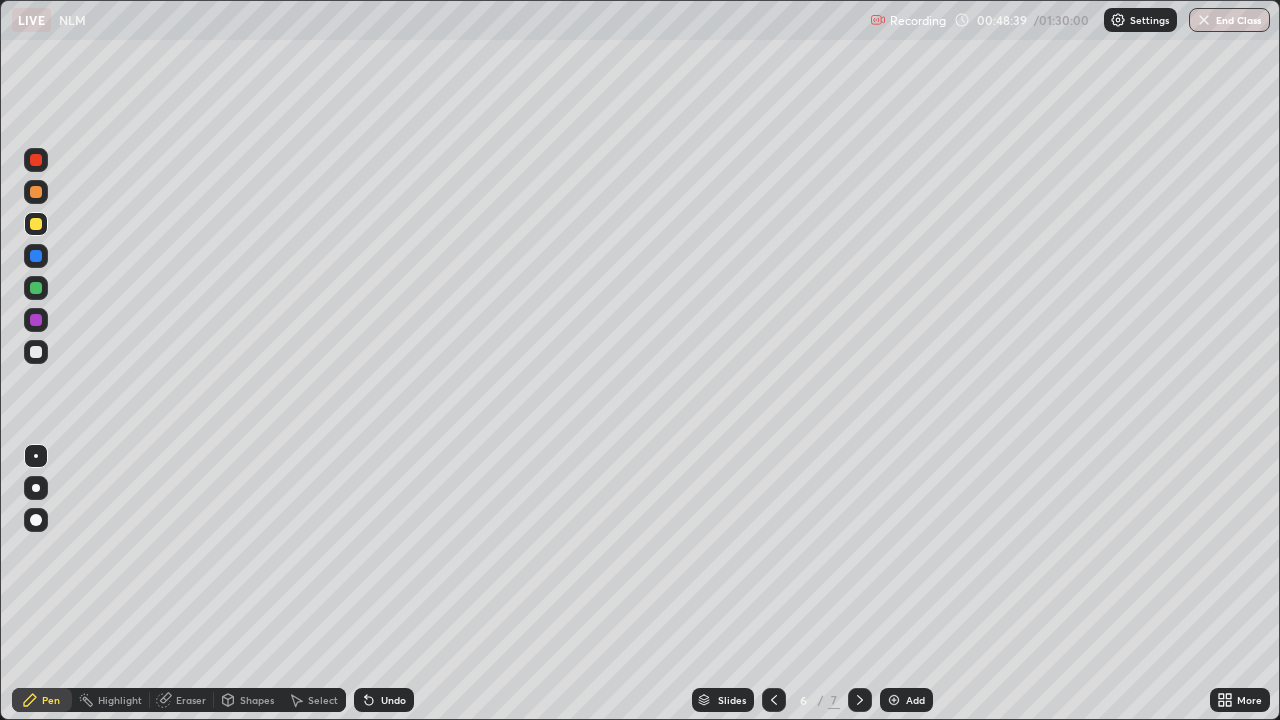 click 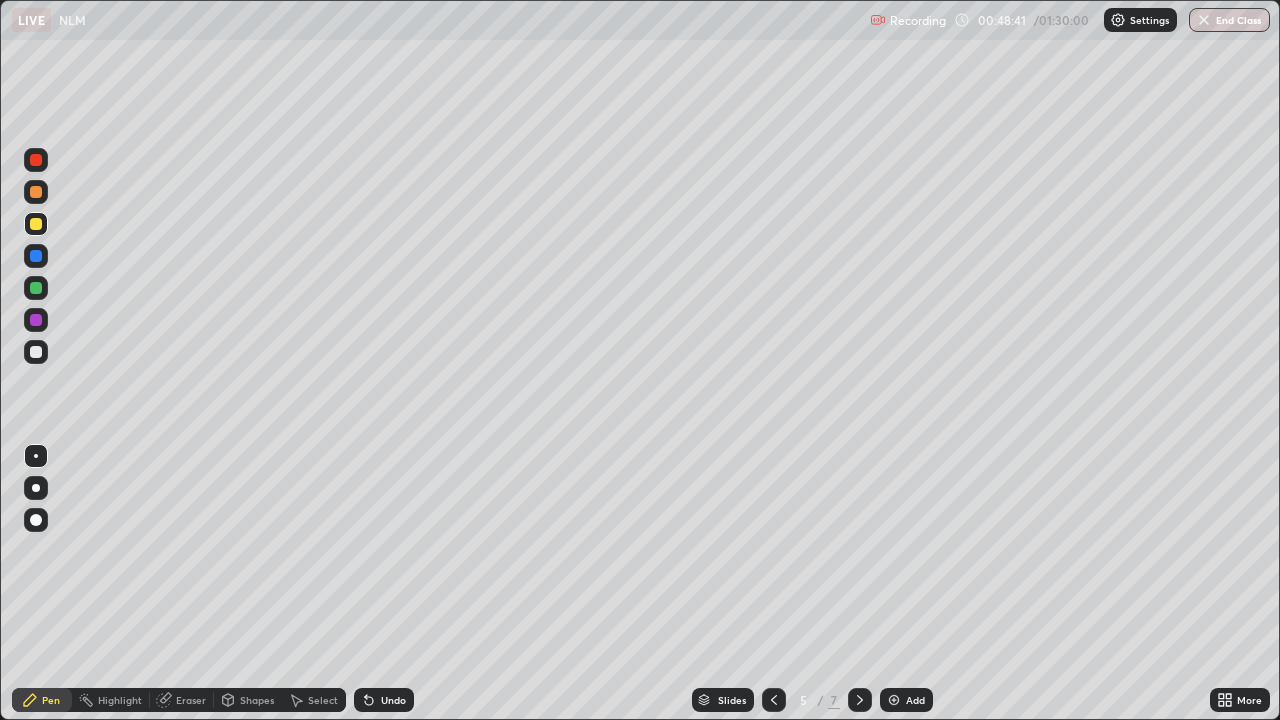 click 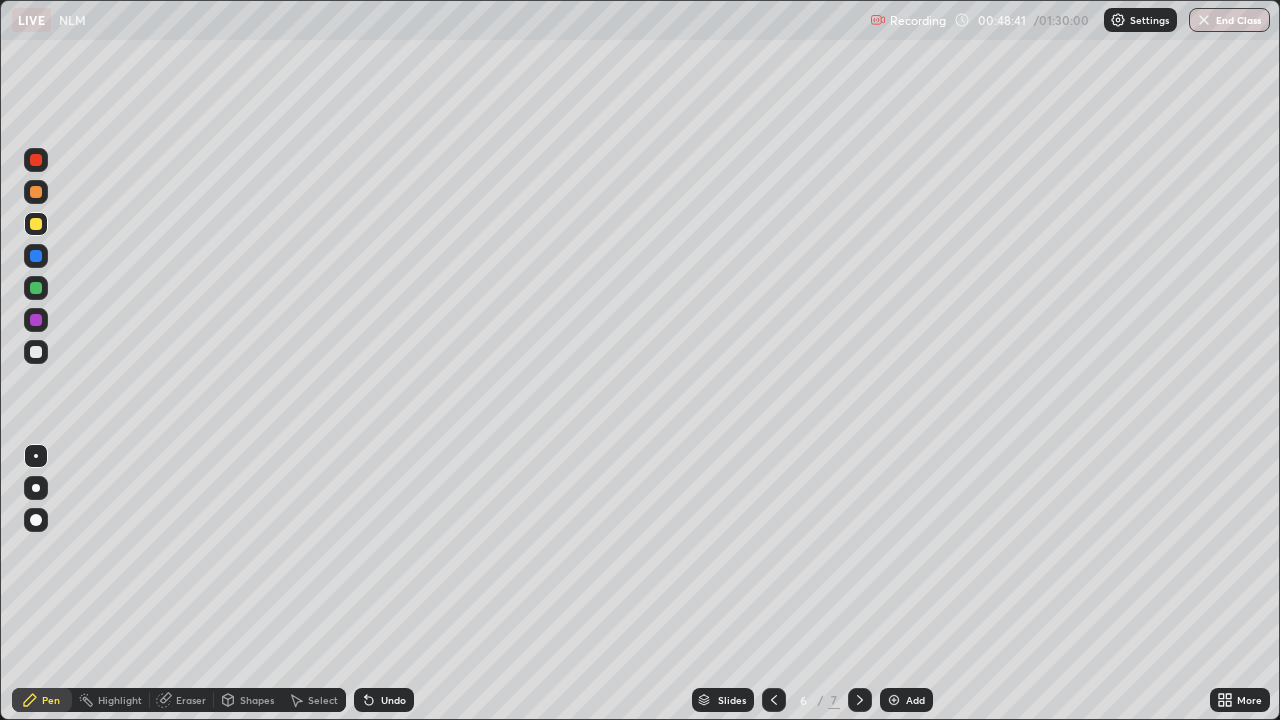 click 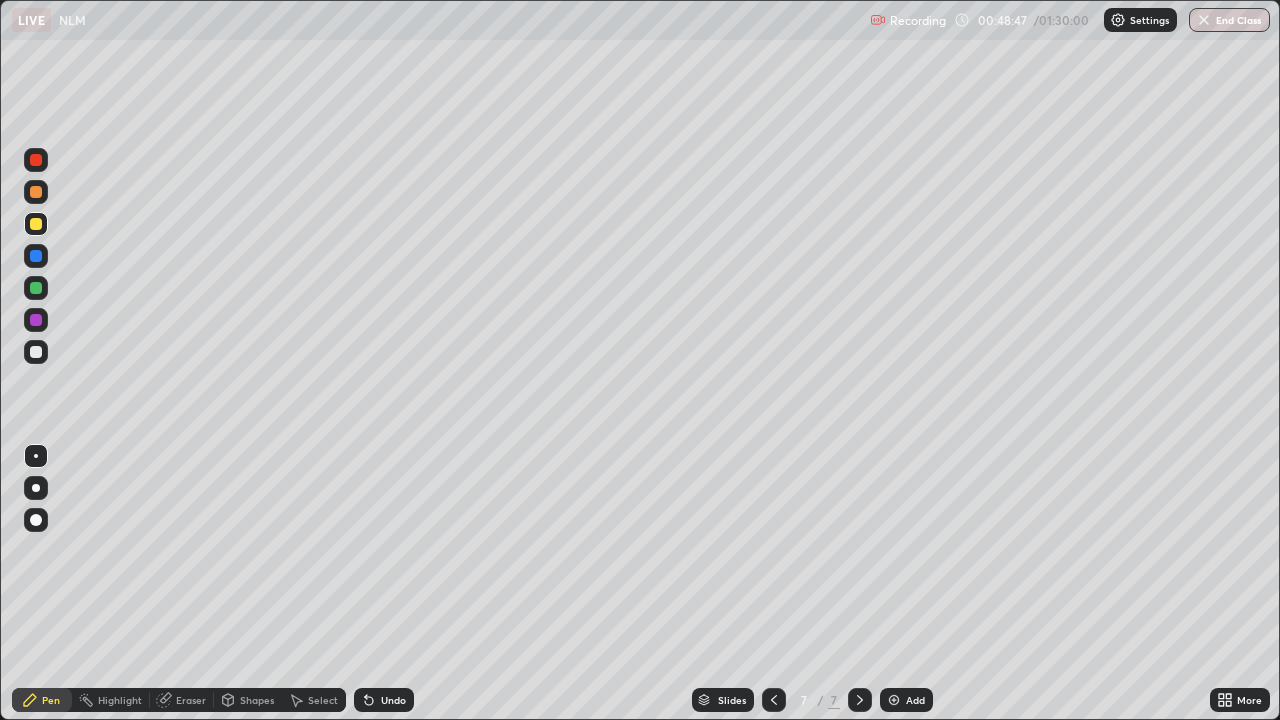 click on "Undo" at bounding box center (384, 700) 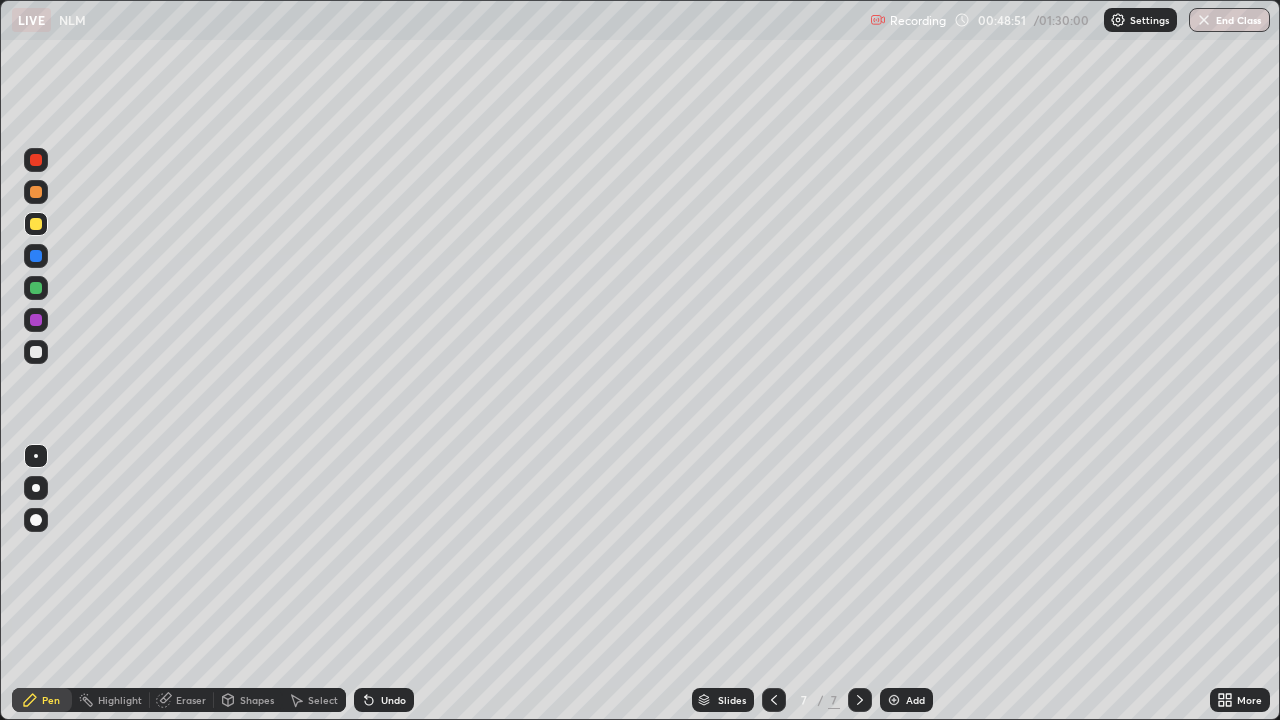 click on "Undo" at bounding box center [384, 700] 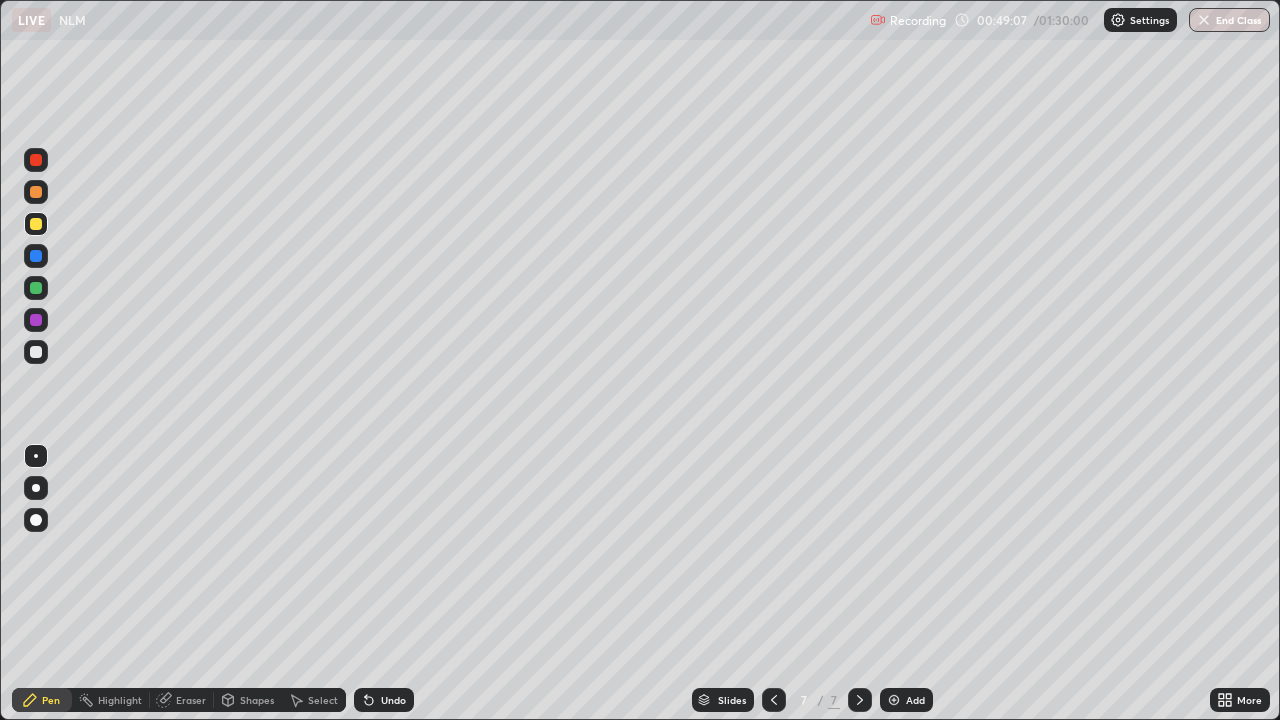 click on "Eraser" at bounding box center [182, 700] 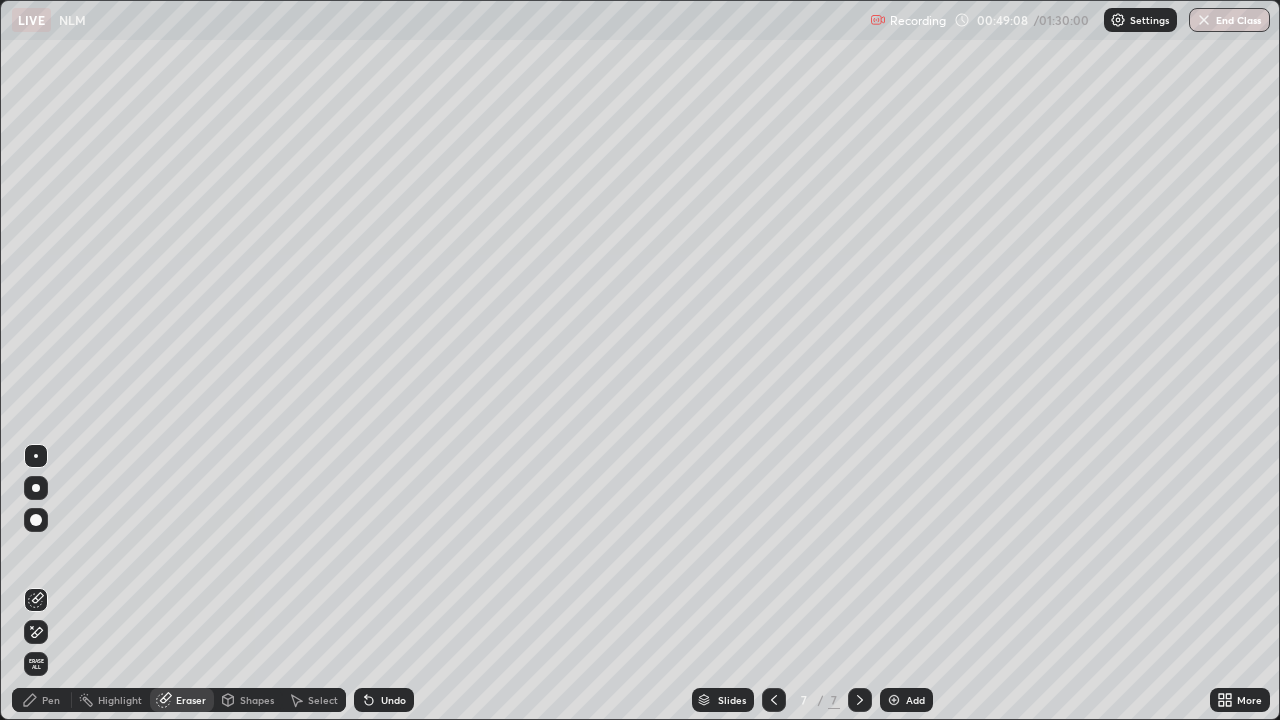 click on "Pen" at bounding box center [42, 700] 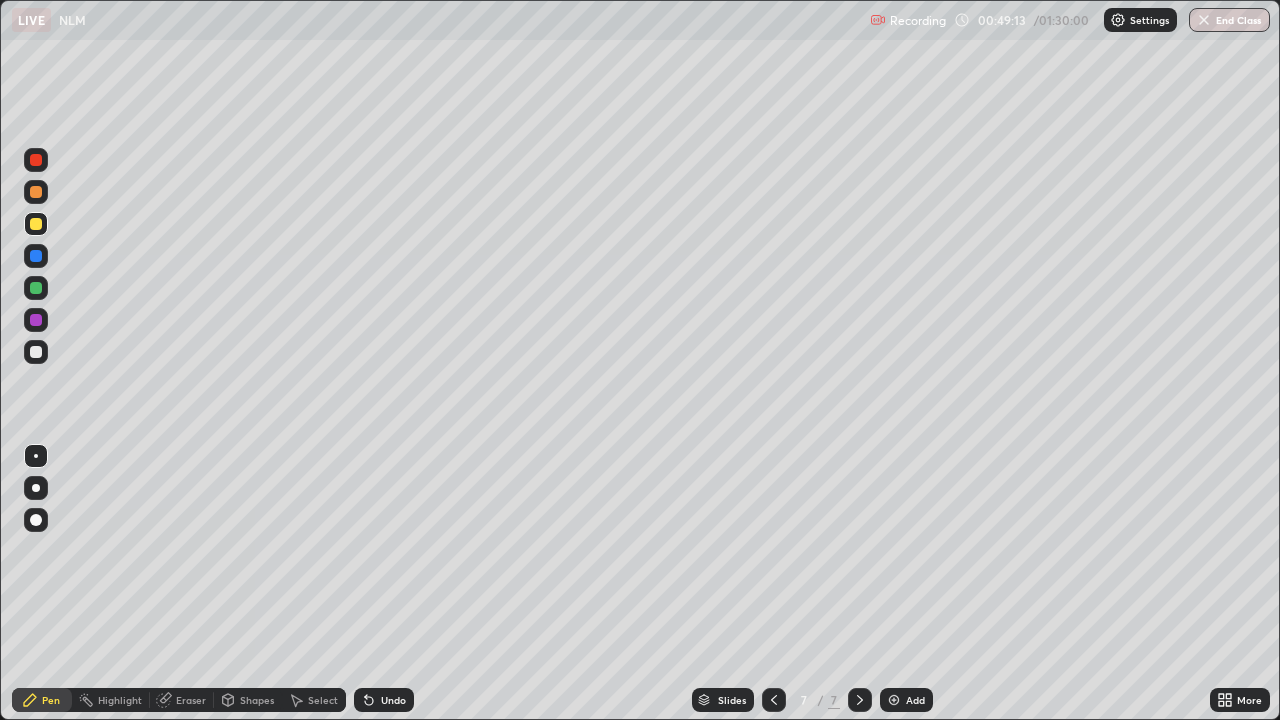 click on "Undo" at bounding box center (384, 700) 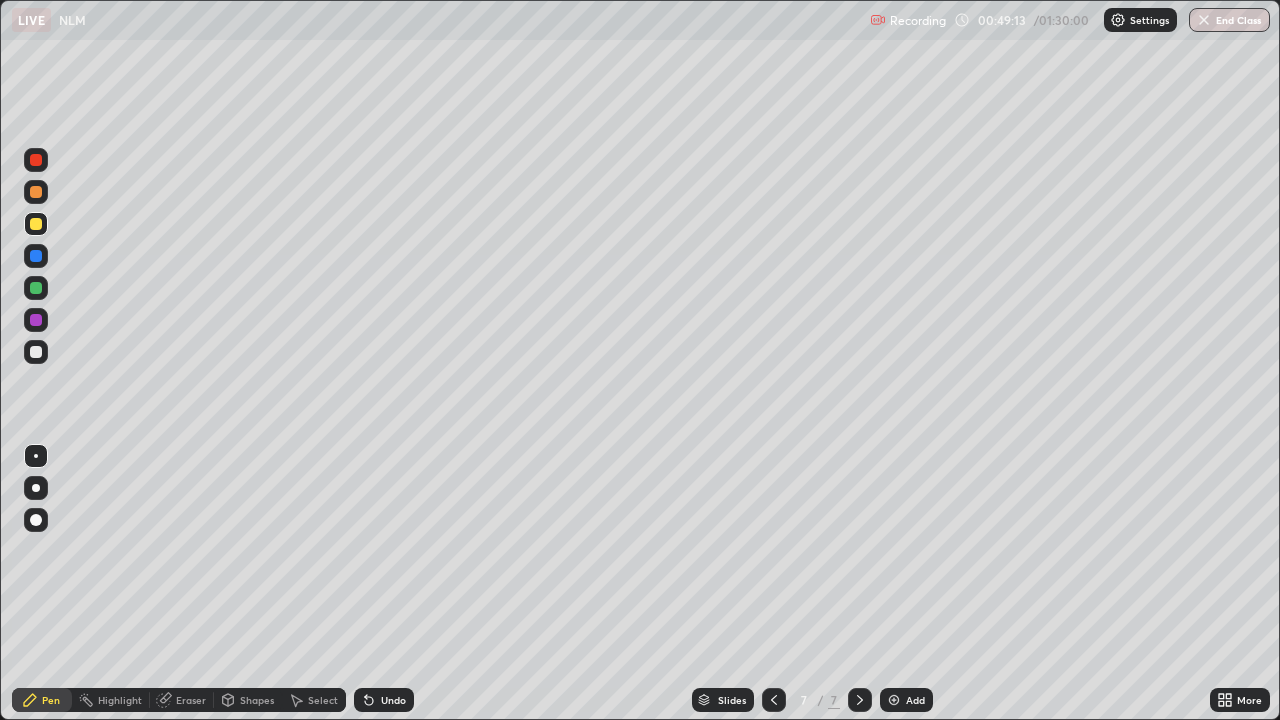 click on "Undo" at bounding box center [384, 700] 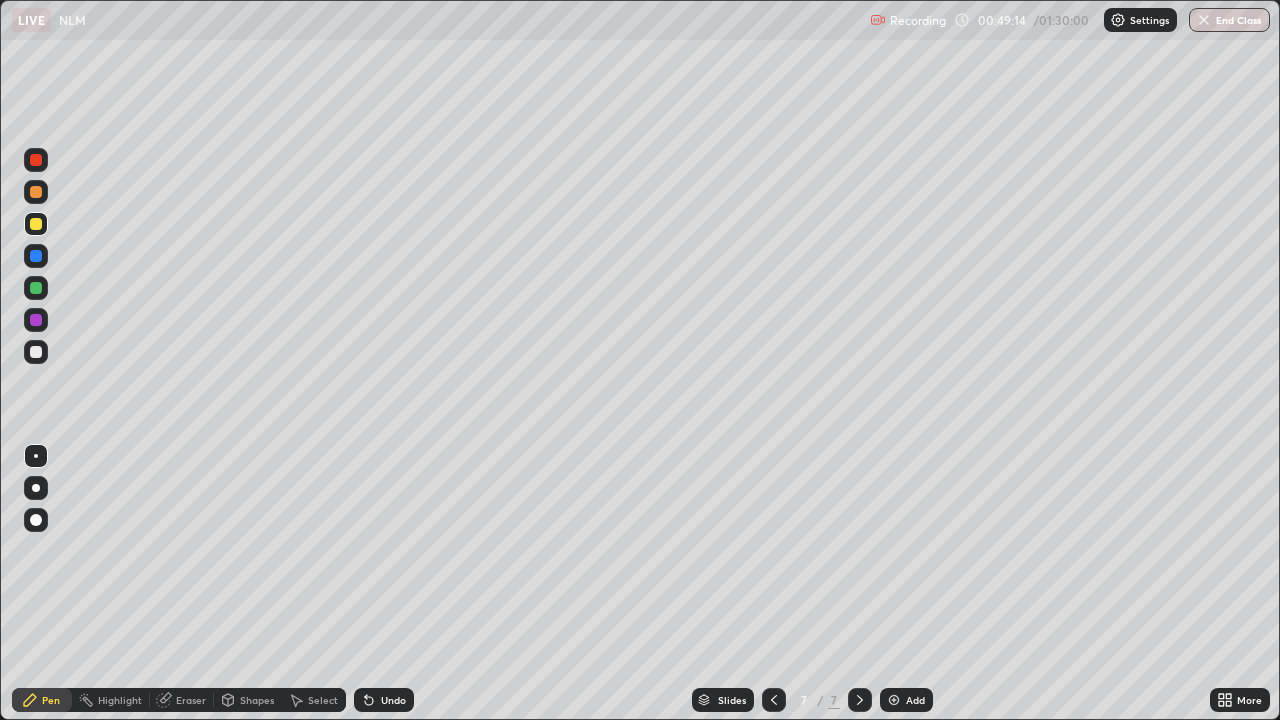 click on "Undo" at bounding box center [384, 700] 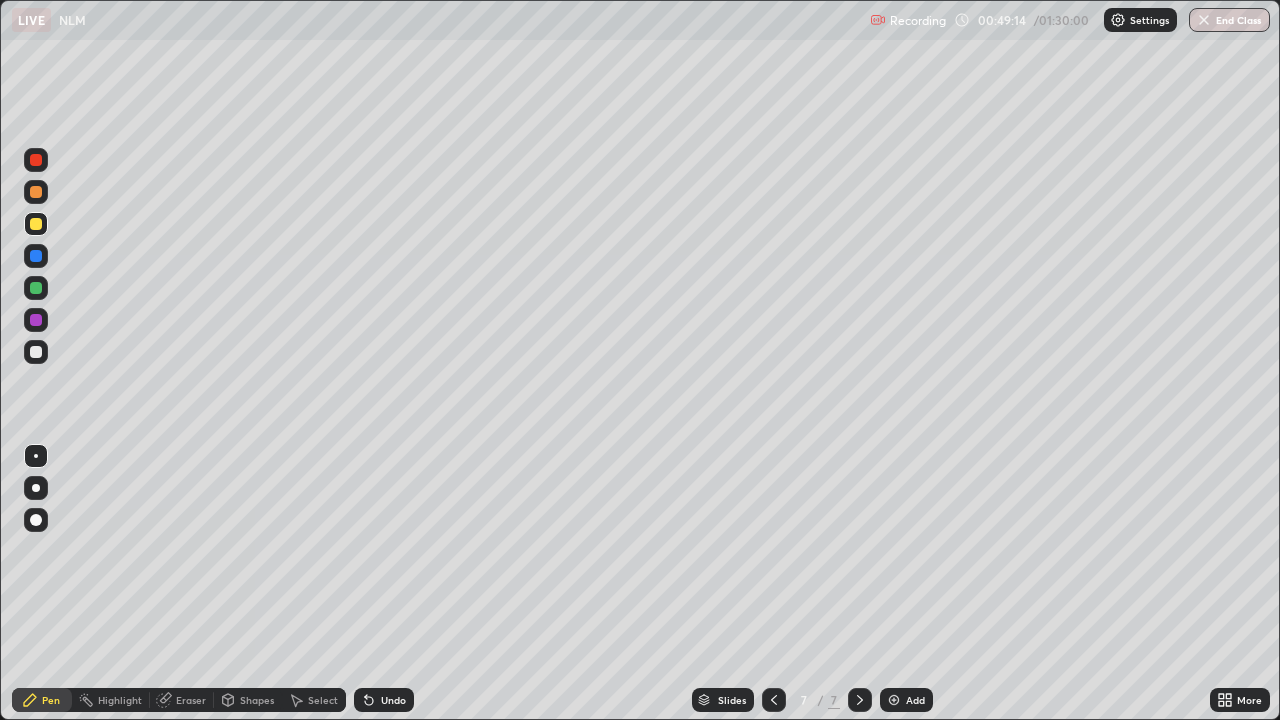 click on "Undo" at bounding box center [384, 700] 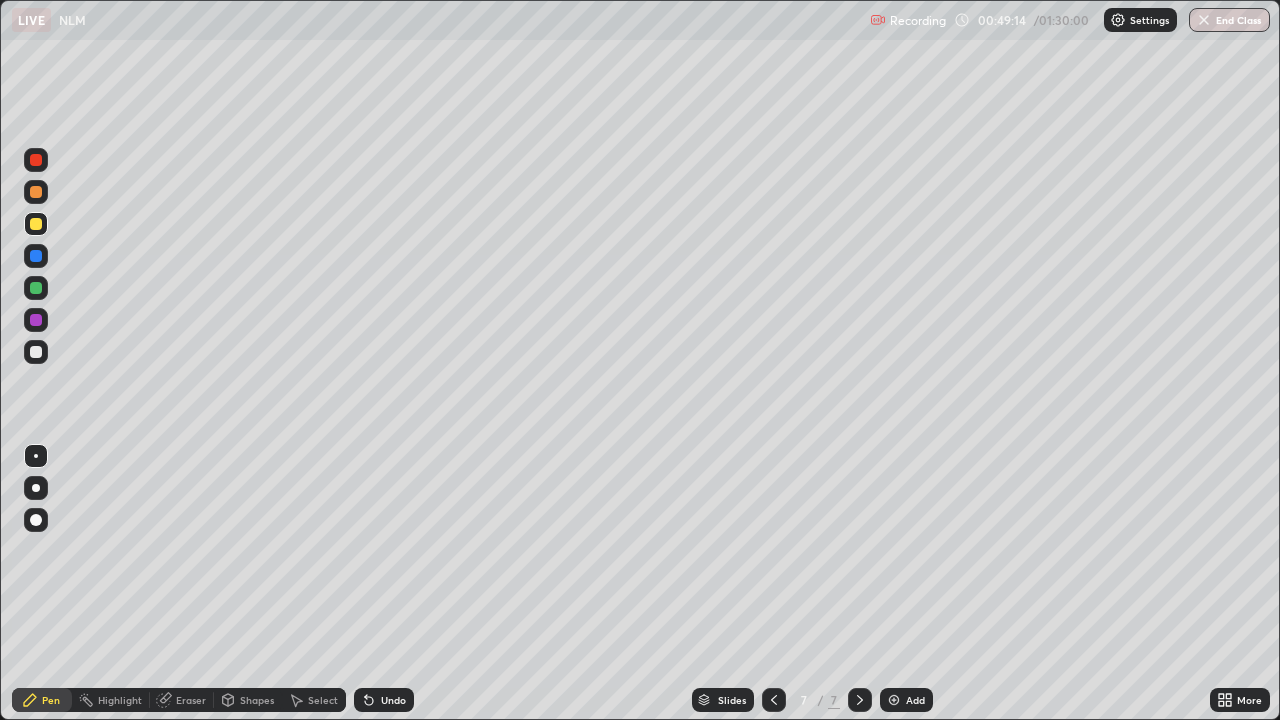 click on "Undo" at bounding box center (384, 700) 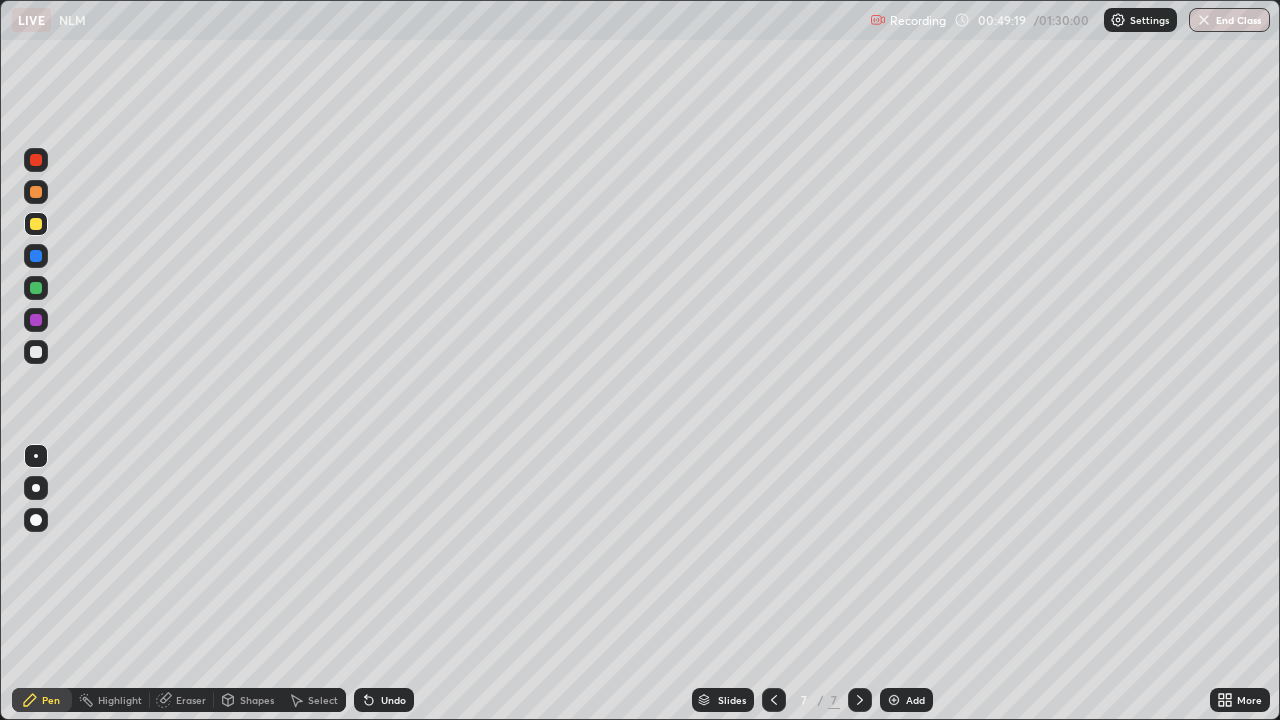click on "Undo" at bounding box center [393, 700] 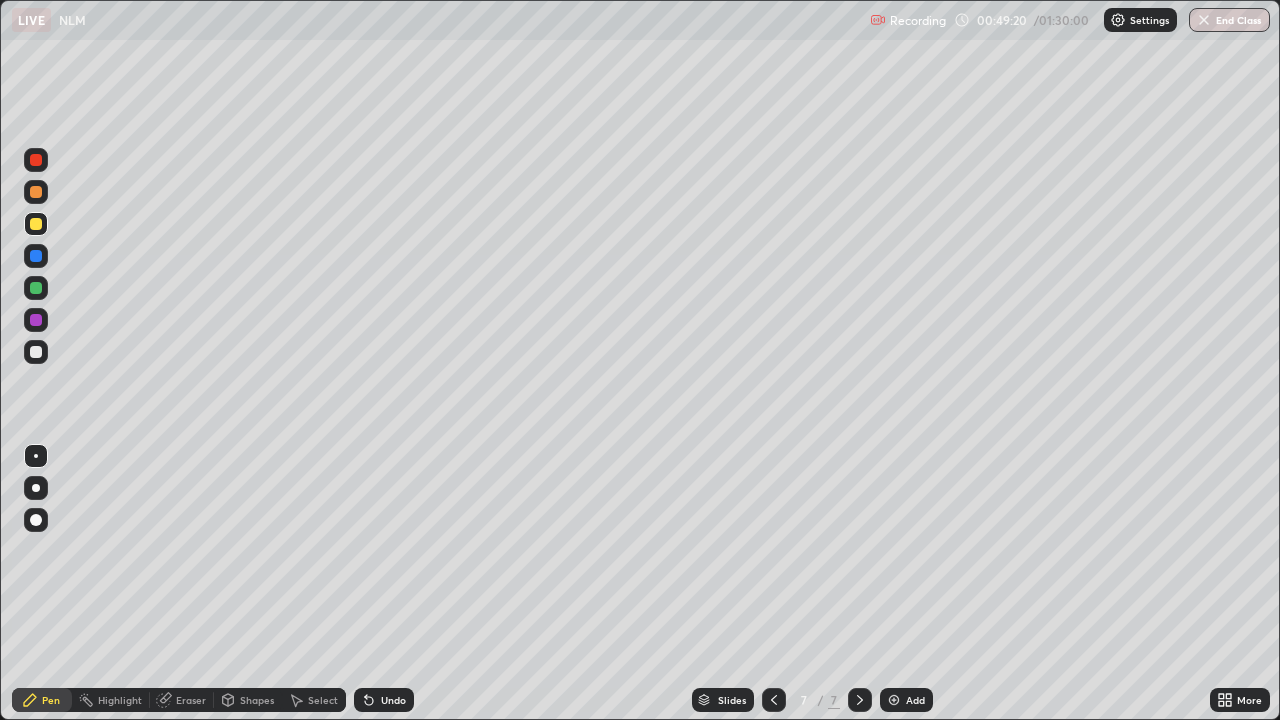 click on "Undo" at bounding box center [393, 700] 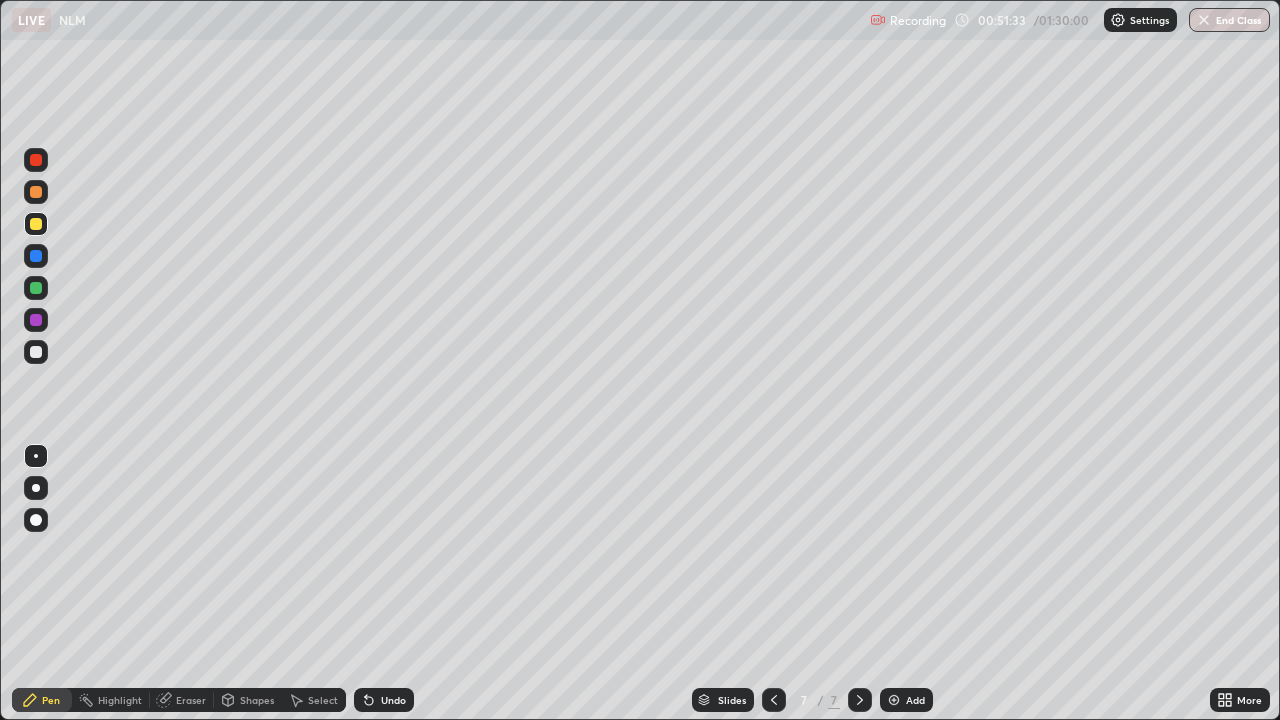 click at bounding box center (36, 352) 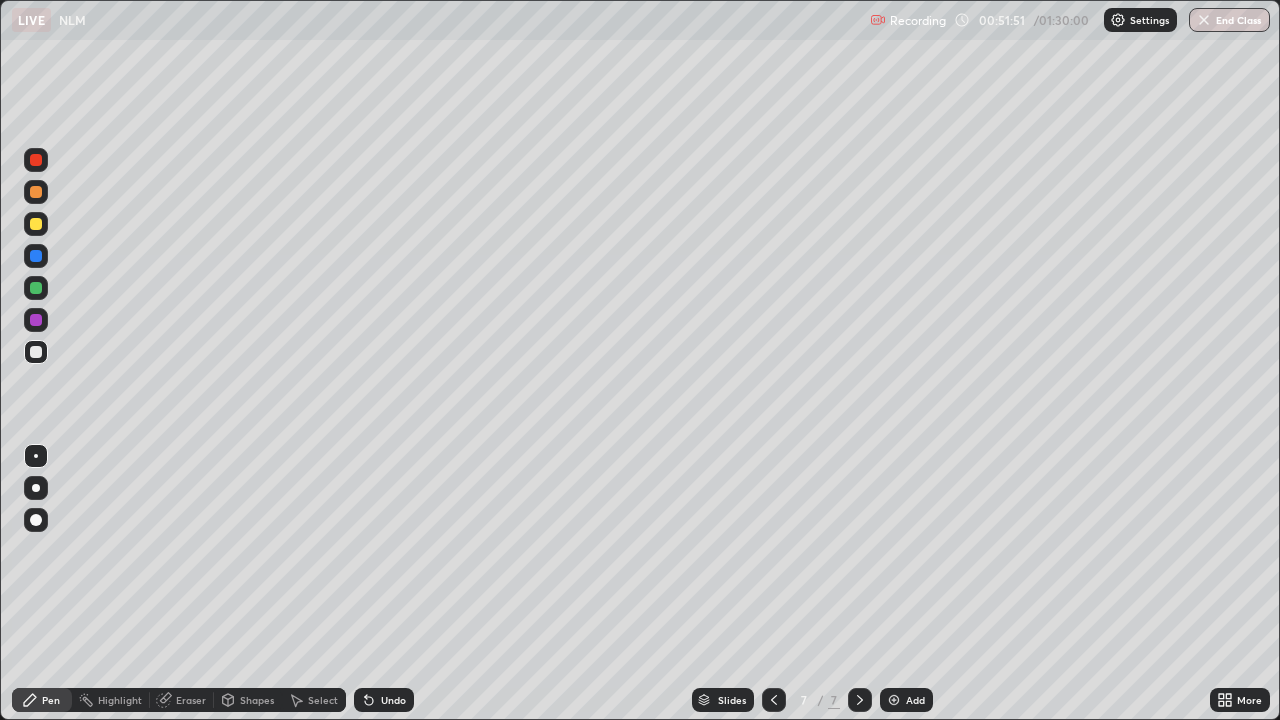 click on "Undo" at bounding box center [393, 700] 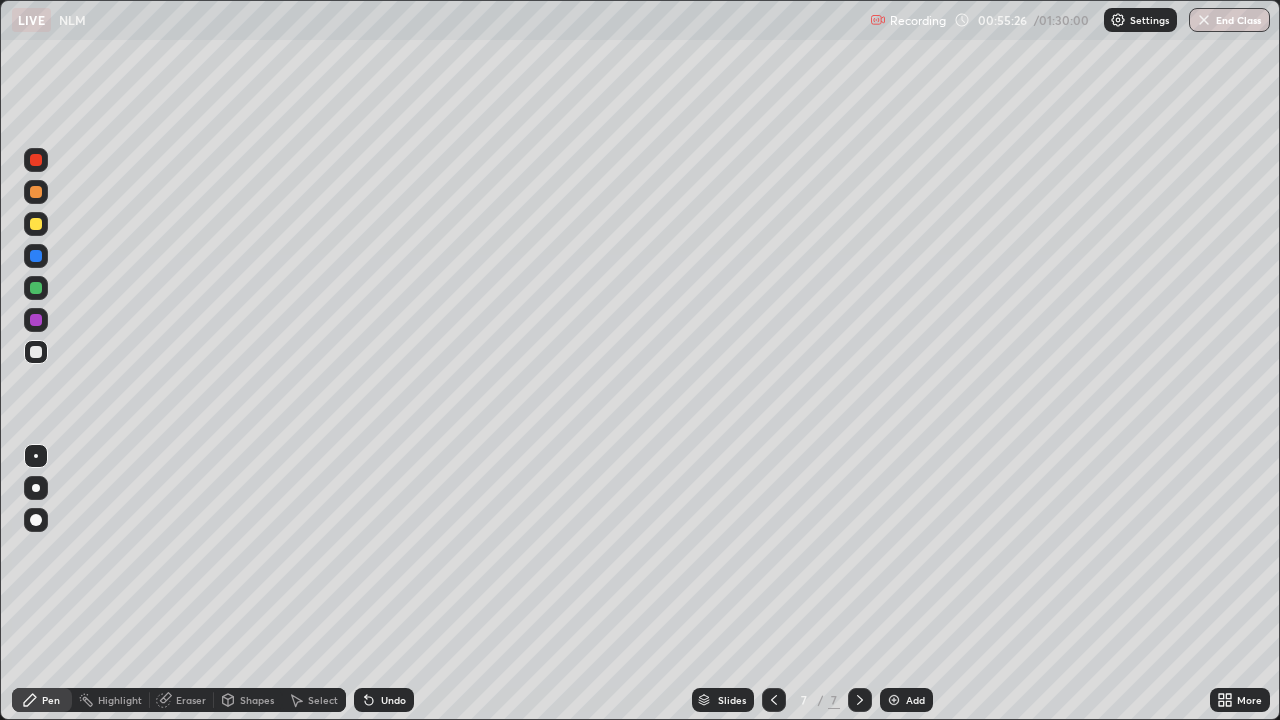 click at bounding box center (36, 224) 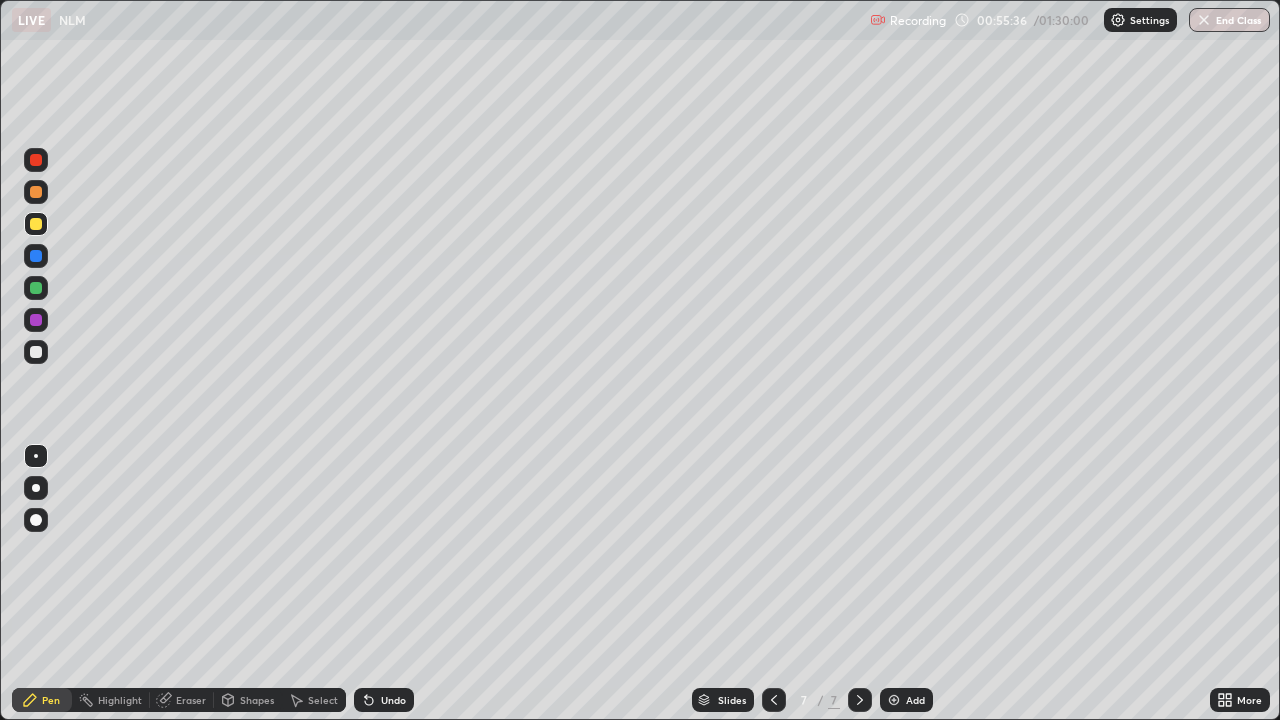 click on "Undo" at bounding box center (384, 700) 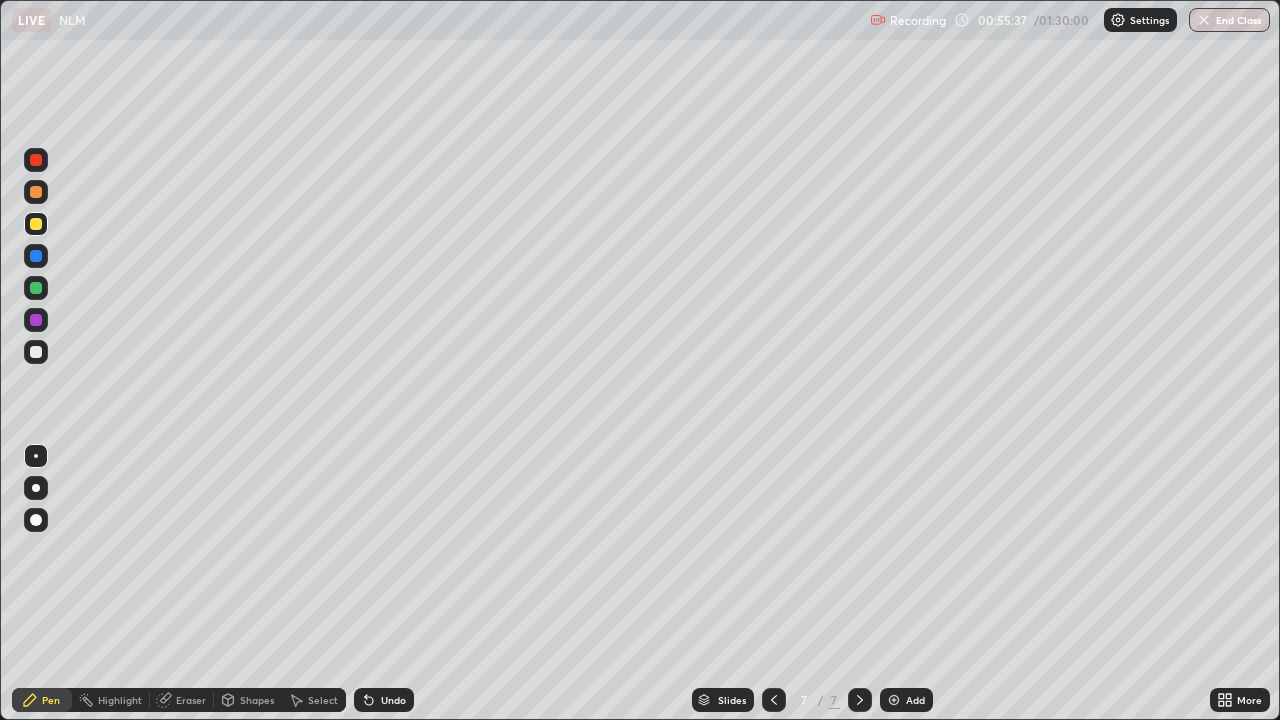 click 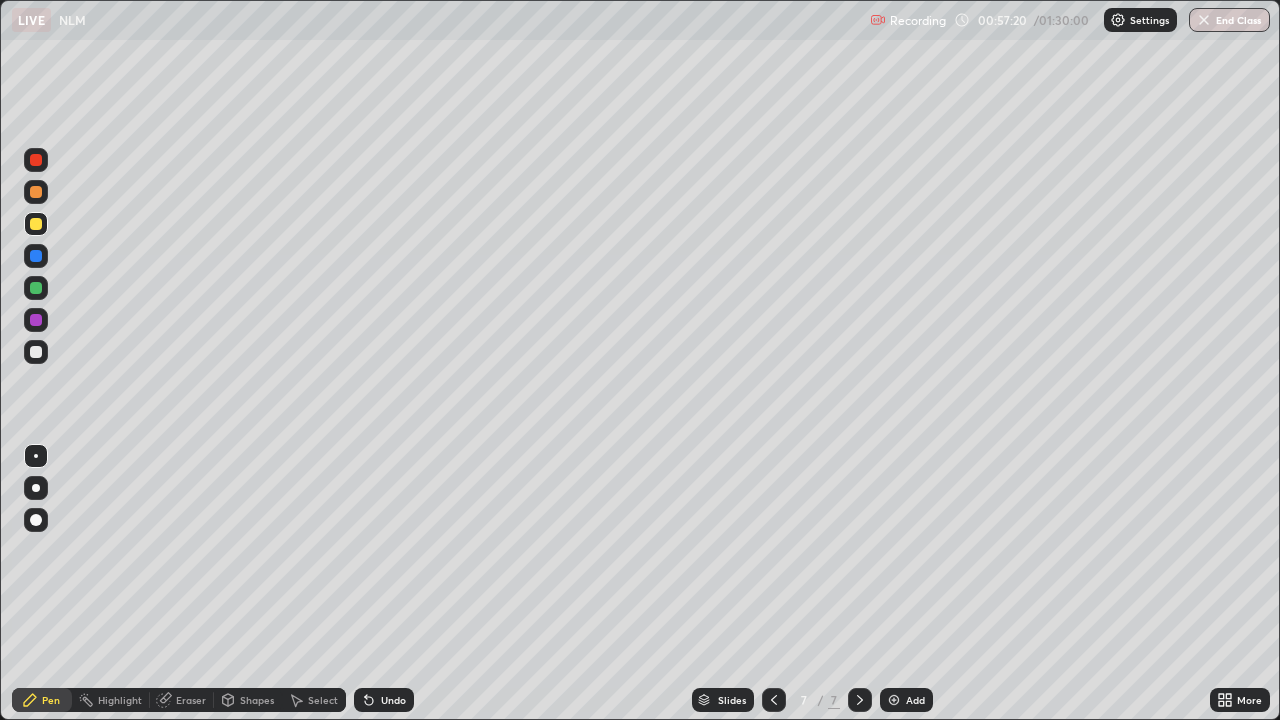 click on "Add" at bounding box center (906, 700) 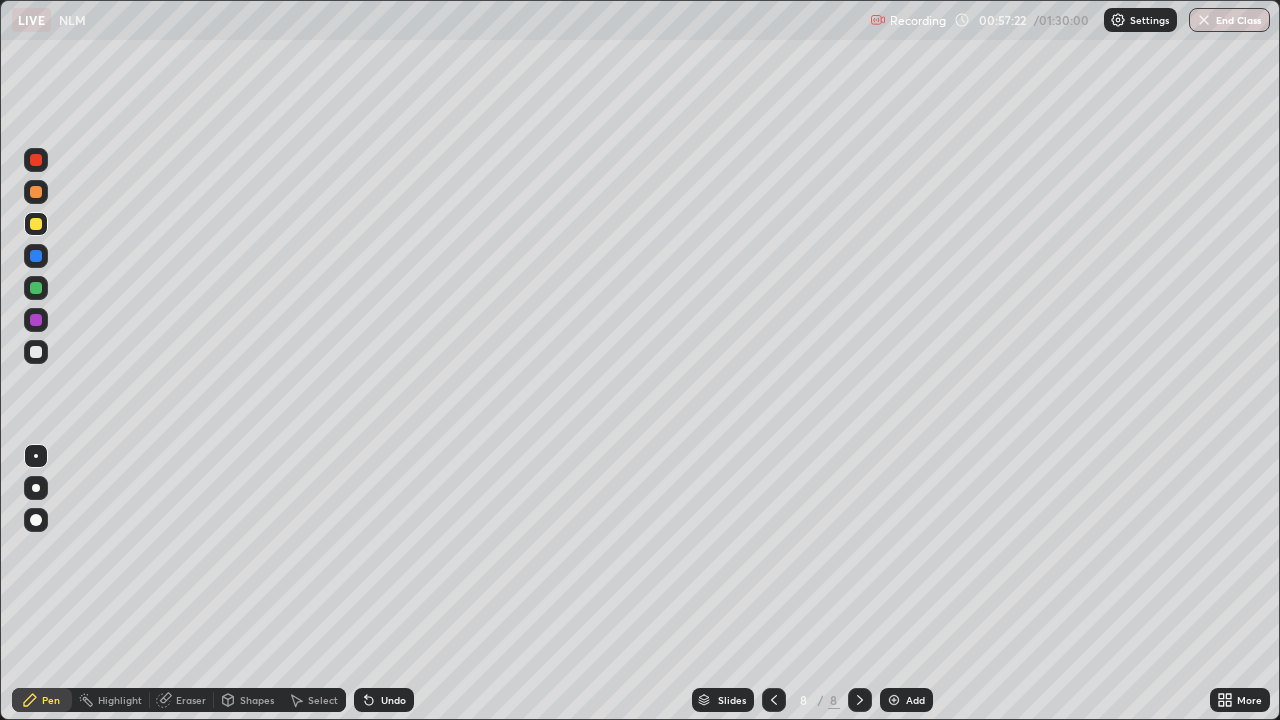 click at bounding box center (36, 352) 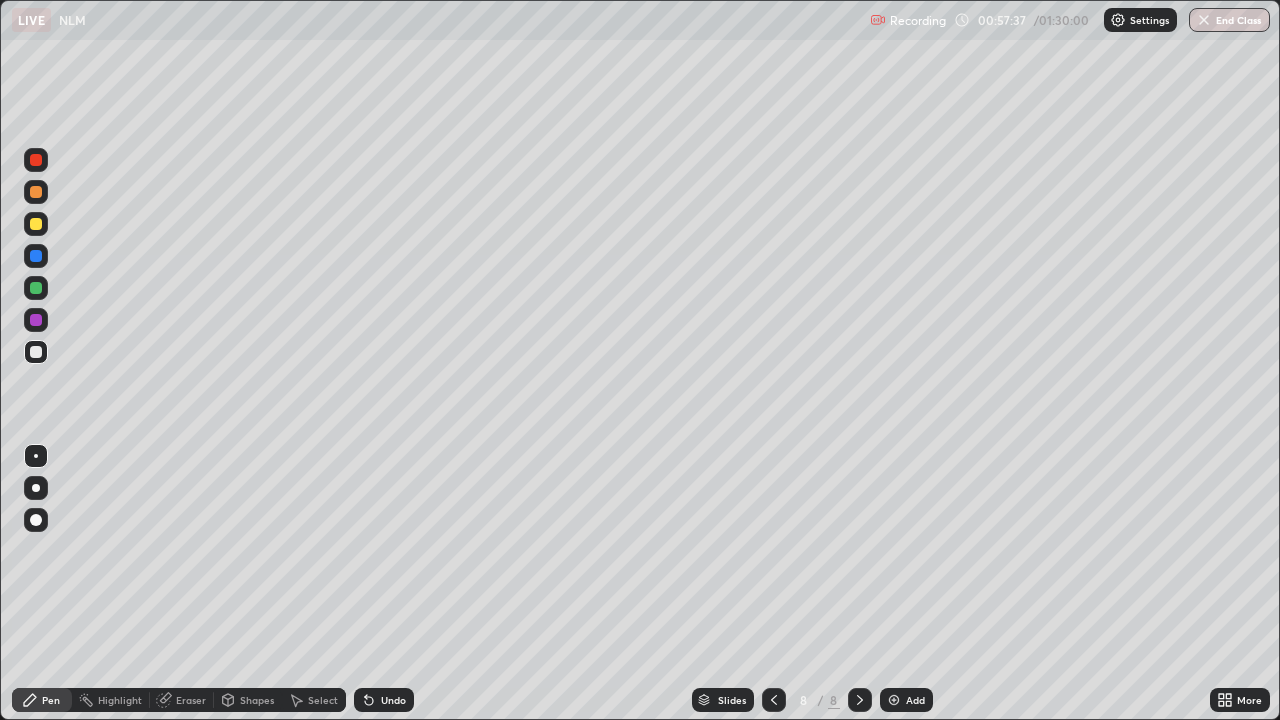 click at bounding box center [774, 700] 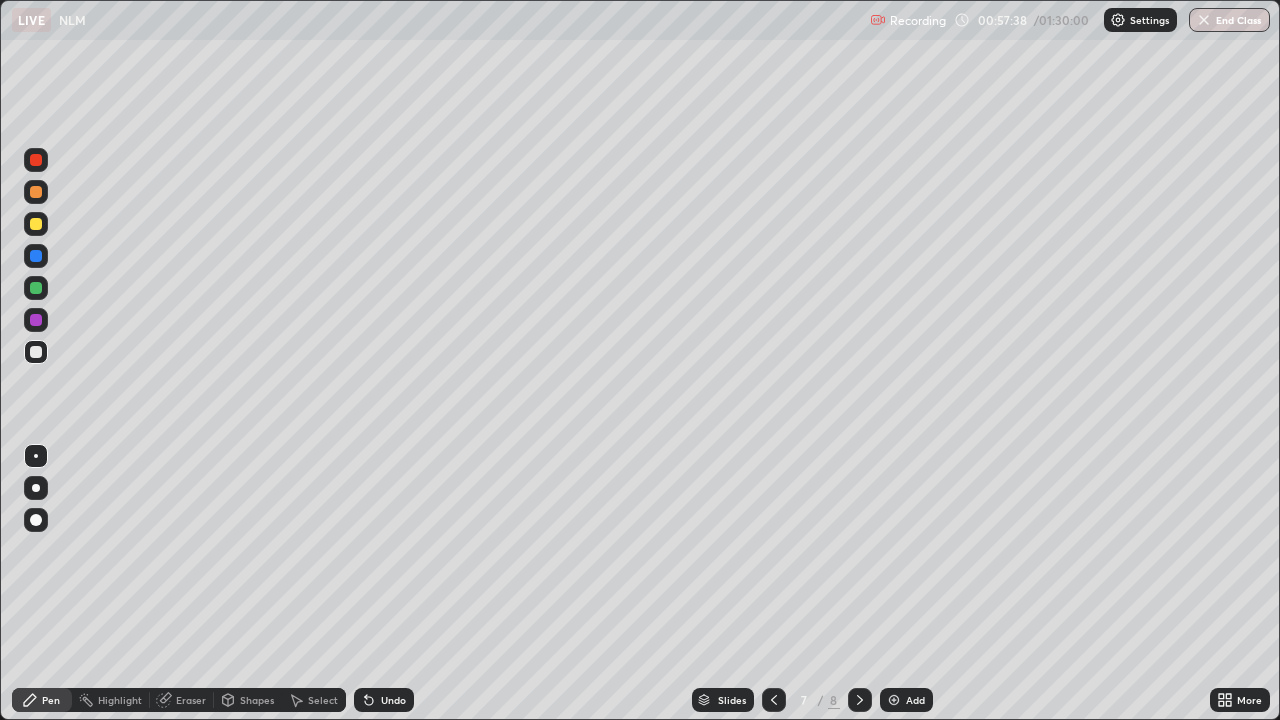 click 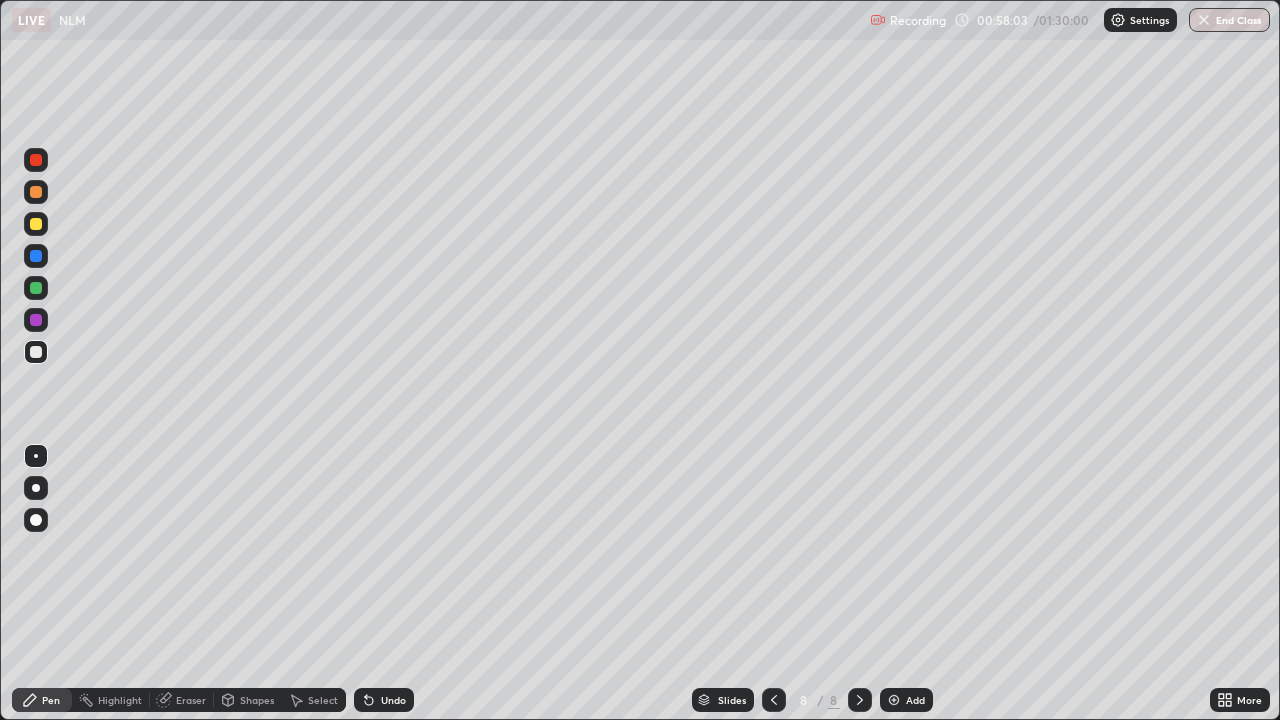 click at bounding box center (36, 224) 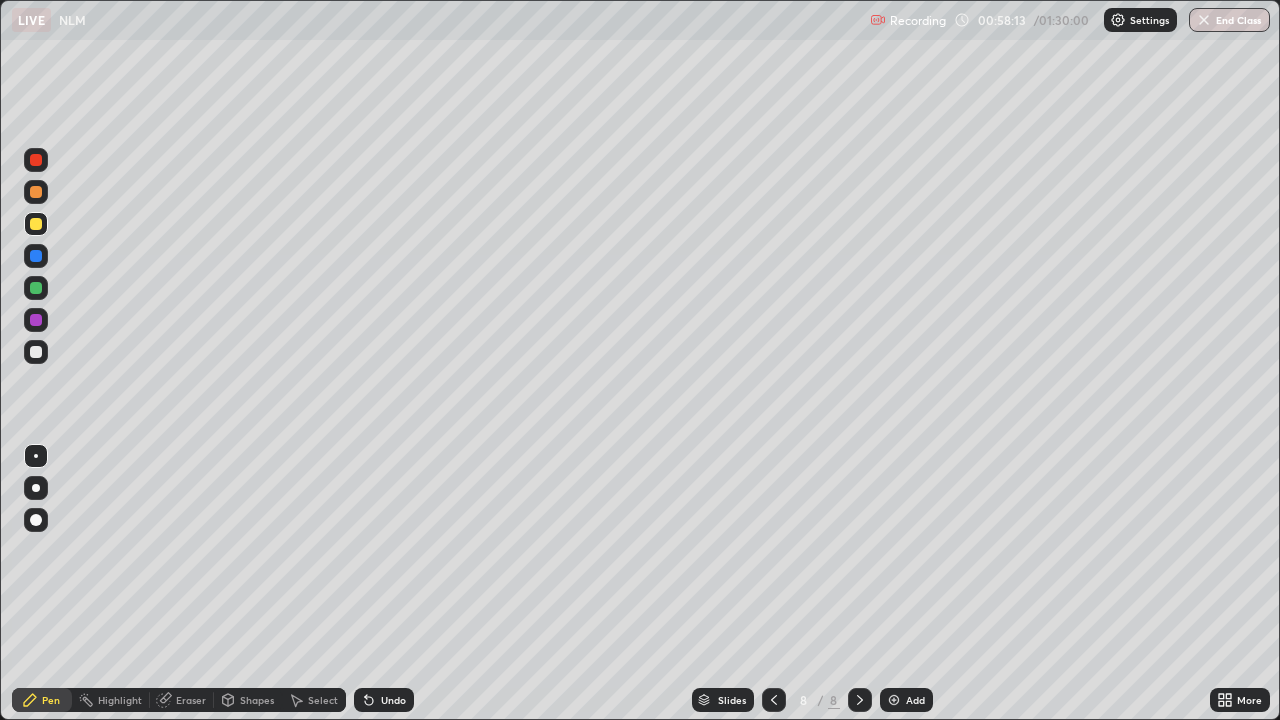 click 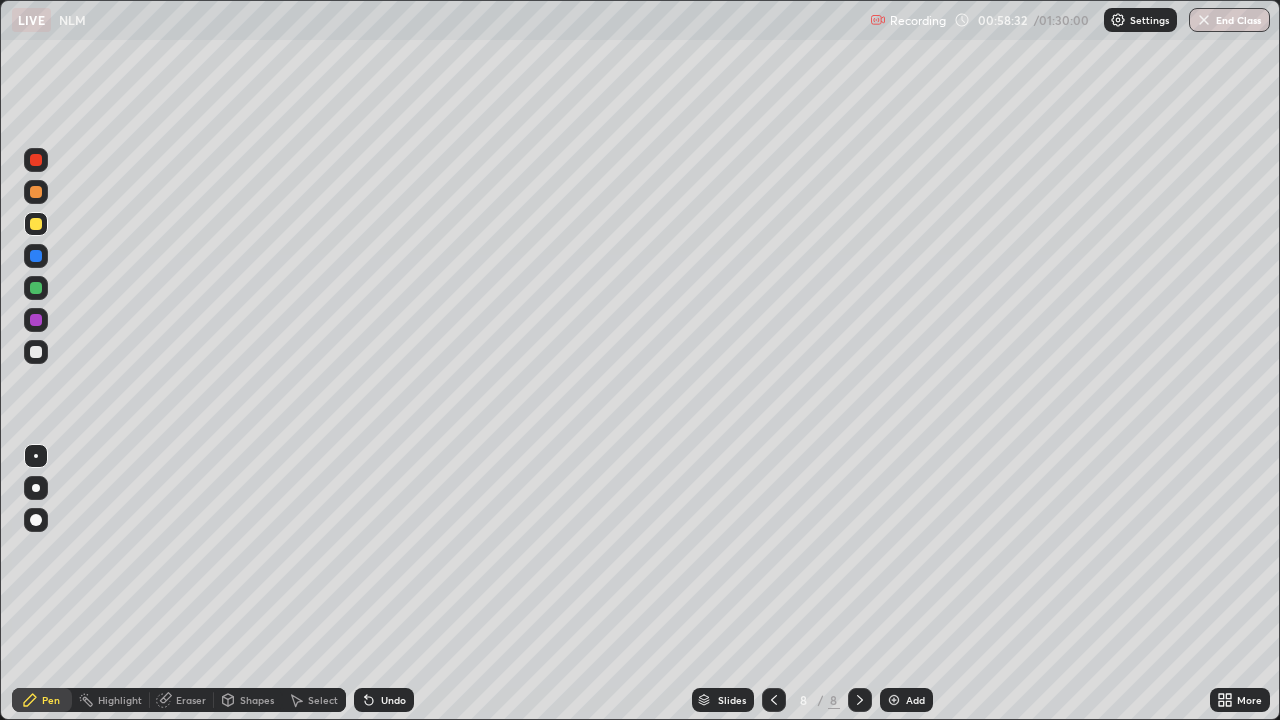 click on "Undo" at bounding box center (384, 700) 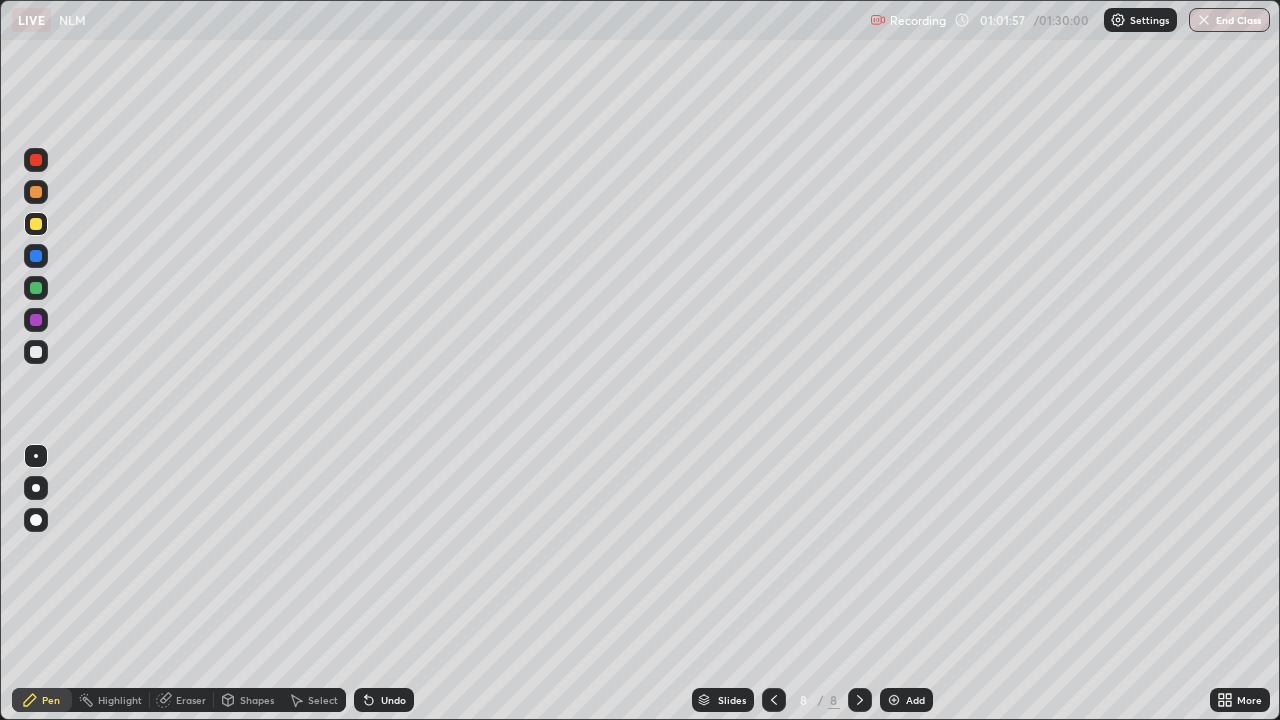 click on "Add" at bounding box center [915, 700] 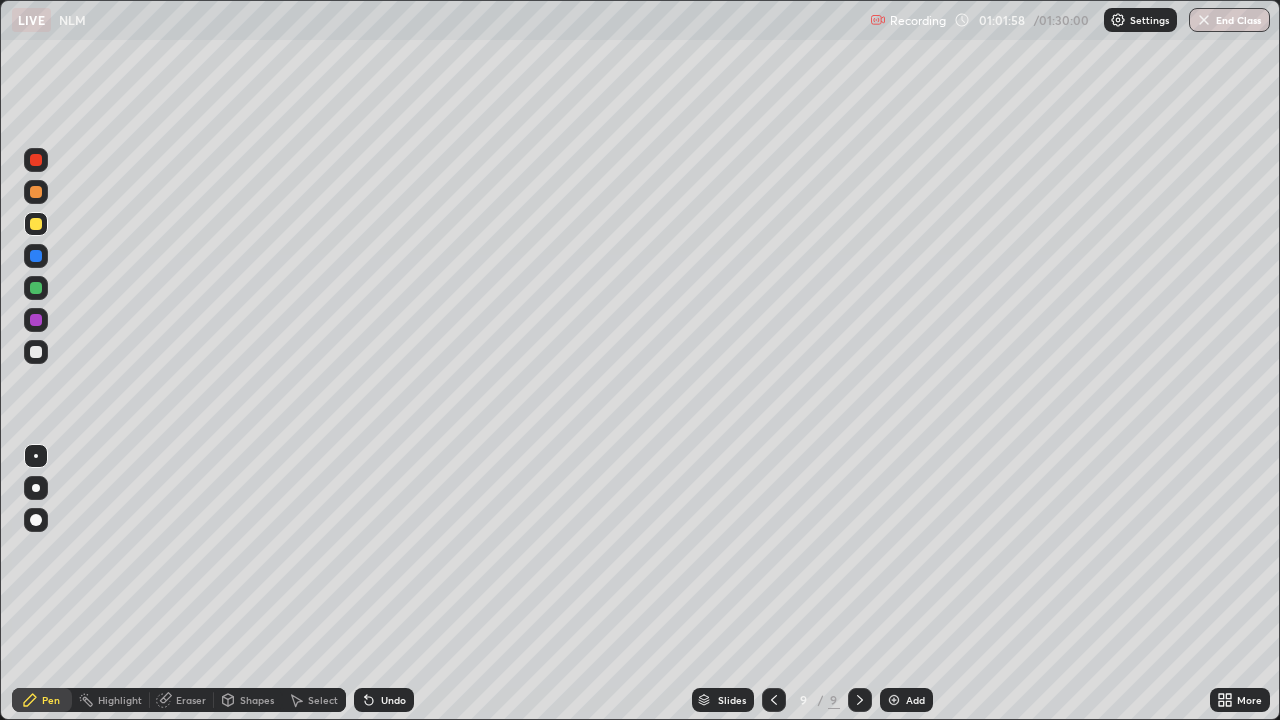 click at bounding box center (36, 352) 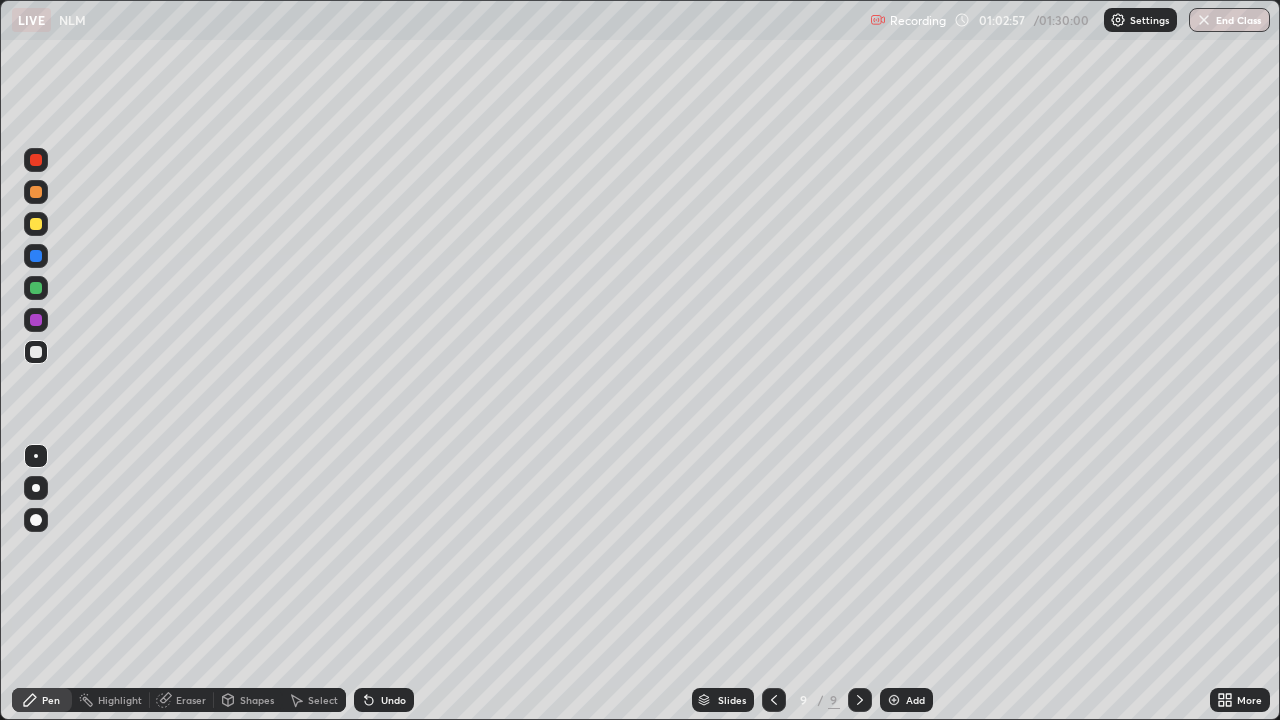 click on "Eraser" at bounding box center [191, 700] 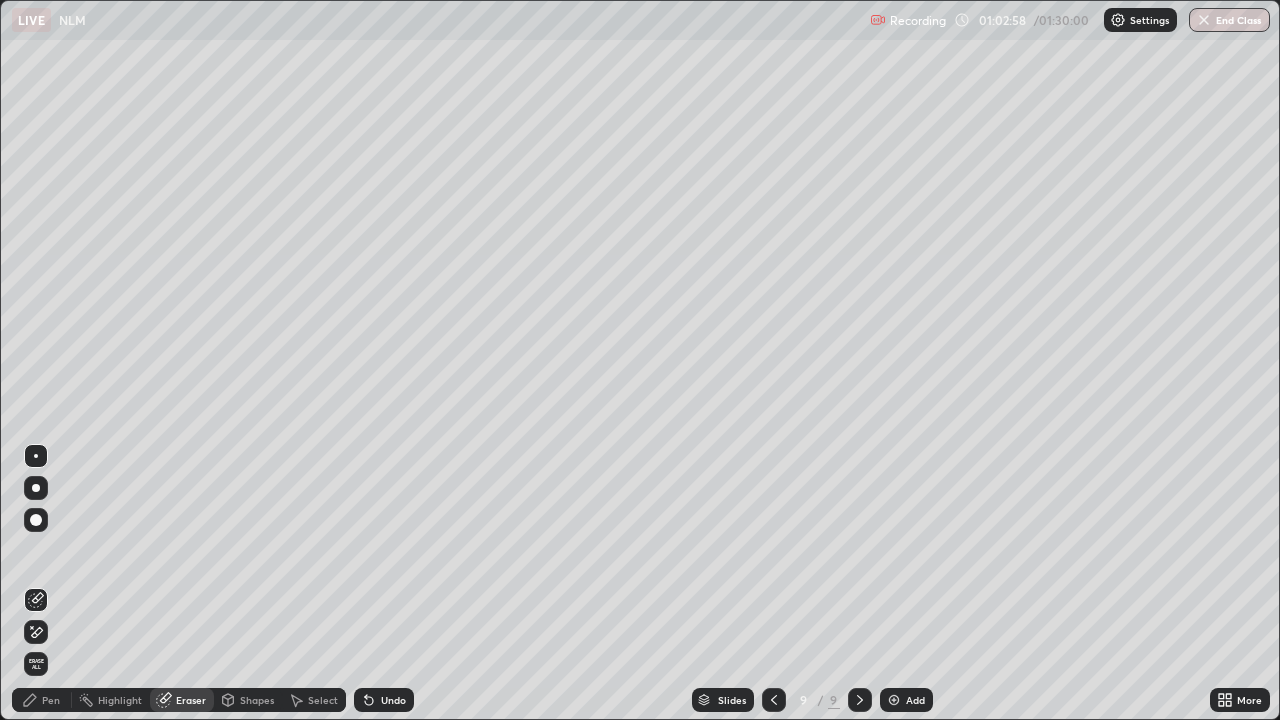 click on "Pen" at bounding box center [51, 700] 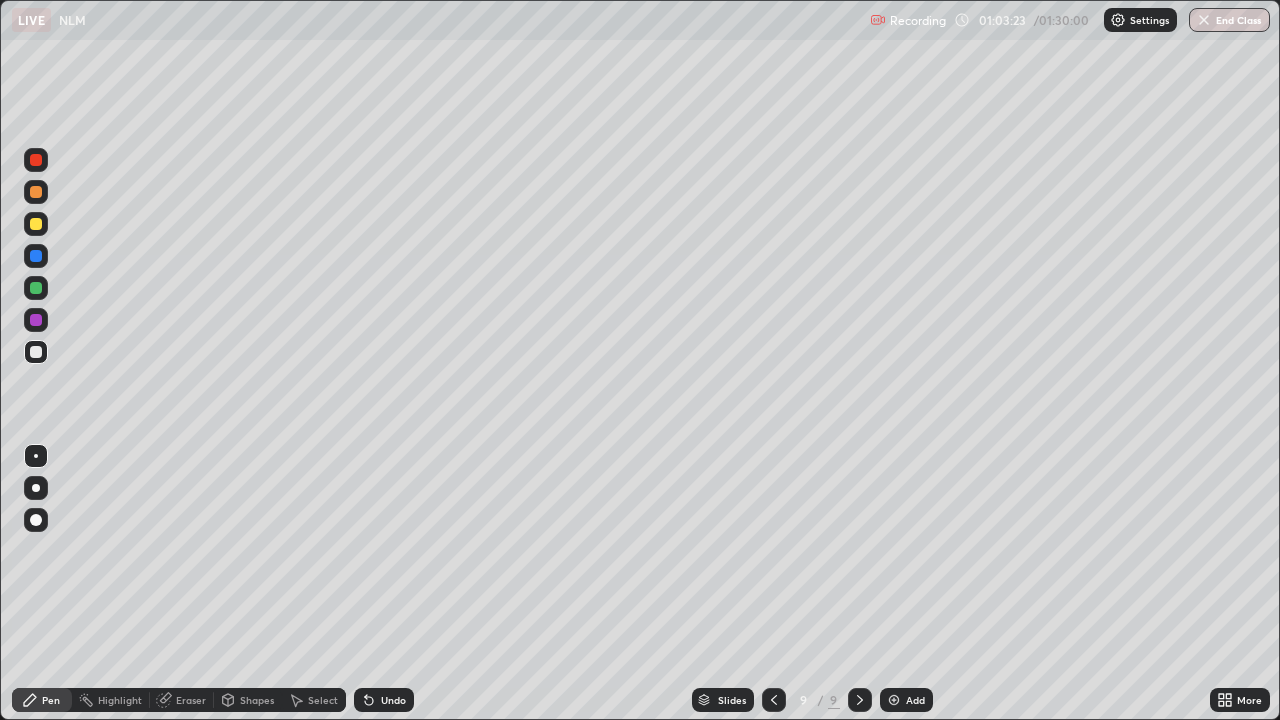 click on "Shapes" at bounding box center (257, 700) 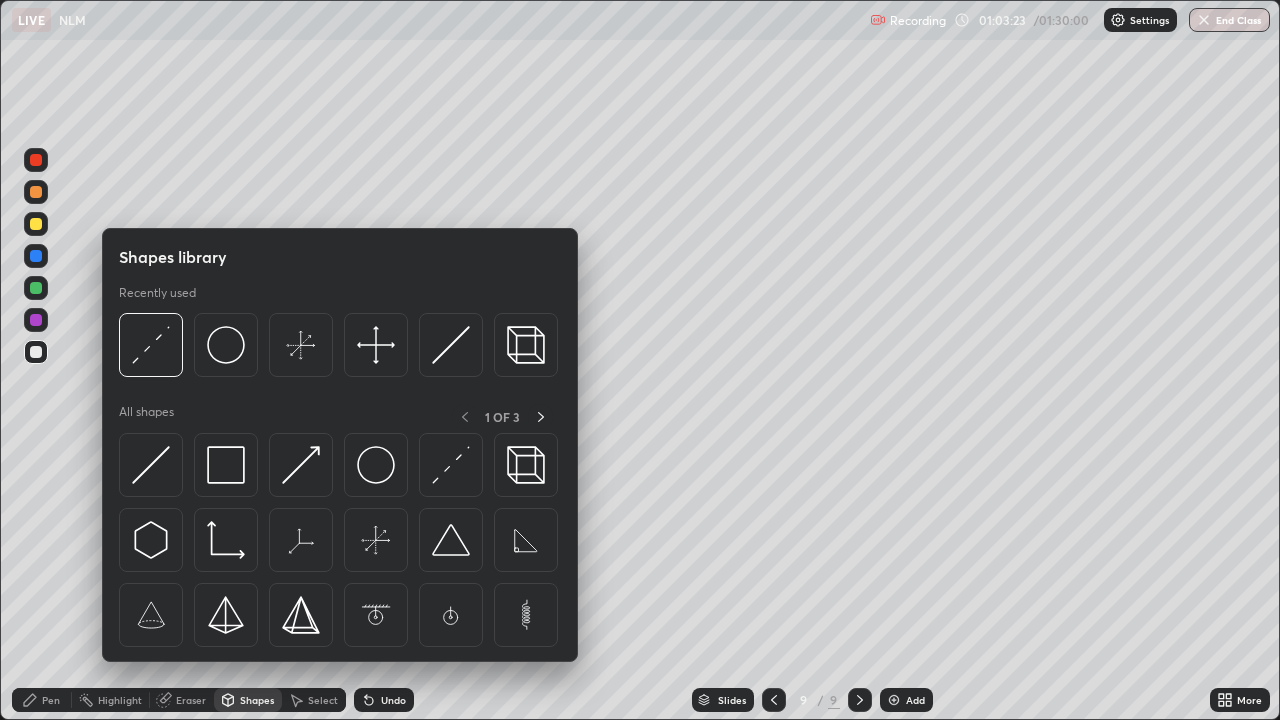 click on "Eraser" at bounding box center [191, 700] 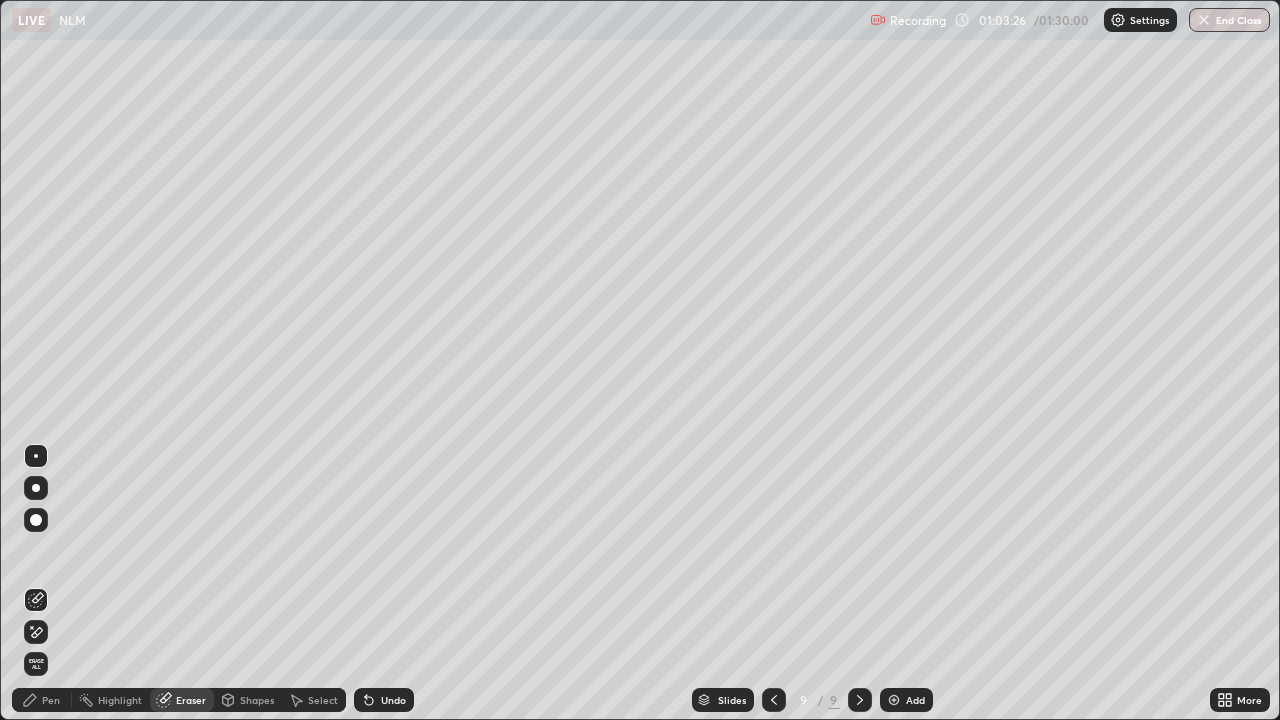 click on "Pen" at bounding box center (51, 700) 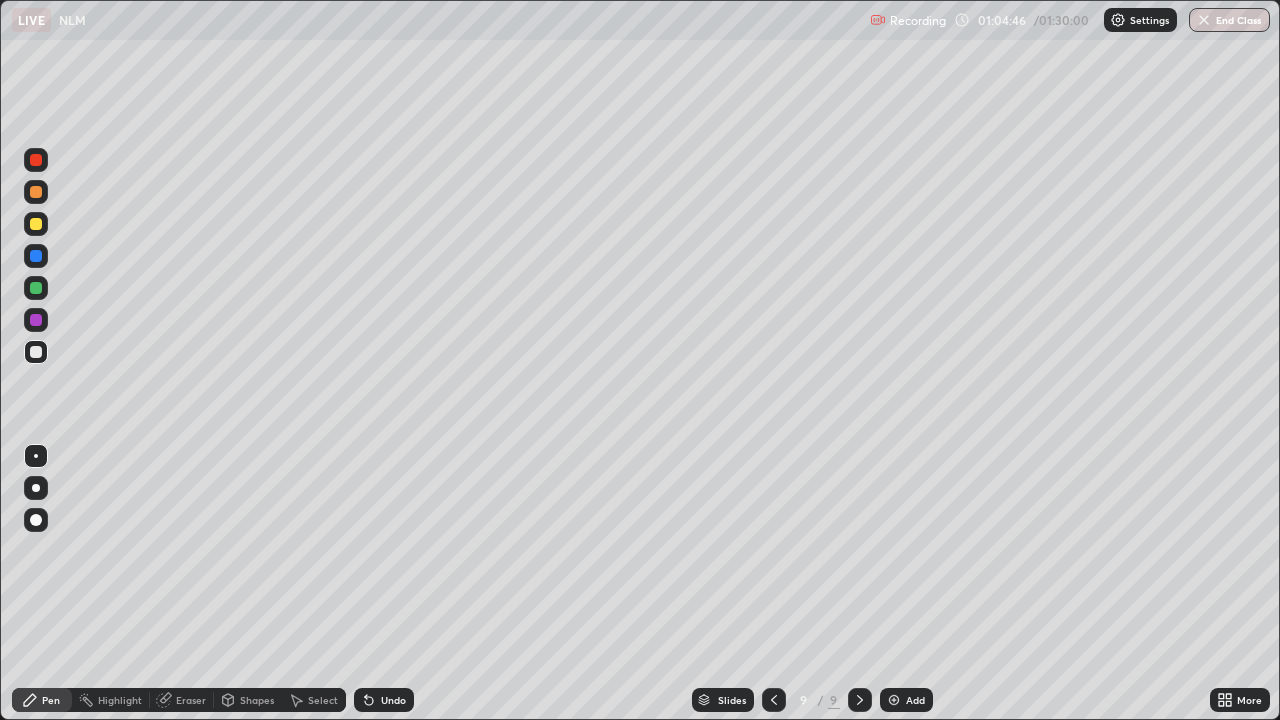 click at bounding box center (36, 288) 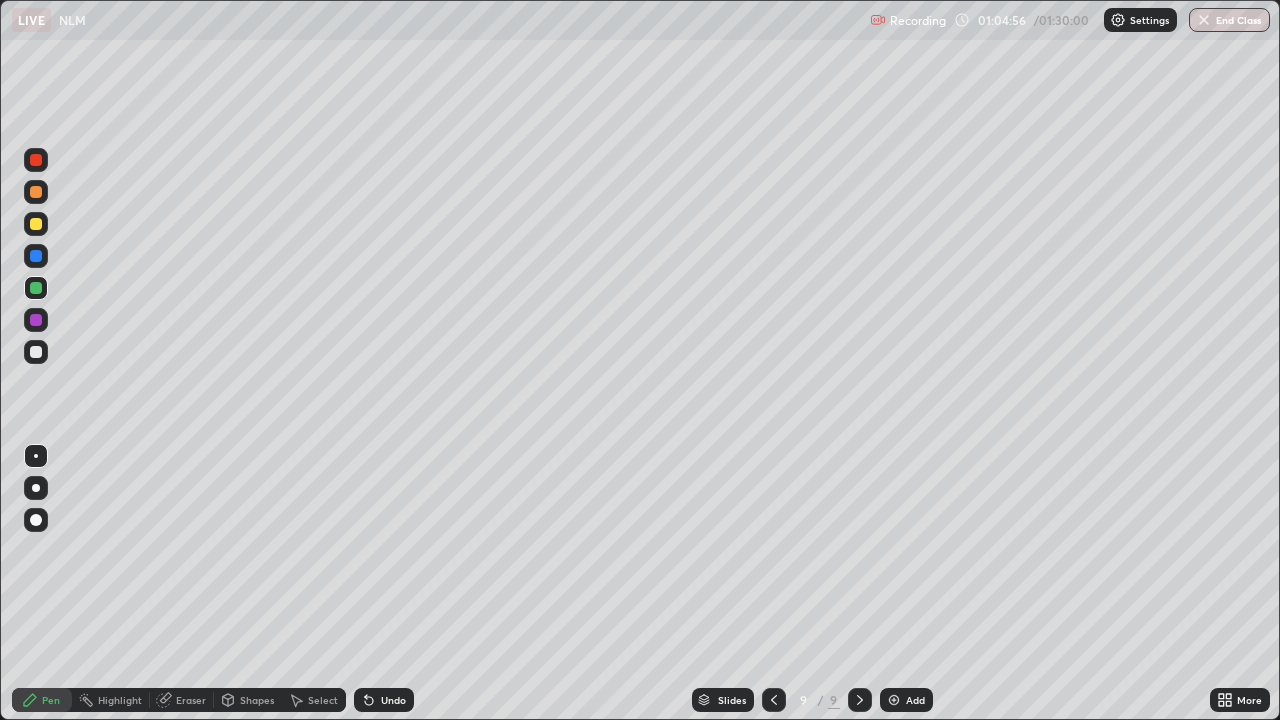 click at bounding box center [36, 352] 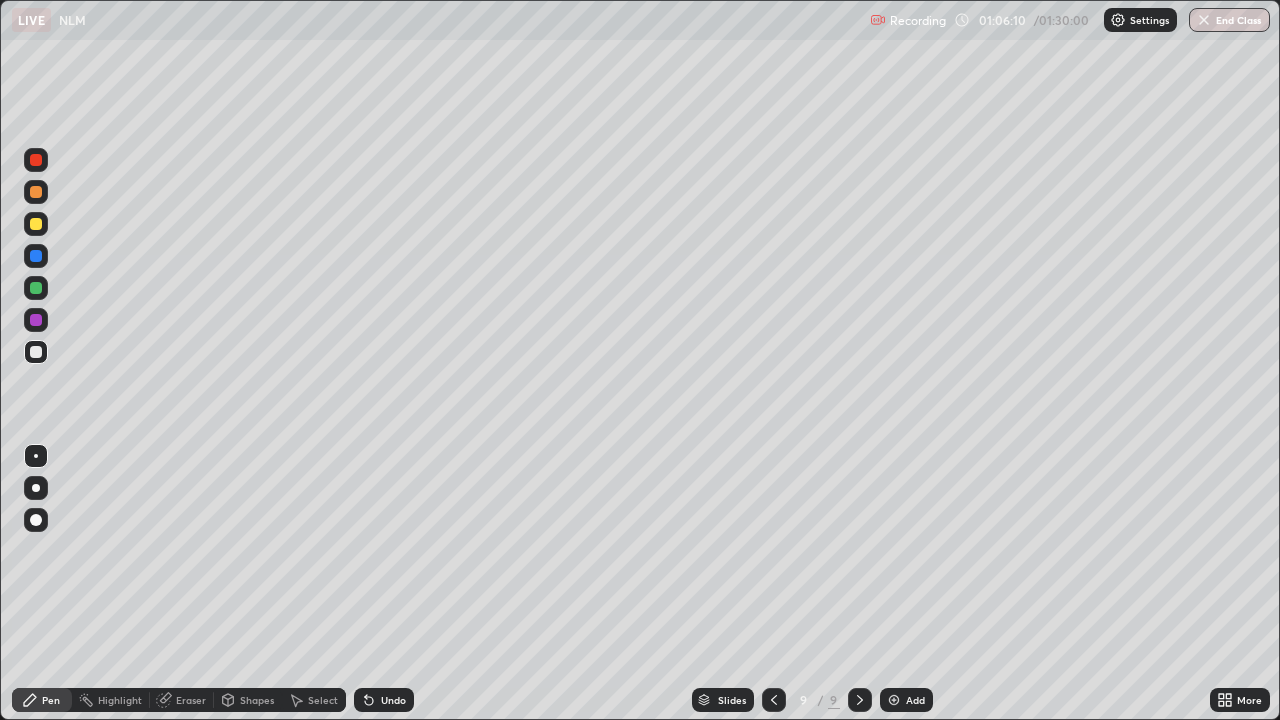 click at bounding box center [36, 320] 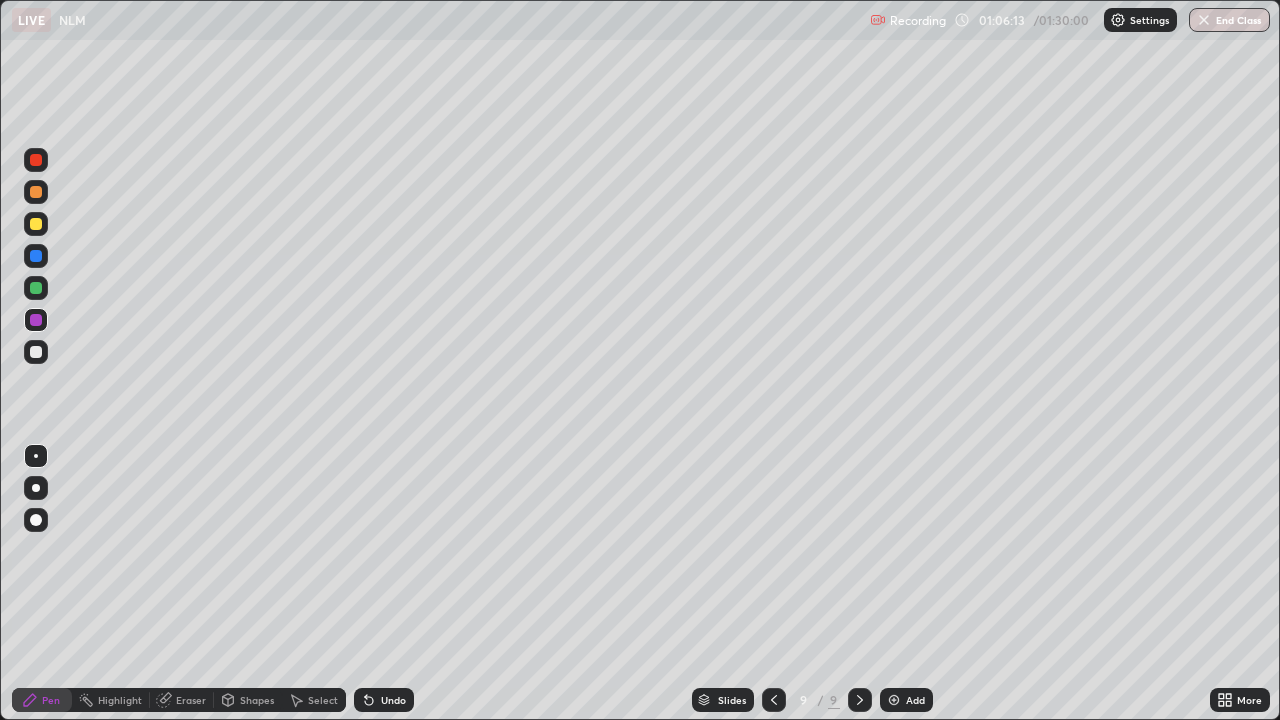 click on "Undo" at bounding box center [393, 700] 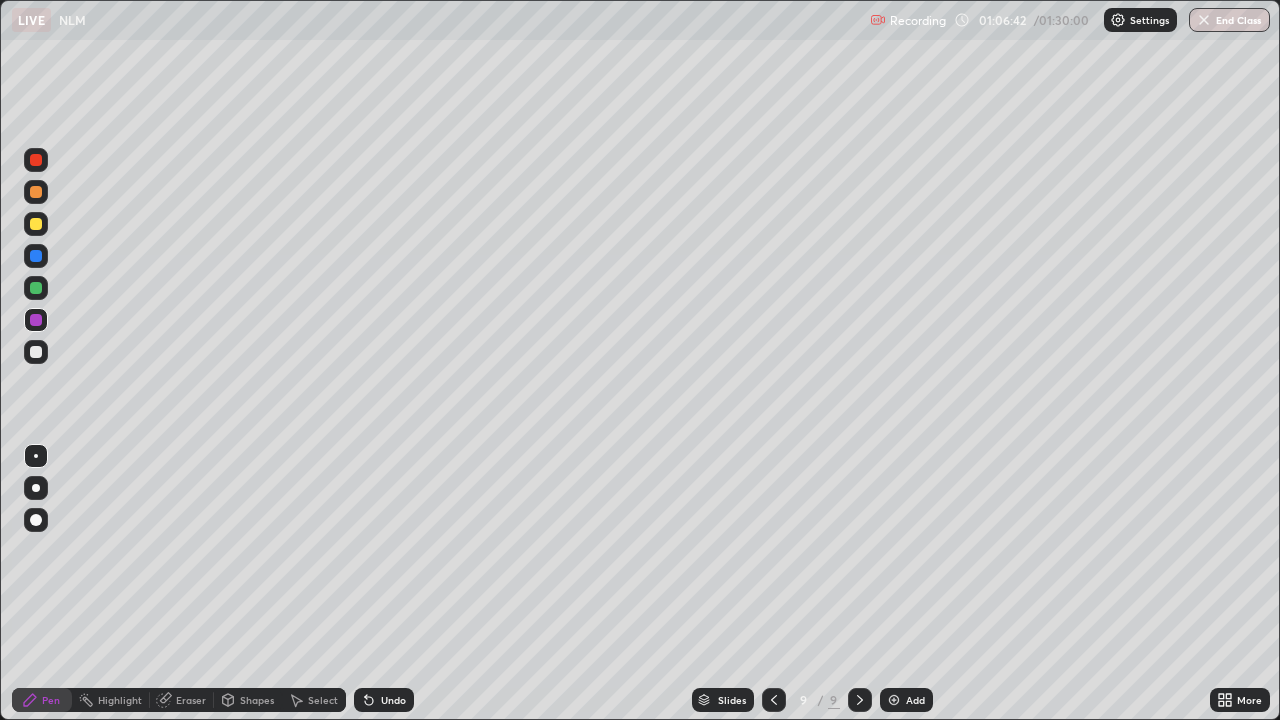 click at bounding box center [36, 352] 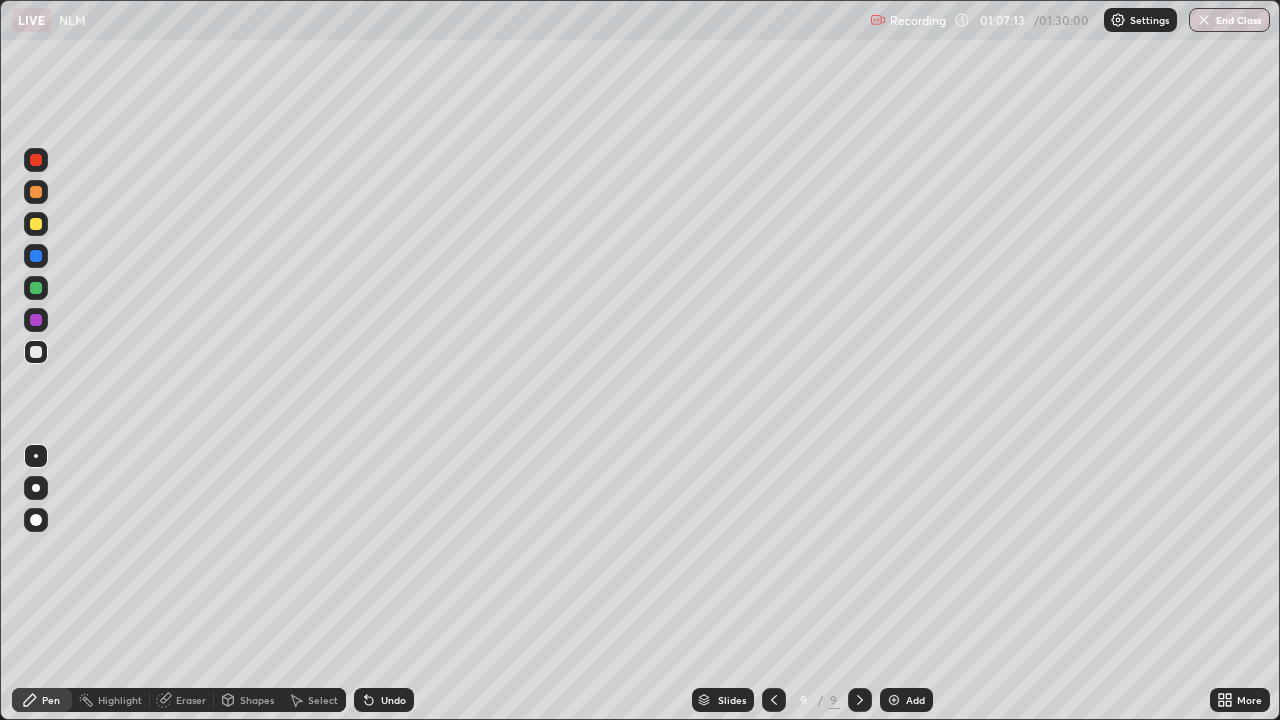 click at bounding box center (36, 288) 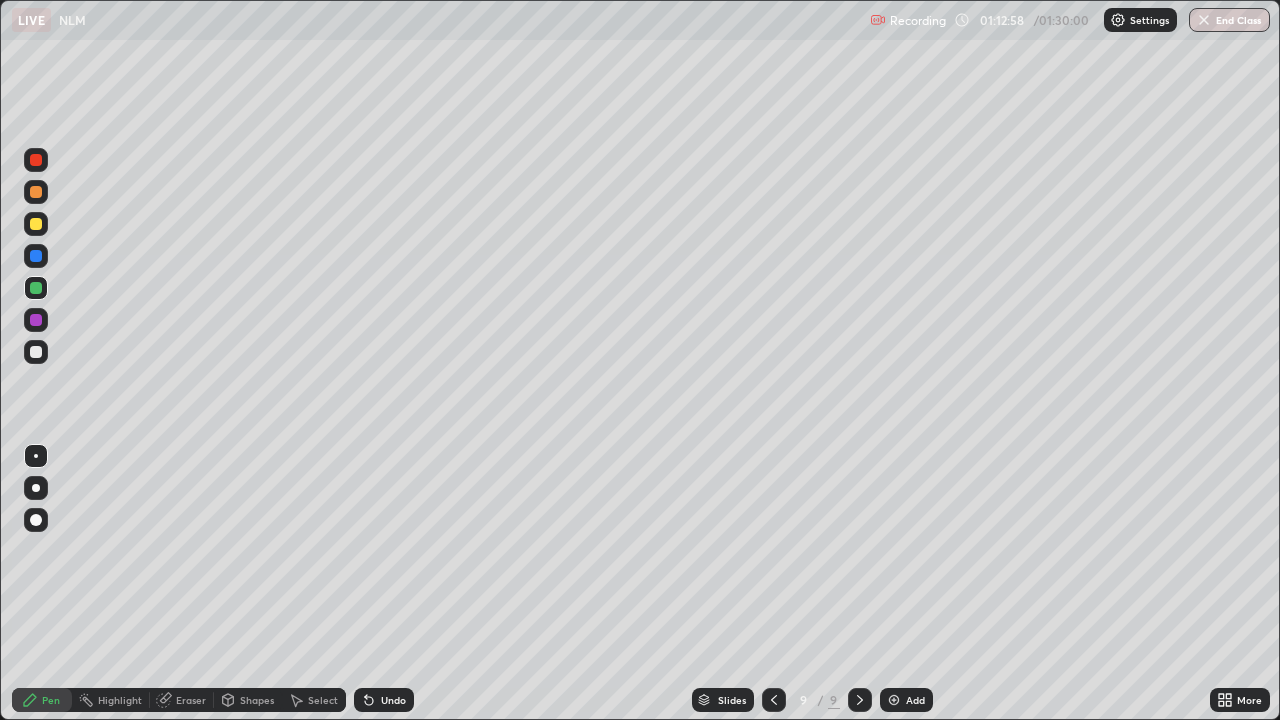 click at bounding box center [894, 700] 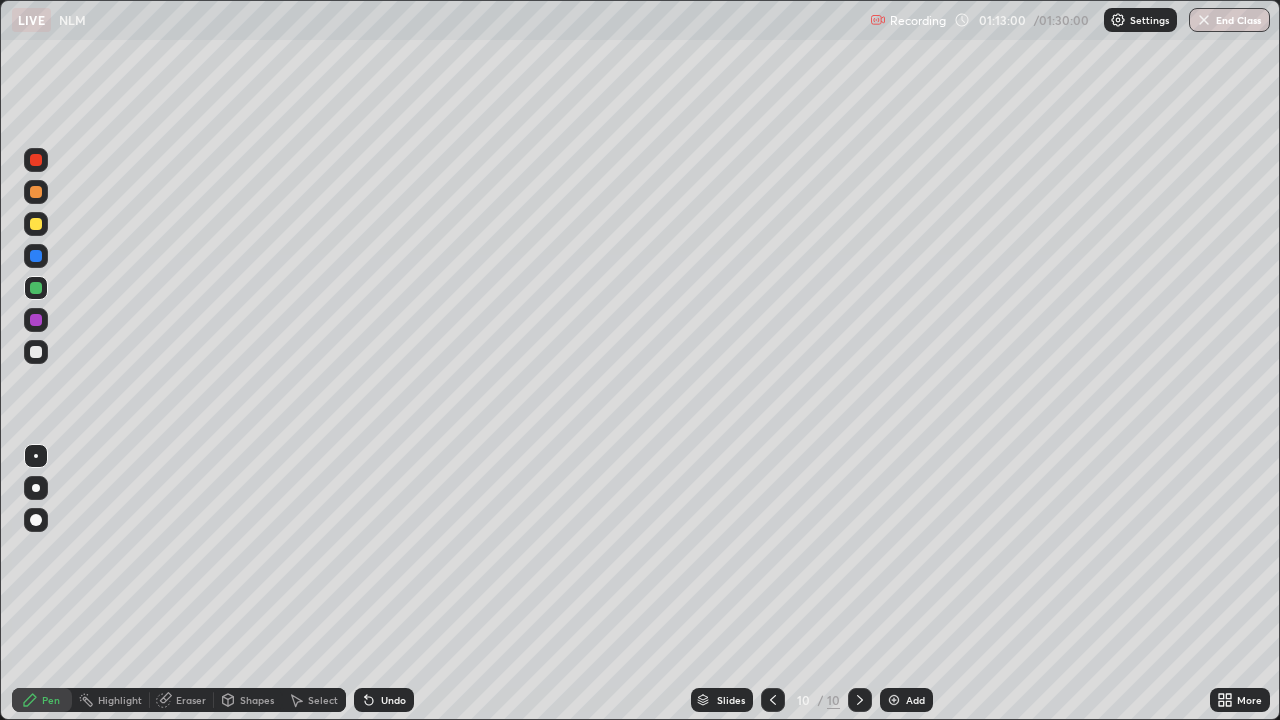 click at bounding box center [36, 224] 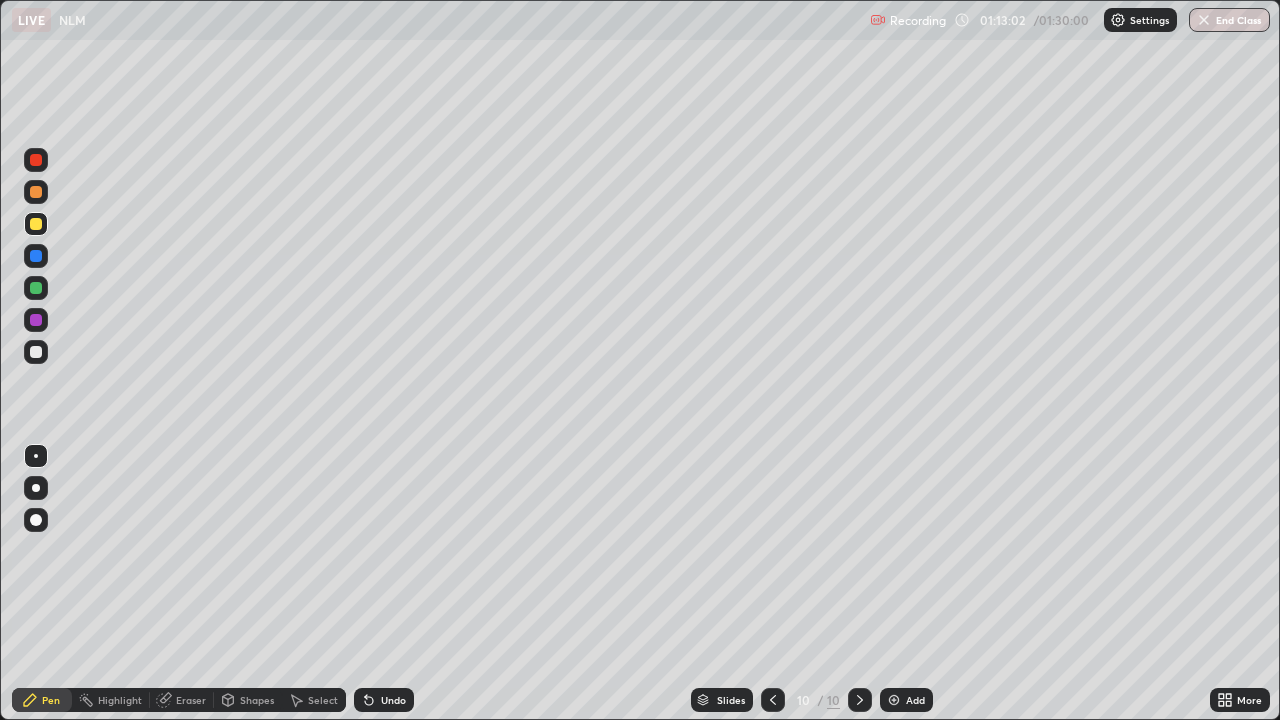 click on "Undo" at bounding box center (393, 700) 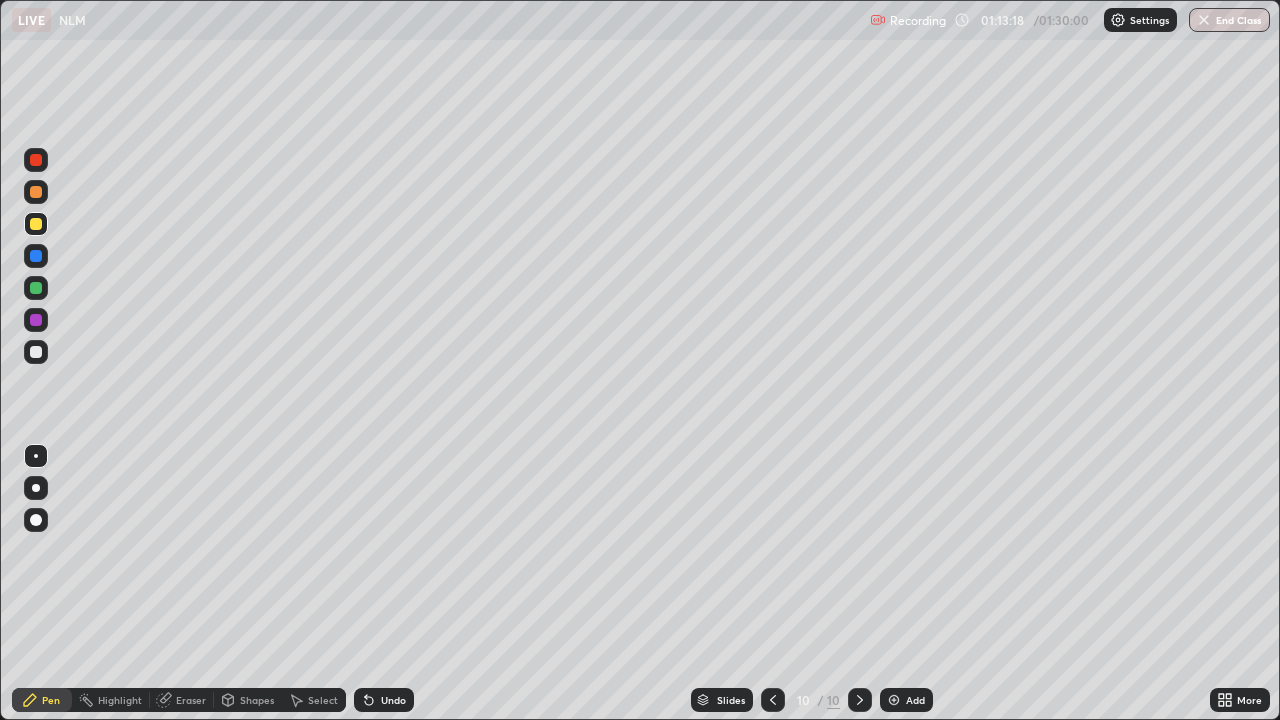 click at bounding box center [36, 352] 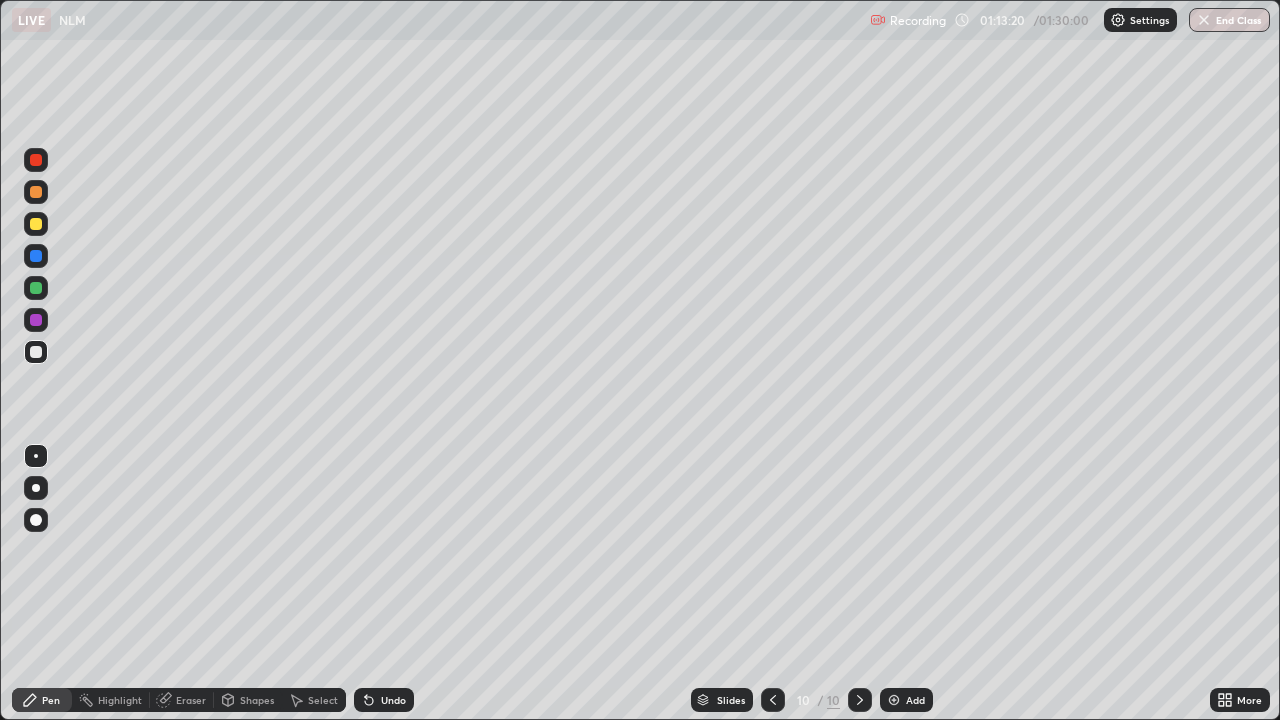 click at bounding box center [36, 256] 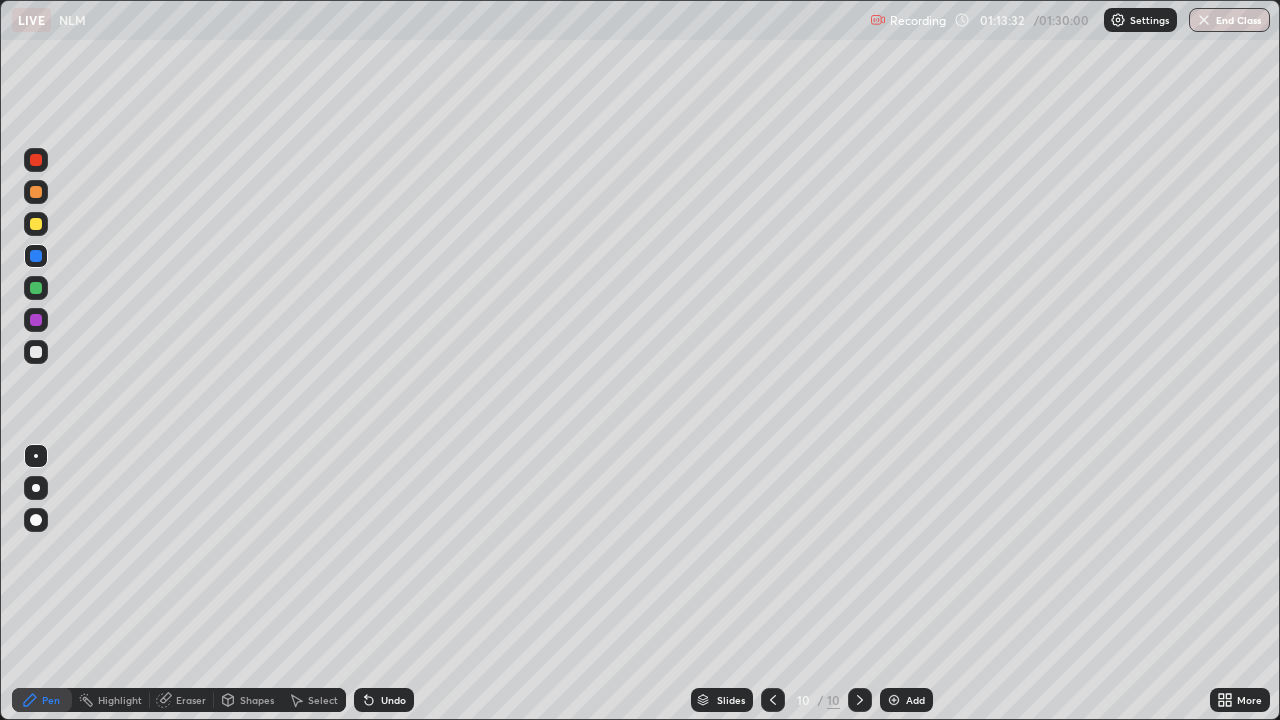 click at bounding box center (36, 352) 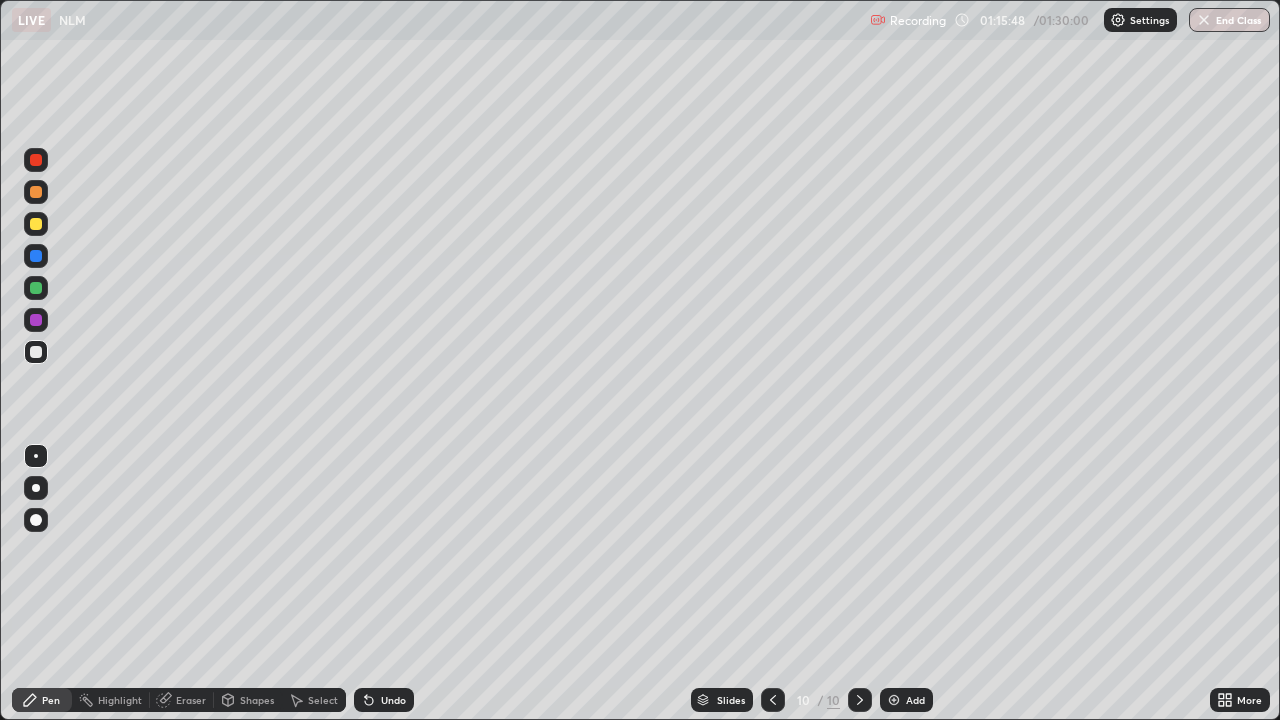 click 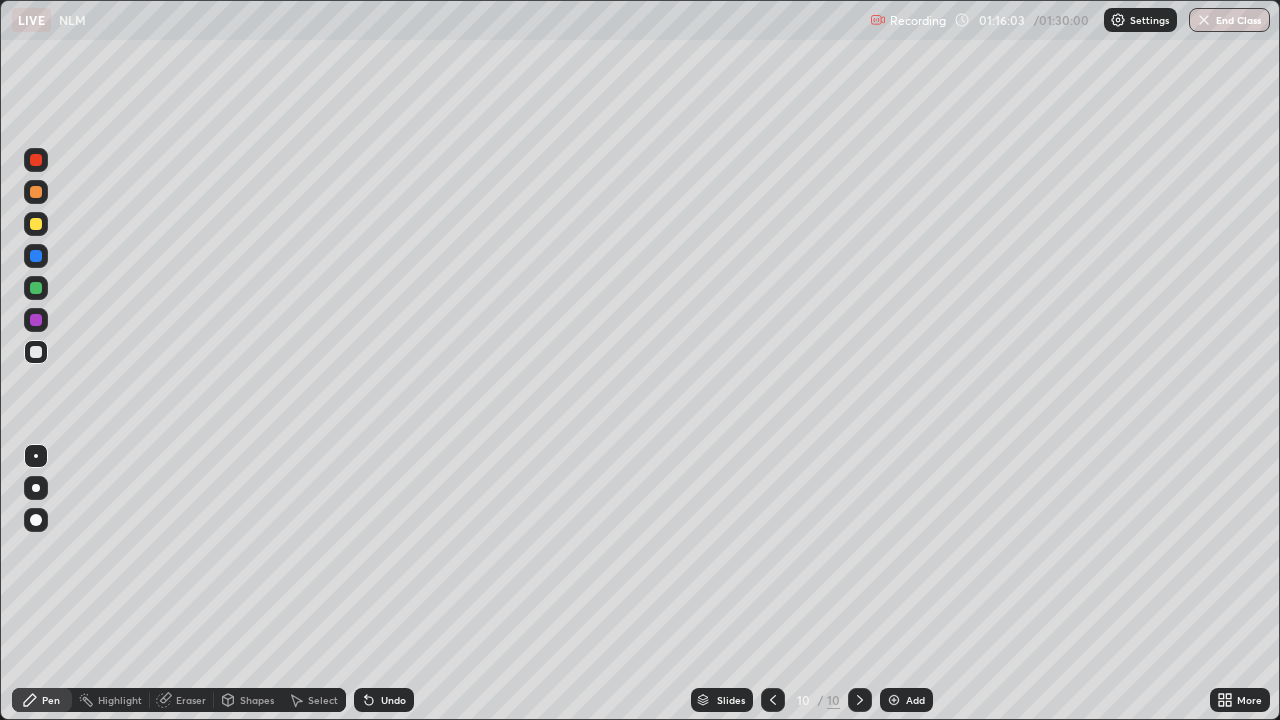 click at bounding box center (36, 320) 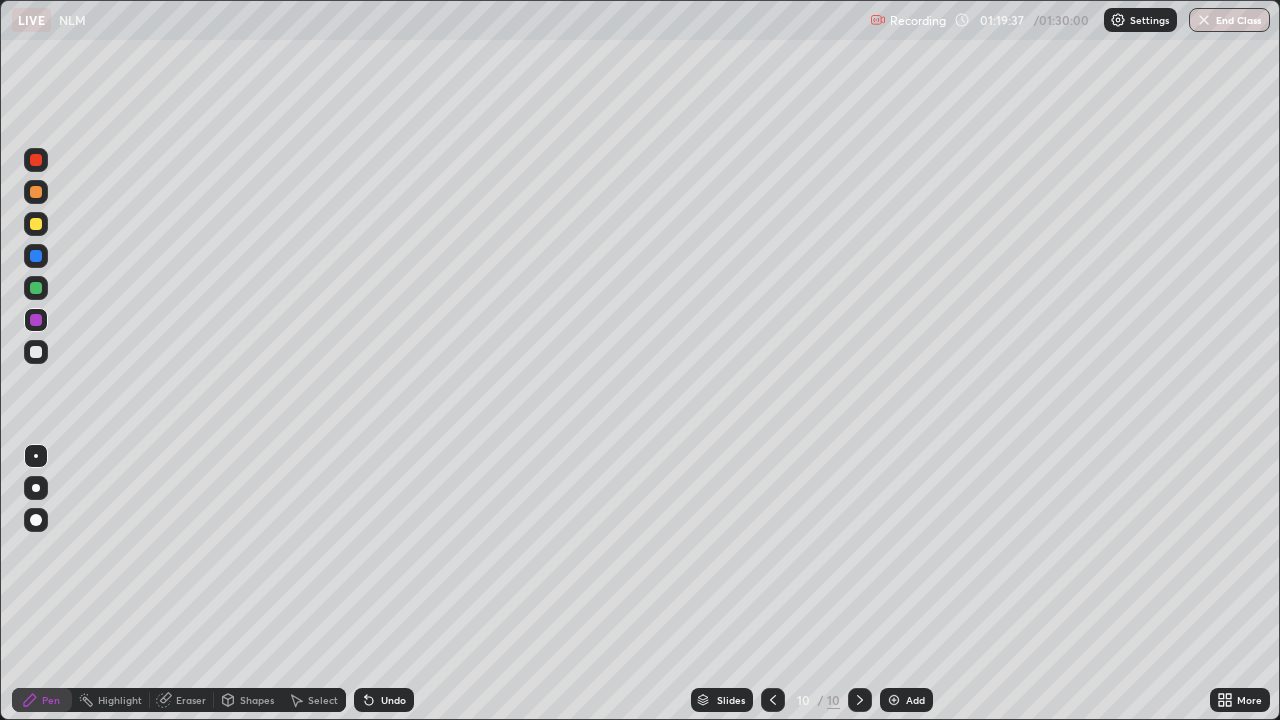 click on "Add" at bounding box center (915, 700) 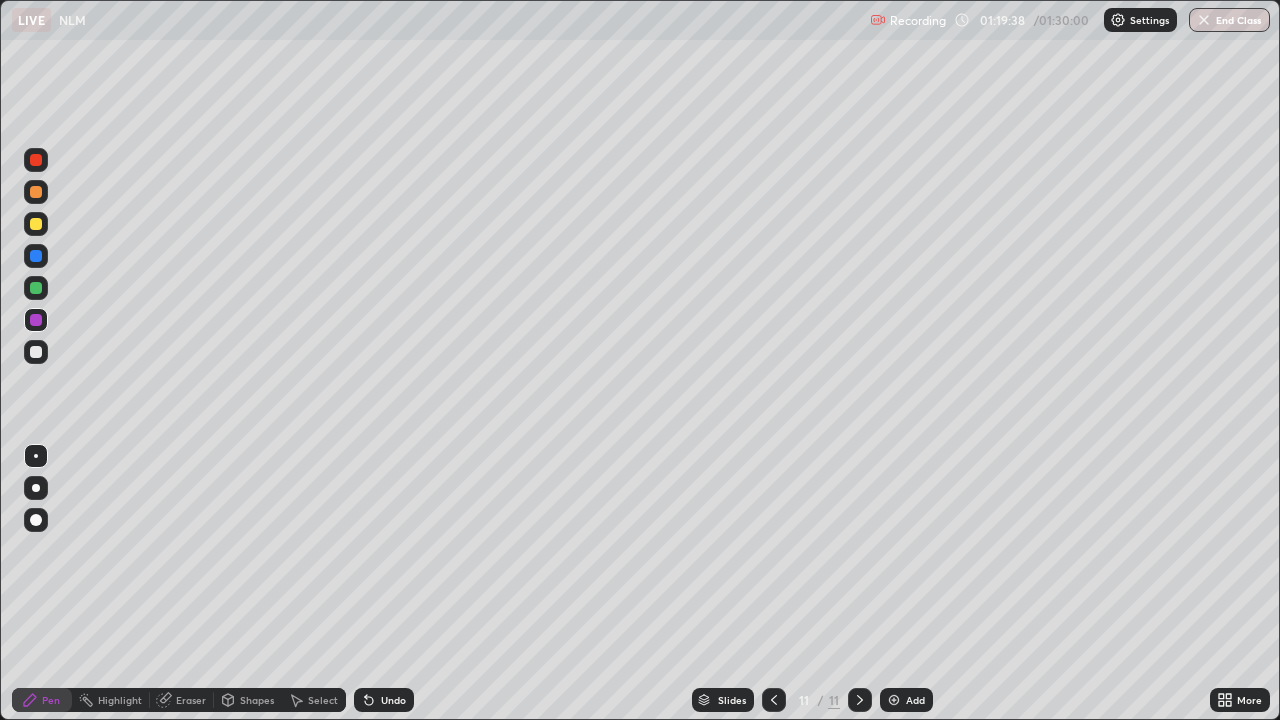 click at bounding box center (774, 700) 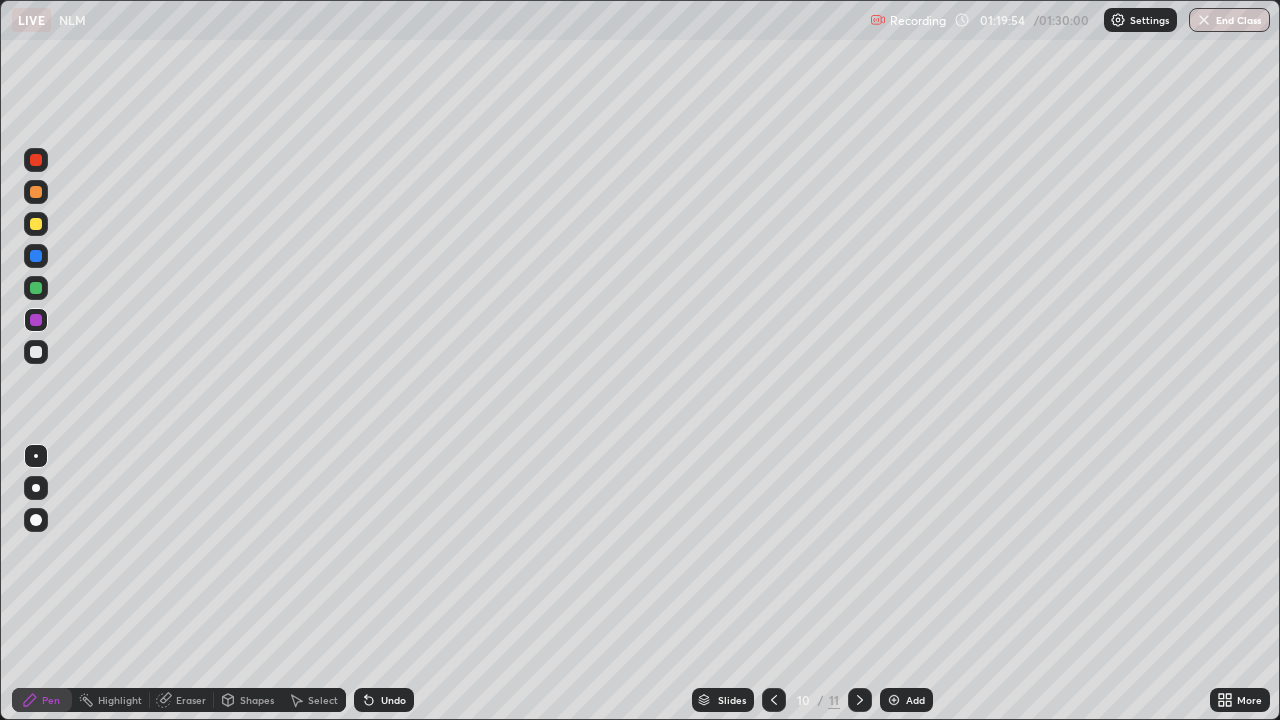 click at bounding box center (860, 700) 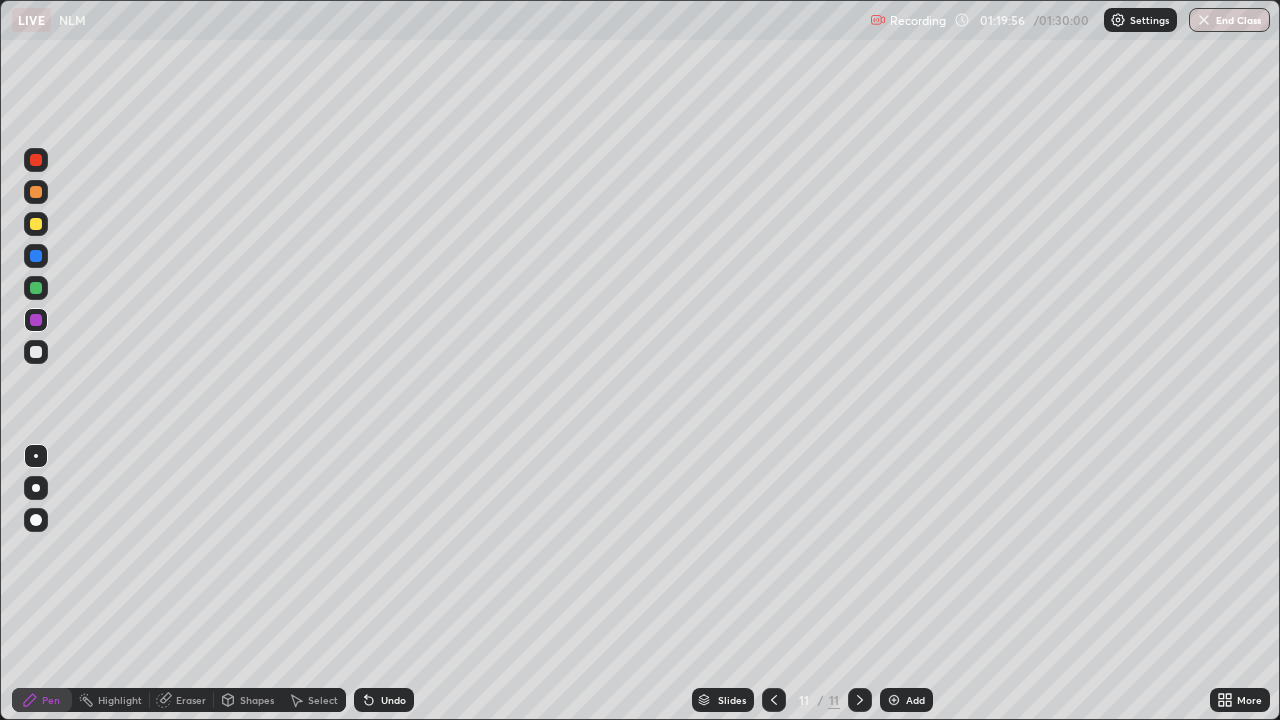 click at bounding box center (36, 352) 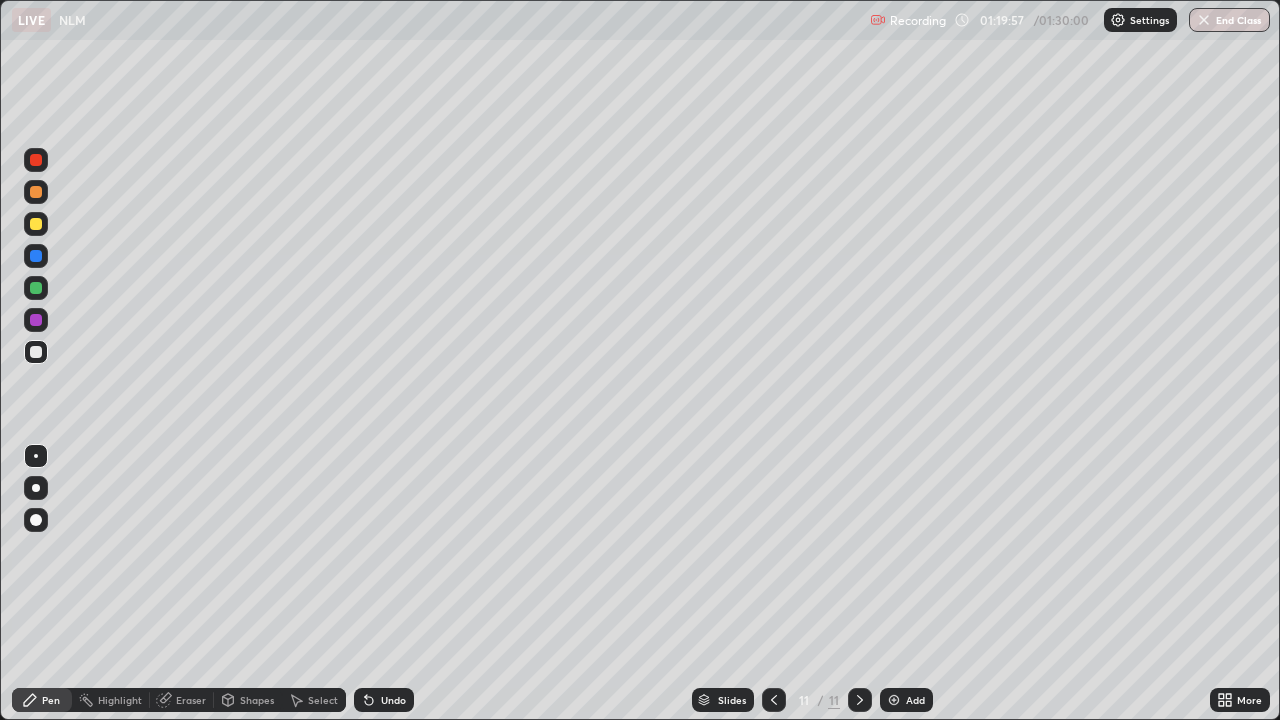 click at bounding box center [36, 224] 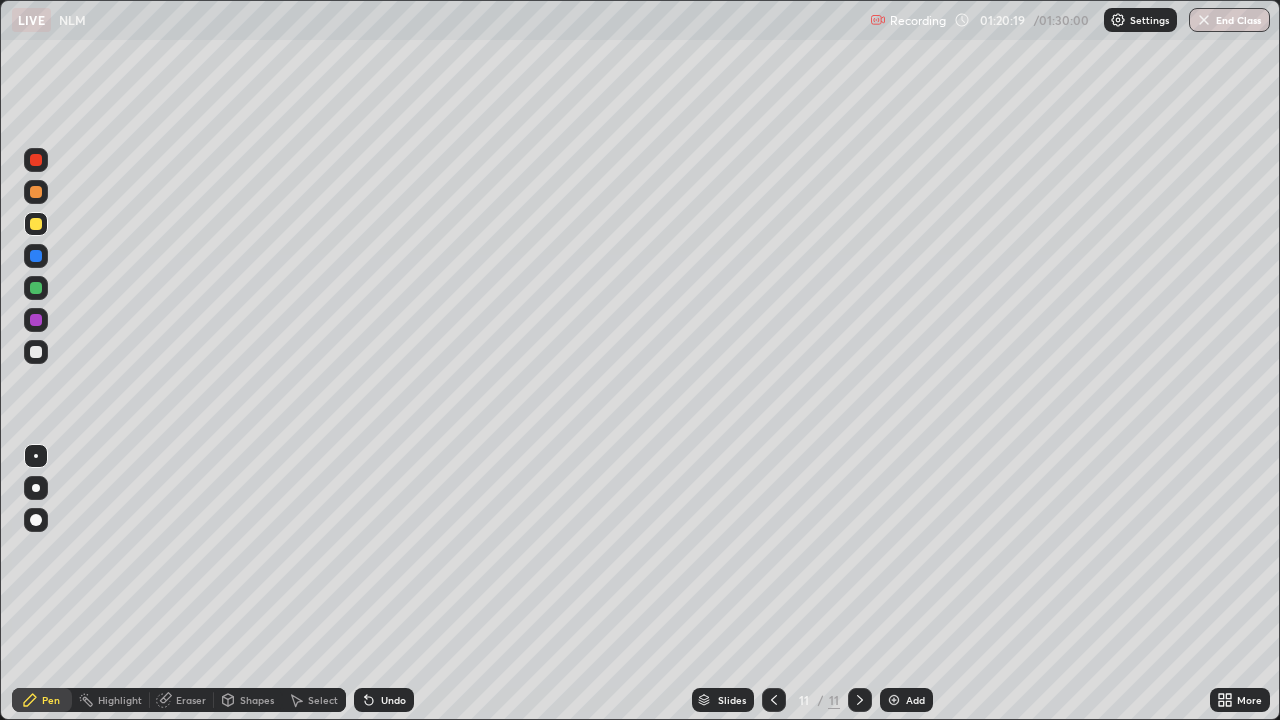 click at bounding box center [36, 352] 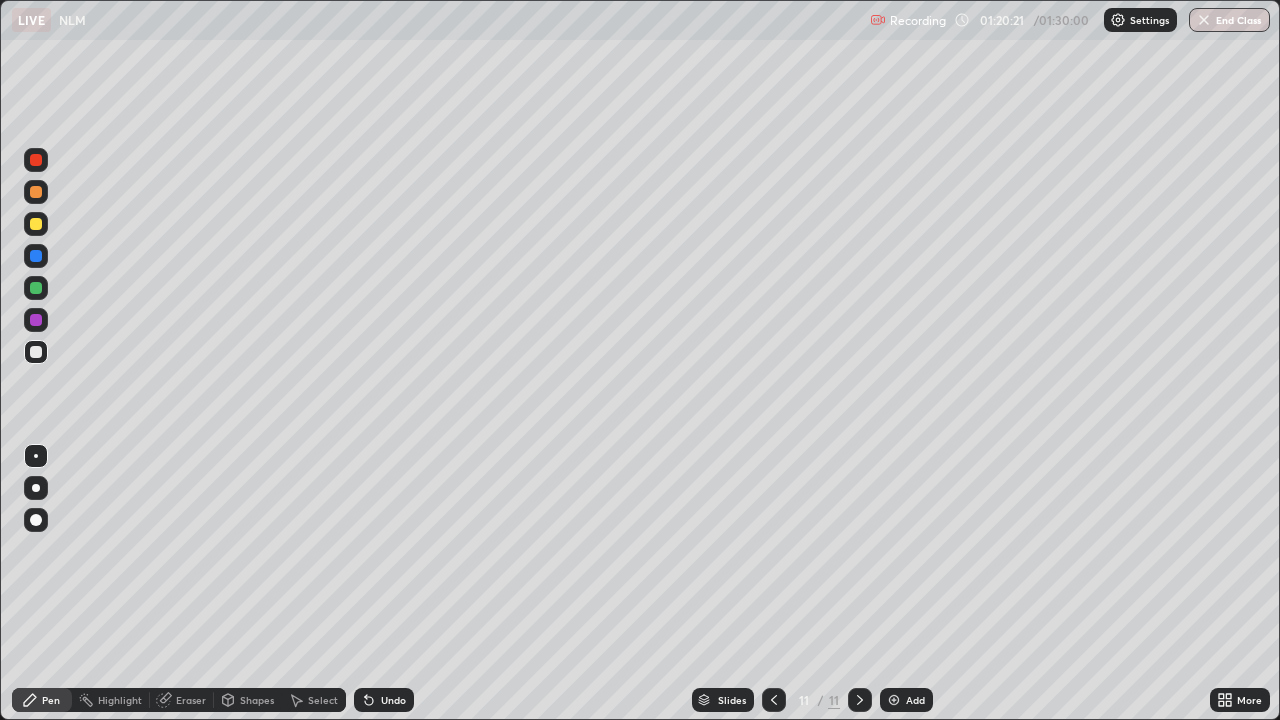 click 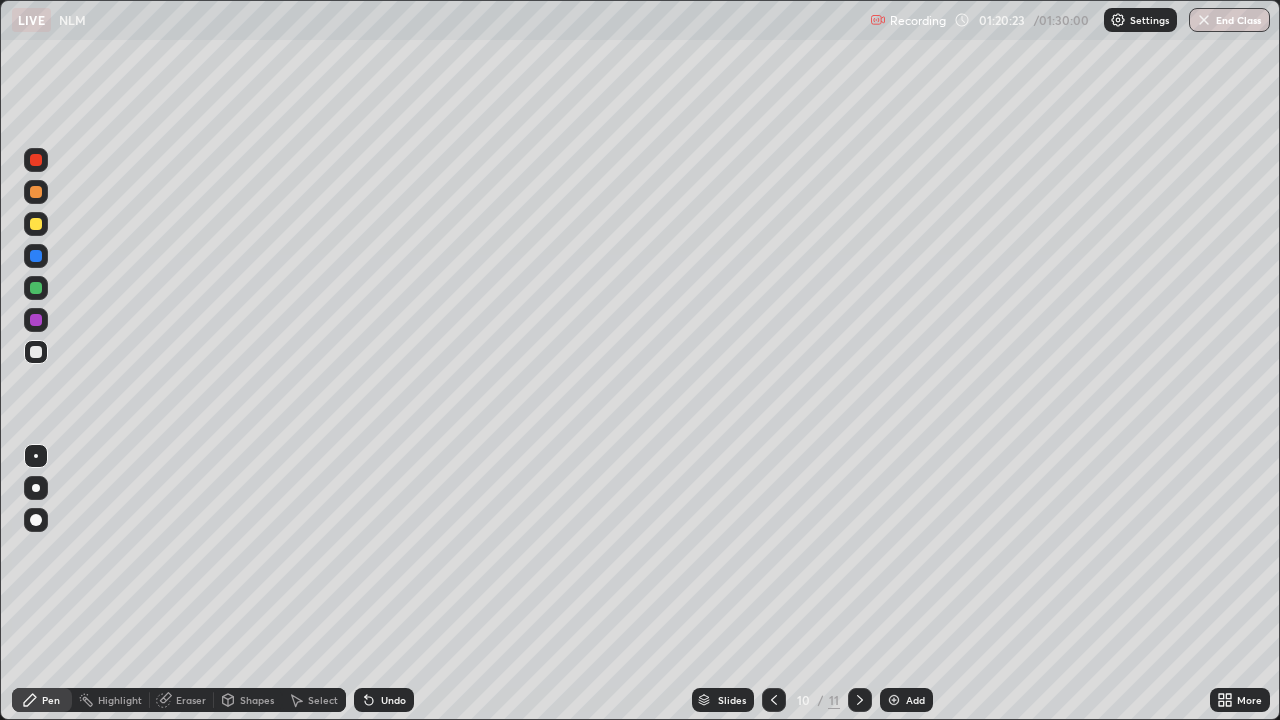click 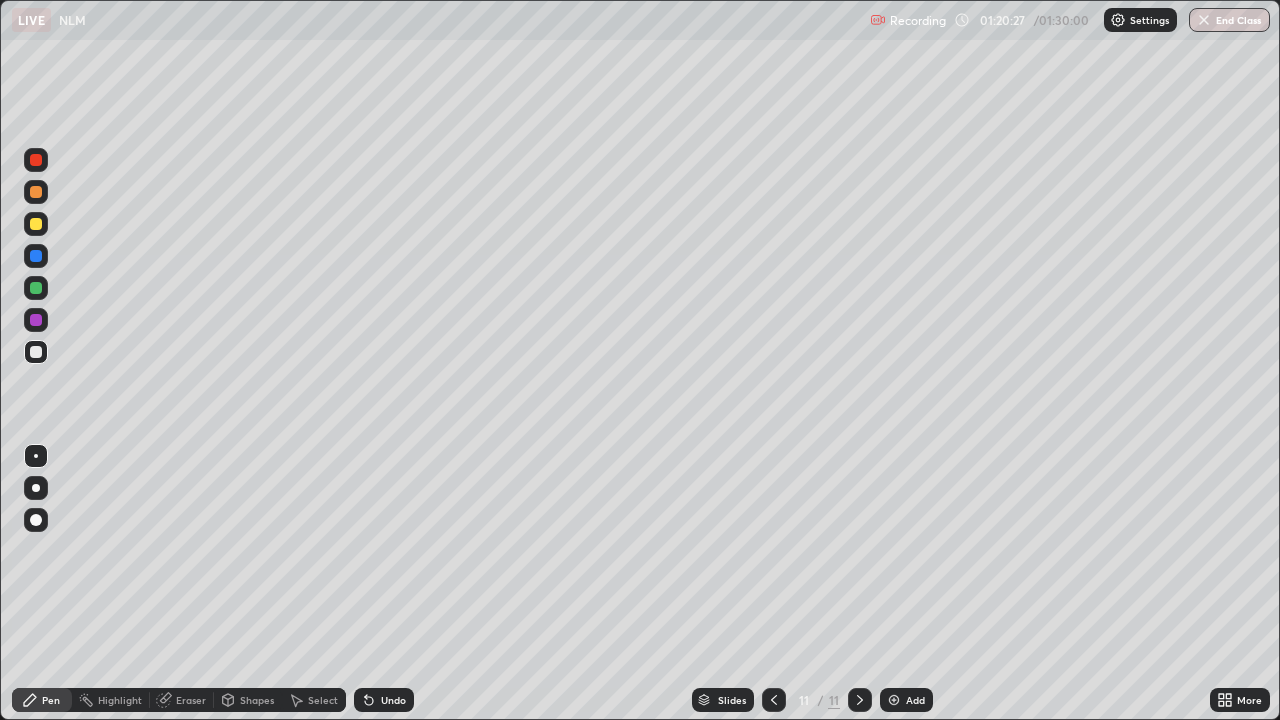 click 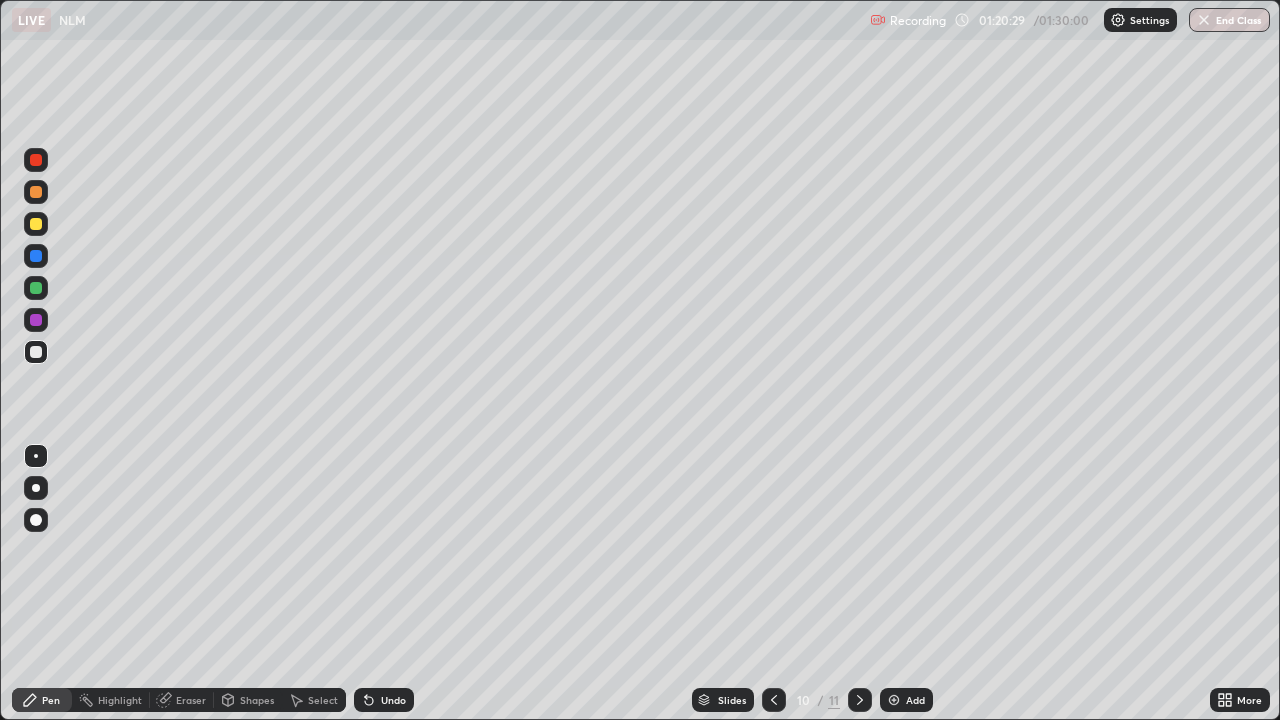click at bounding box center [860, 700] 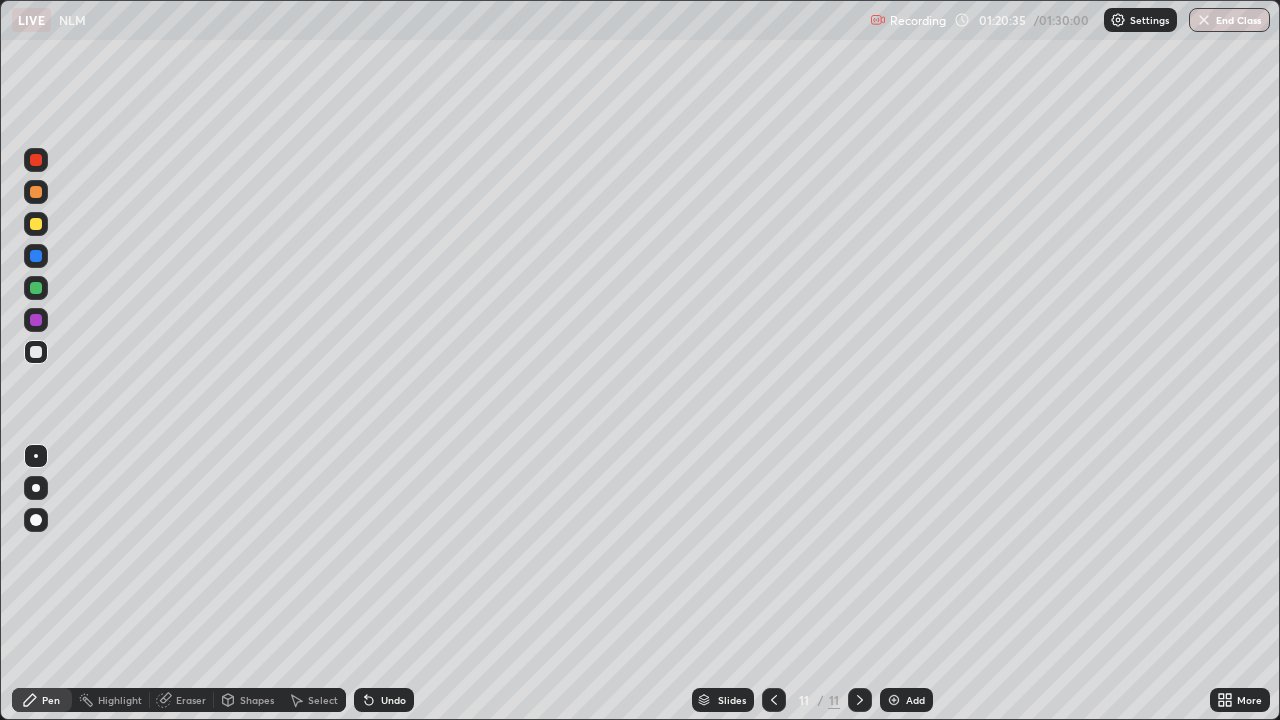 click on "Undo" at bounding box center (384, 700) 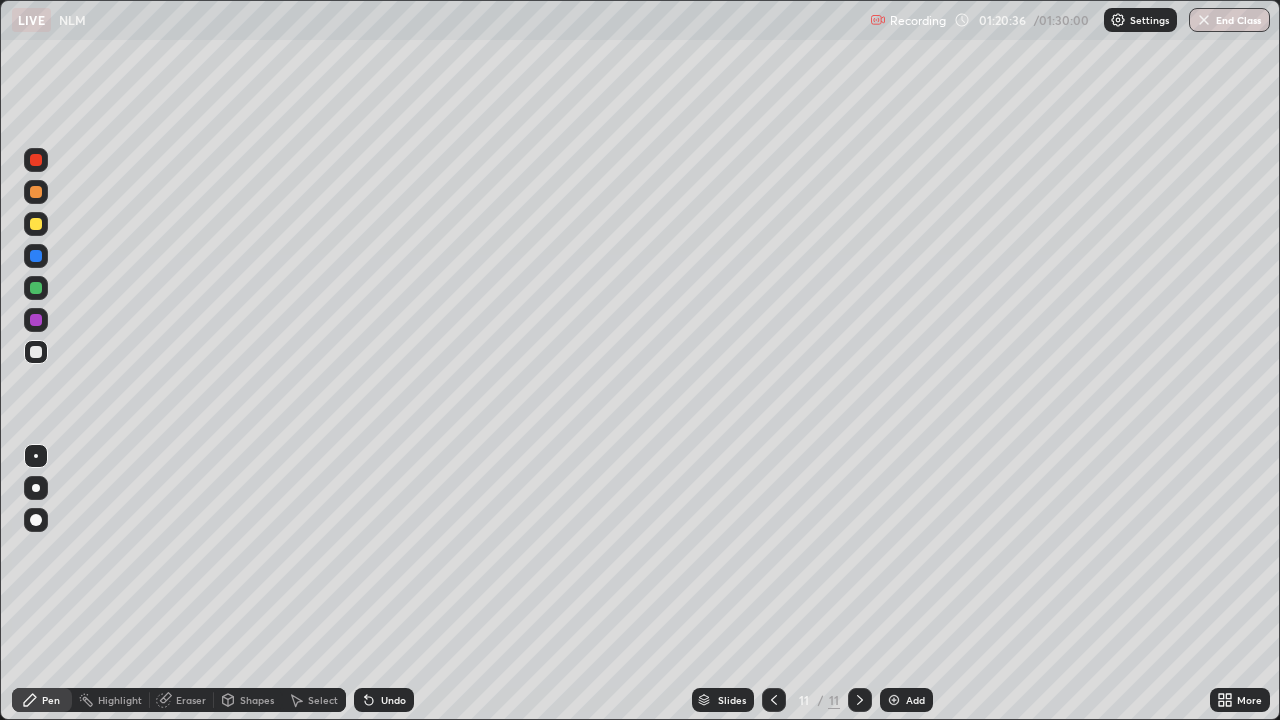 click on "Undo" at bounding box center (384, 700) 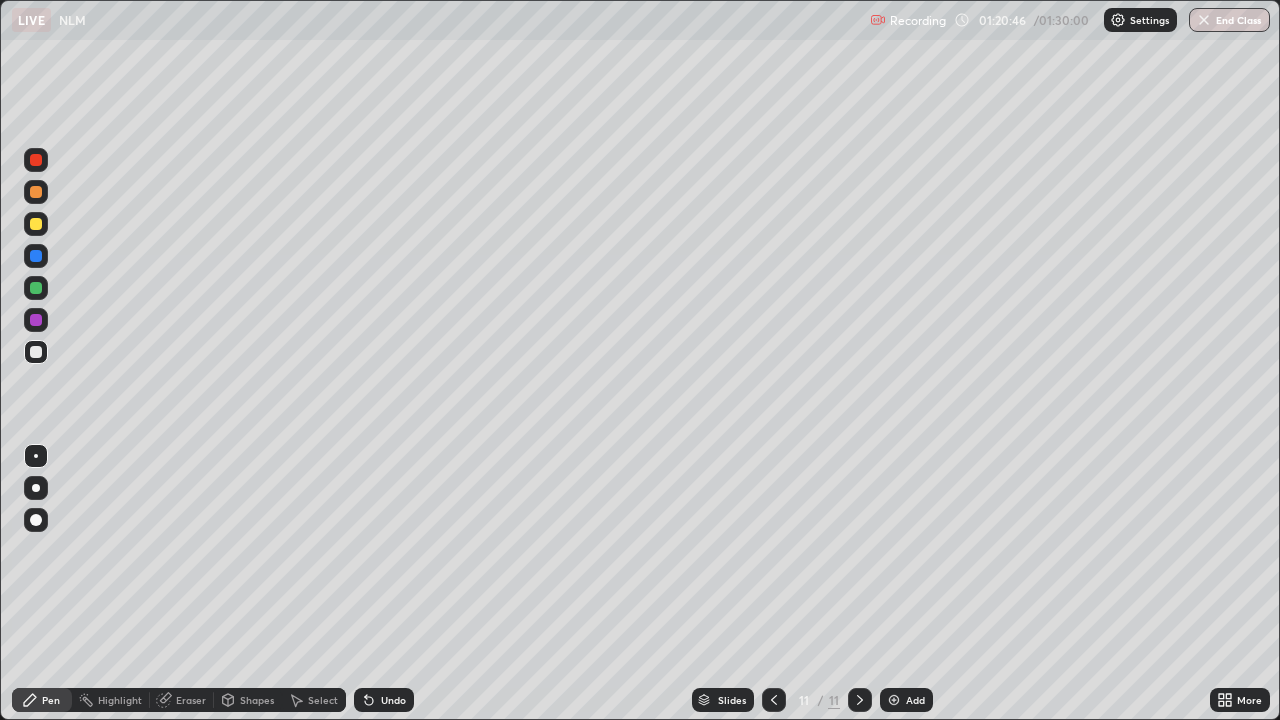 click 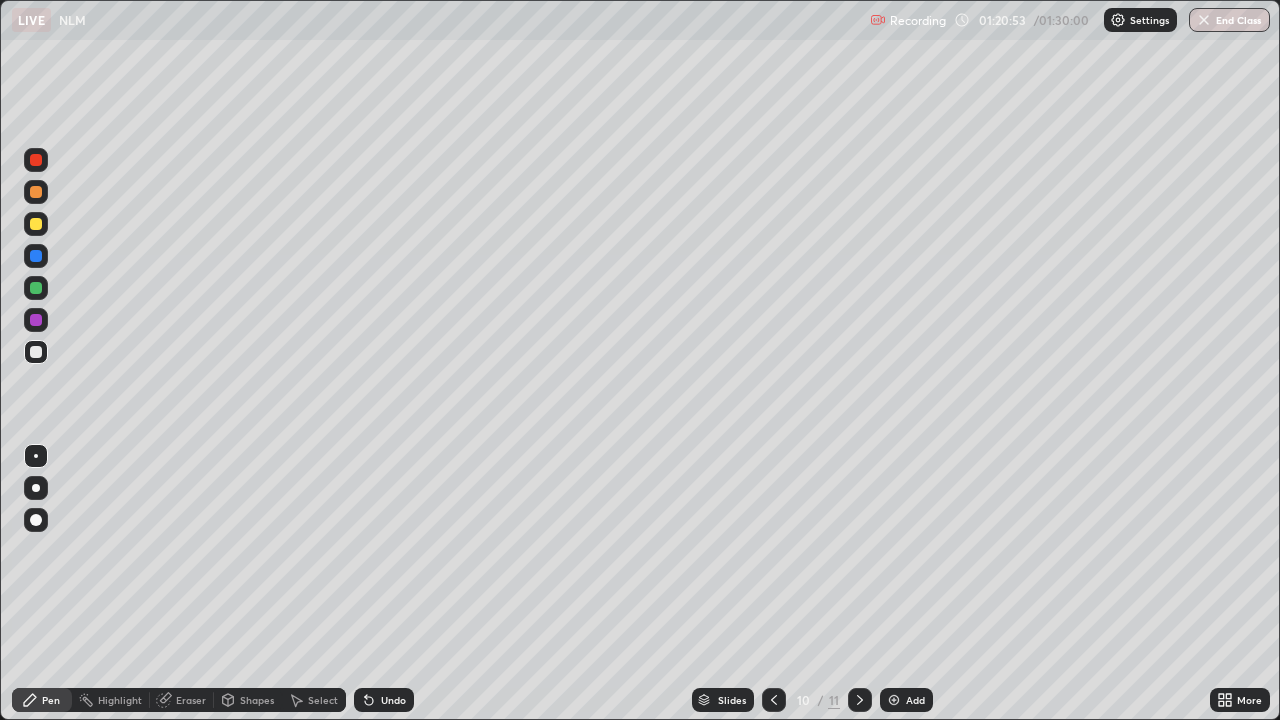 click at bounding box center (860, 700) 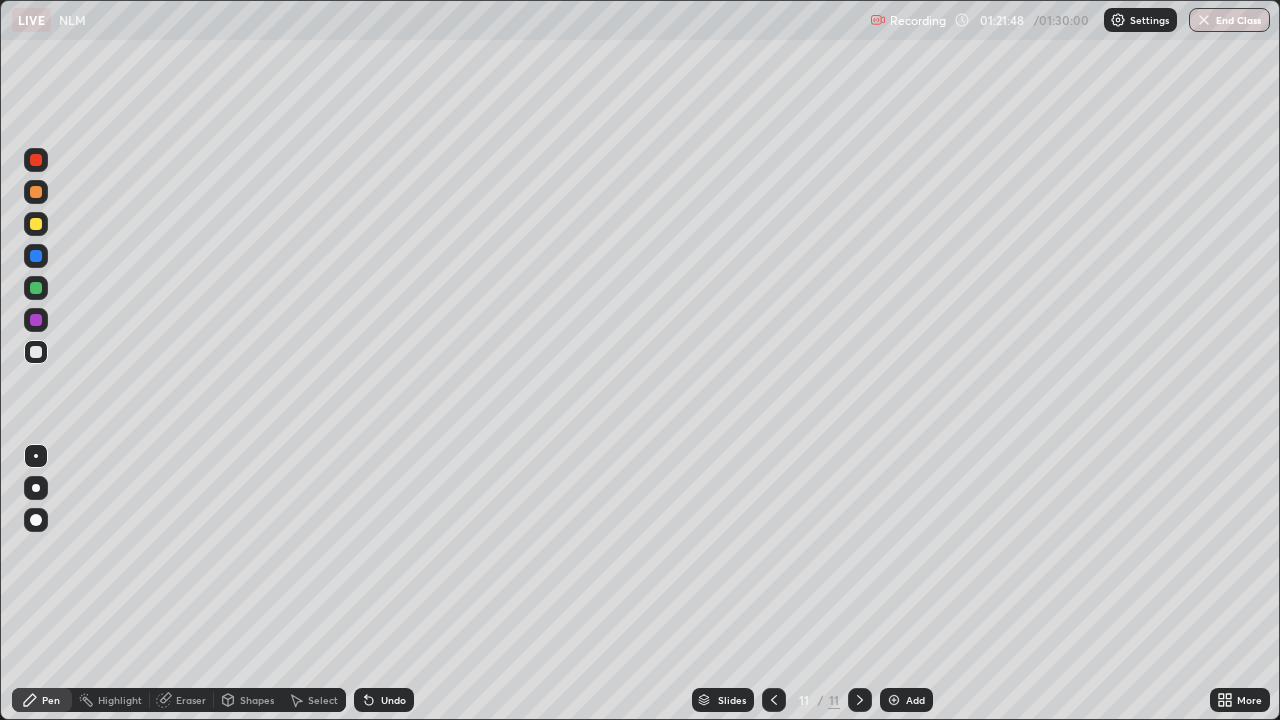 click at bounding box center [36, 224] 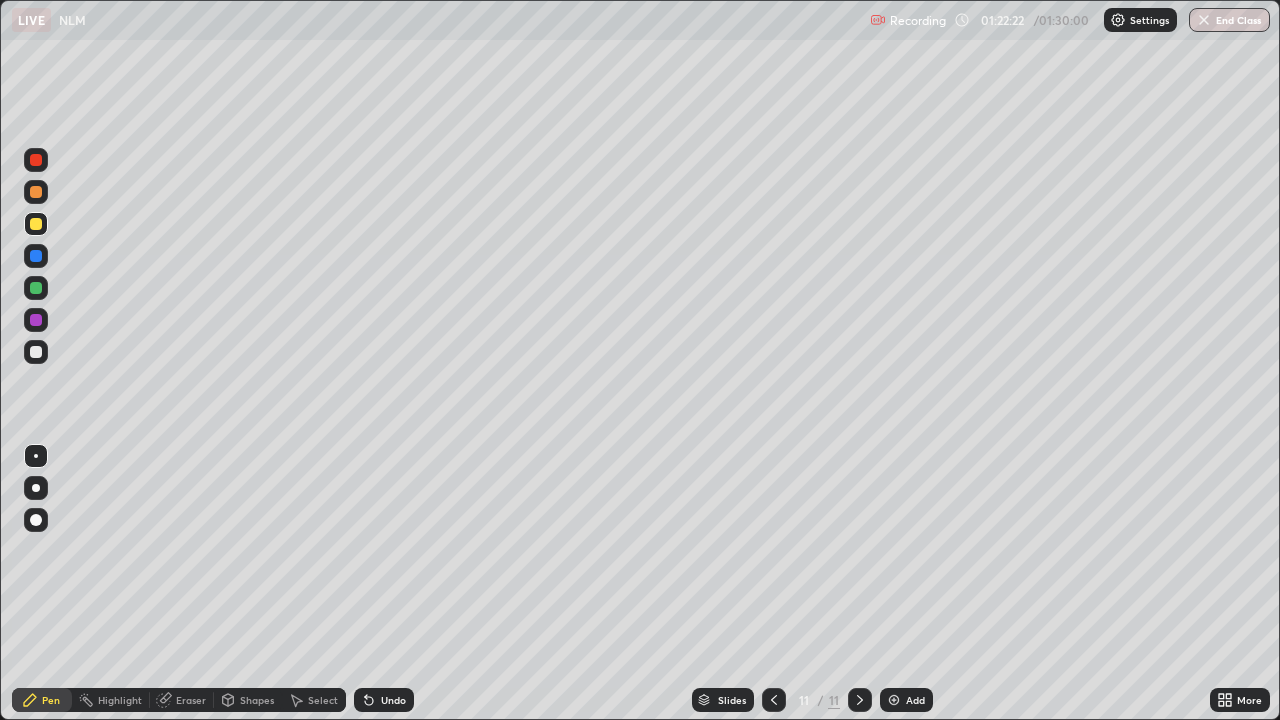 click at bounding box center (36, 320) 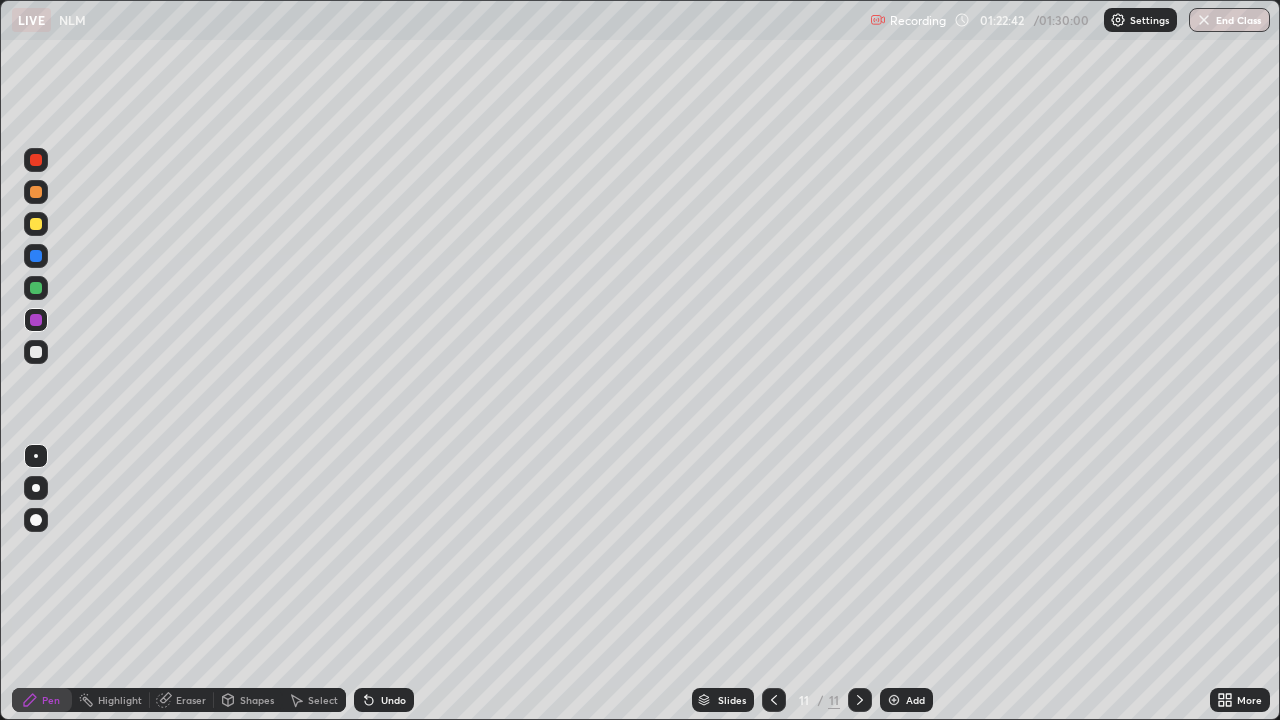 click at bounding box center (36, 224) 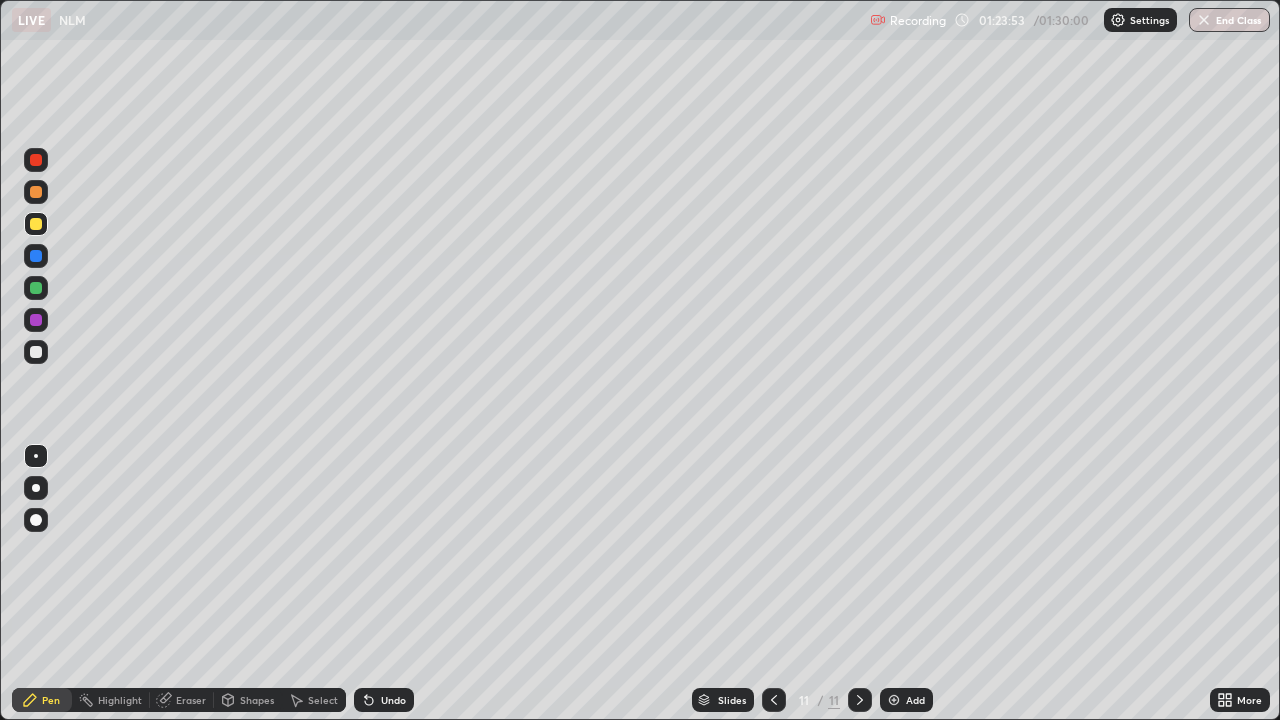 click at bounding box center (36, 352) 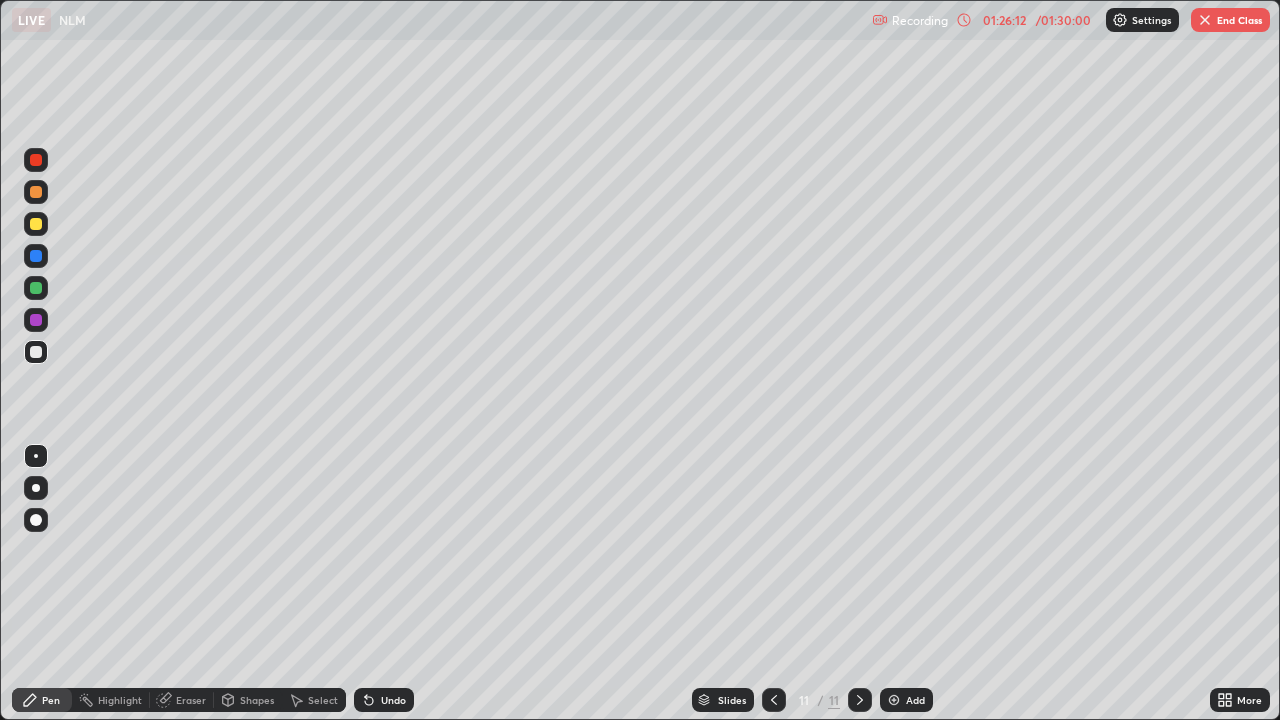 click at bounding box center (36, 160) 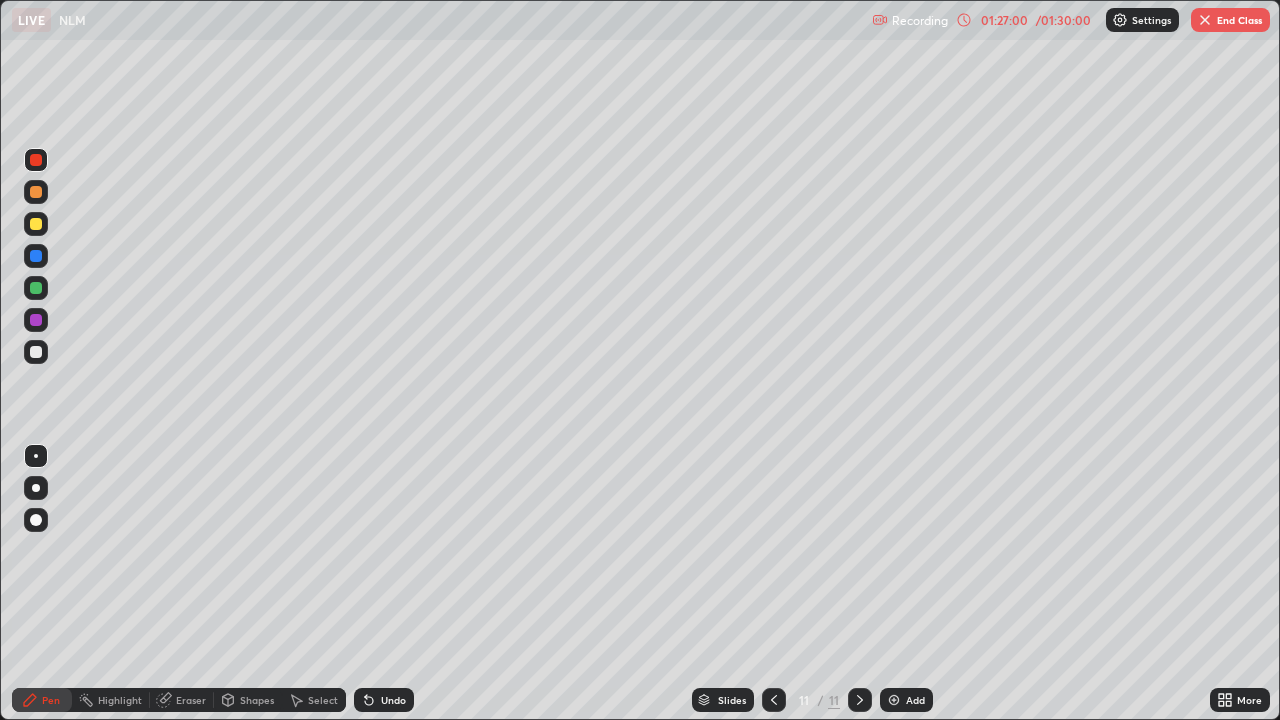 click at bounding box center (36, 352) 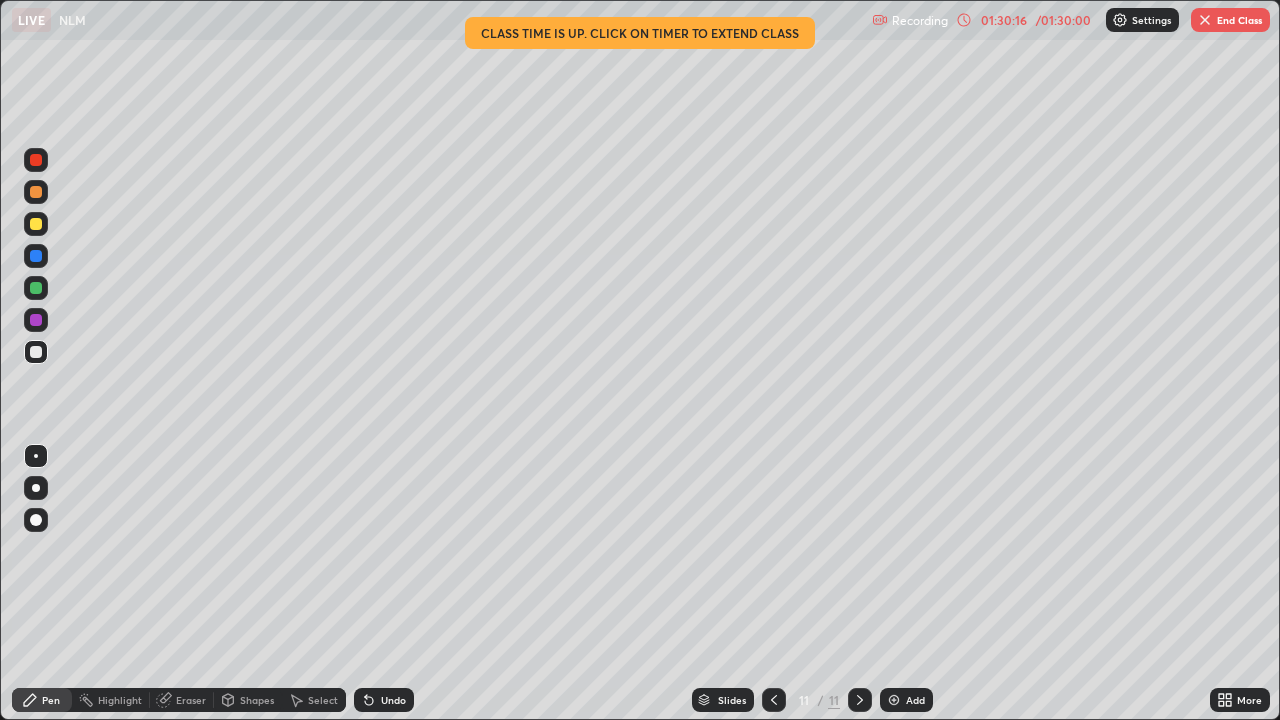 click on "End Class" at bounding box center [1230, 20] 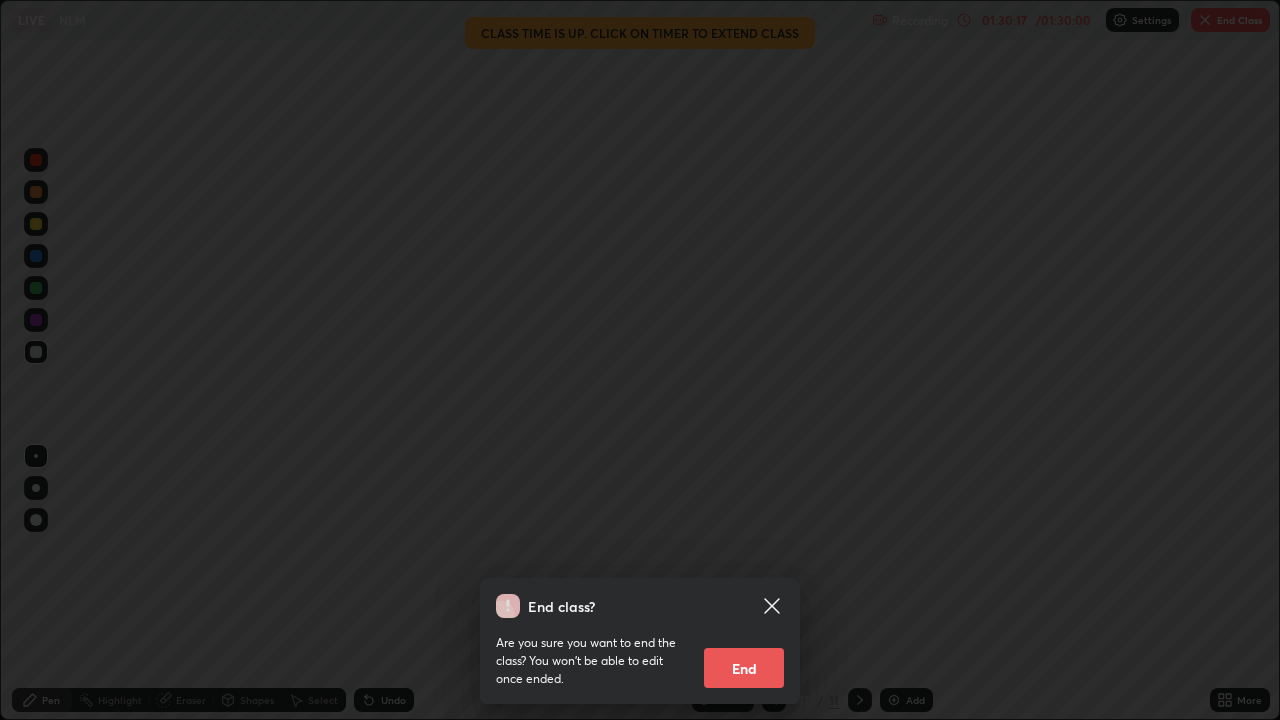 click on "End" at bounding box center (744, 668) 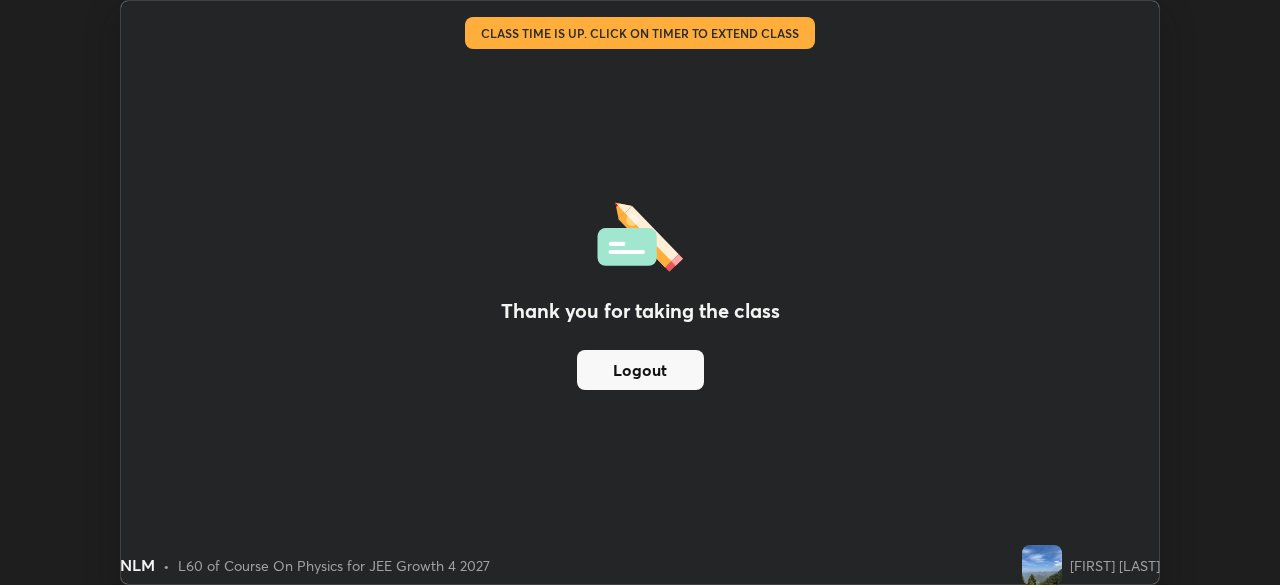 scroll, scrollTop: 585, scrollLeft: 1280, axis: both 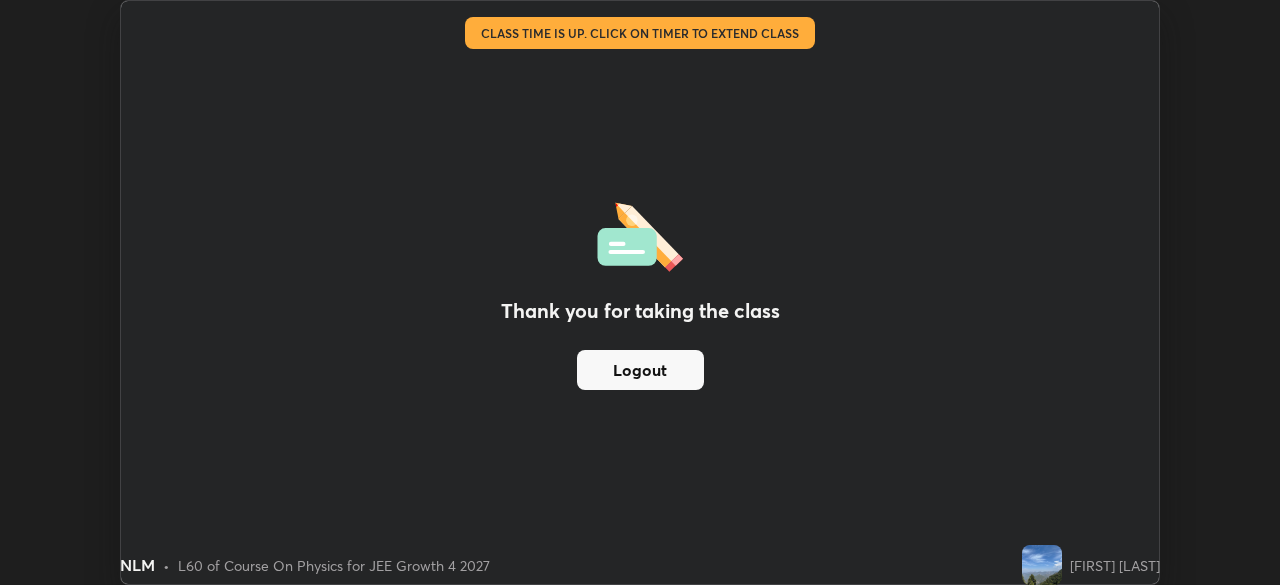 click on "Thank you for taking the class Logout Setting up your live class Class time is up.  Click on timer to extend class" at bounding box center [640, 292] 